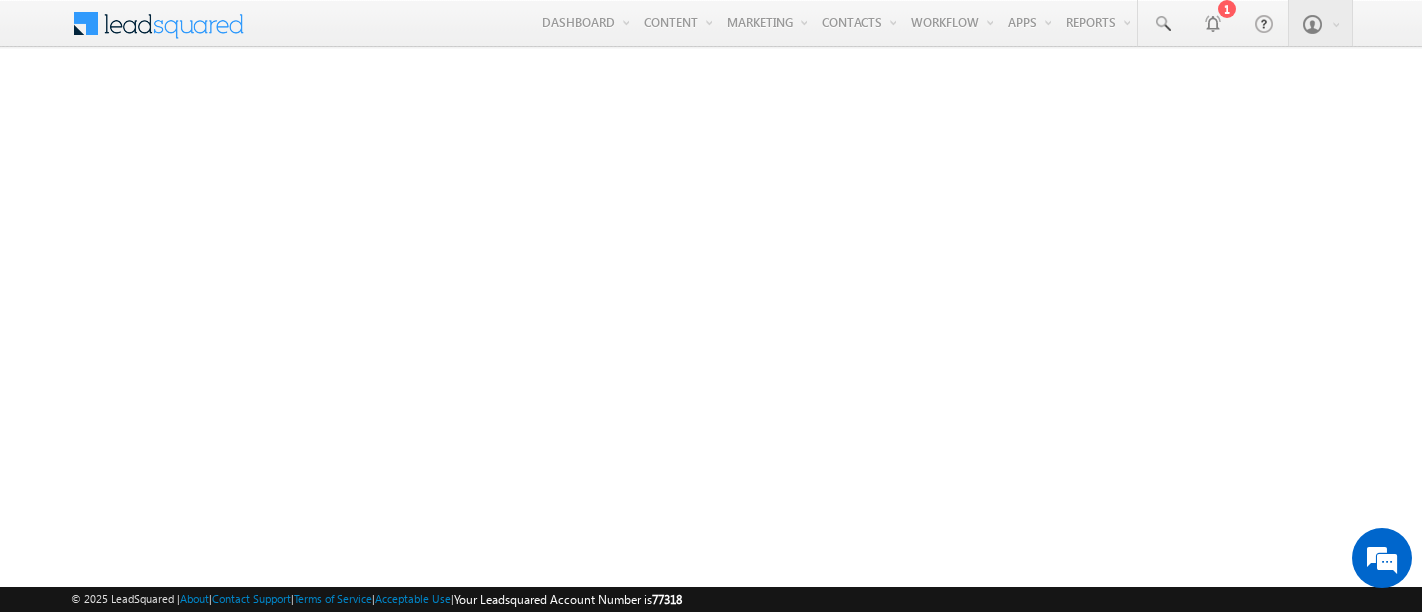 scroll, scrollTop: 0, scrollLeft: 0, axis: both 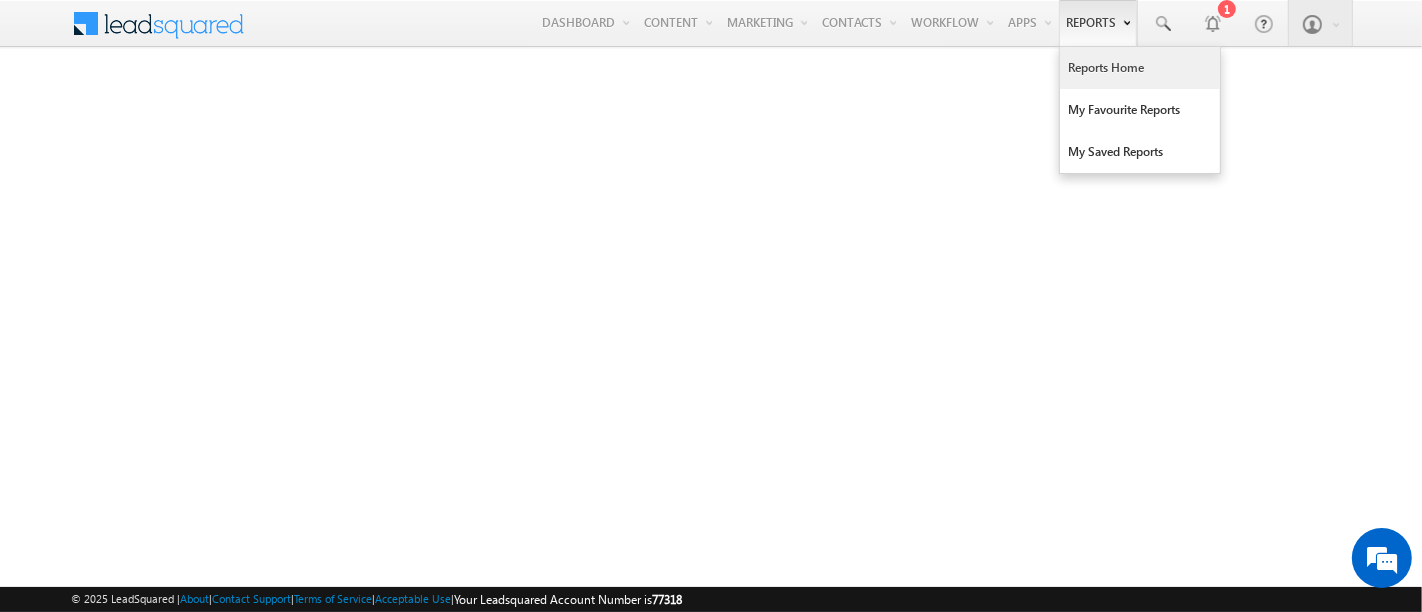 click on "Reports Home" at bounding box center [1140, 68] 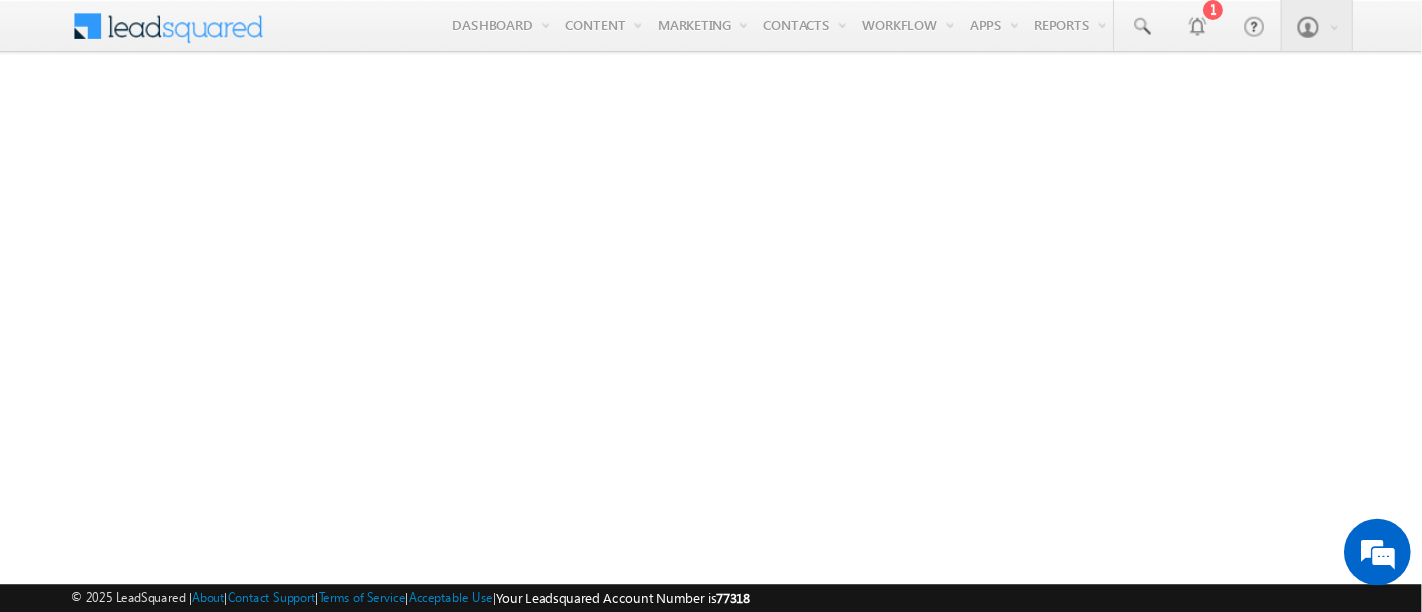 scroll, scrollTop: 0, scrollLeft: 0, axis: both 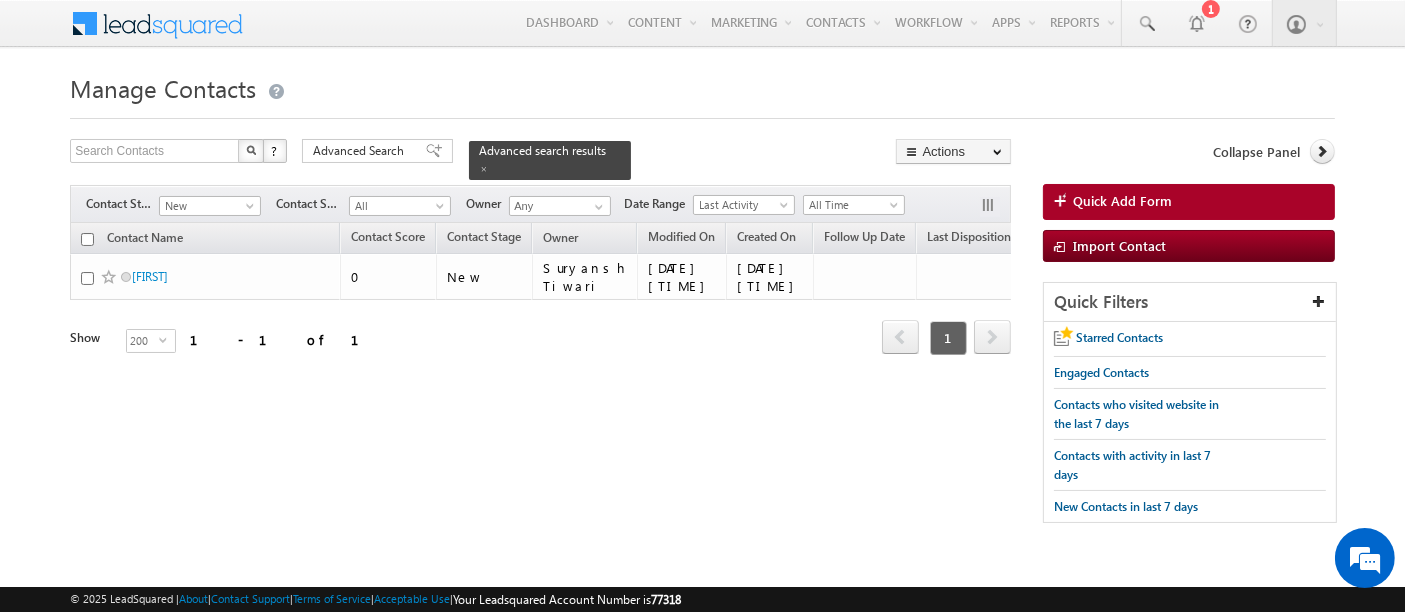 click on "Advanced Search" at bounding box center [361, 151] 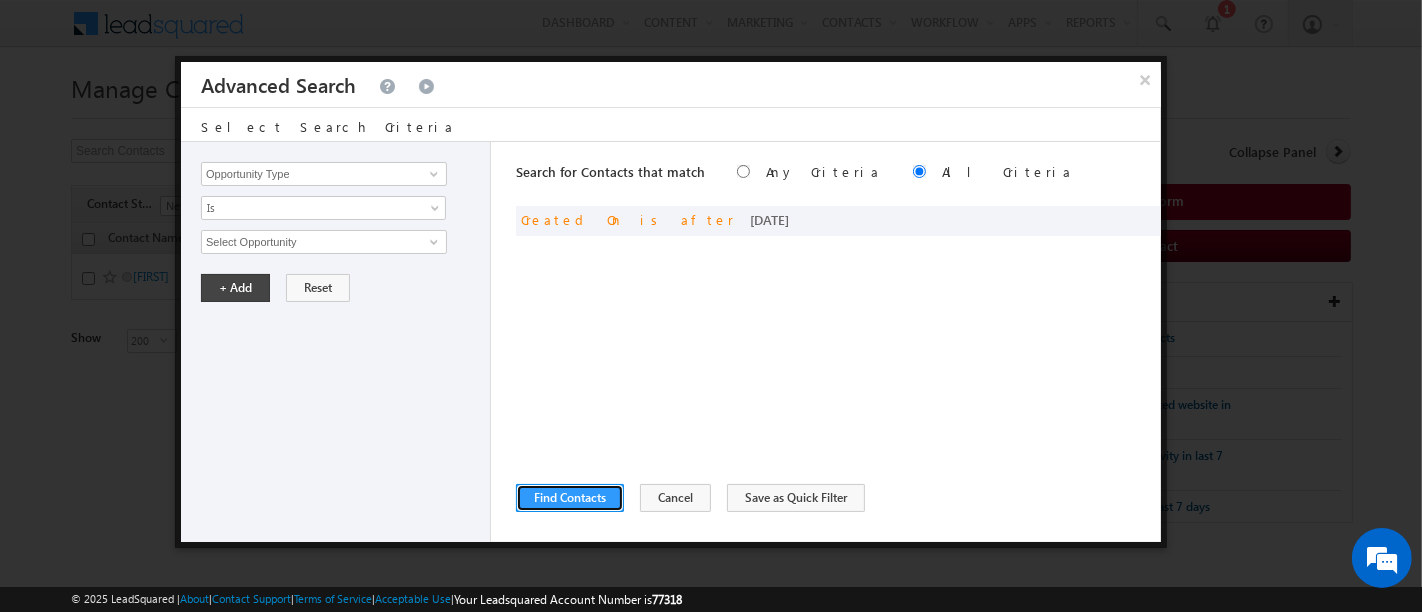 click on "Find Contacts" at bounding box center [570, 498] 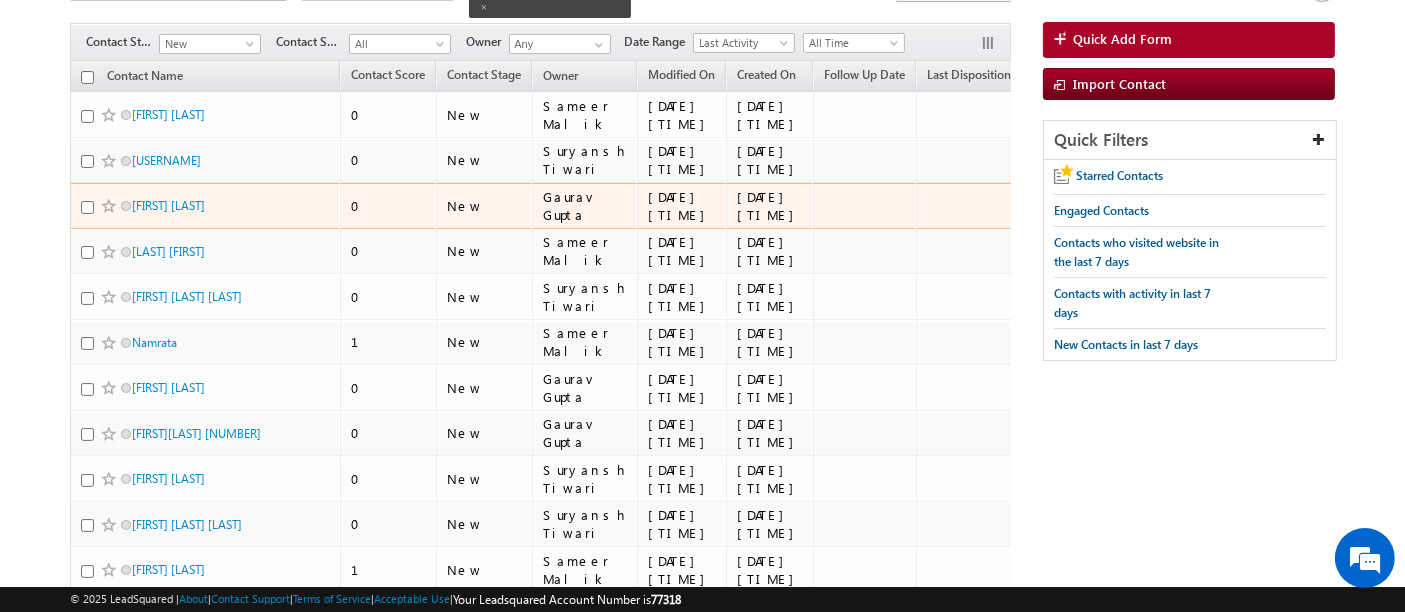 scroll, scrollTop: 389, scrollLeft: 0, axis: vertical 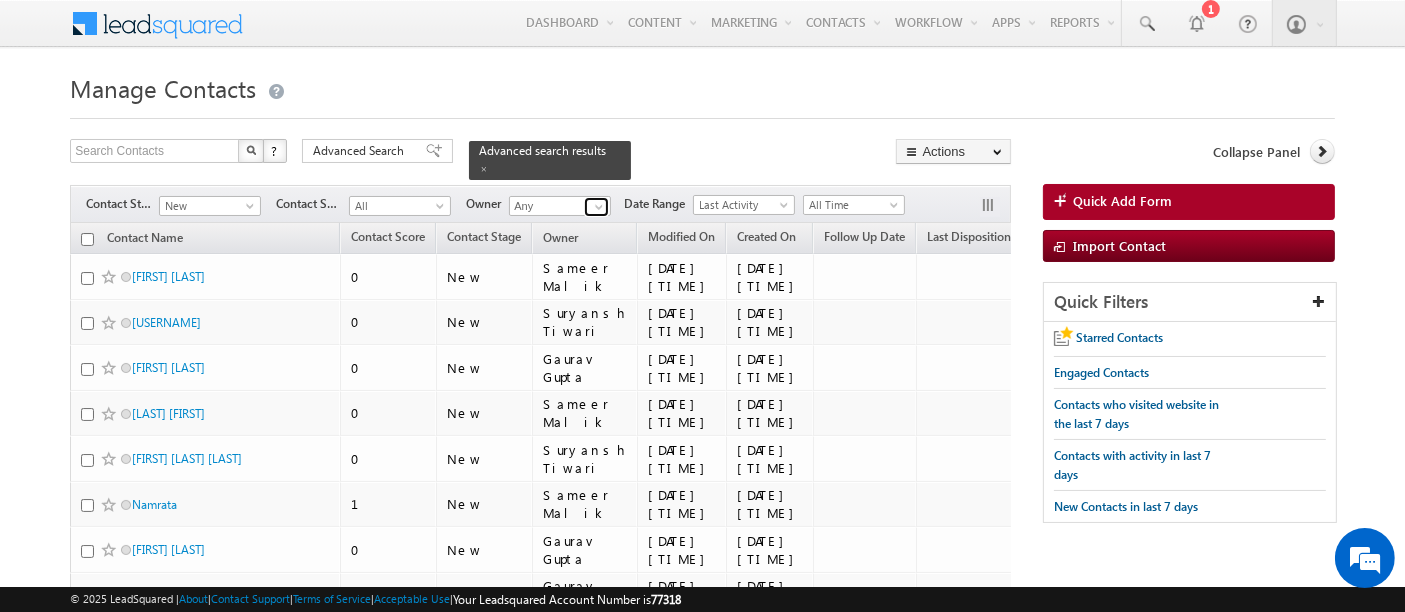 click at bounding box center (599, 207) 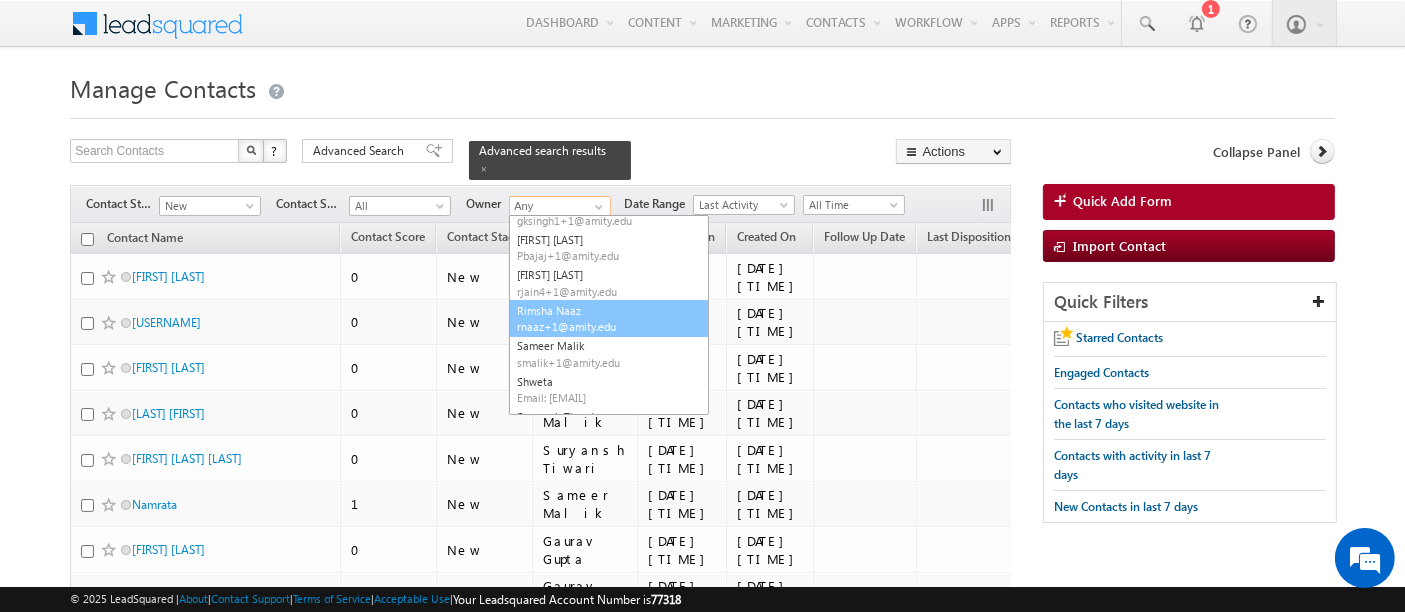 scroll, scrollTop: 323, scrollLeft: 0, axis: vertical 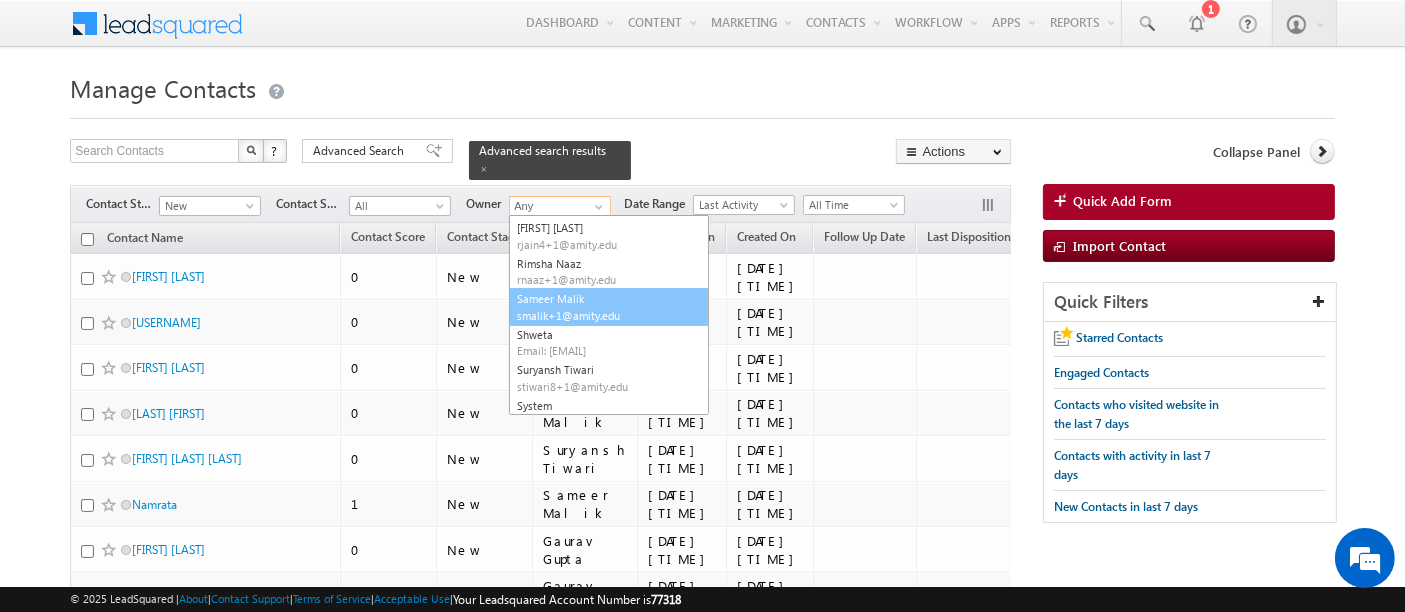 click on "smalik+1@amity.edu" at bounding box center [607, 315] 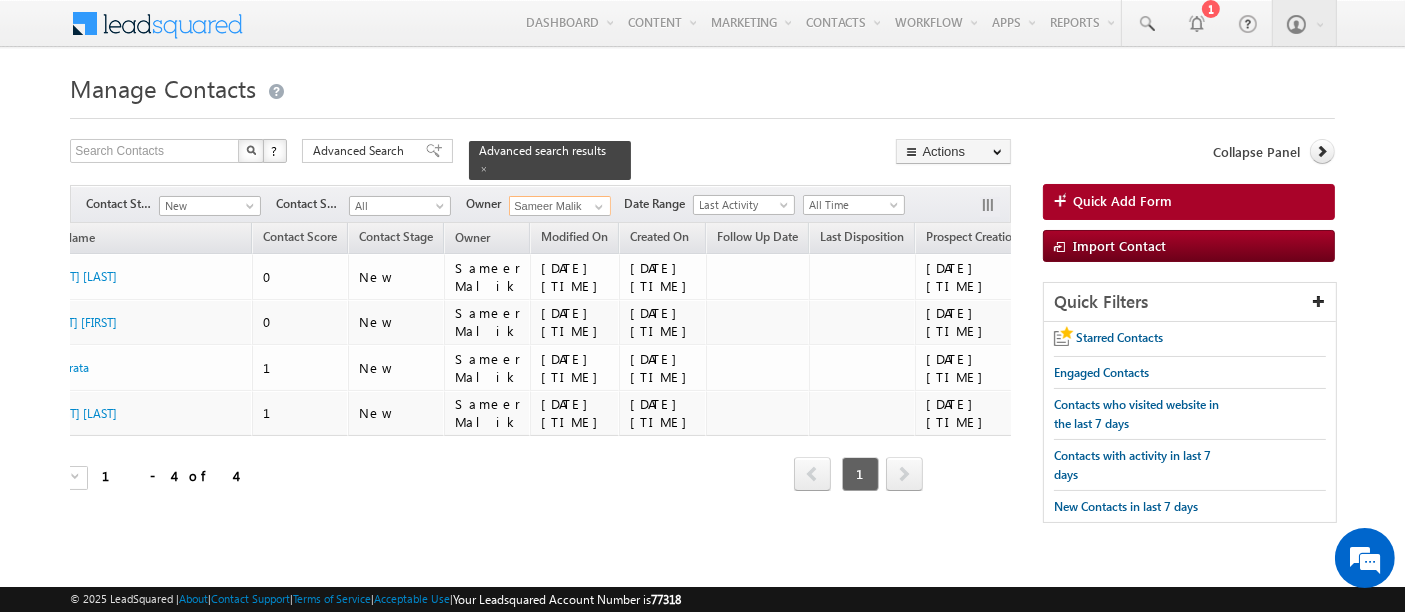 scroll, scrollTop: 0, scrollLeft: 0, axis: both 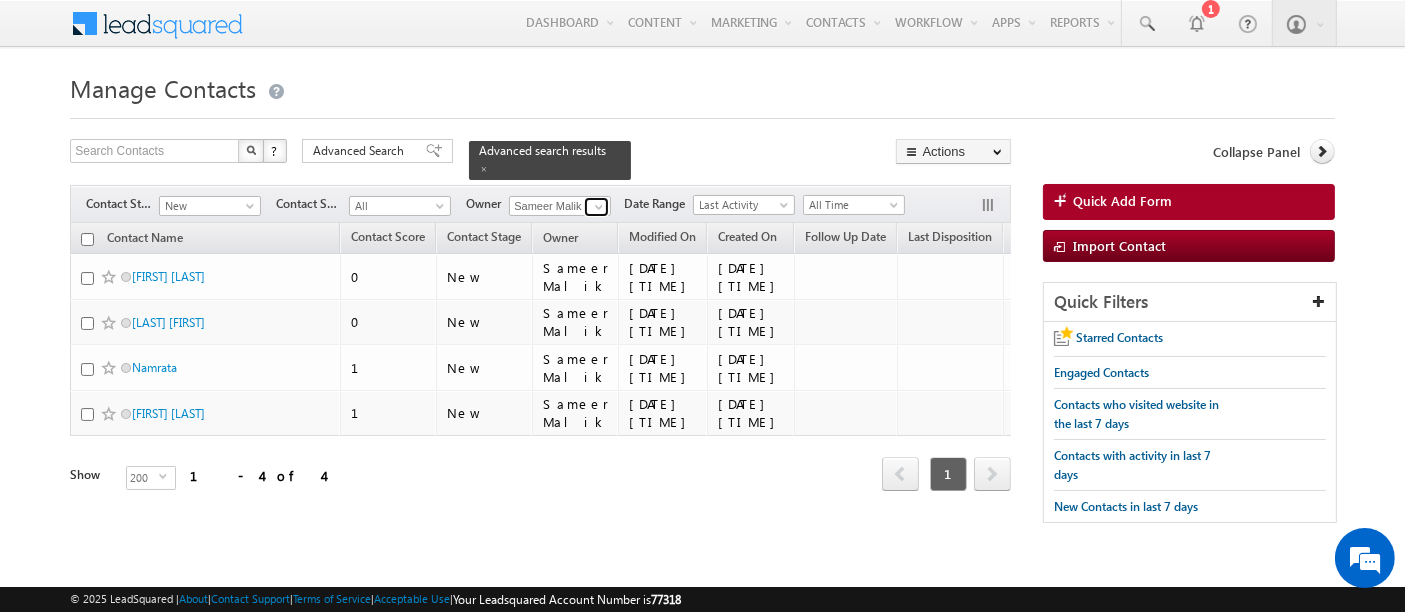 click at bounding box center [599, 207] 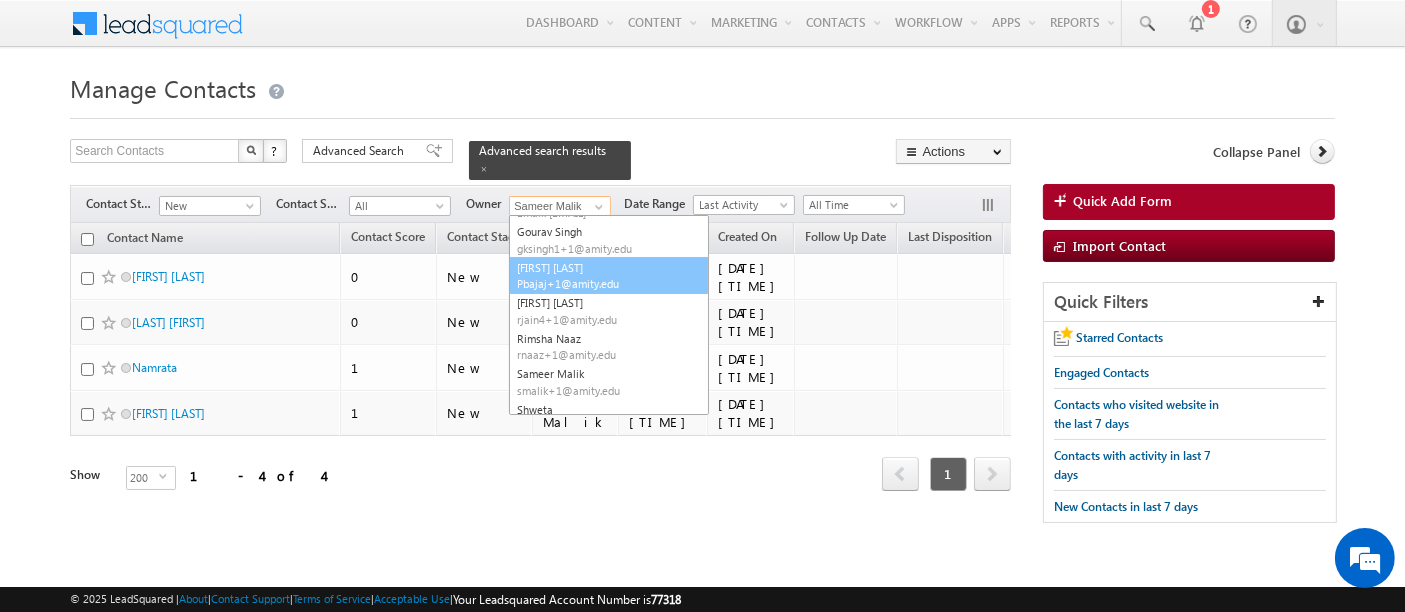 scroll, scrollTop: 323, scrollLeft: 0, axis: vertical 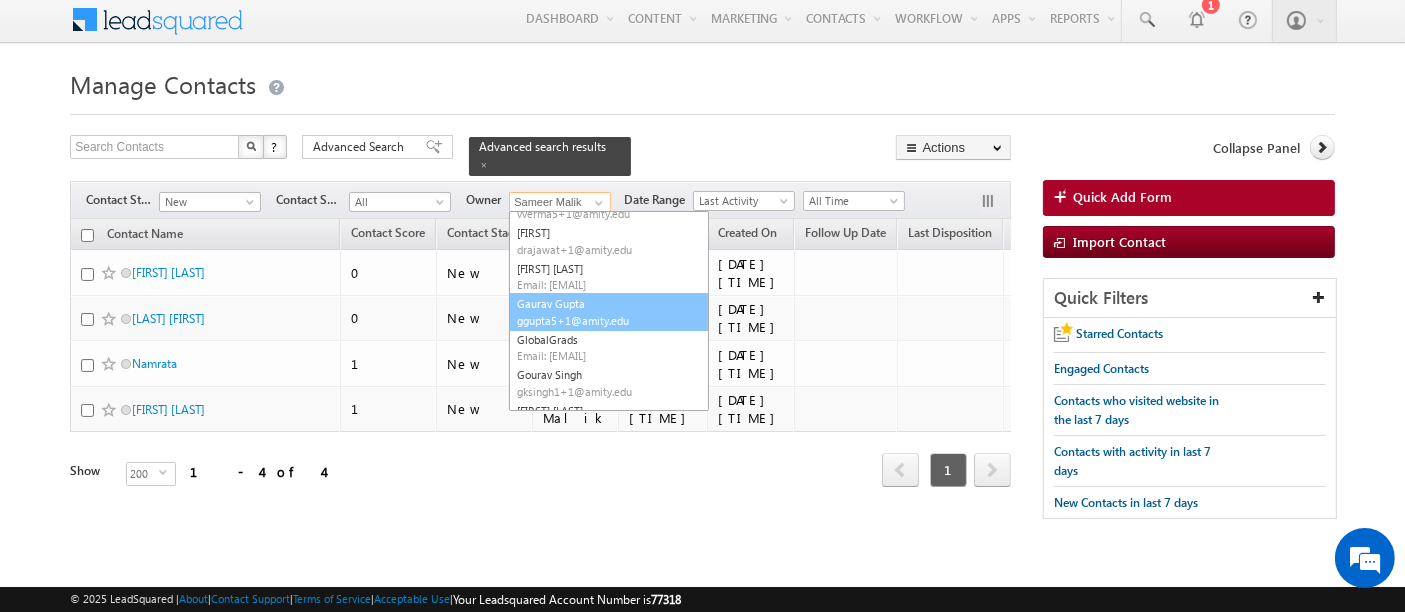 click on "Gaurav Gupta   ggupta5+1@amity.edu" at bounding box center (609, 312) 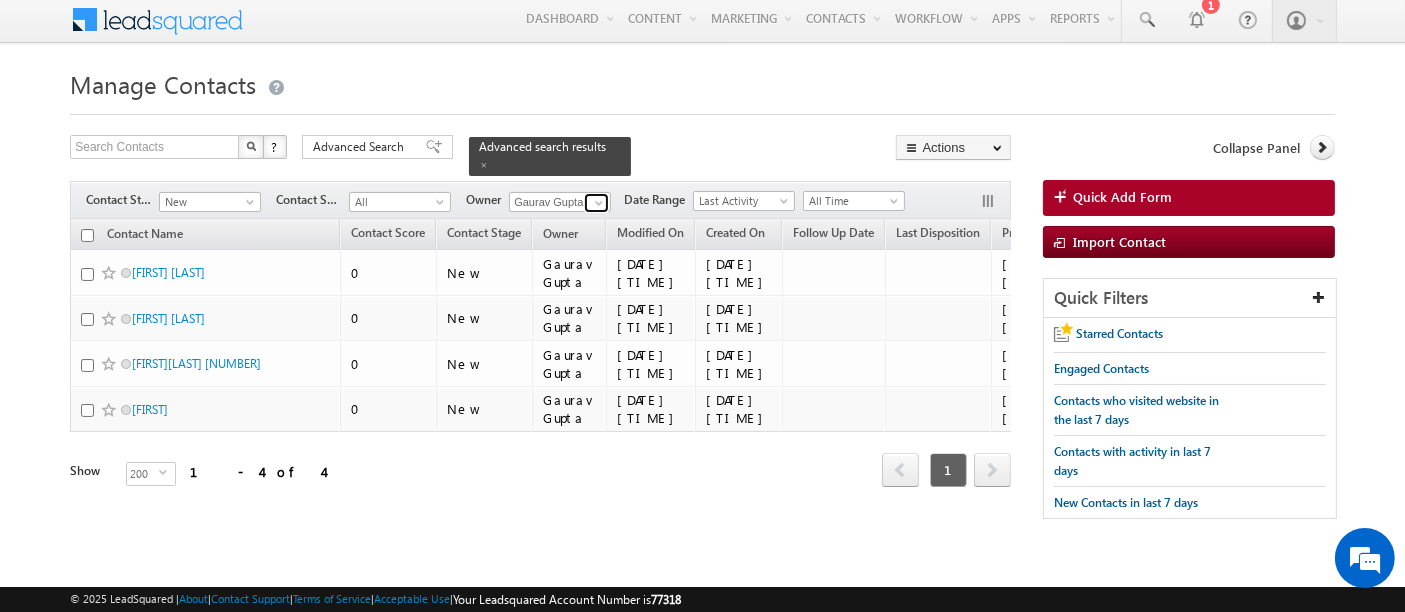 click at bounding box center [599, 203] 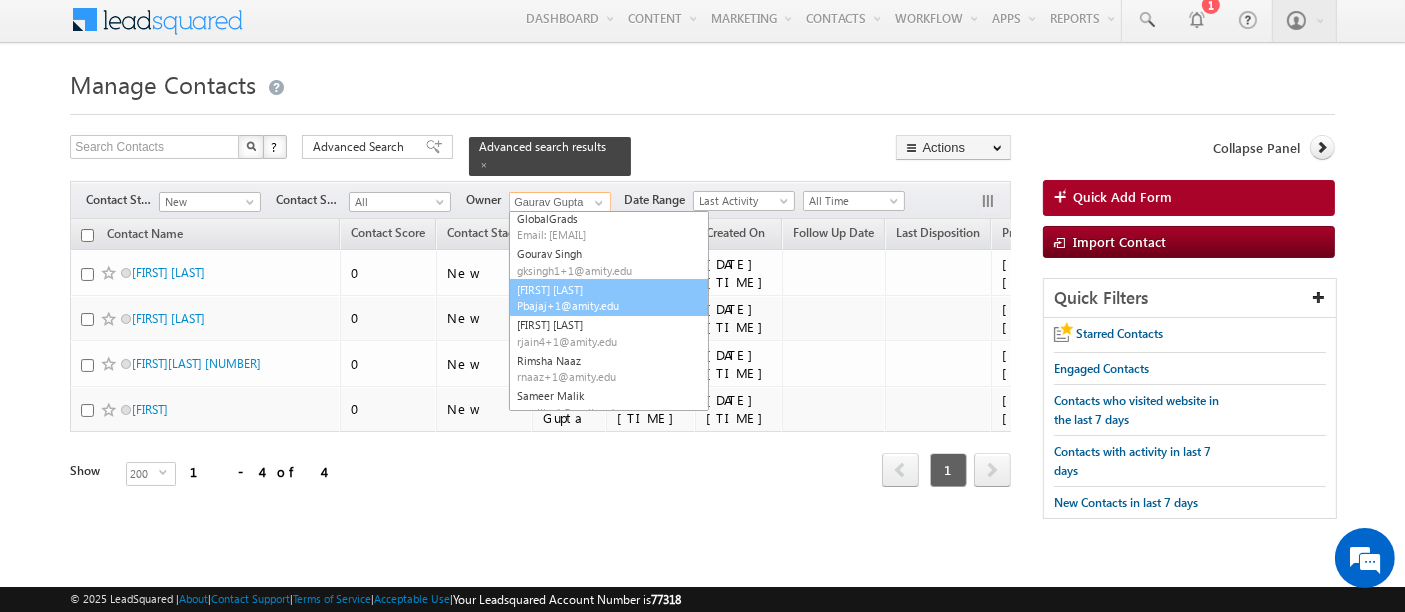 scroll, scrollTop: 323, scrollLeft: 0, axis: vertical 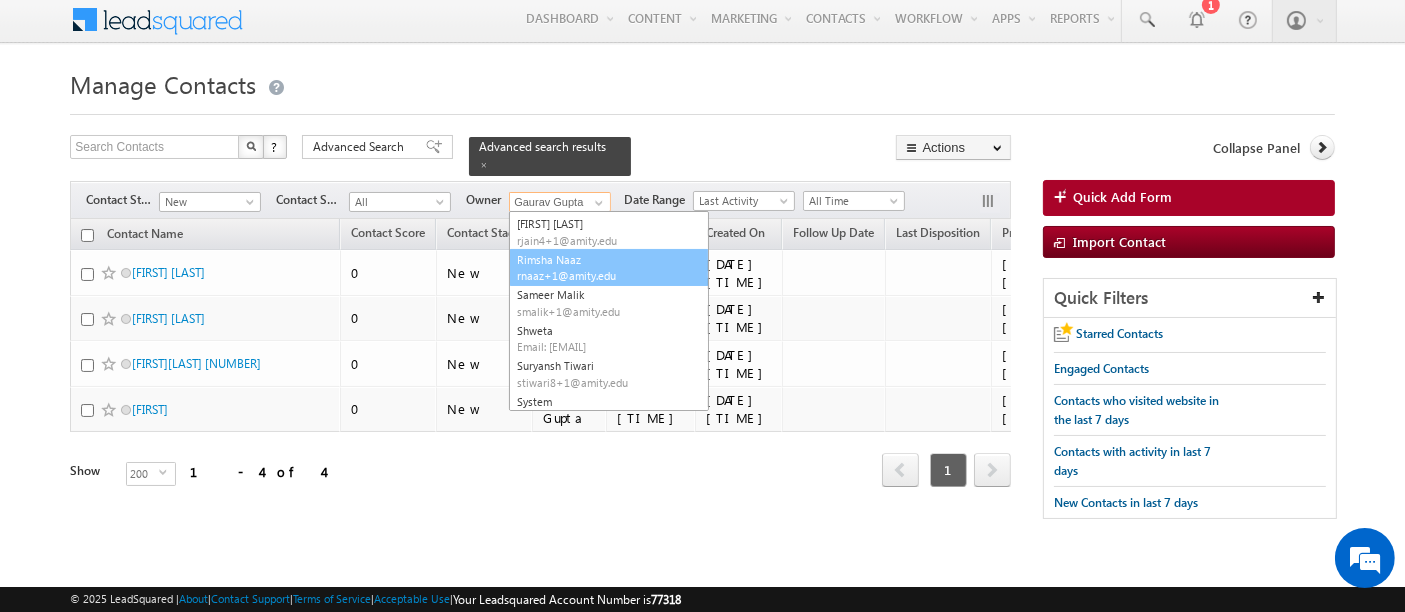 click on "rnaaz+1@amity.edu" at bounding box center (607, 275) 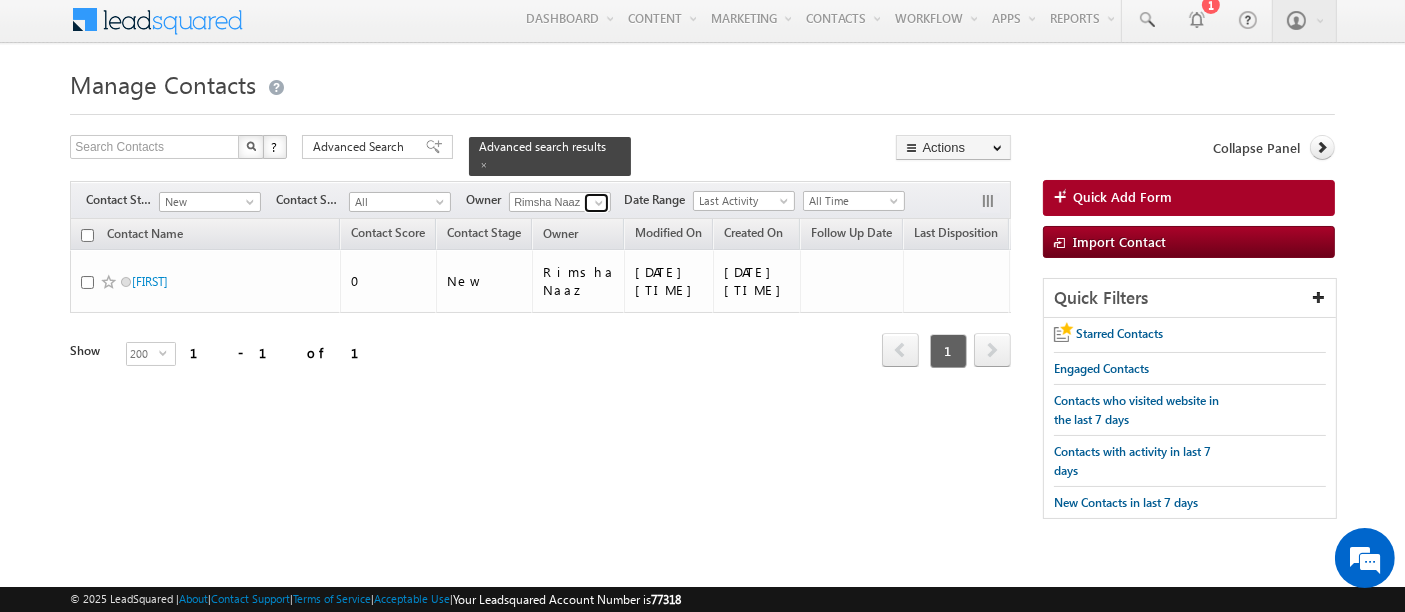 click at bounding box center (599, 203) 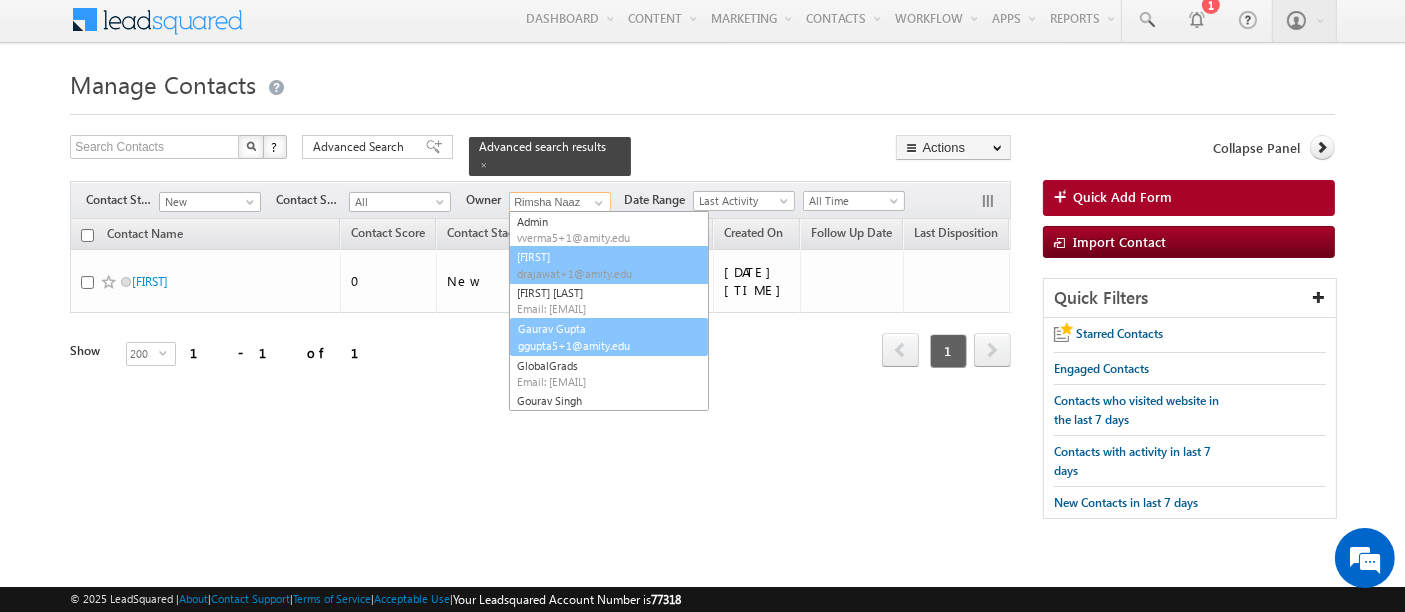 scroll, scrollTop: 111, scrollLeft: 0, axis: vertical 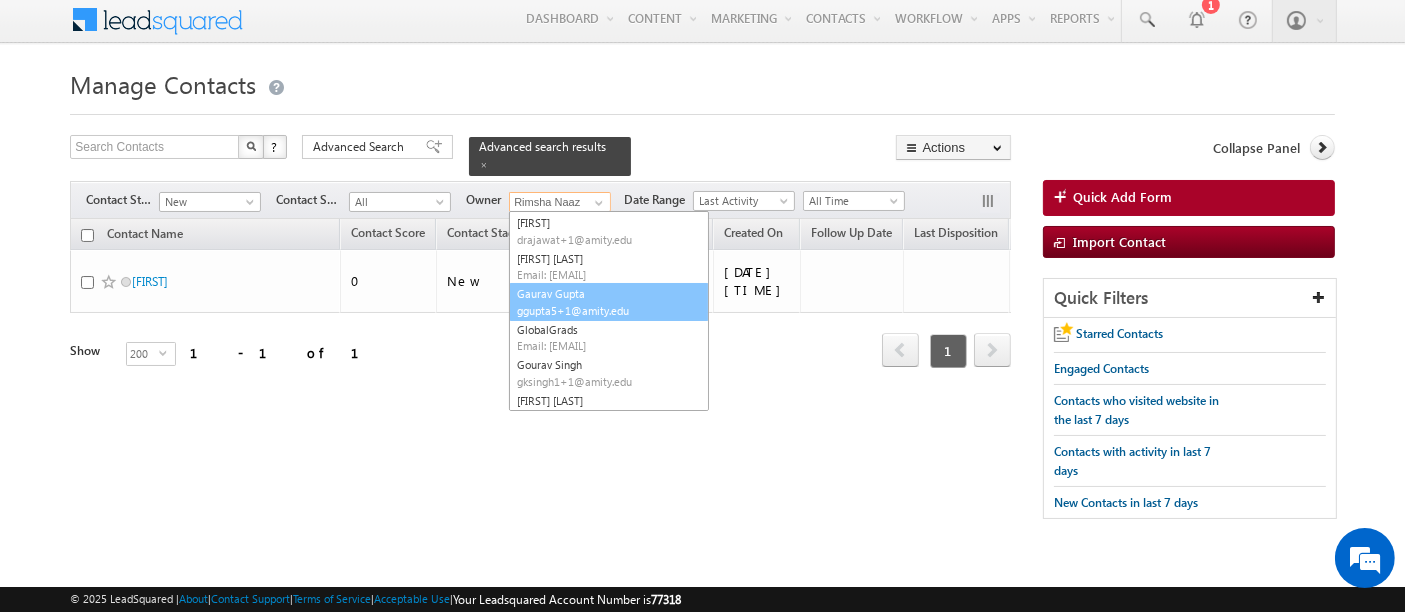 click on "Gaurav Gupta   ggupta5+1@amity.edu" at bounding box center [609, 302] 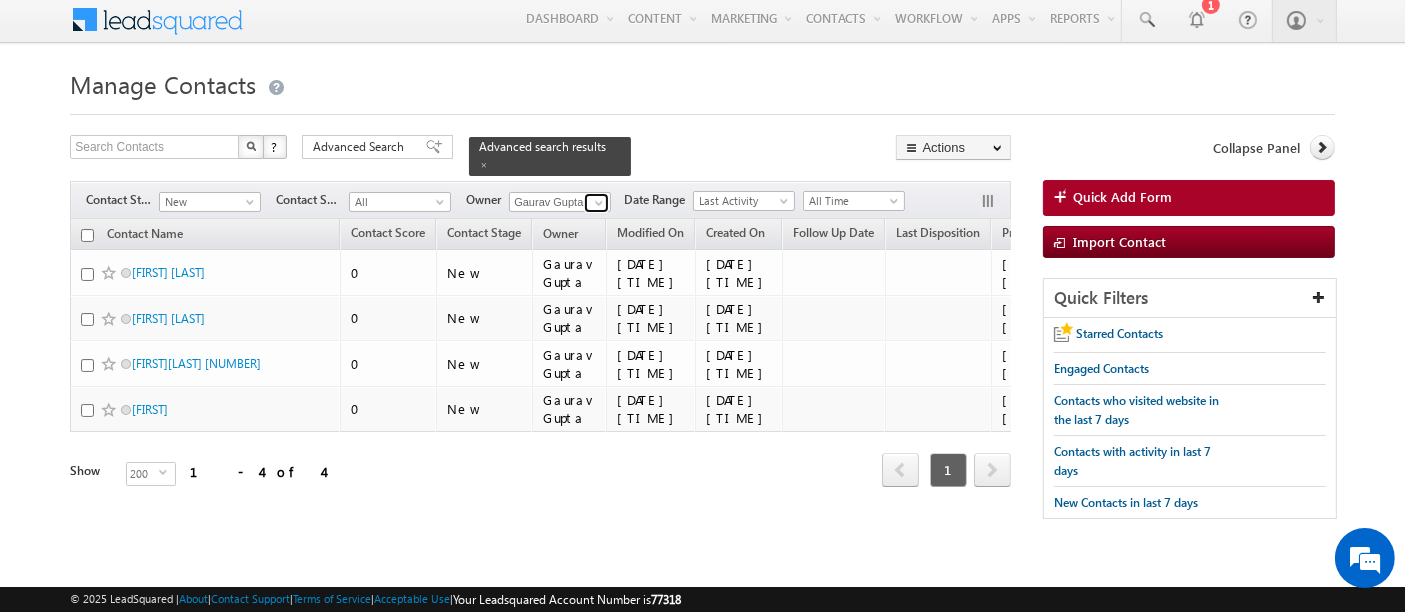 click at bounding box center (596, 203) 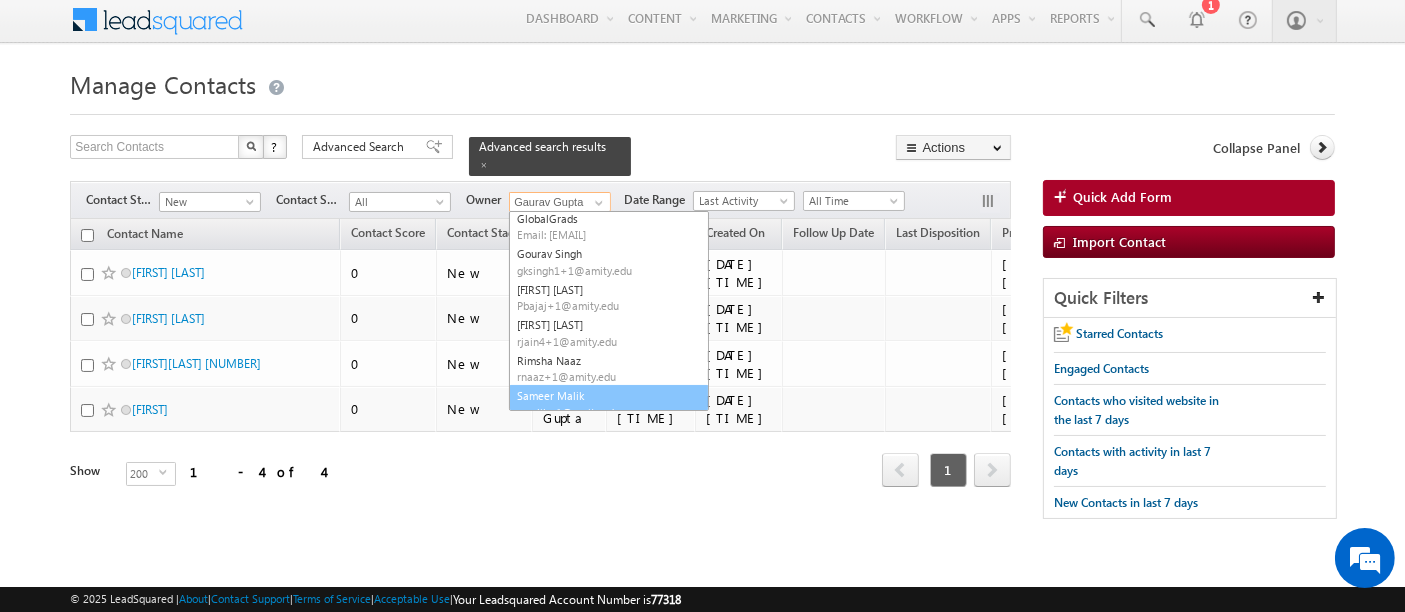 scroll, scrollTop: 234, scrollLeft: 0, axis: vertical 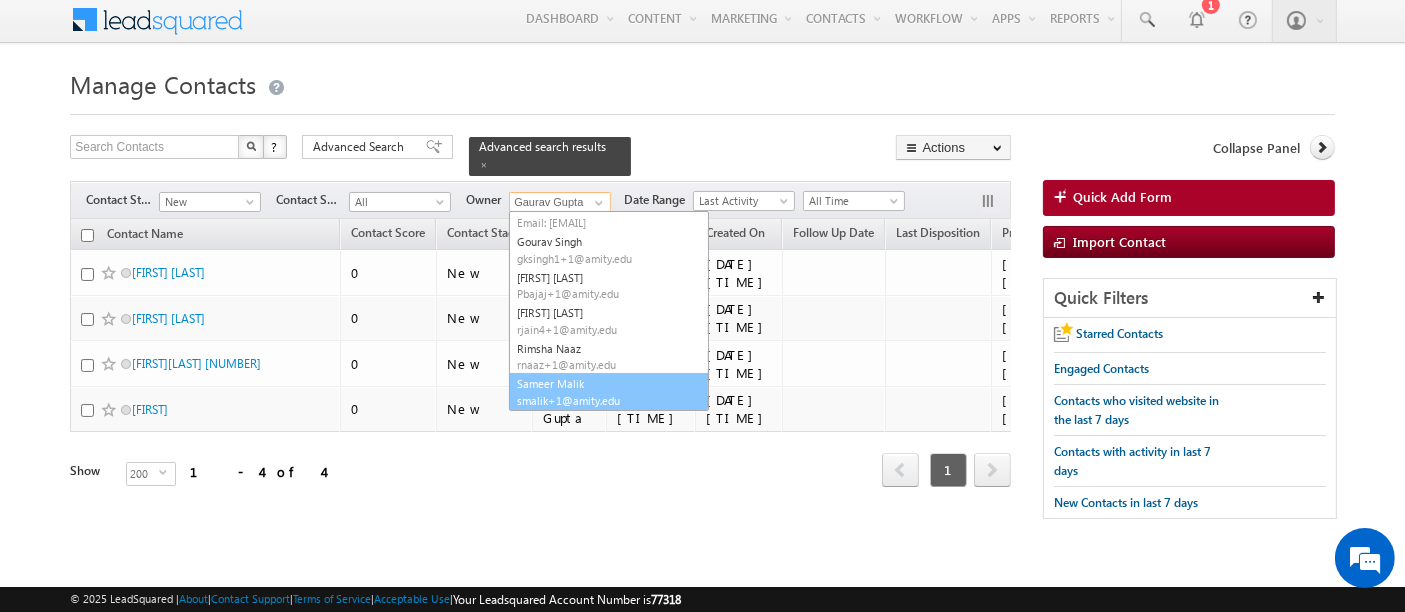 click on "smalik+1@amity.edu" at bounding box center [607, 400] 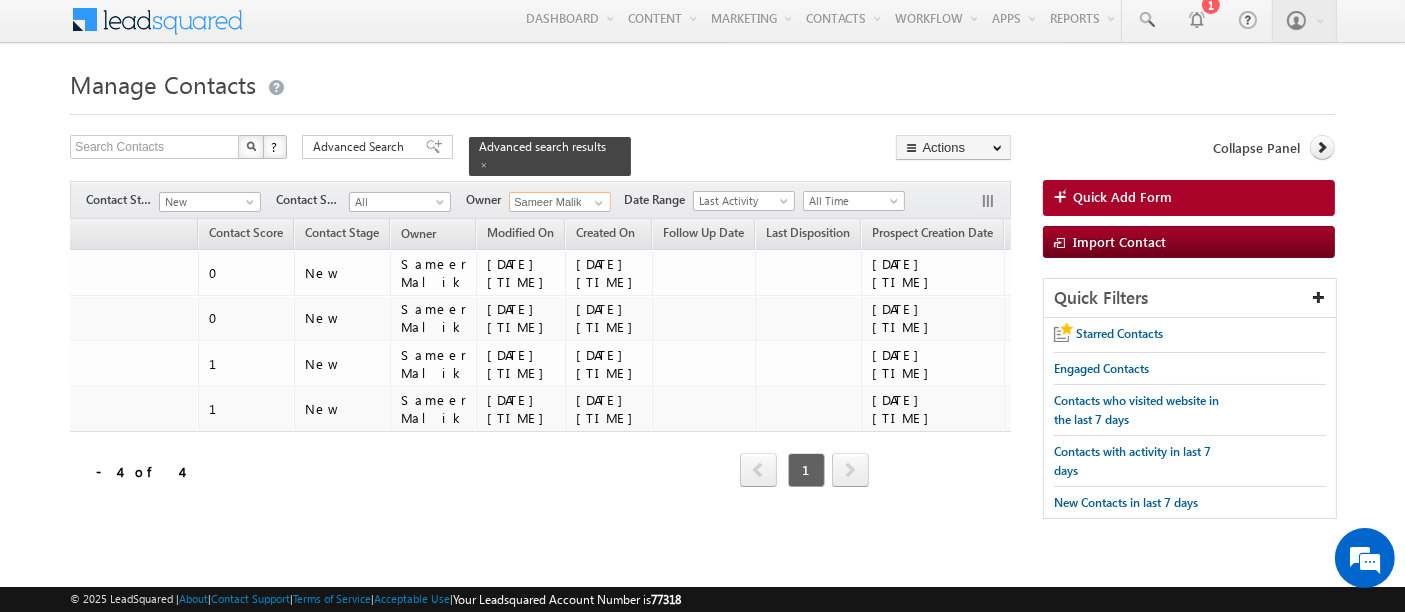 scroll, scrollTop: 0, scrollLeft: 0, axis: both 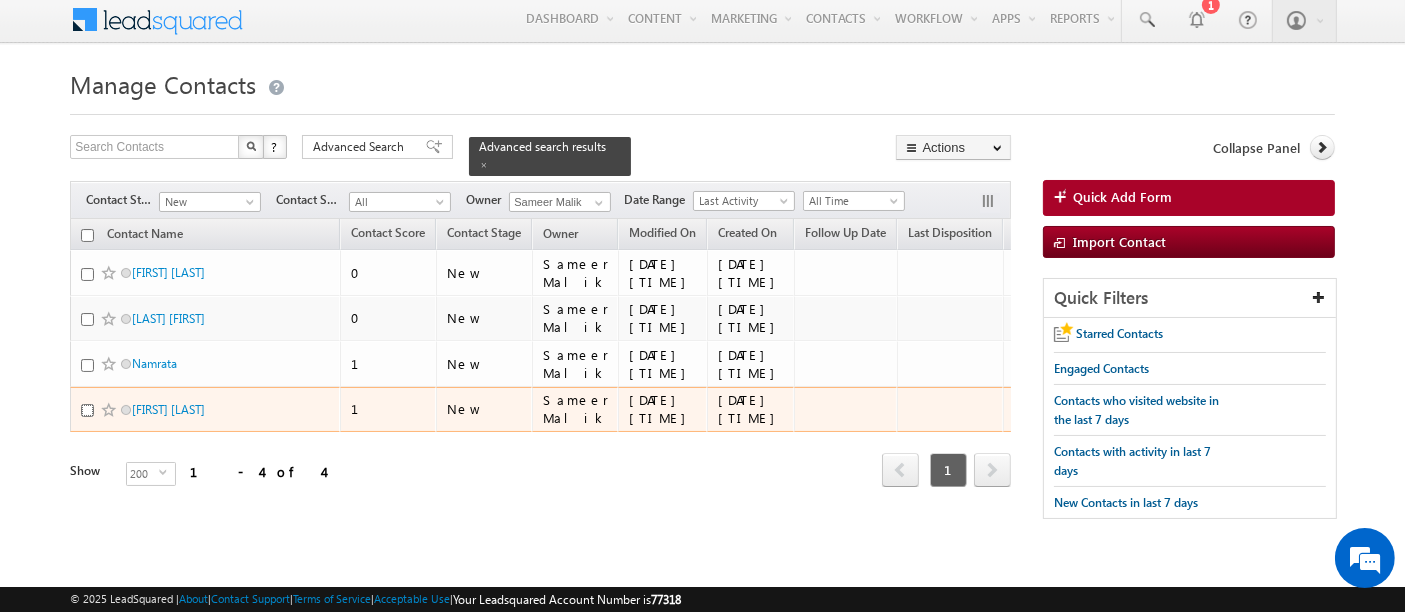 click at bounding box center (87, 410) 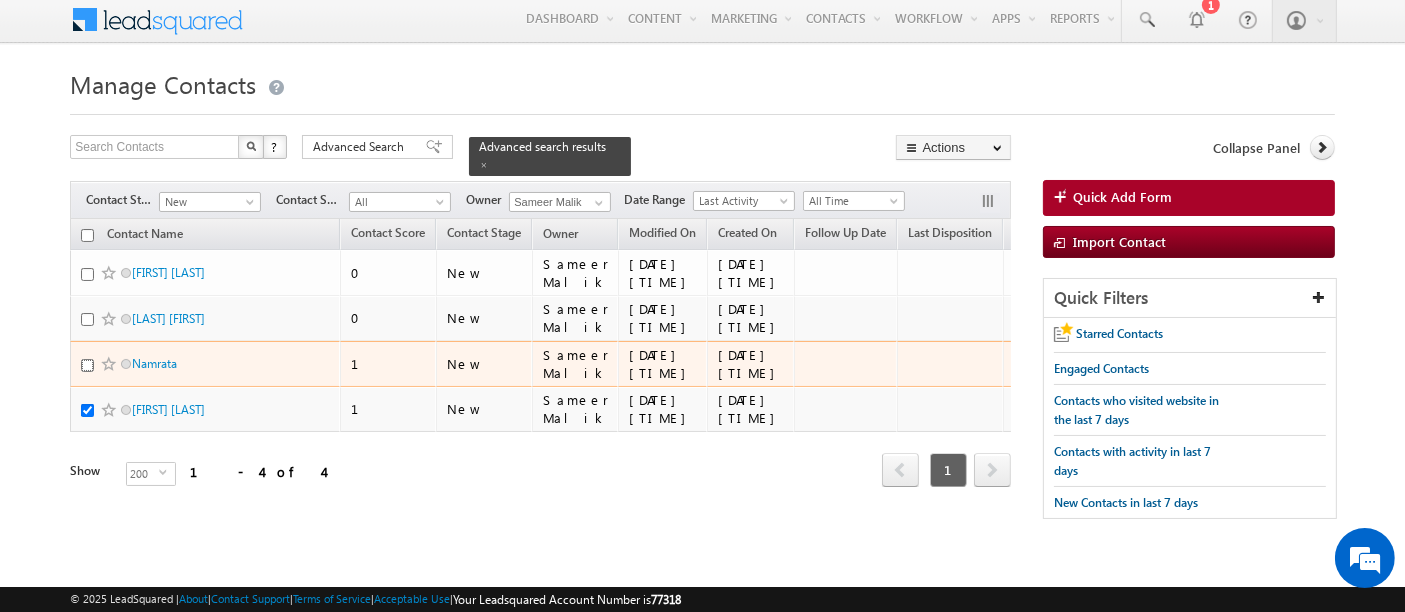 click at bounding box center [87, 365] 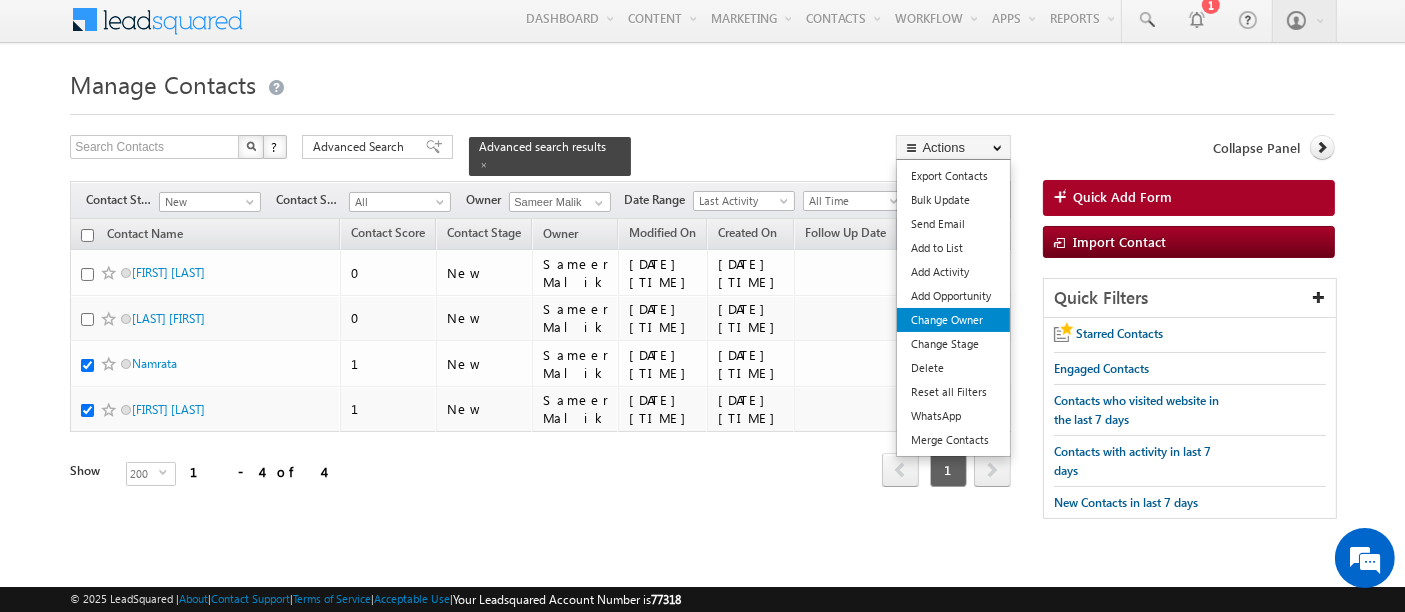 click on "Change Owner" at bounding box center (953, 320) 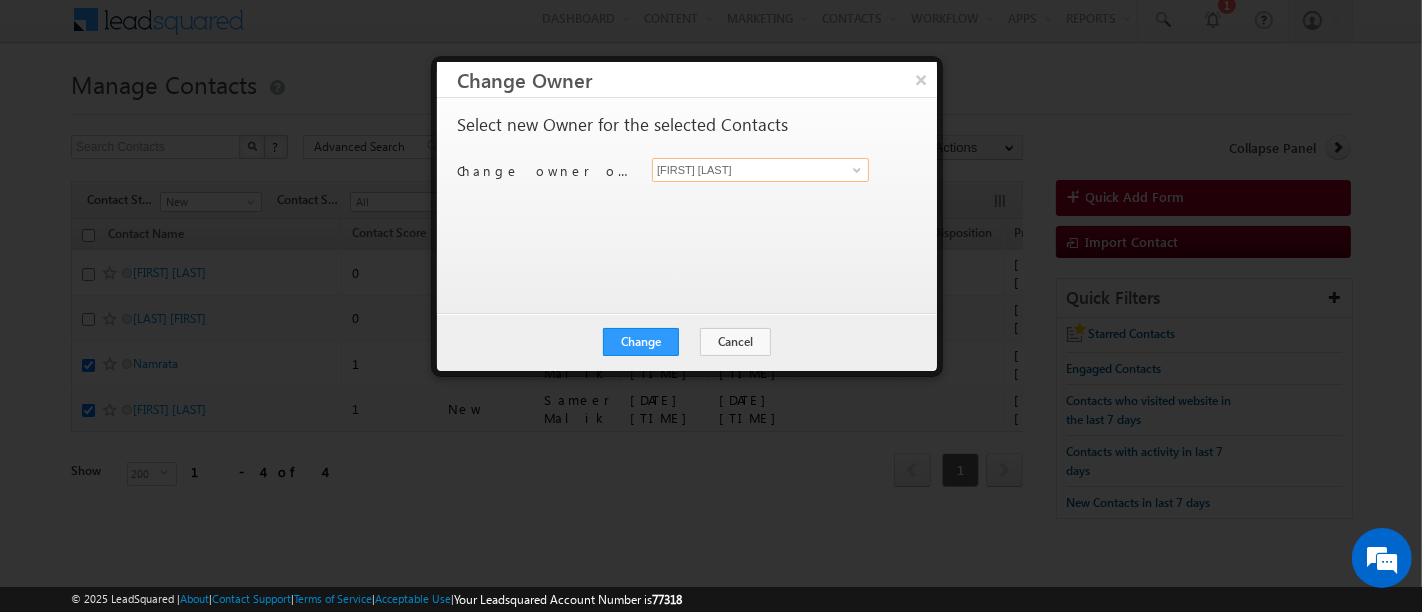 click on "[NAME] [LAST]" at bounding box center (760, 170) 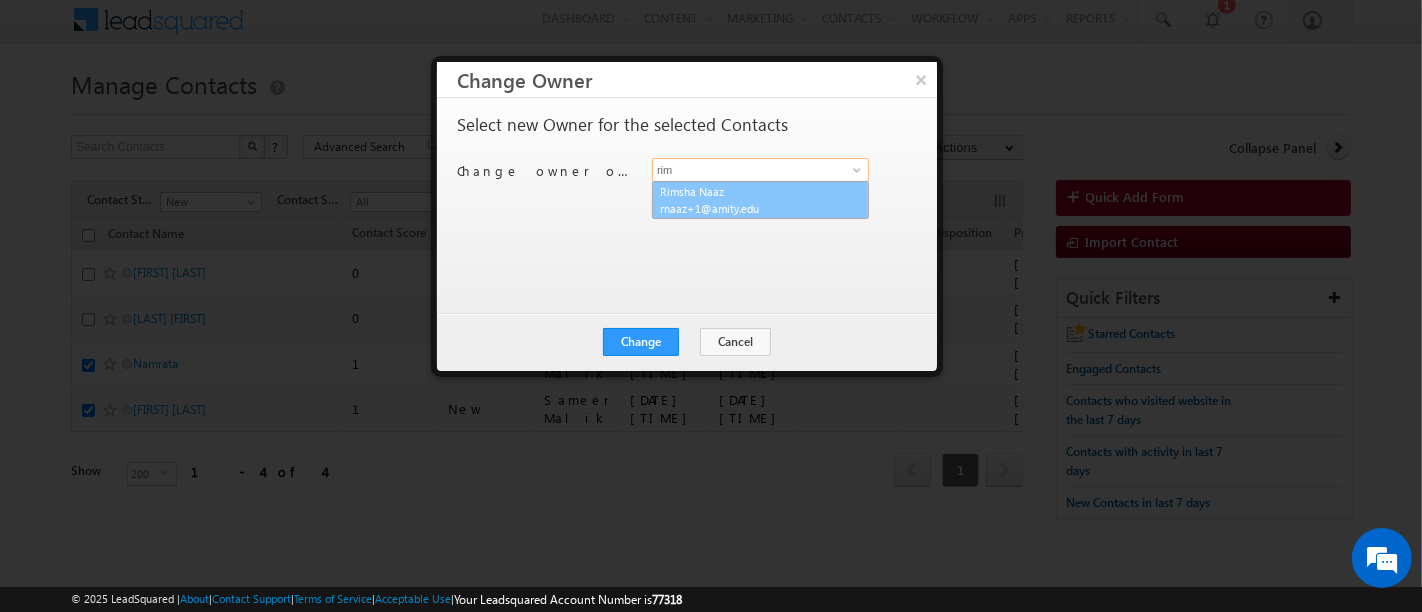 click on "rnaaz+1@amity.edu" at bounding box center (750, 208) 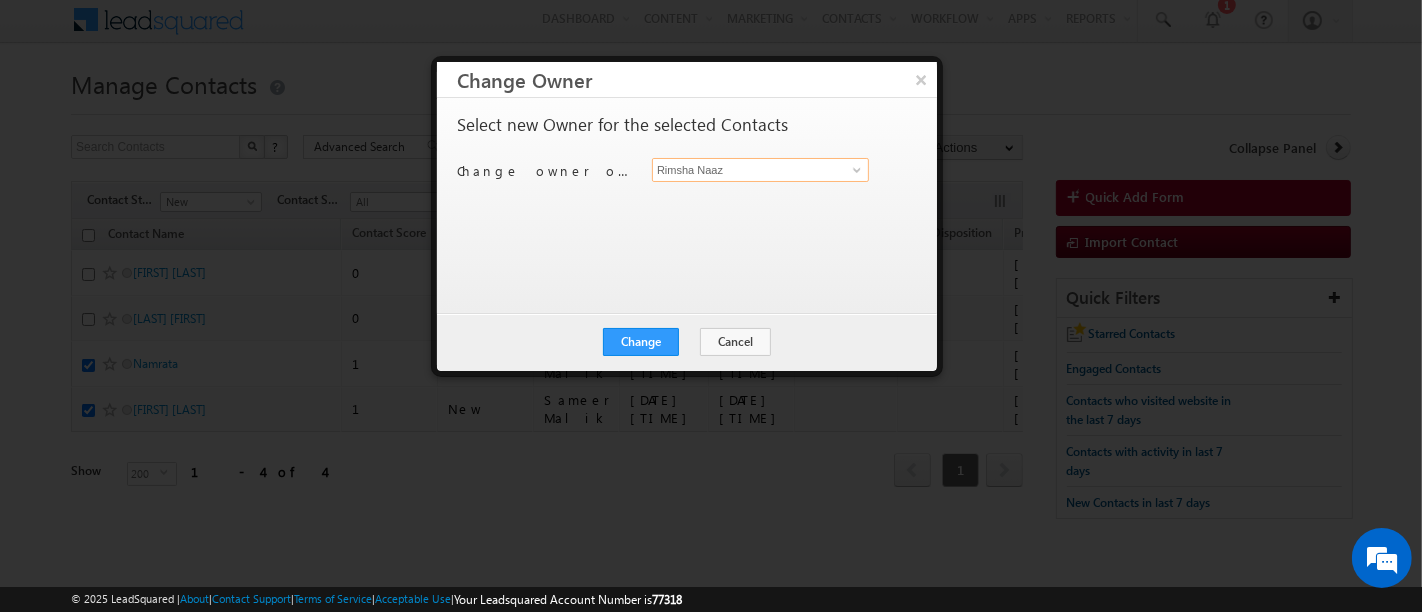 type on "Rimsha Naaz" 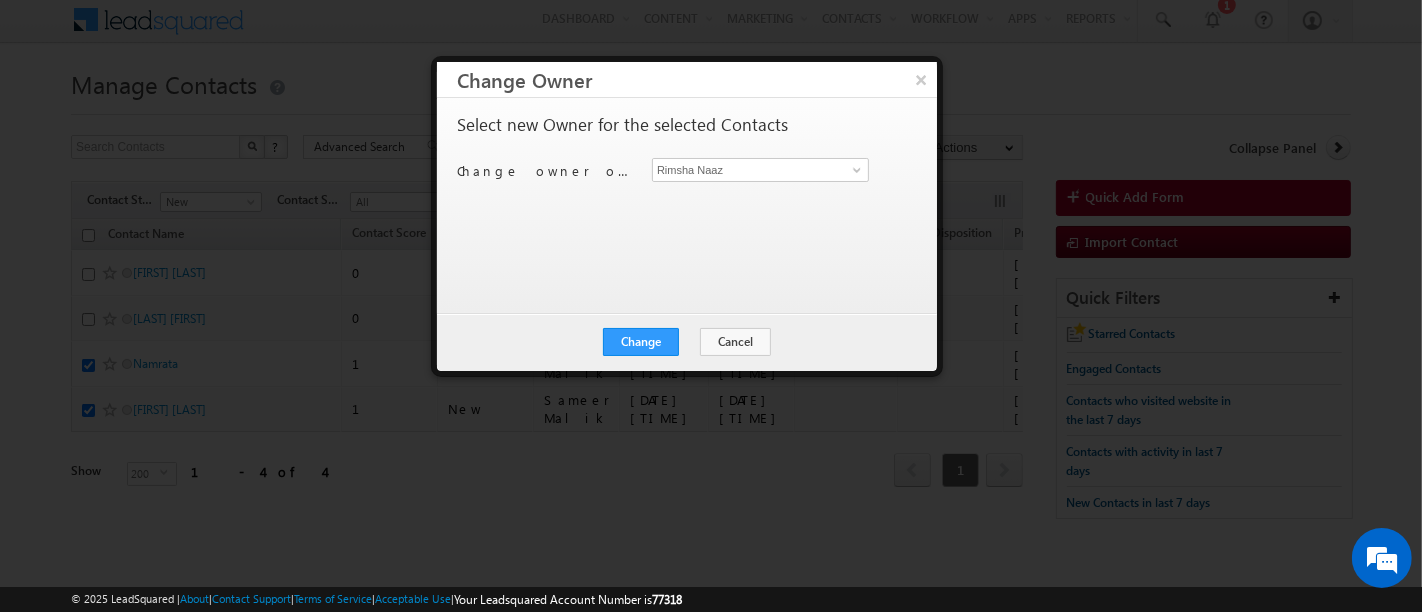click on "Change
Cancel
Close" at bounding box center (687, 342) 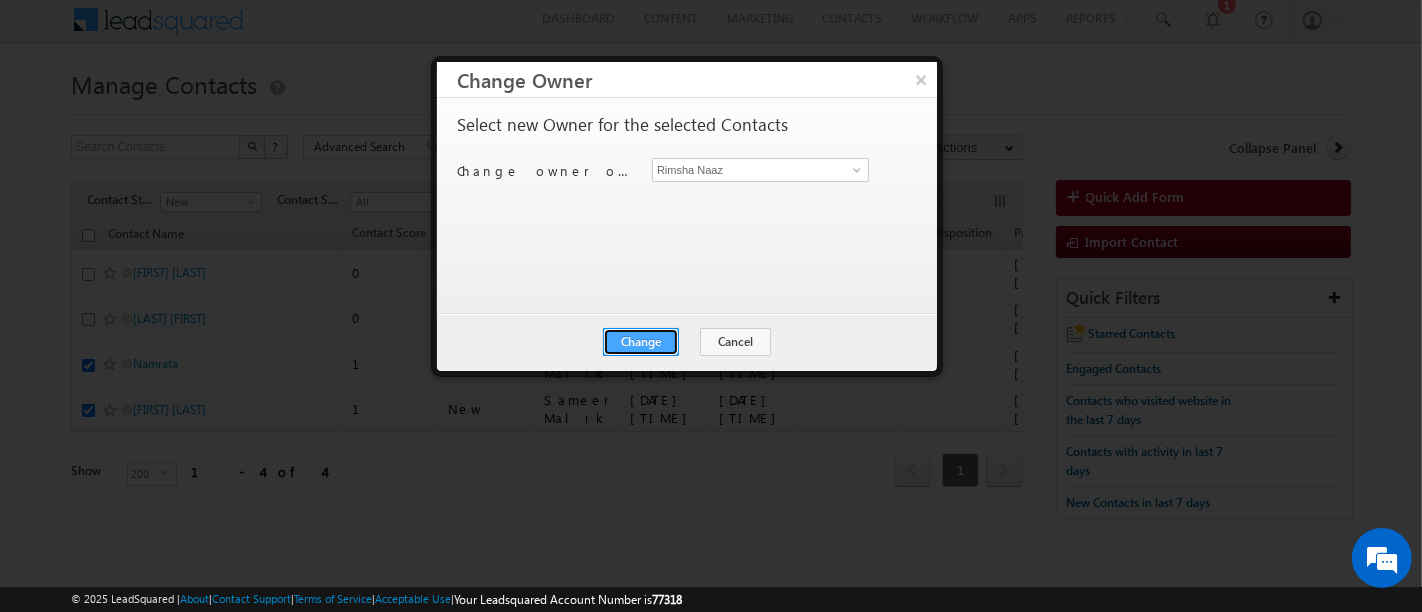 click on "Change" at bounding box center (641, 342) 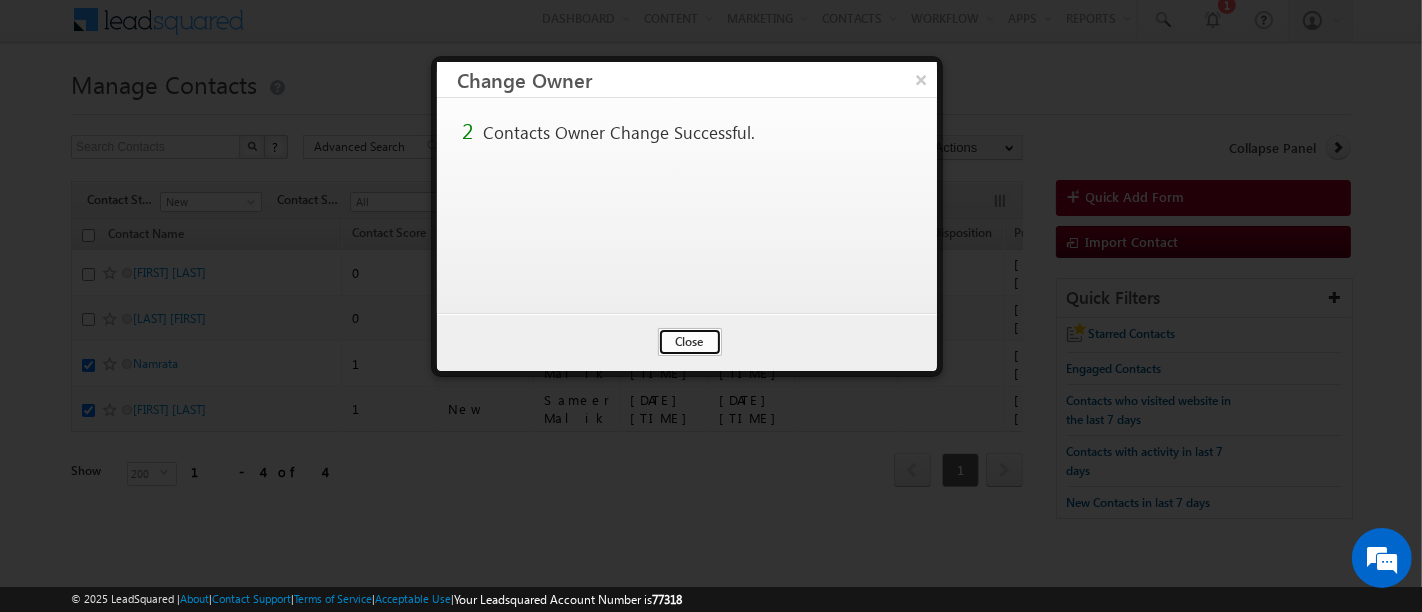 click on "Close" at bounding box center (690, 342) 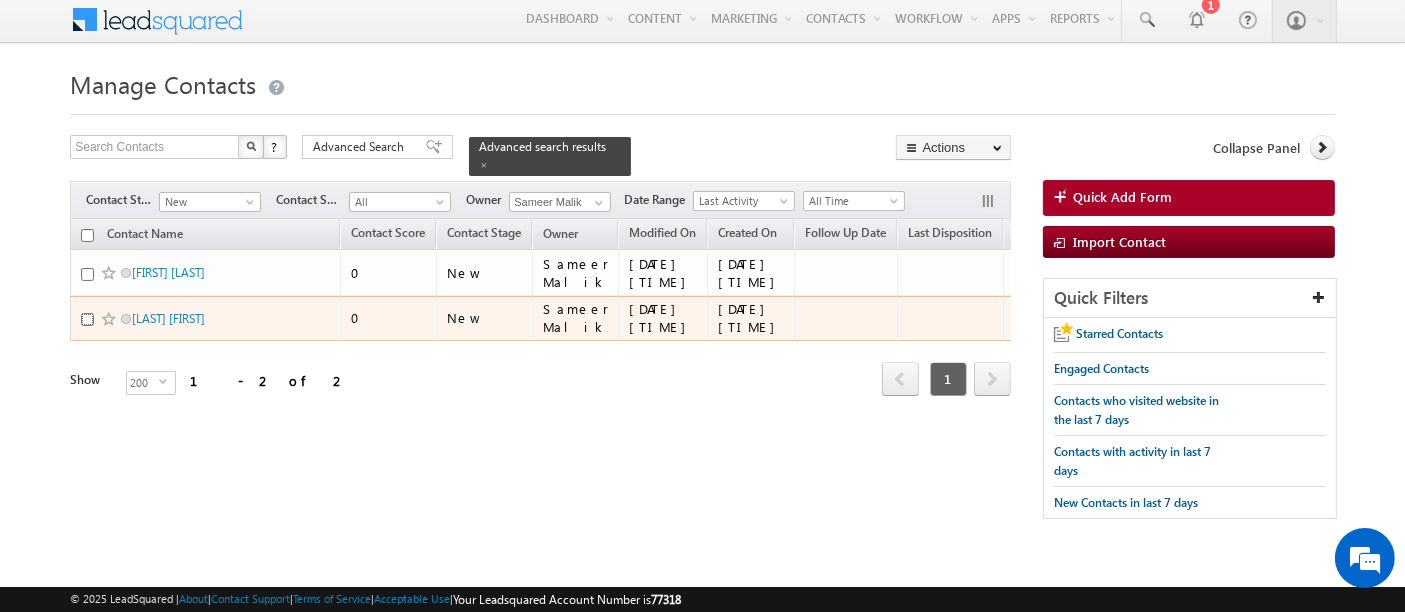 click at bounding box center (87, 319) 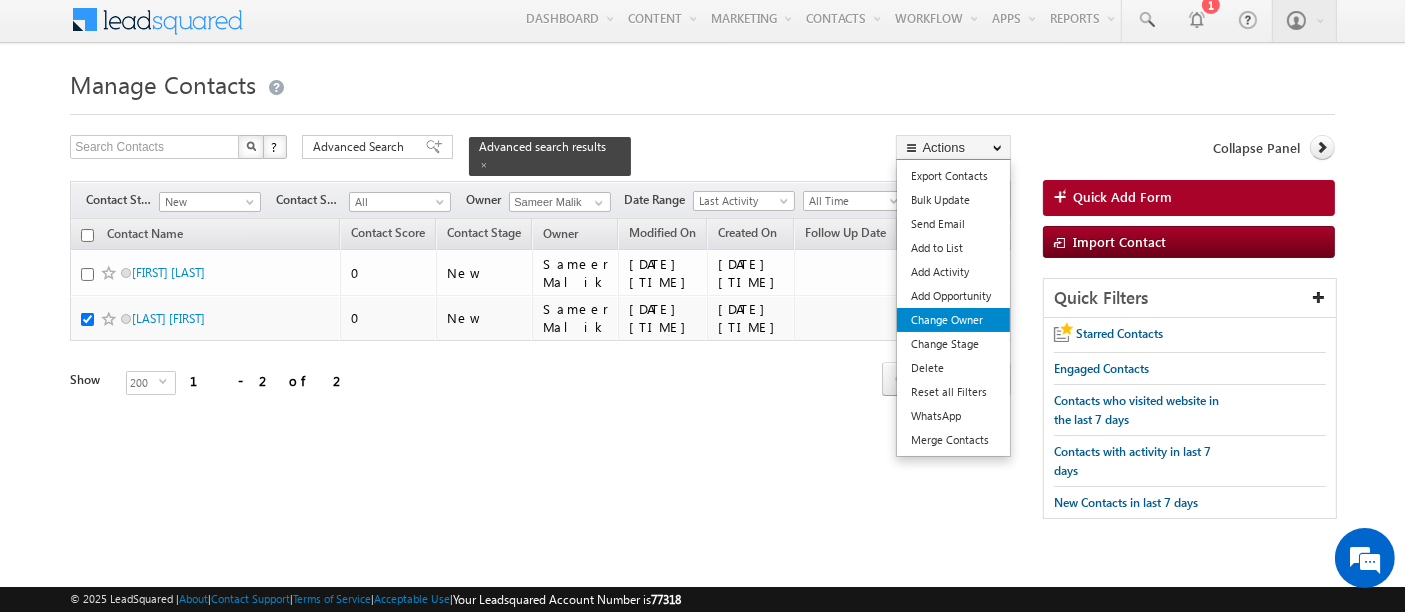 click on "Change Owner" at bounding box center [953, 320] 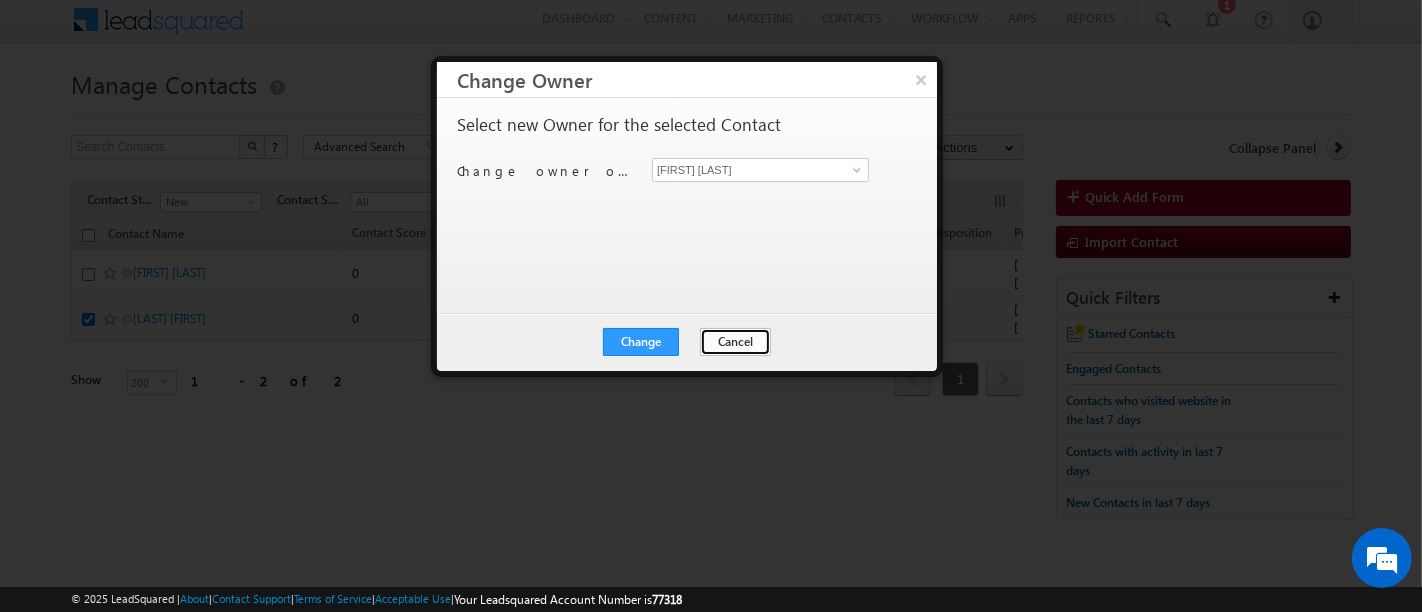 click on "Cancel" at bounding box center [735, 342] 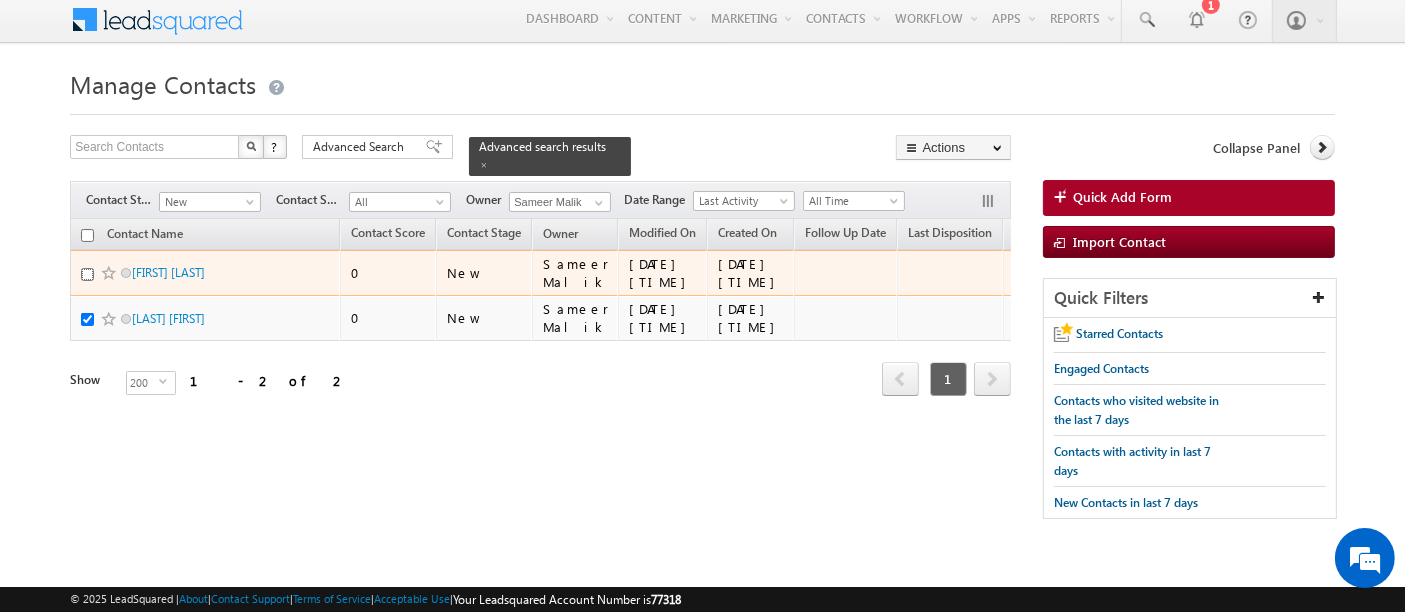 click at bounding box center [87, 274] 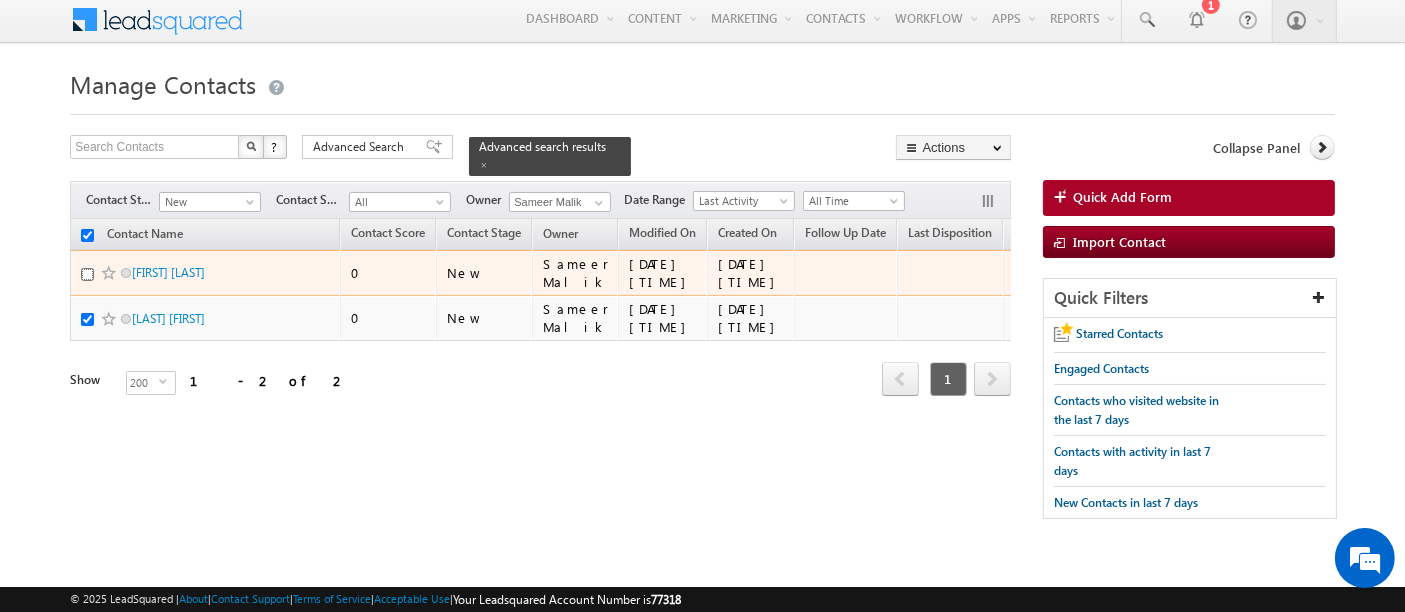 checkbox on "true" 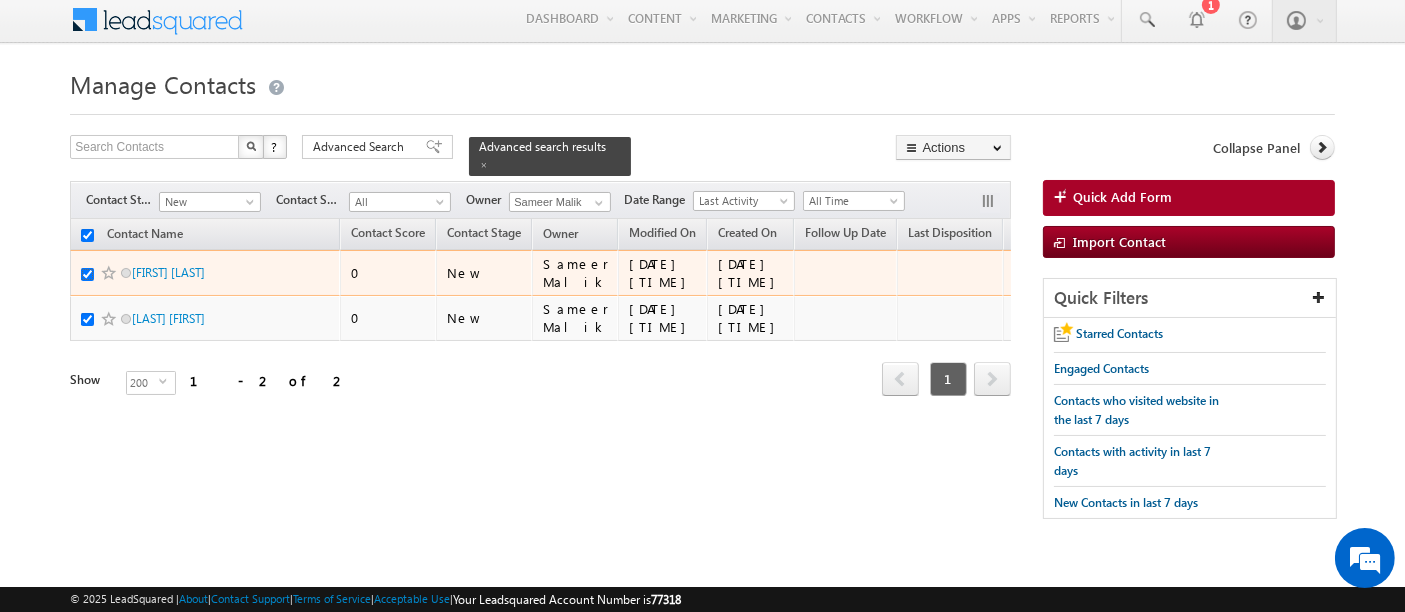 checkbox on "true" 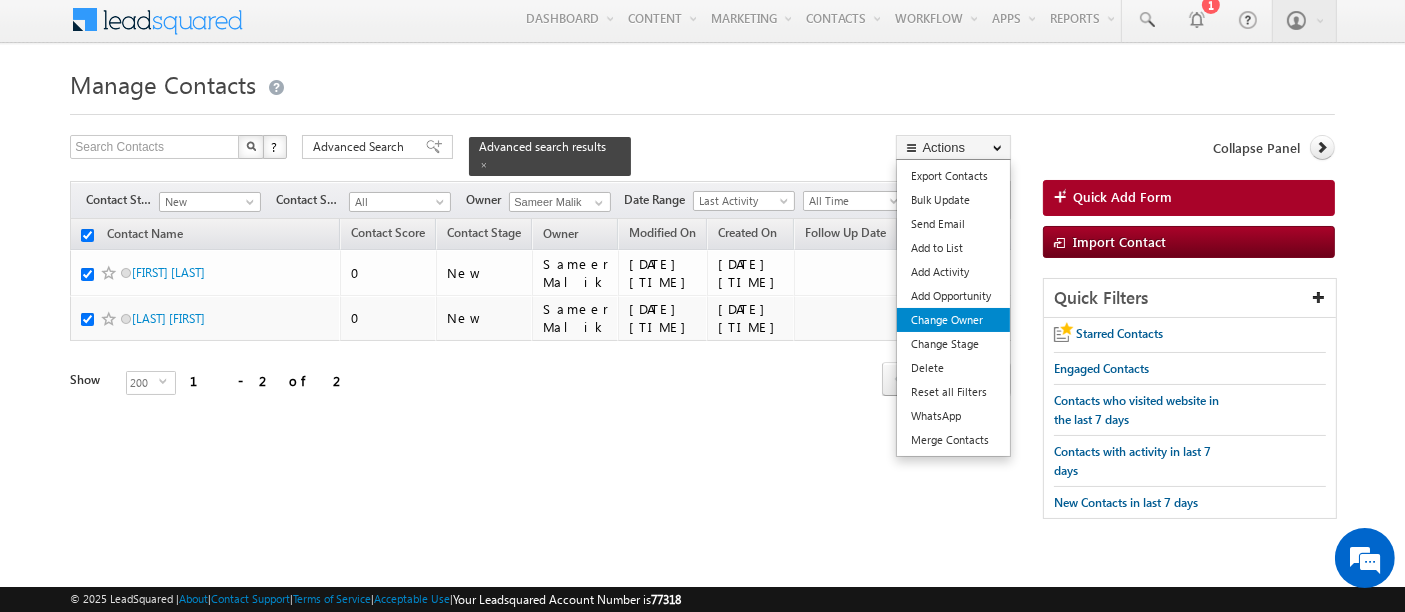 click on "Change Owner" at bounding box center [953, 320] 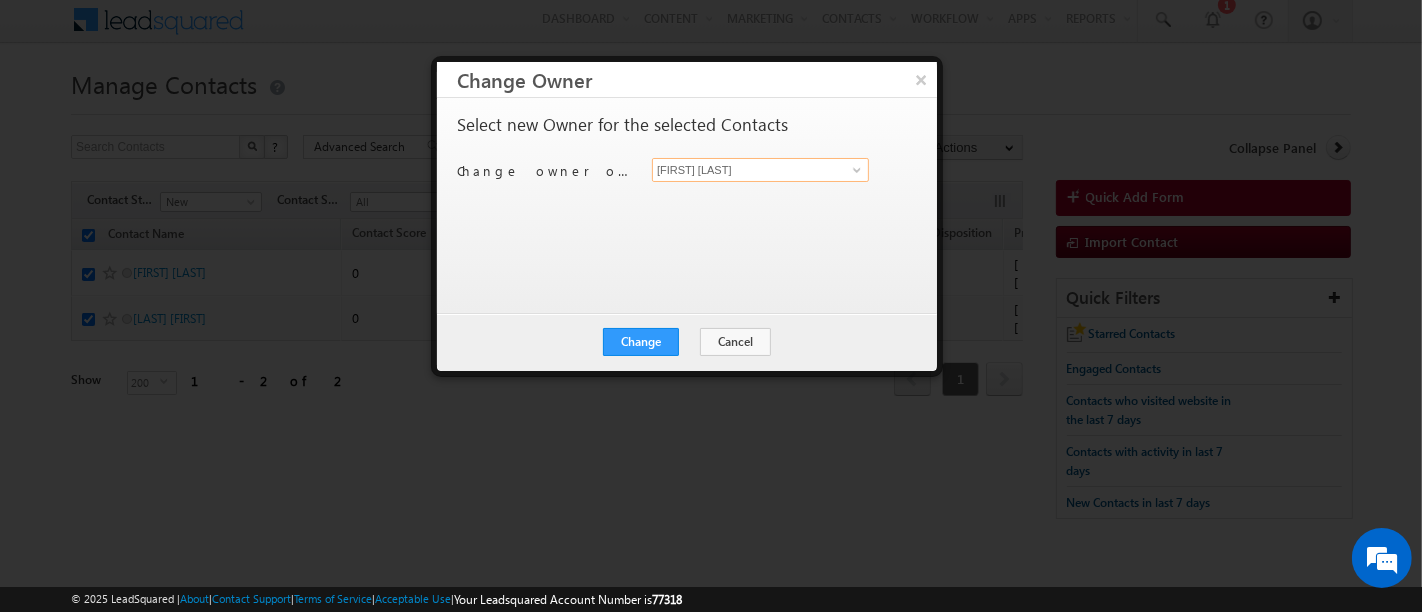 click on "[FIRST] [LAST]" at bounding box center [760, 170] 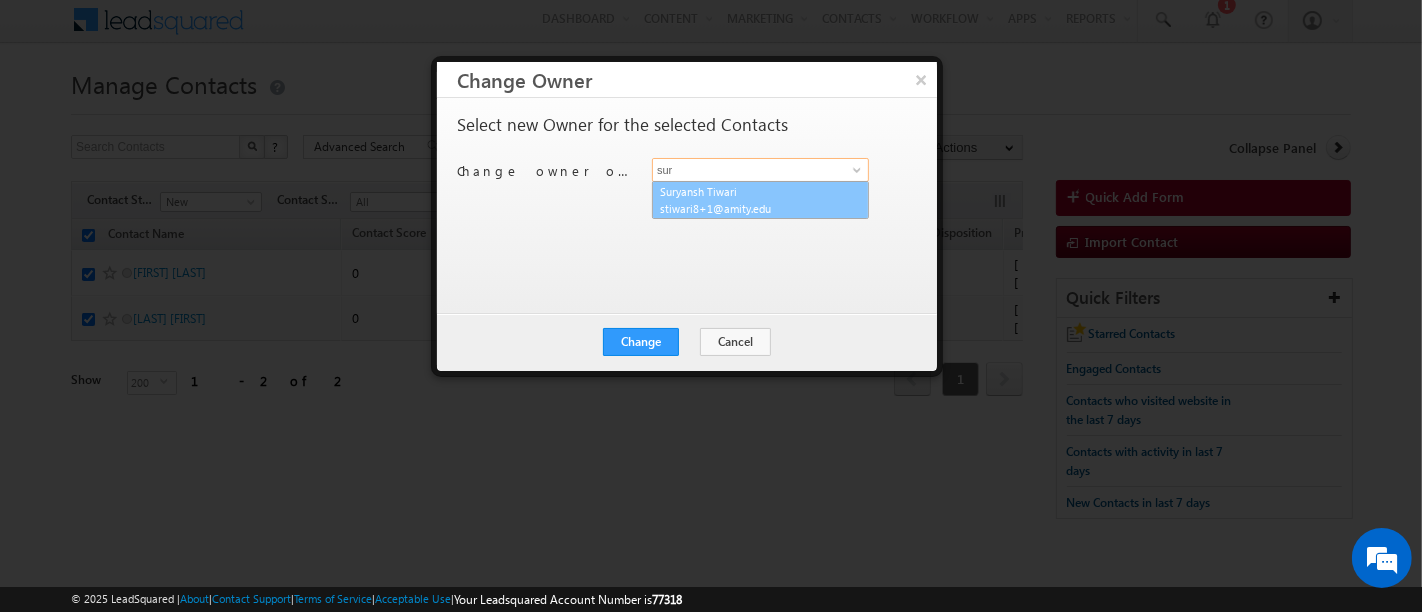 click on "Suryansh Tiwari   stiwari8+1@amity.edu" at bounding box center (760, 200) 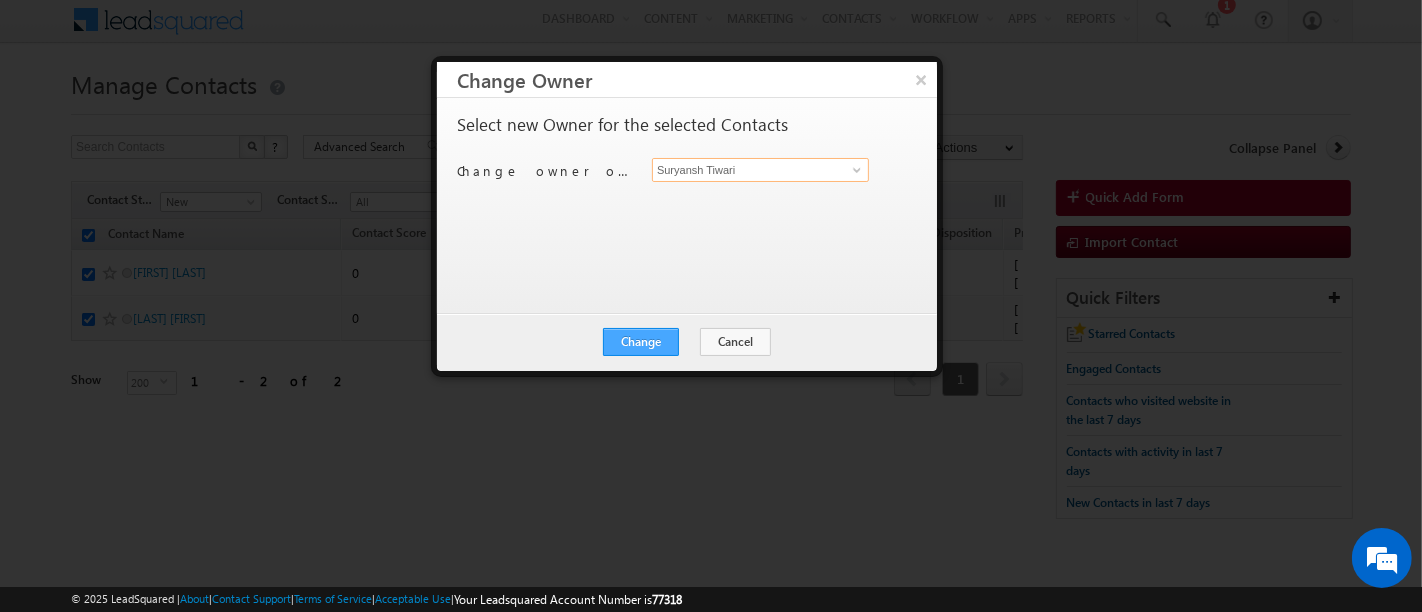 type on "Suryansh Tiwari" 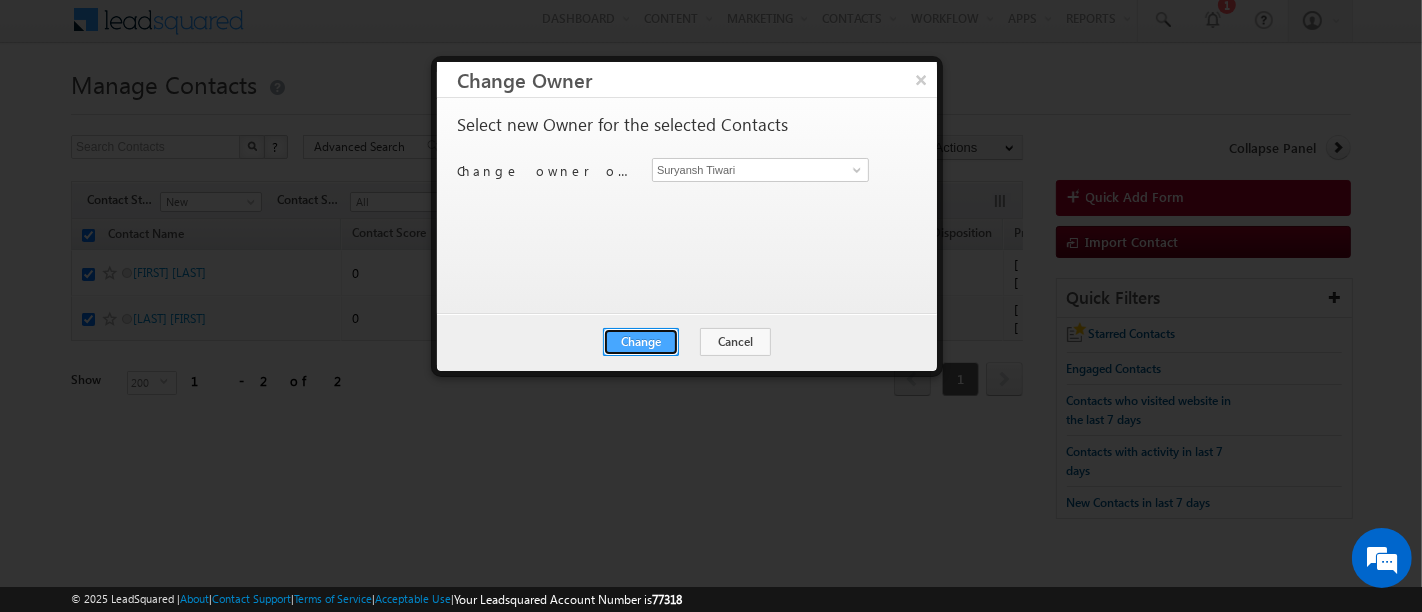 click on "Change" at bounding box center (641, 342) 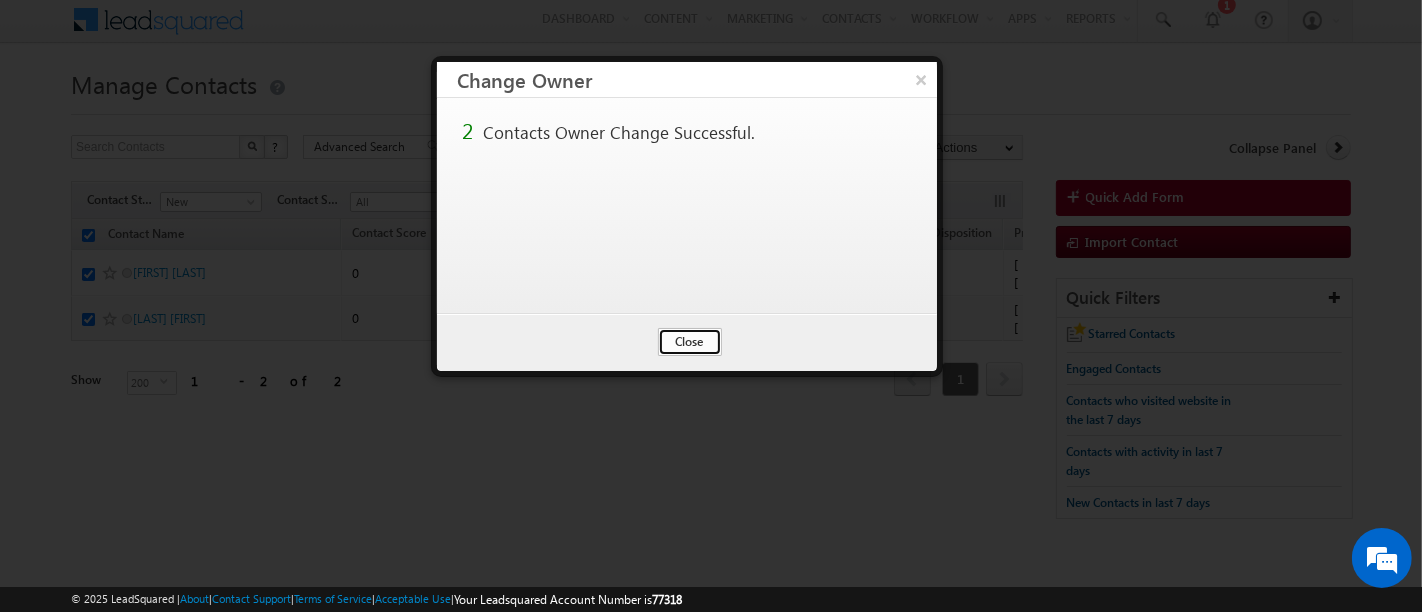 click on "Close" at bounding box center (690, 342) 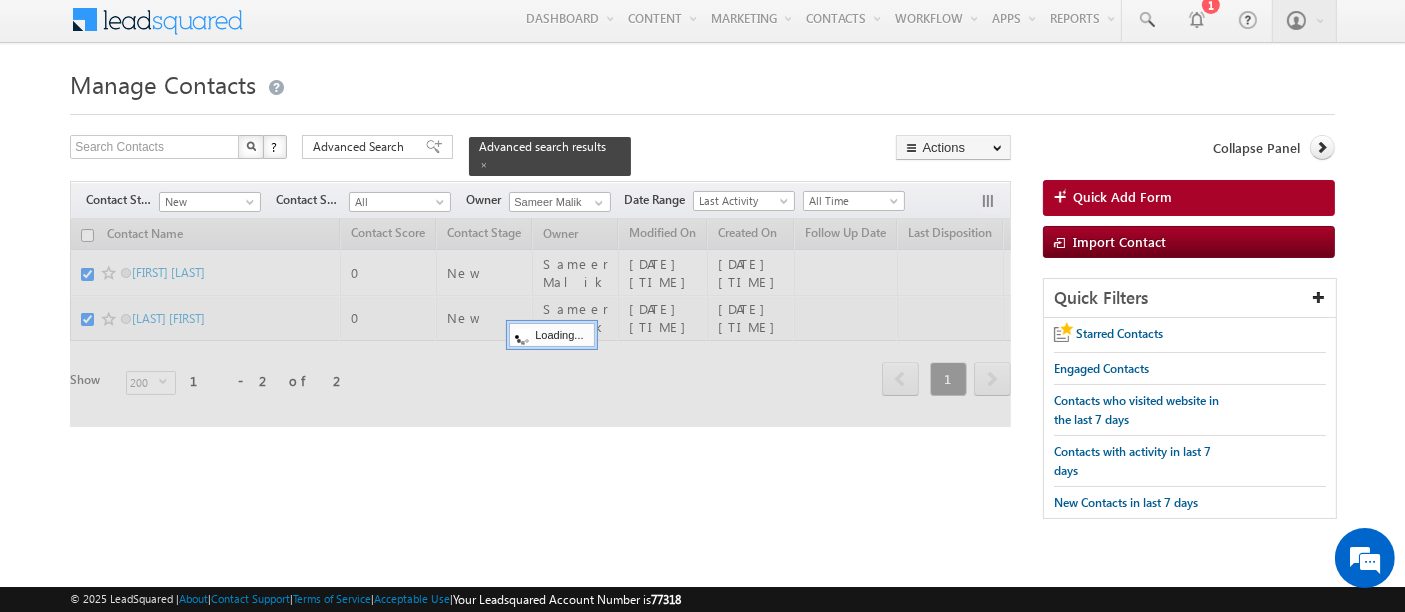 checkbox on "false" 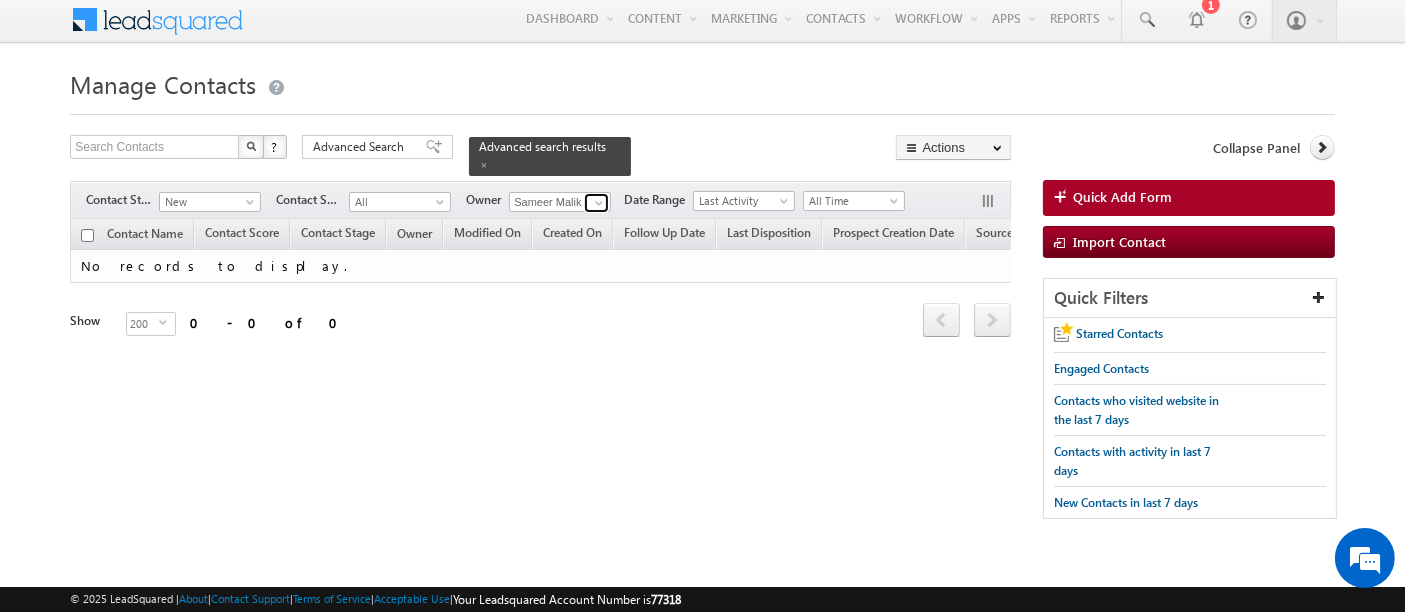 click at bounding box center [596, 203] 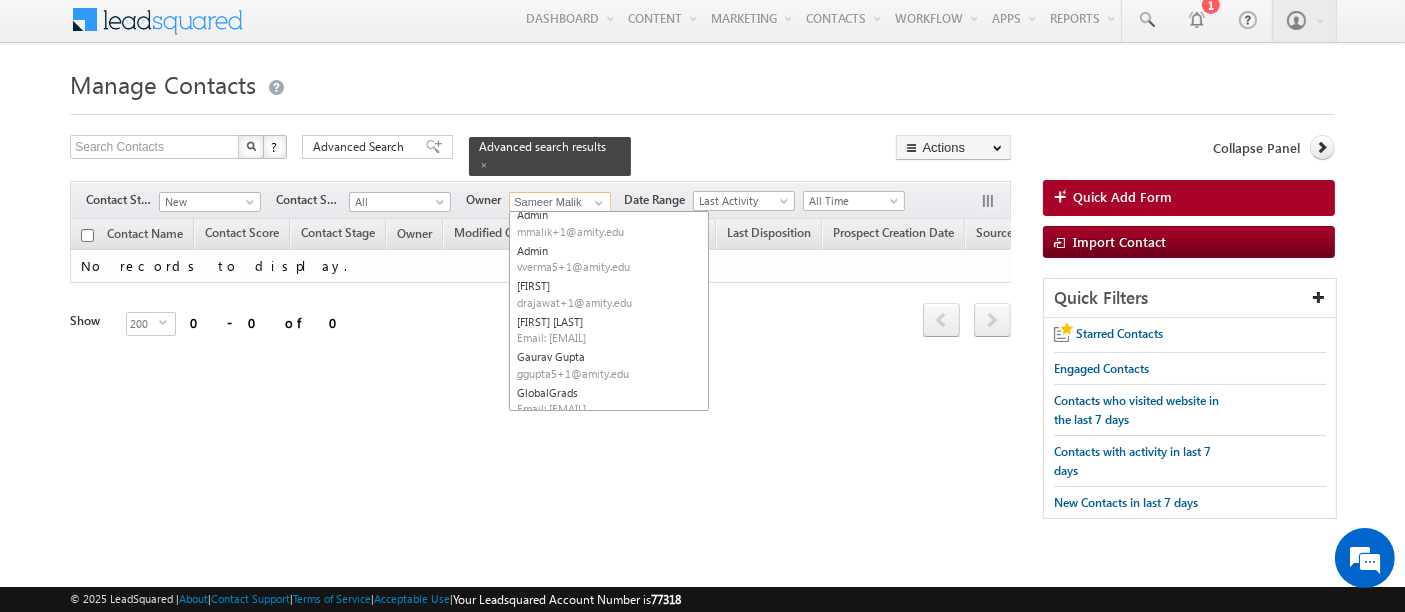 scroll, scrollTop: 0, scrollLeft: 0, axis: both 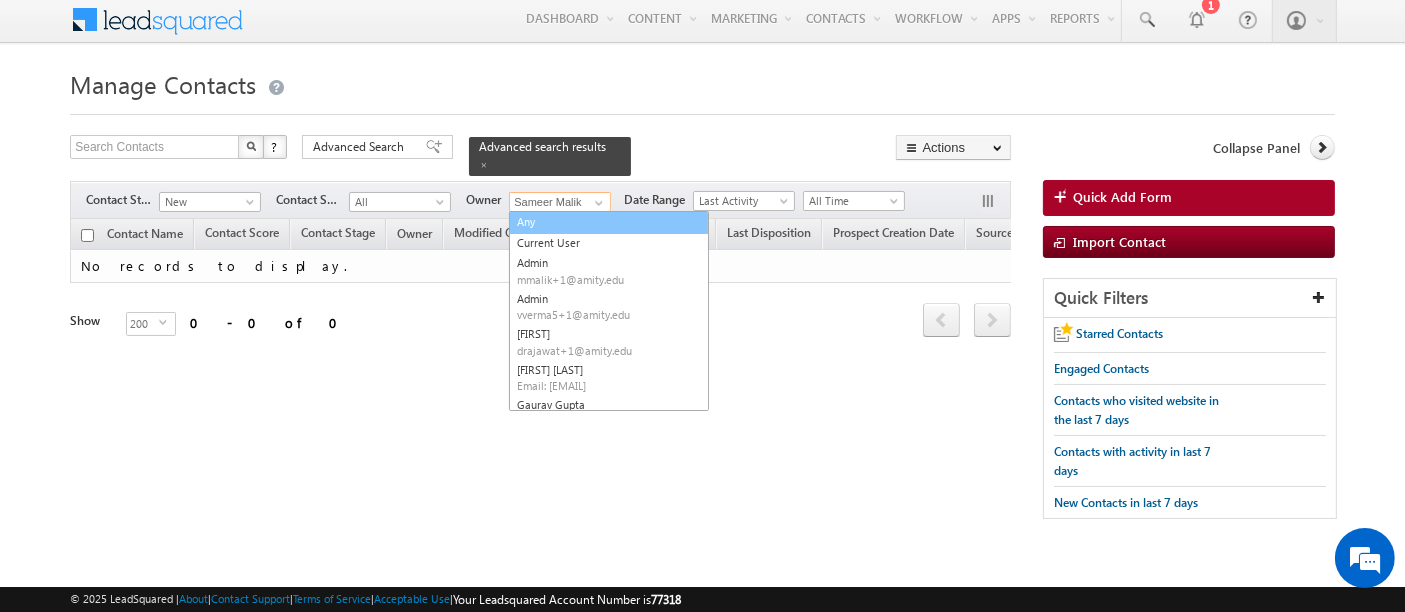 click on "Any" at bounding box center [609, 222] 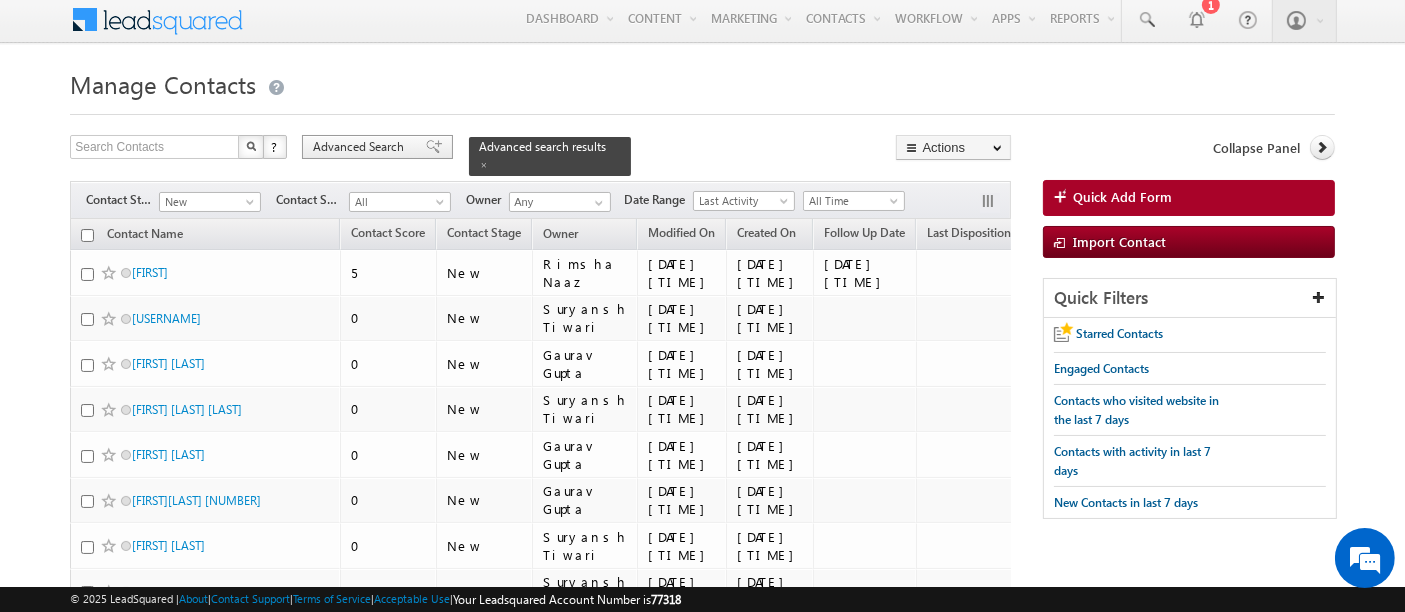 click on "Advanced Search" at bounding box center [361, 147] 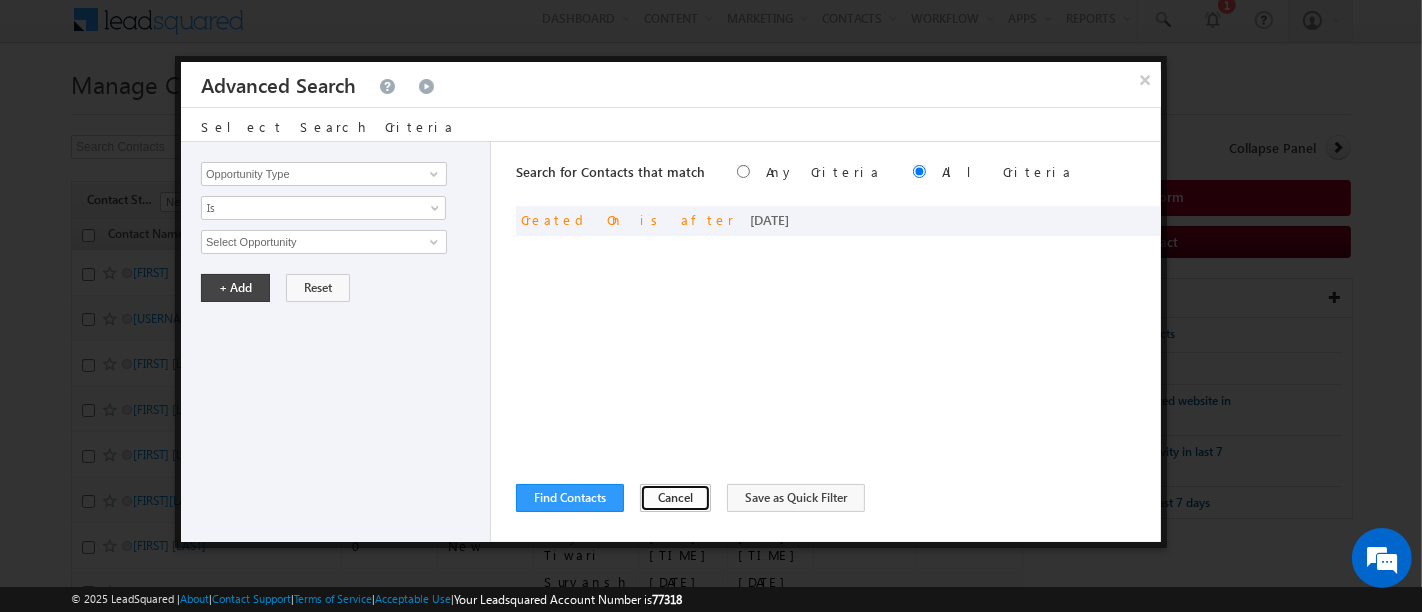 click on "Cancel" at bounding box center [675, 498] 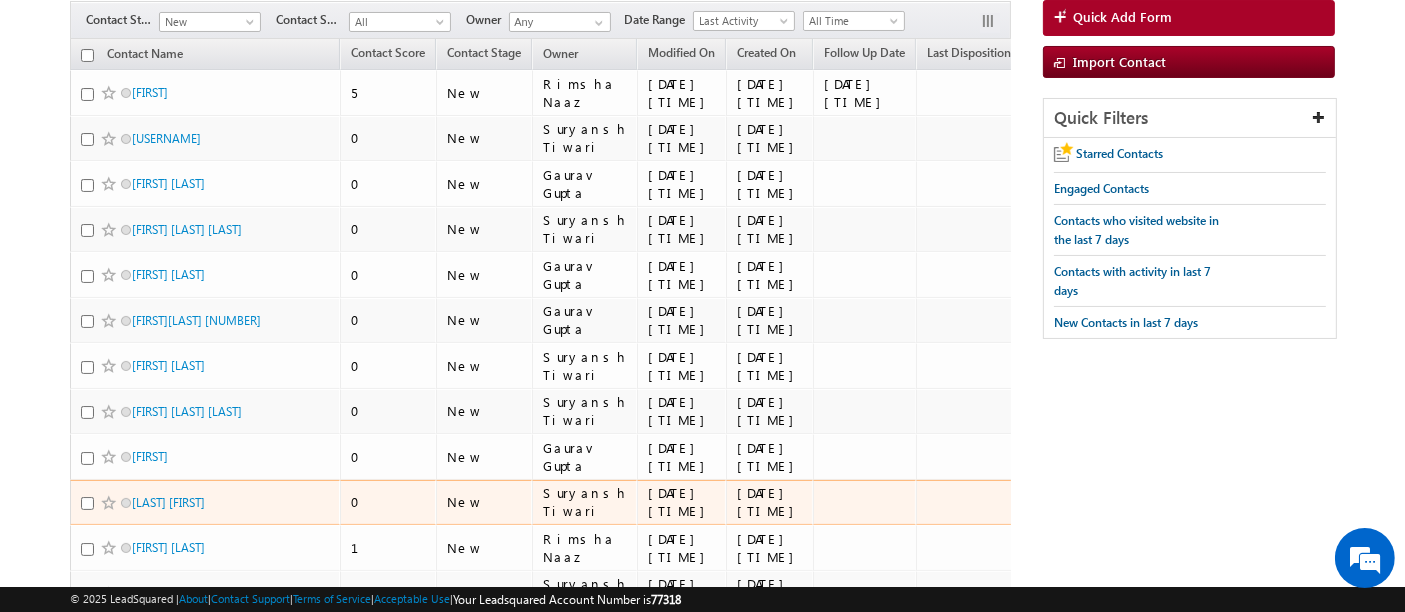 scroll, scrollTop: 115, scrollLeft: 0, axis: vertical 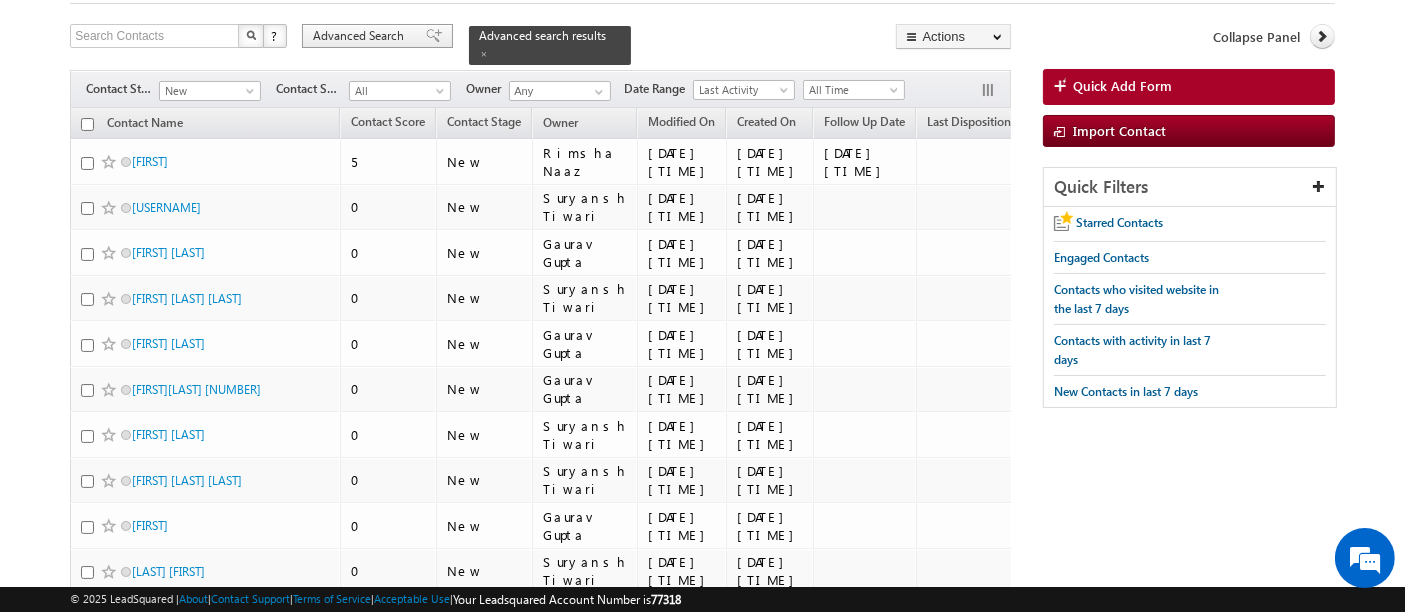 click on "Advanced Search" at bounding box center (361, 36) 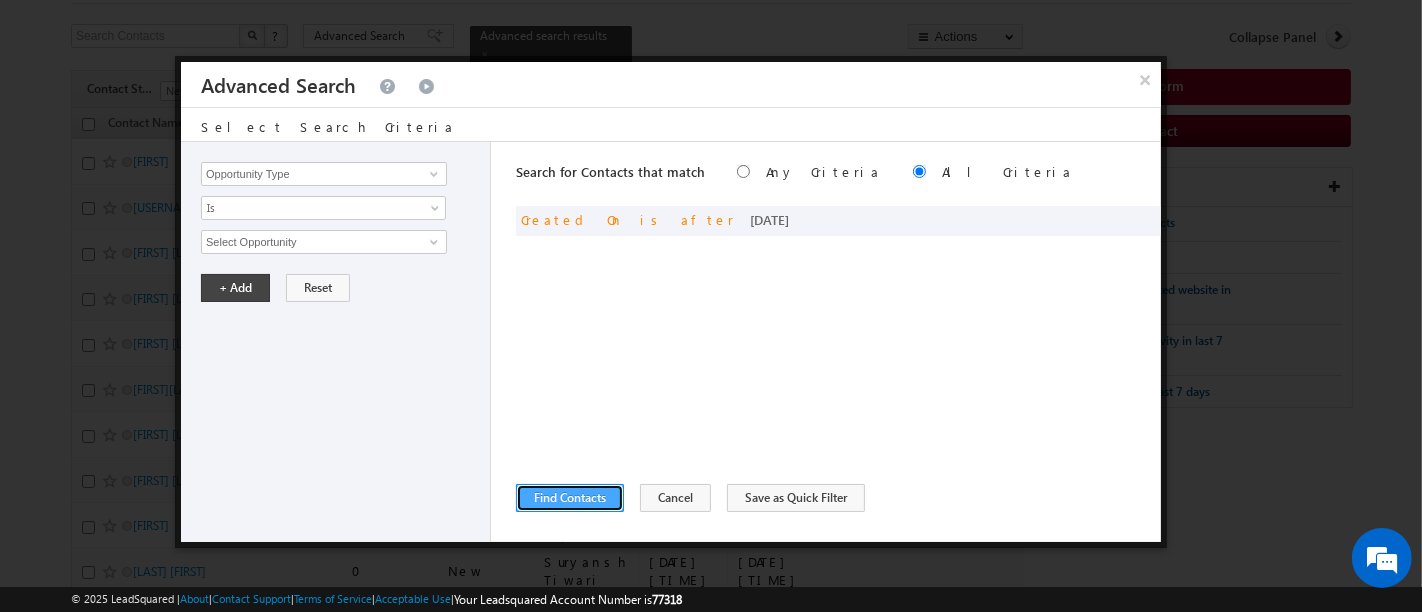 click on "Find Contacts" at bounding box center [570, 498] 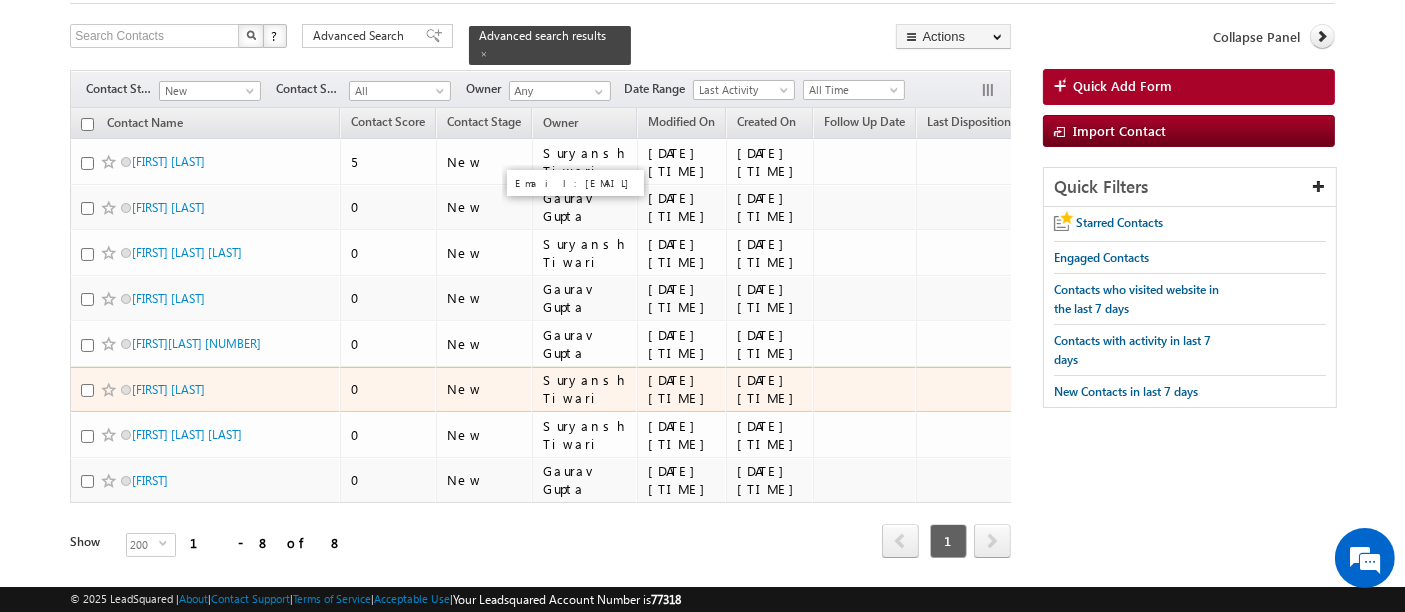 scroll, scrollTop: 164, scrollLeft: 0, axis: vertical 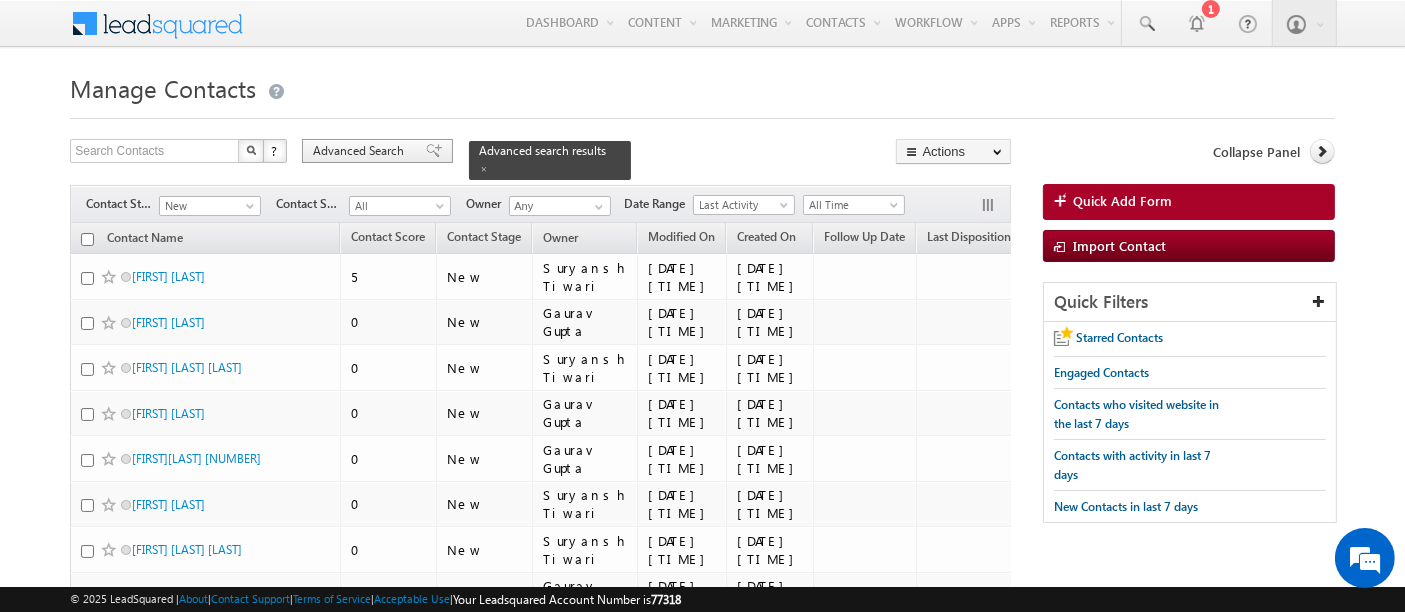 click on "Advanced Search" at bounding box center (361, 151) 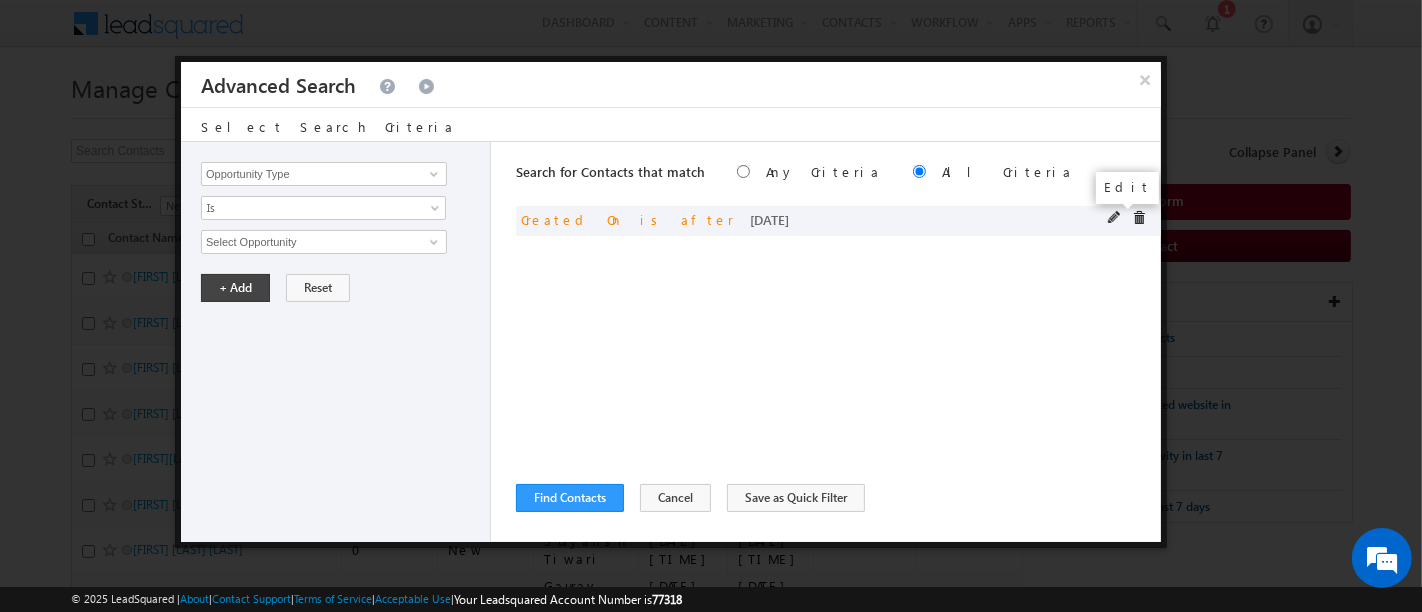 click at bounding box center [1115, 218] 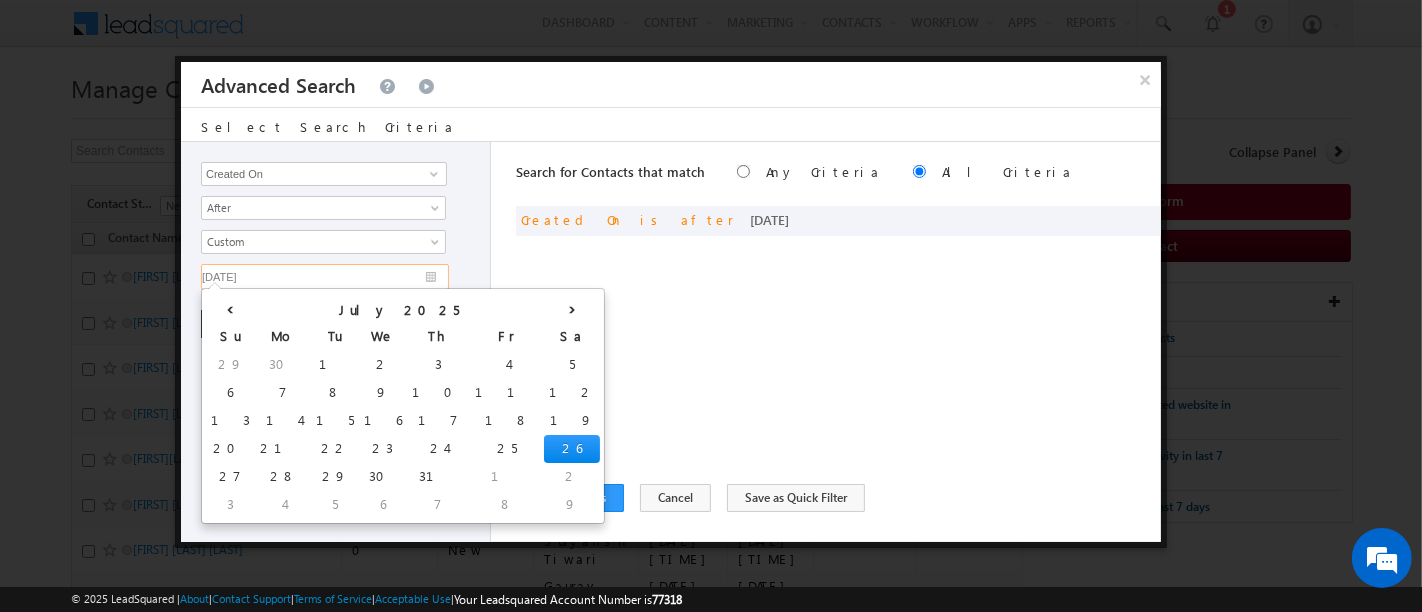 click on "26/07/2025" at bounding box center (325, 277) 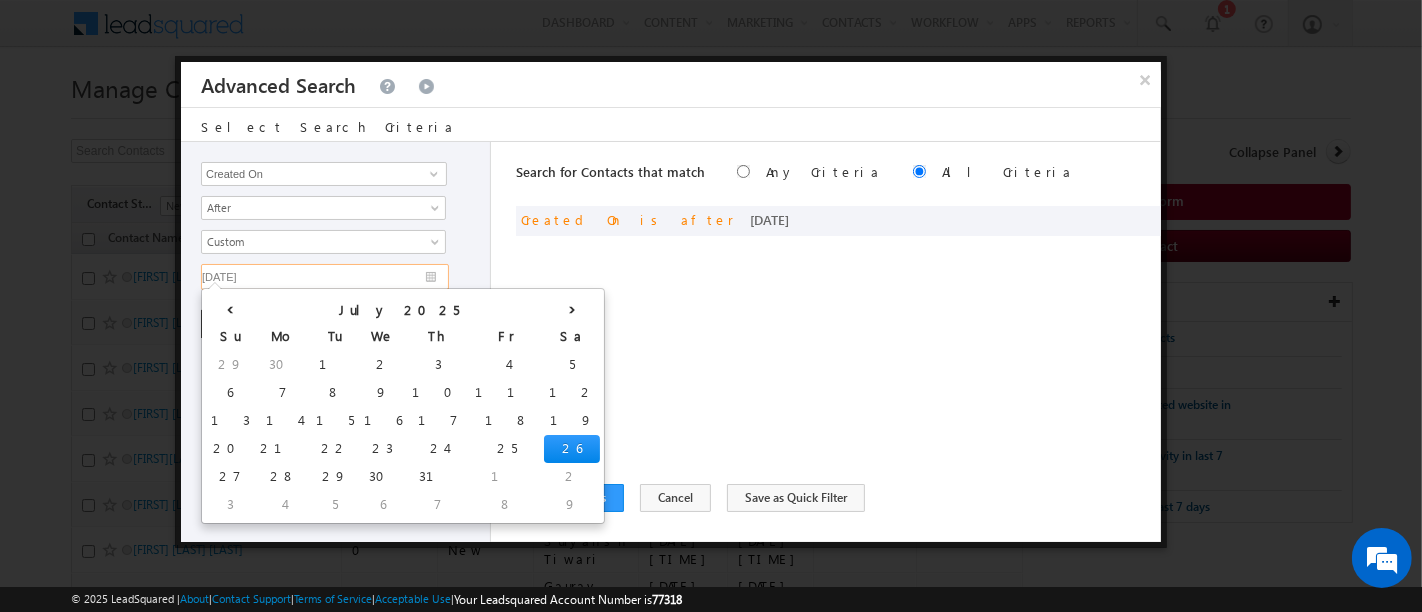 drag, startPoint x: 371, startPoint y: 449, endPoint x: 354, endPoint y: 414, distance: 38.910152 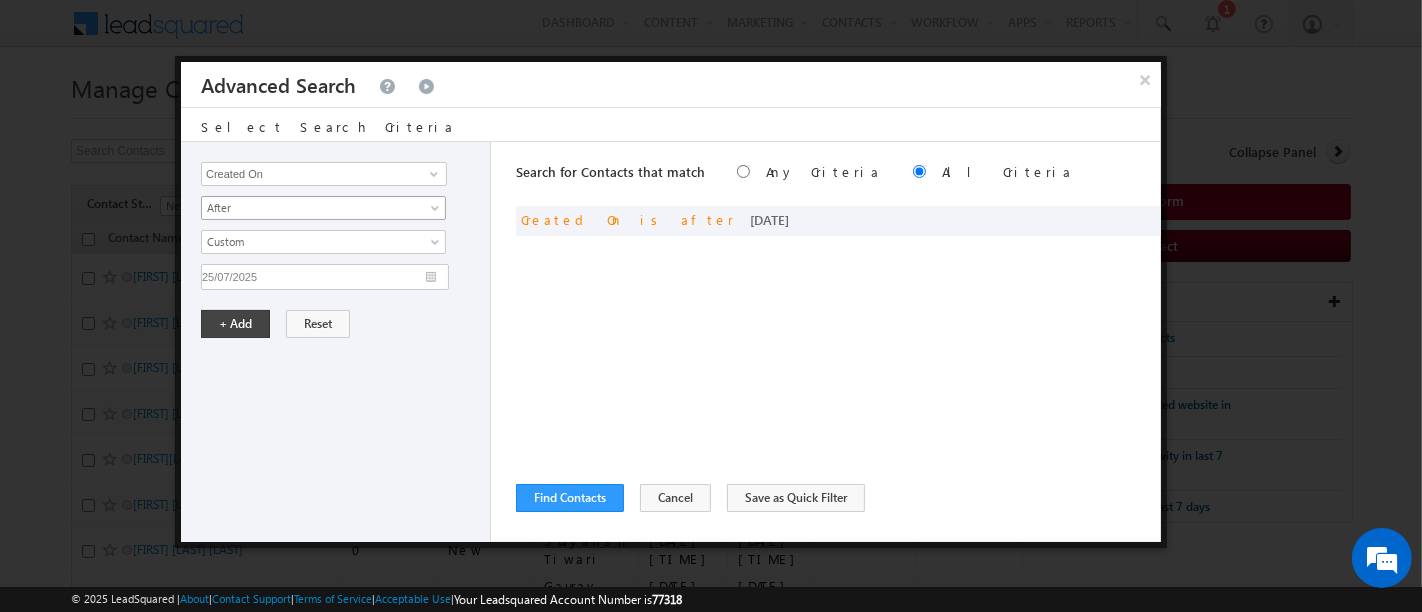 click on "After" at bounding box center [310, 208] 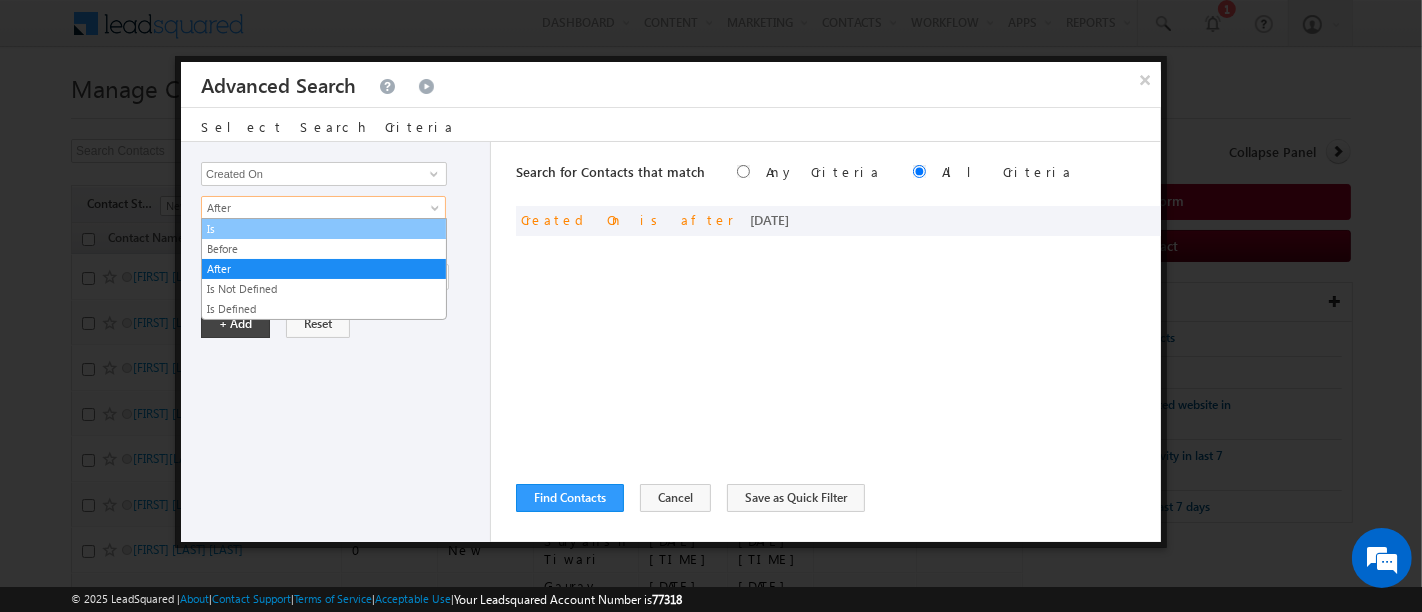 click on "Is" at bounding box center [324, 229] 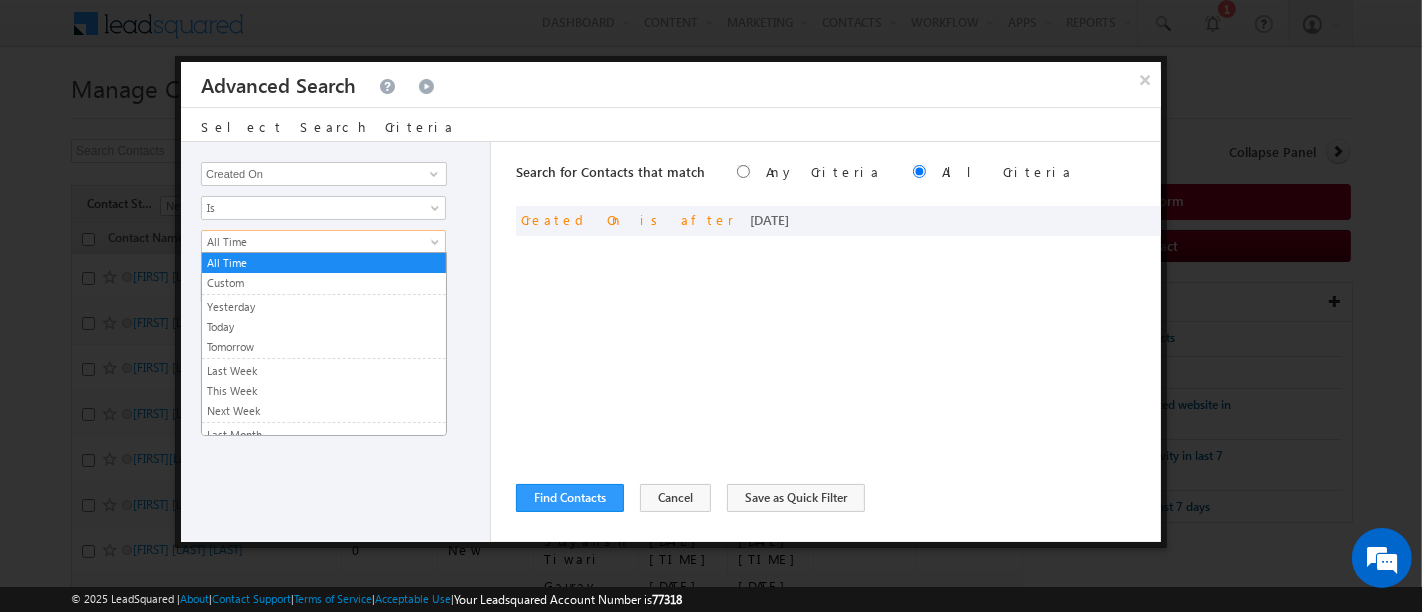 click on "All Time" at bounding box center (310, 242) 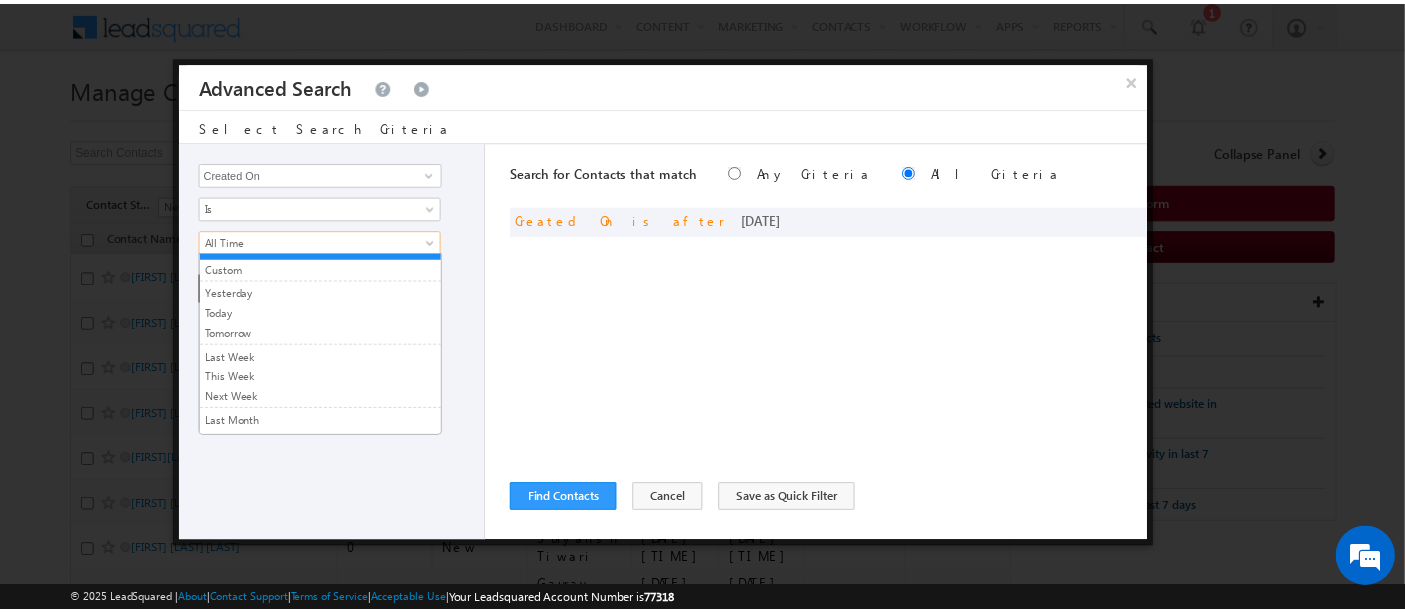 scroll, scrollTop: 0, scrollLeft: 0, axis: both 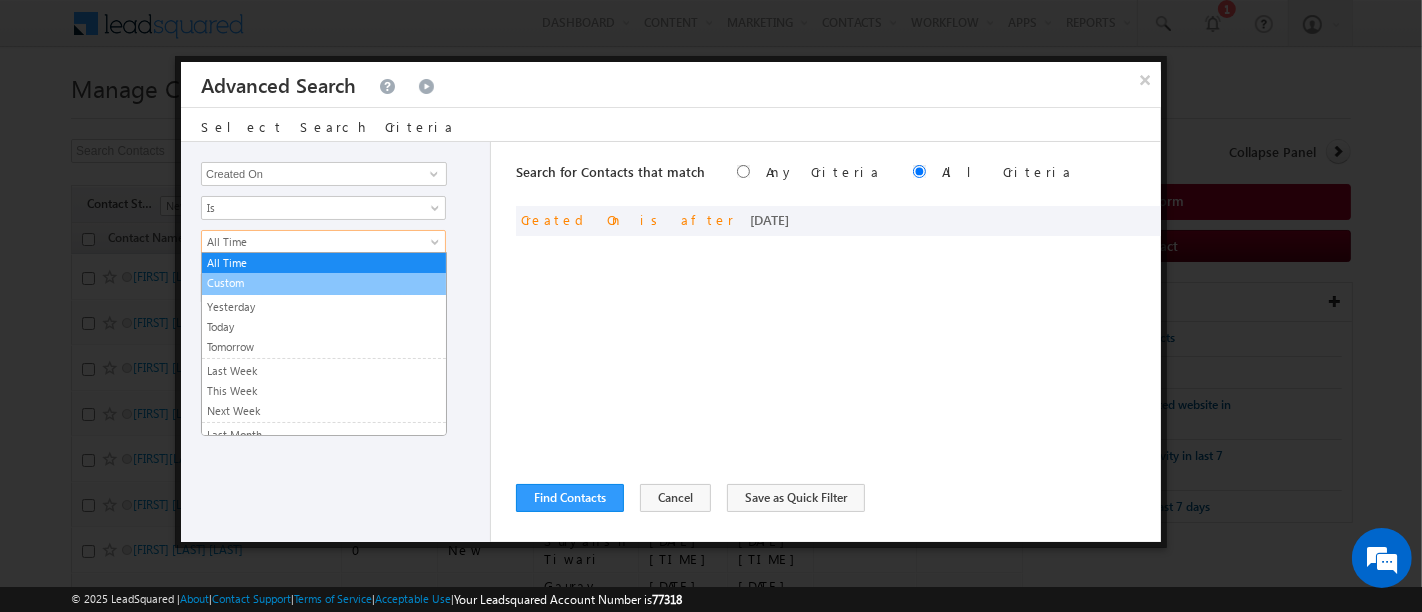 click on "Custom" at bounding box center (324, 283) 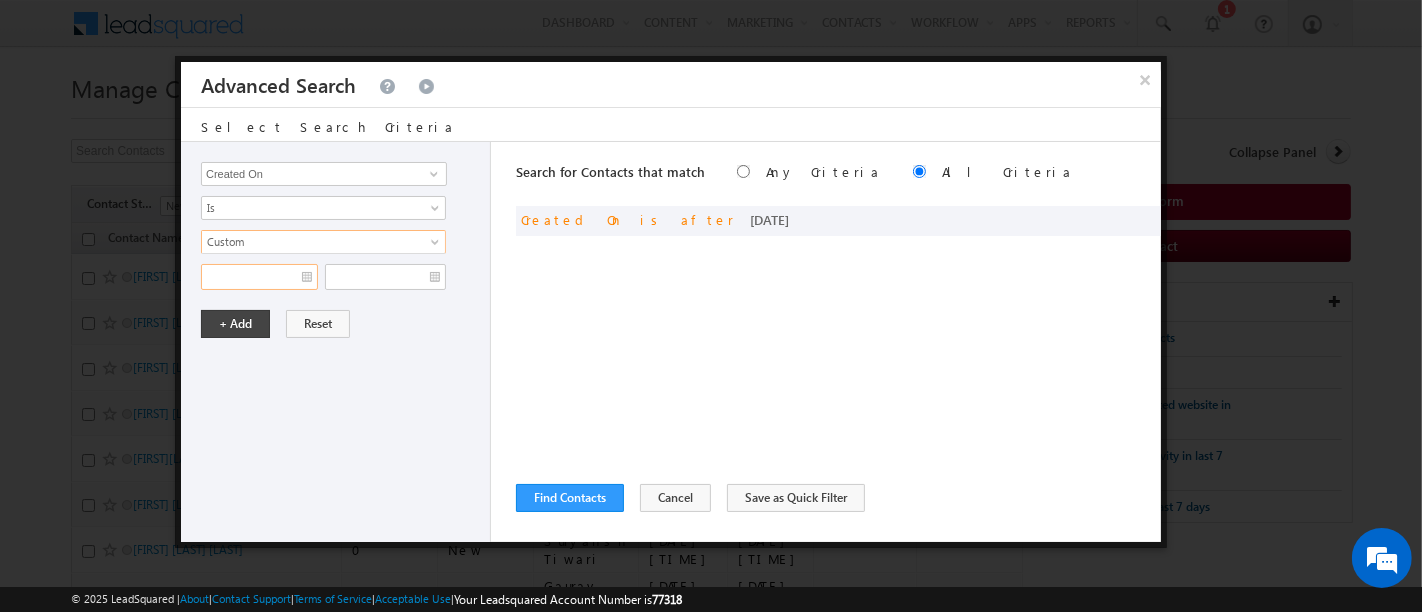 click at bounding box center (259, 277) 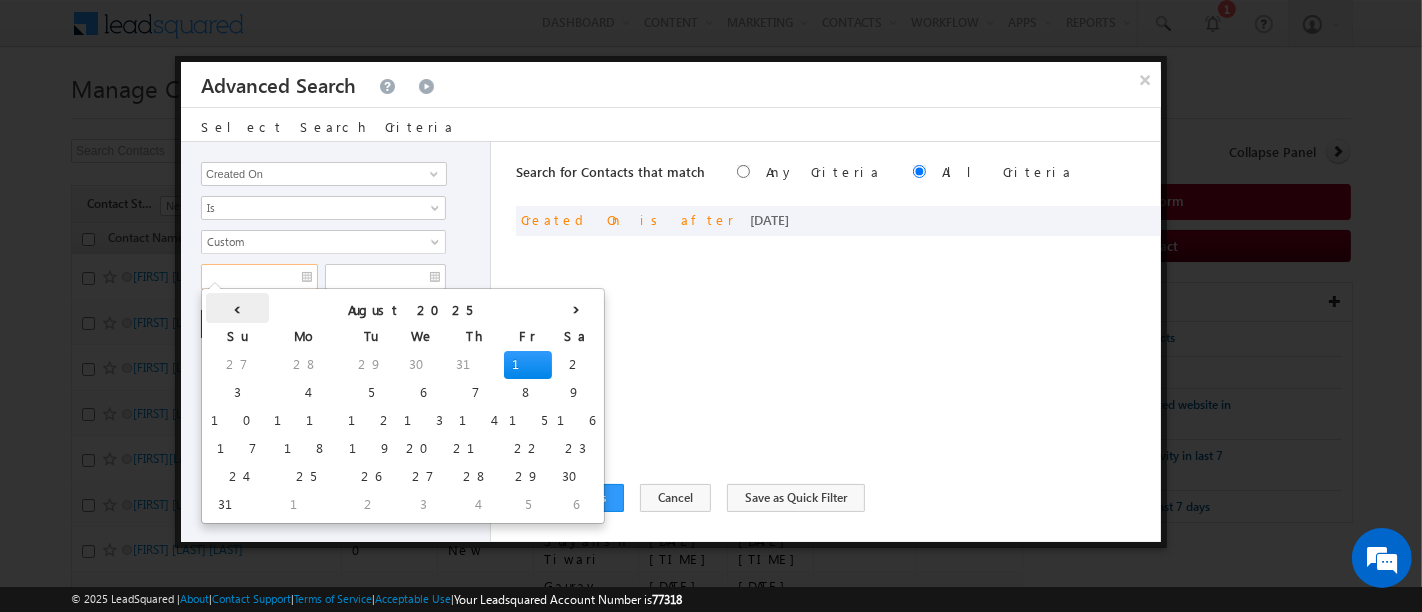 click on "‹" at bounding box center (237, 308) 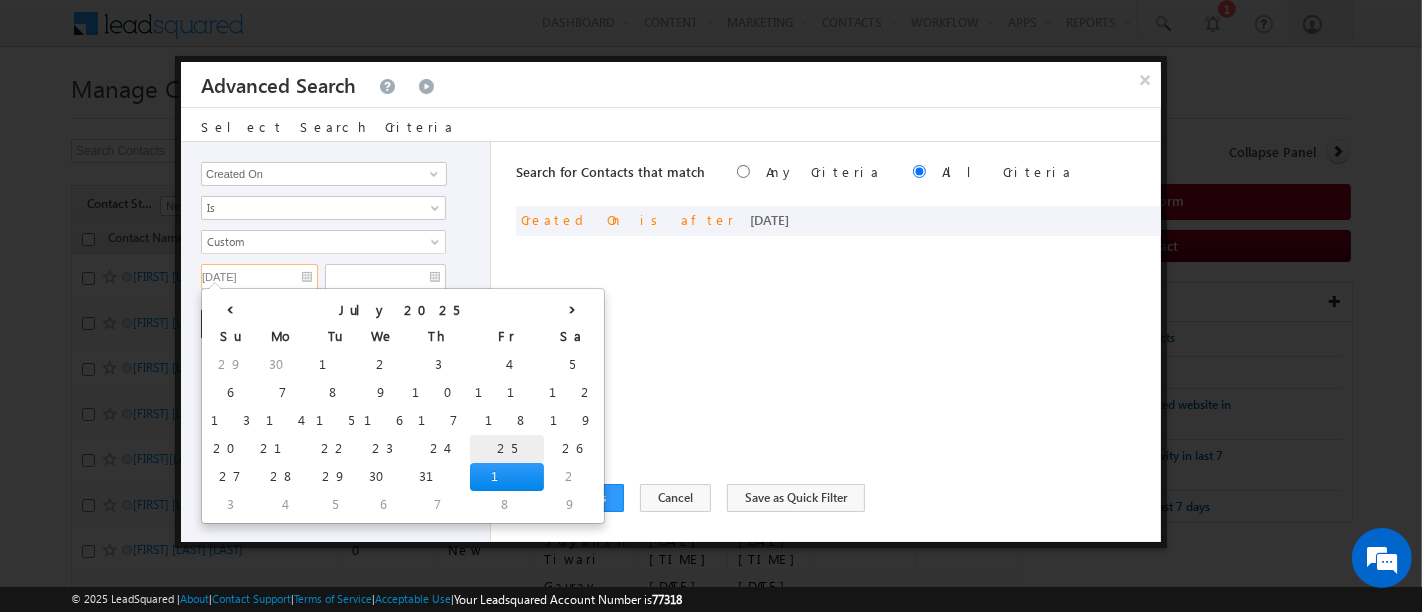 click on "25" at bounding box center (507, 449) 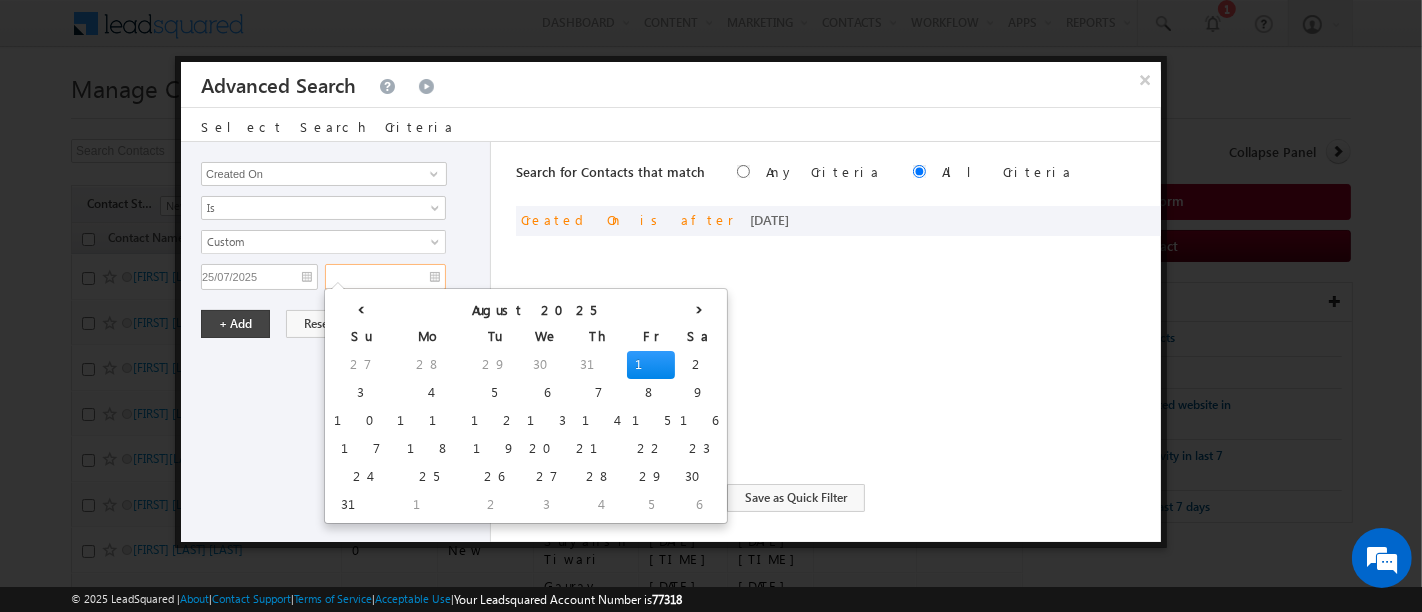 click at bounding box center [385, 277] 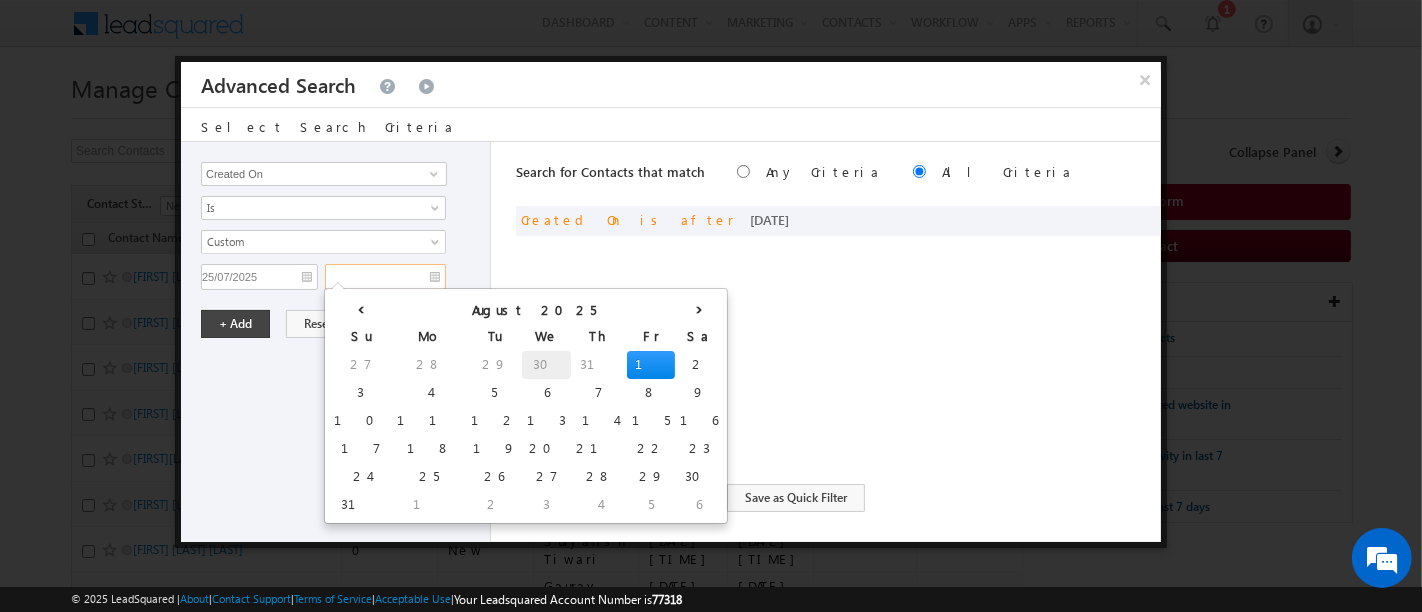 click on "30" at bounding box center [546, 365] 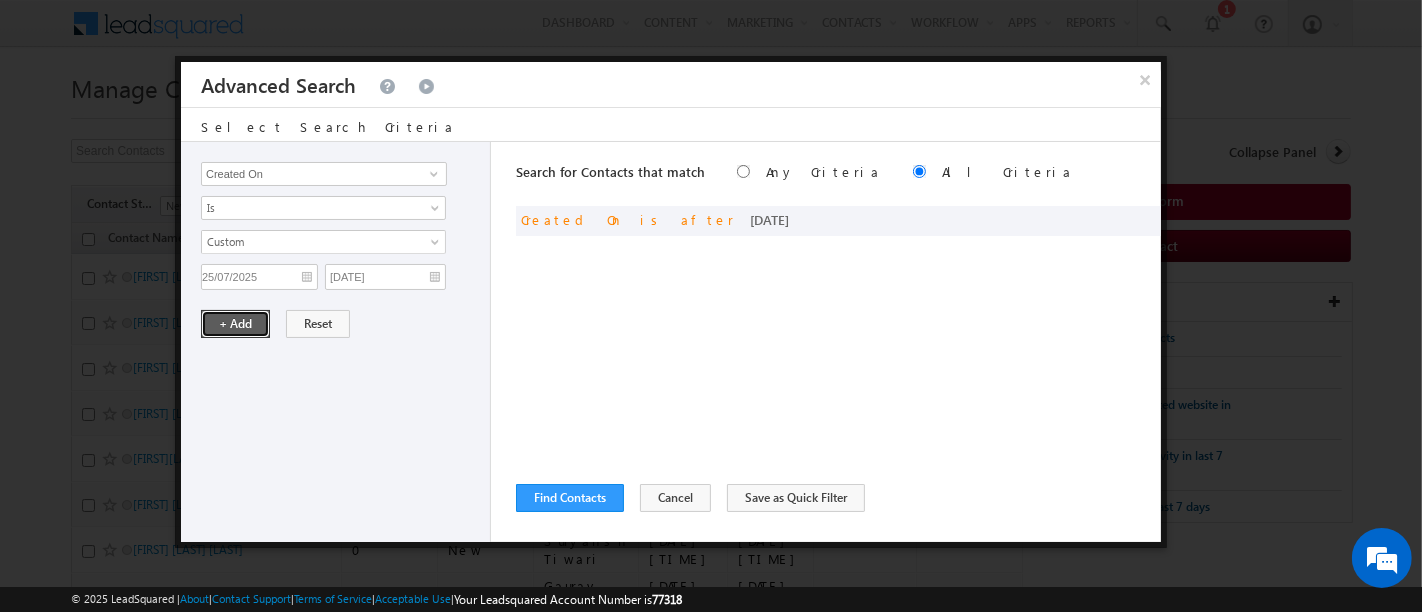 click on "+ Add" at bounding box center (235, 324) 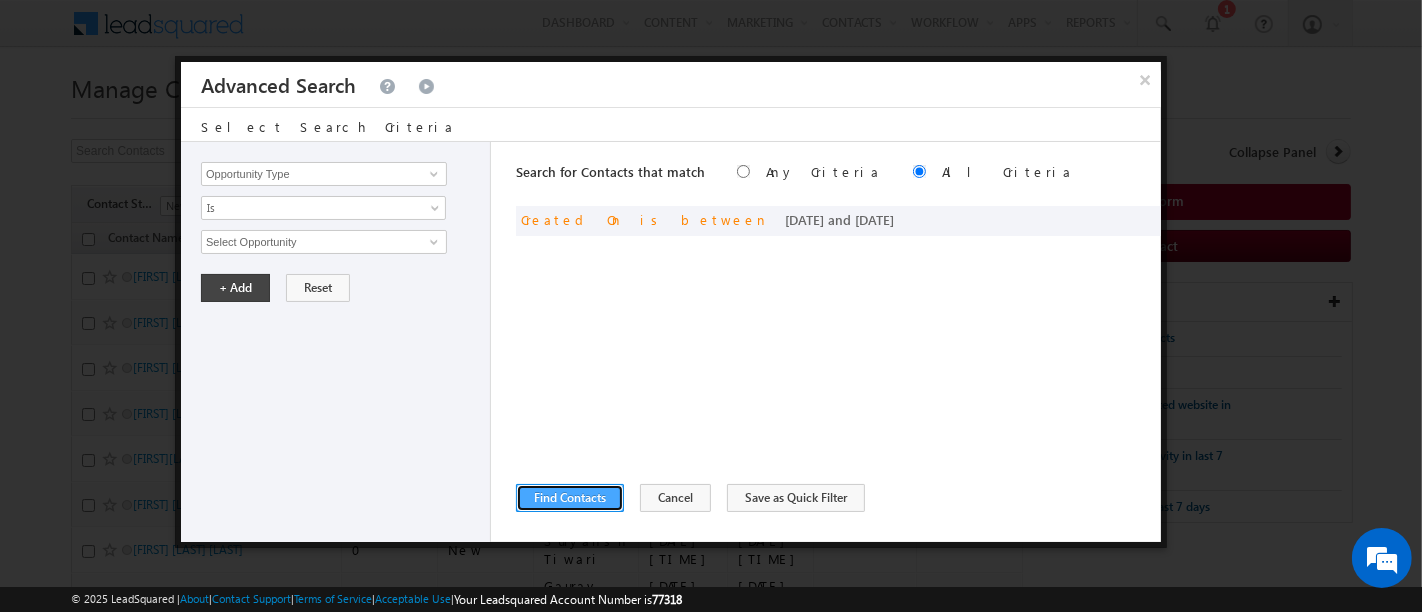 click on "Find Contacts" at bounding box center [570, 498] 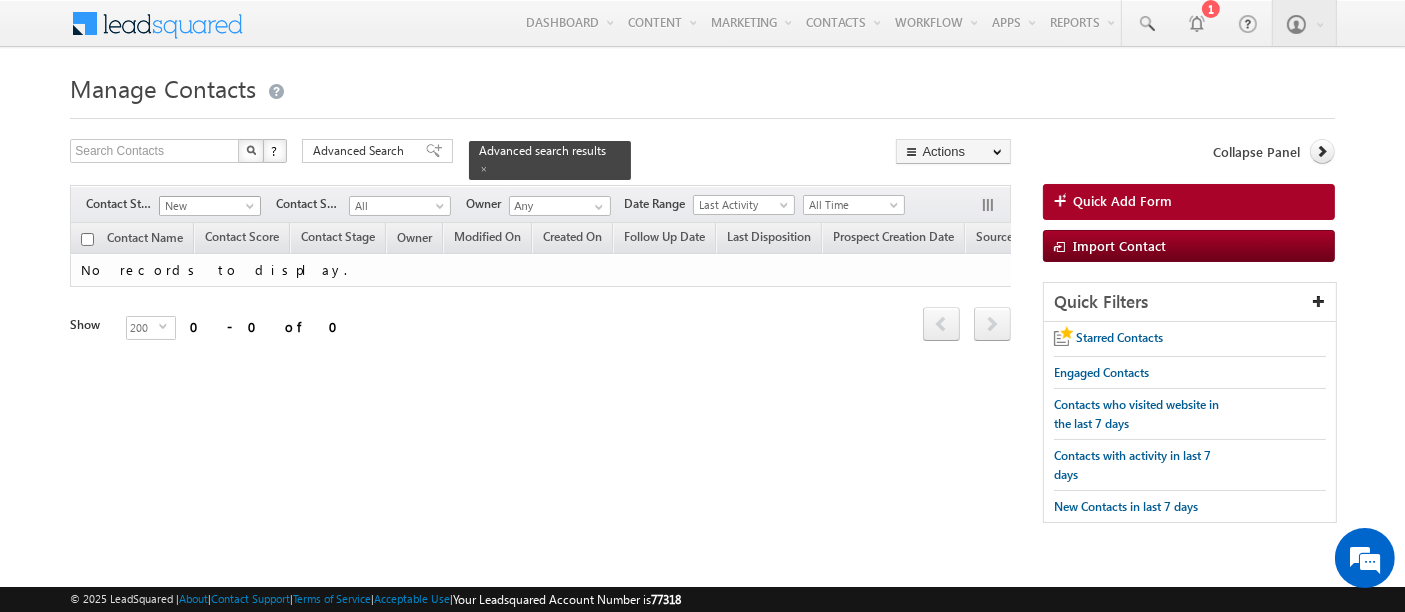 click at bounding box center (252, 210) 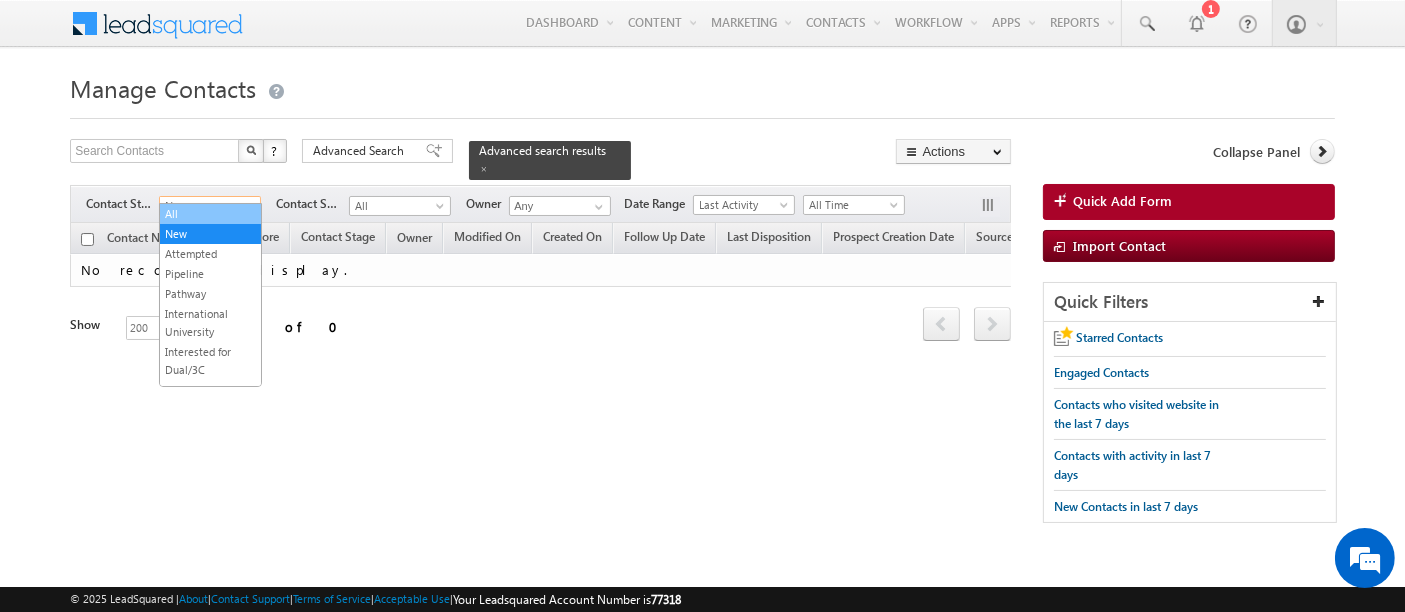 click on "All" at bounding box center (210, 214) 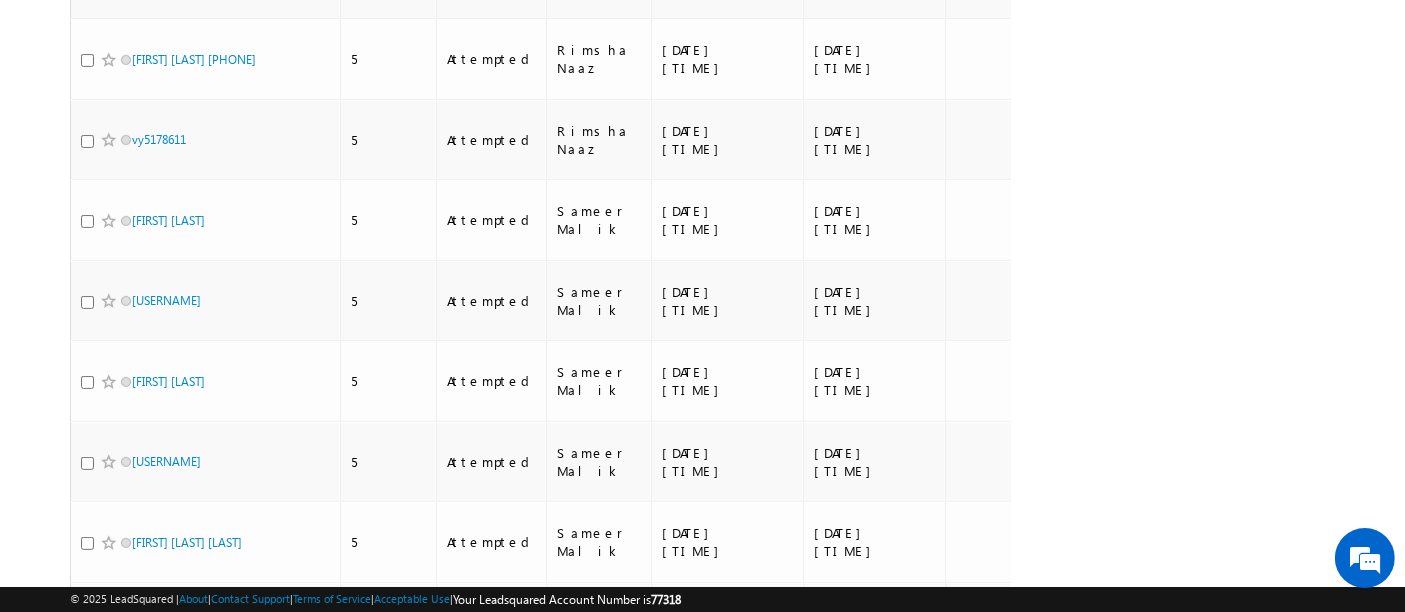 scroll, scrollTop: 0, scrollLeft: 0, axis: both 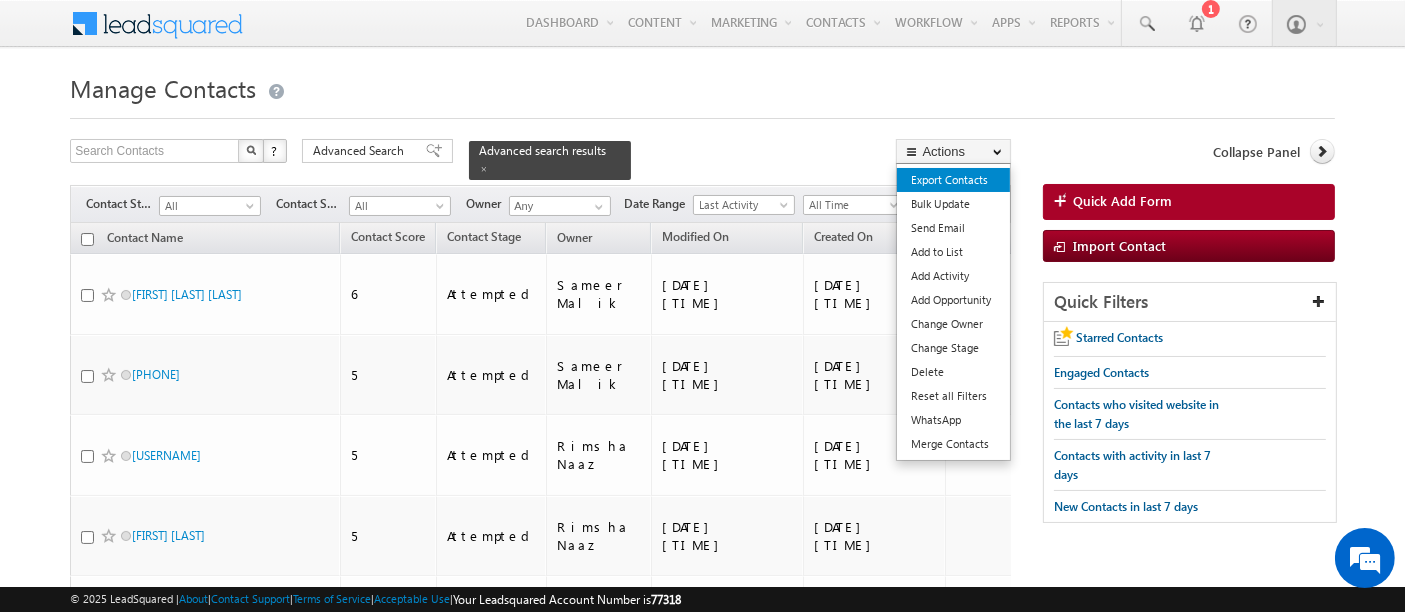 click on "Export Contacts" at bounding box center [953, 180] 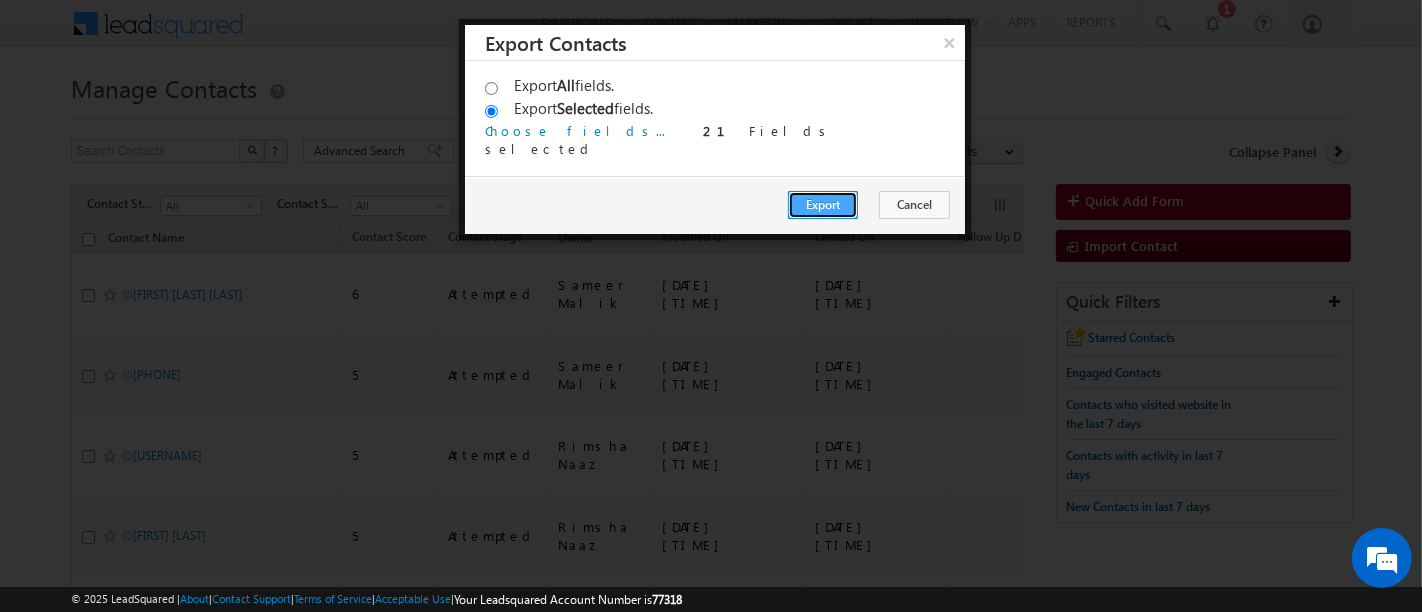 click on "Export" at bounding box center (823, 205) 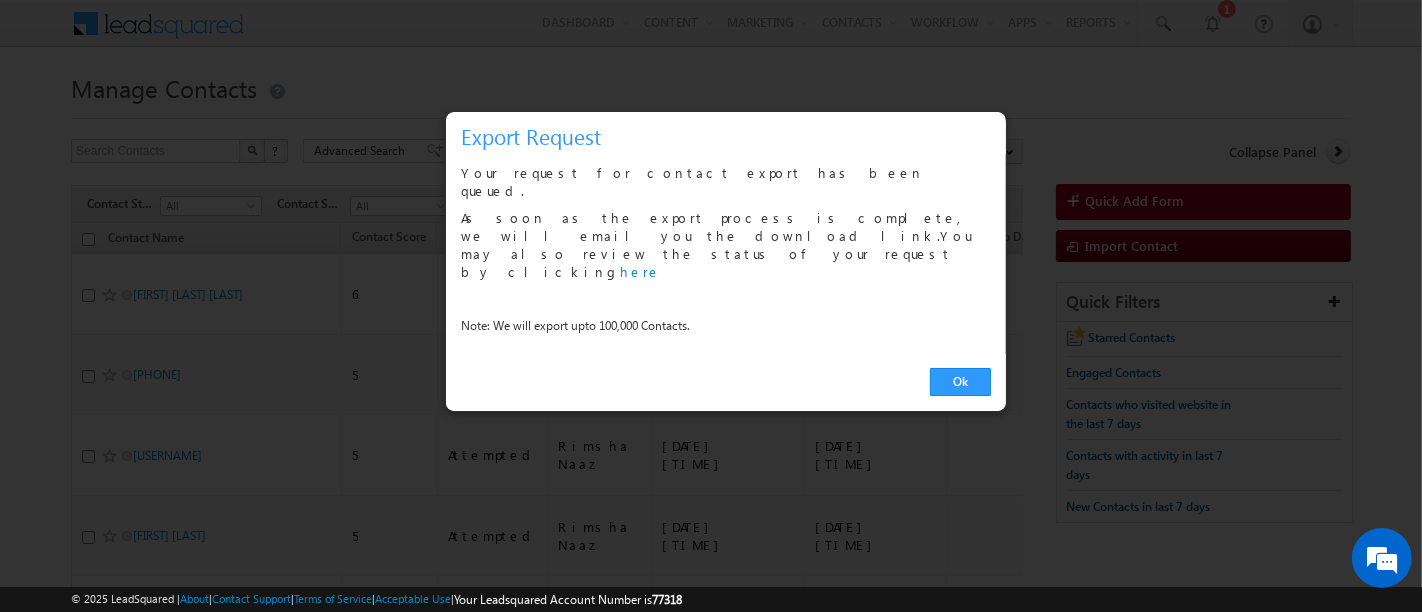 click on "Ok" at bounding box center [960, 382] 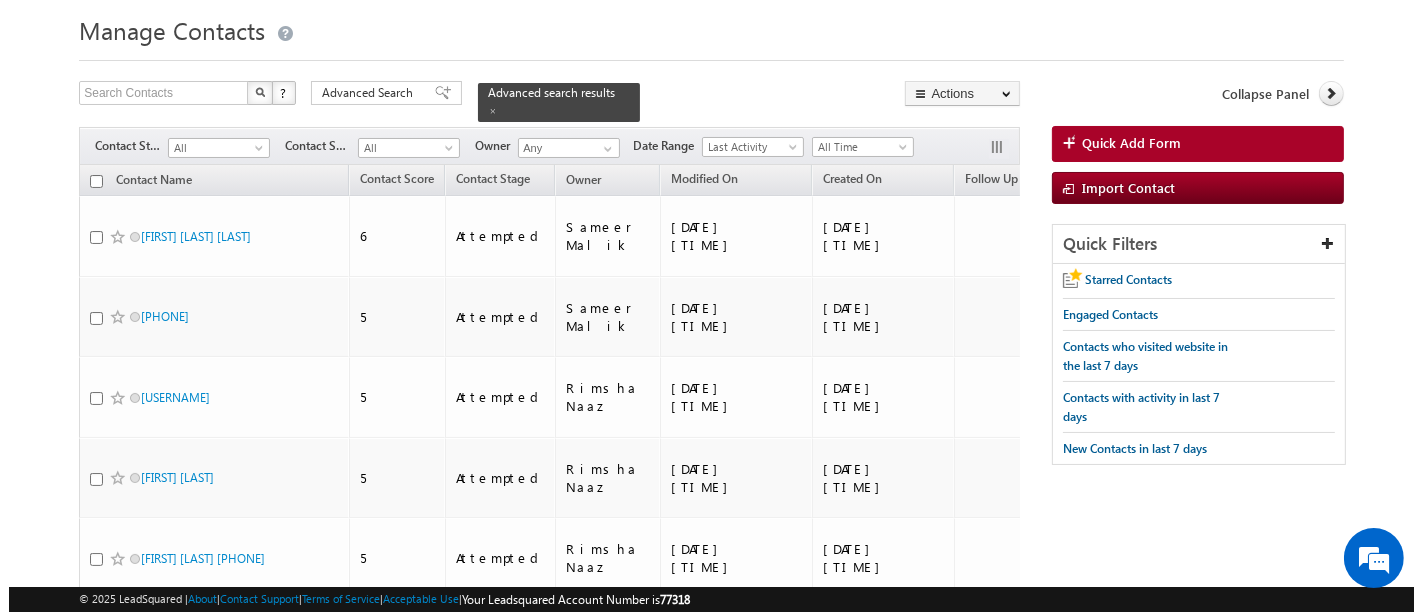scroll, scrollTop: 0, scrollLeft: 0, axis: both 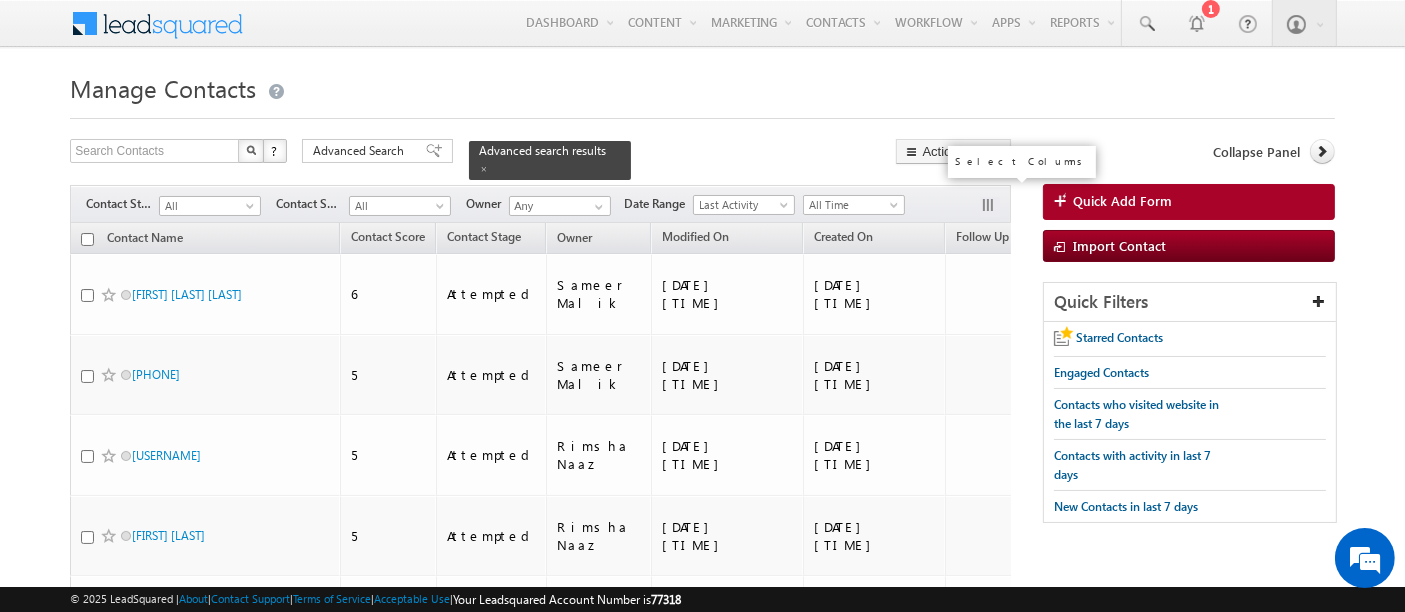 click at bounding box center (990, 207) 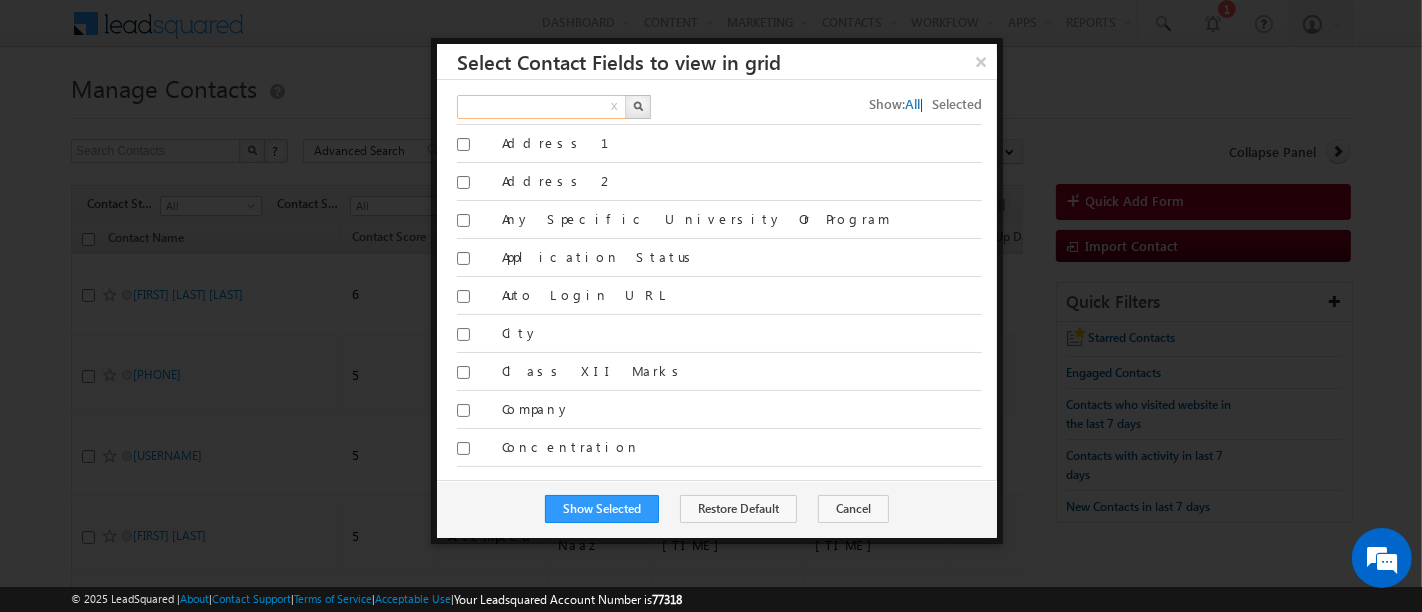 click at bounding box center [542, 107] 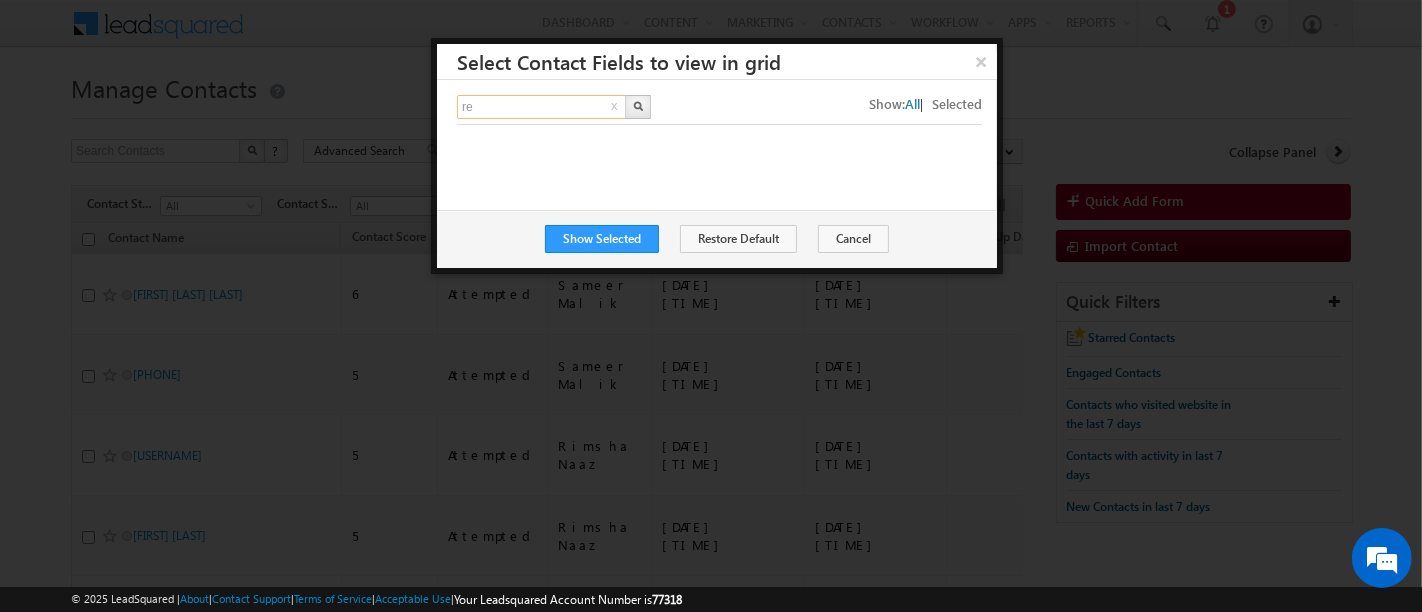 type on "r" 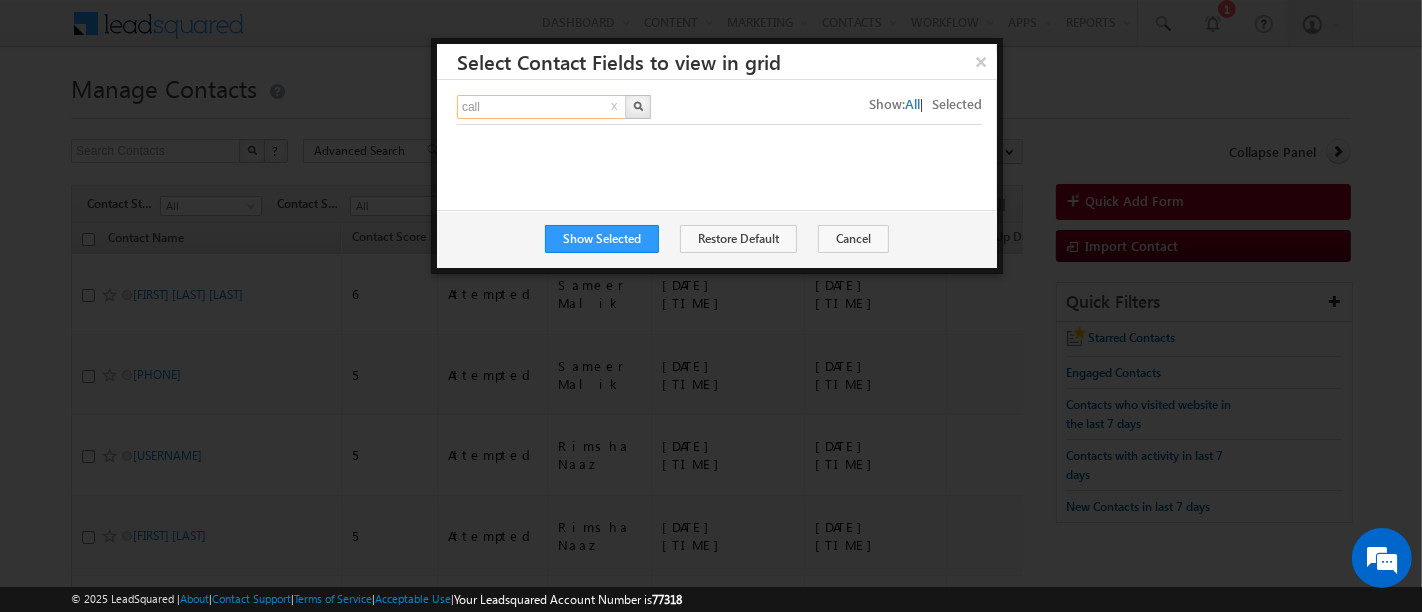 type on "call" 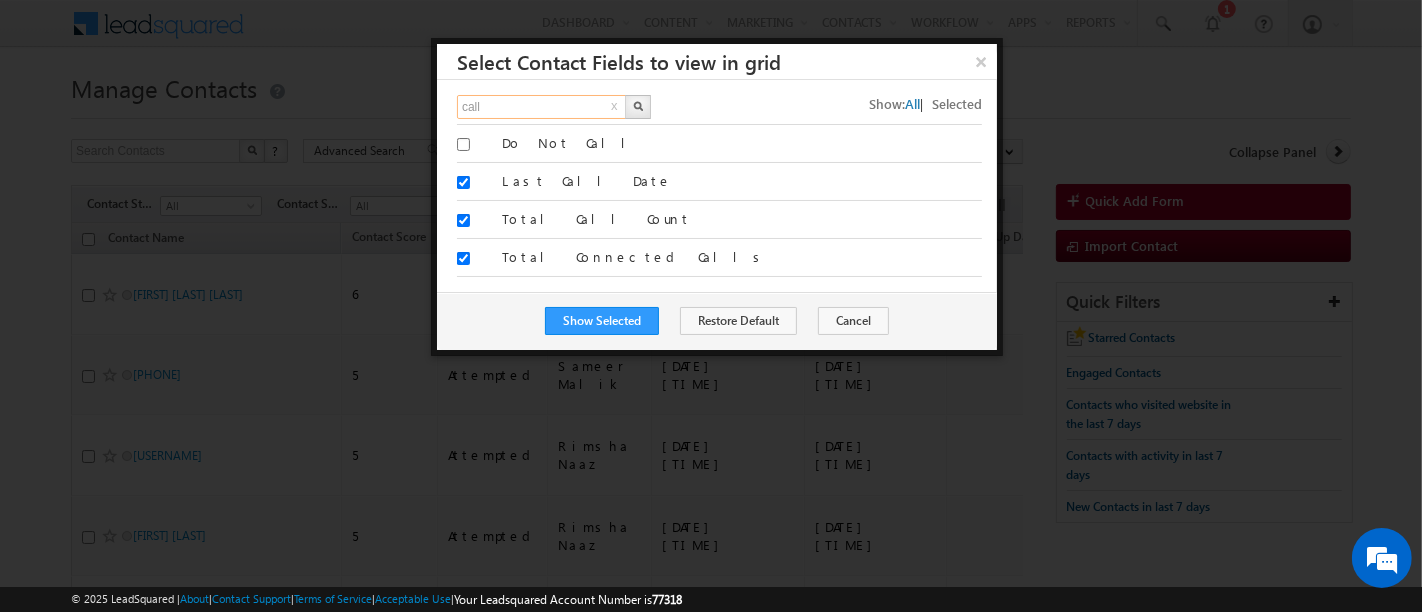 click on "call" at bounding box center (542, 107) 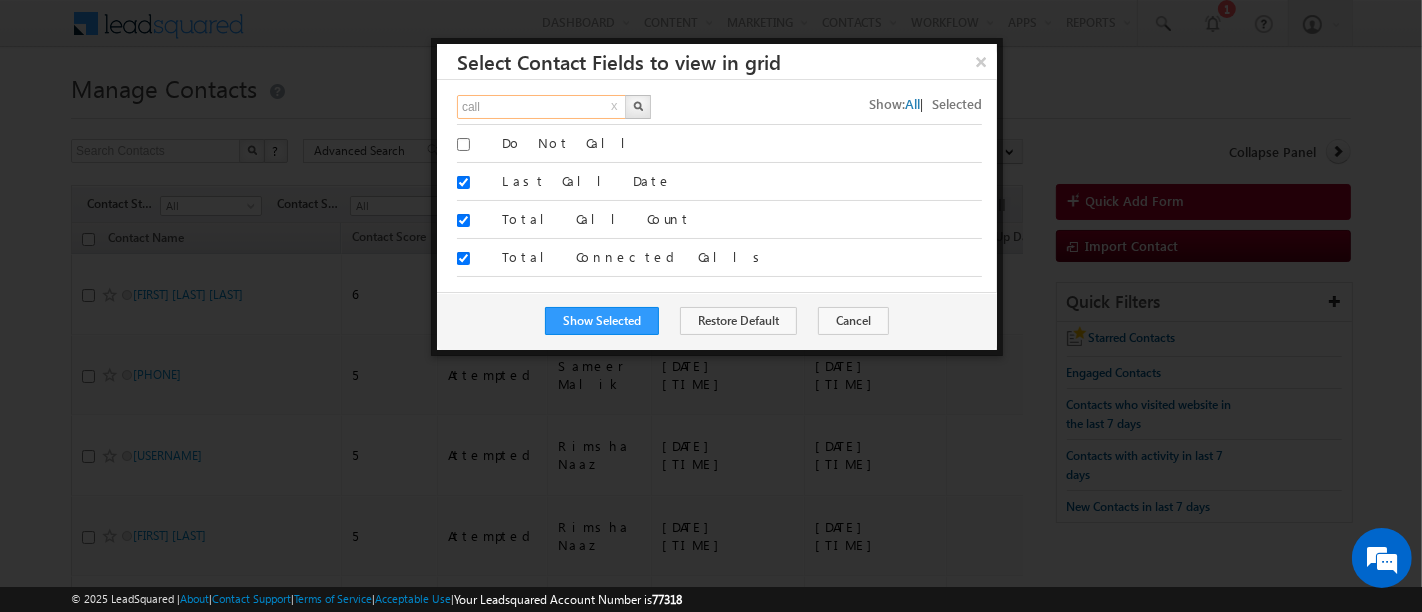 click on "call" at bounding box center (542, 107) 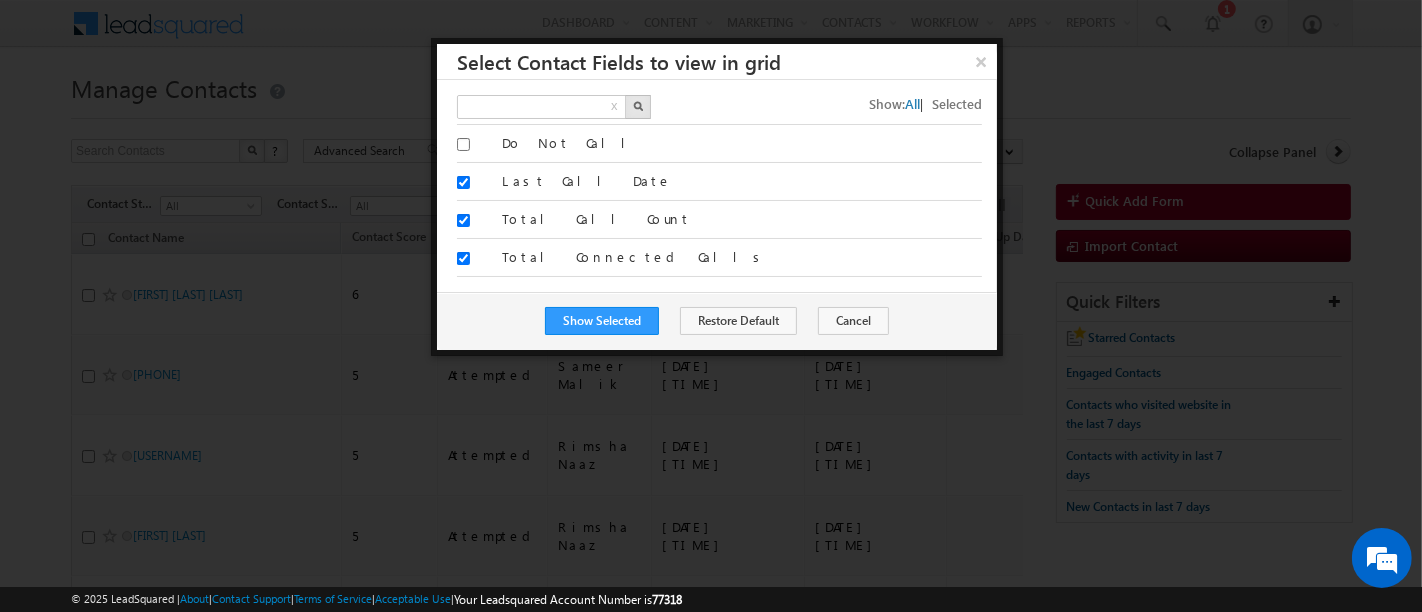 type on "Search Fields" 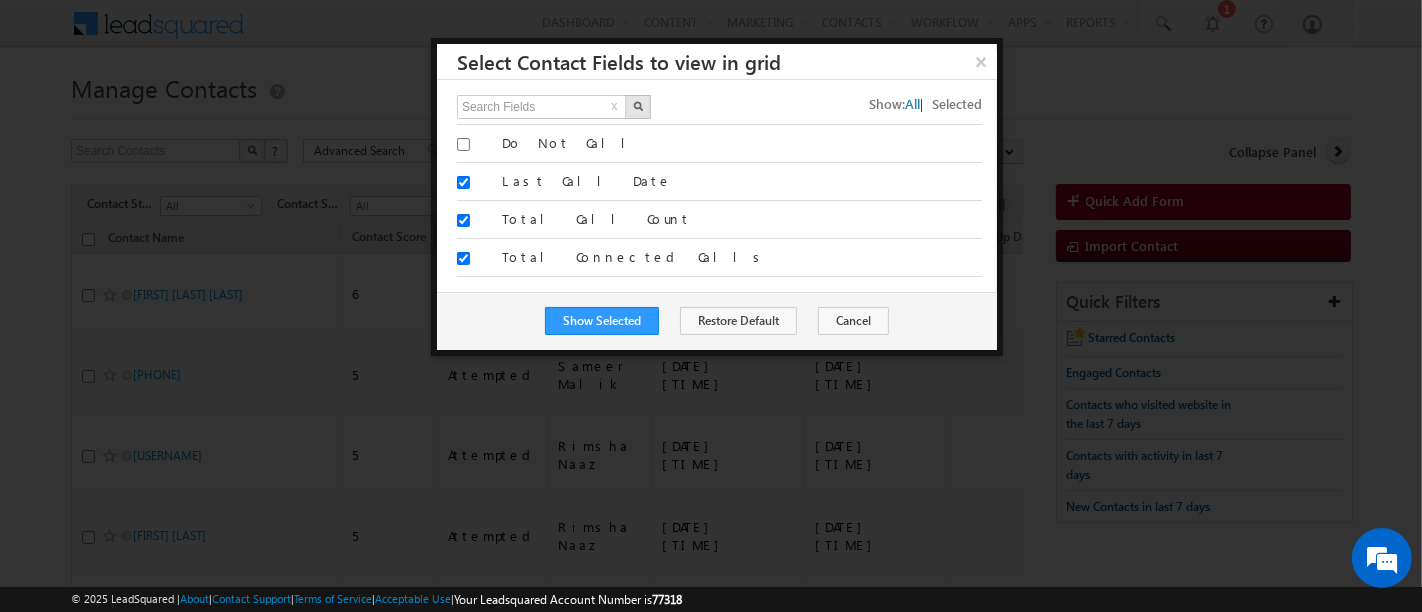 click at bounding box center [638, 106] 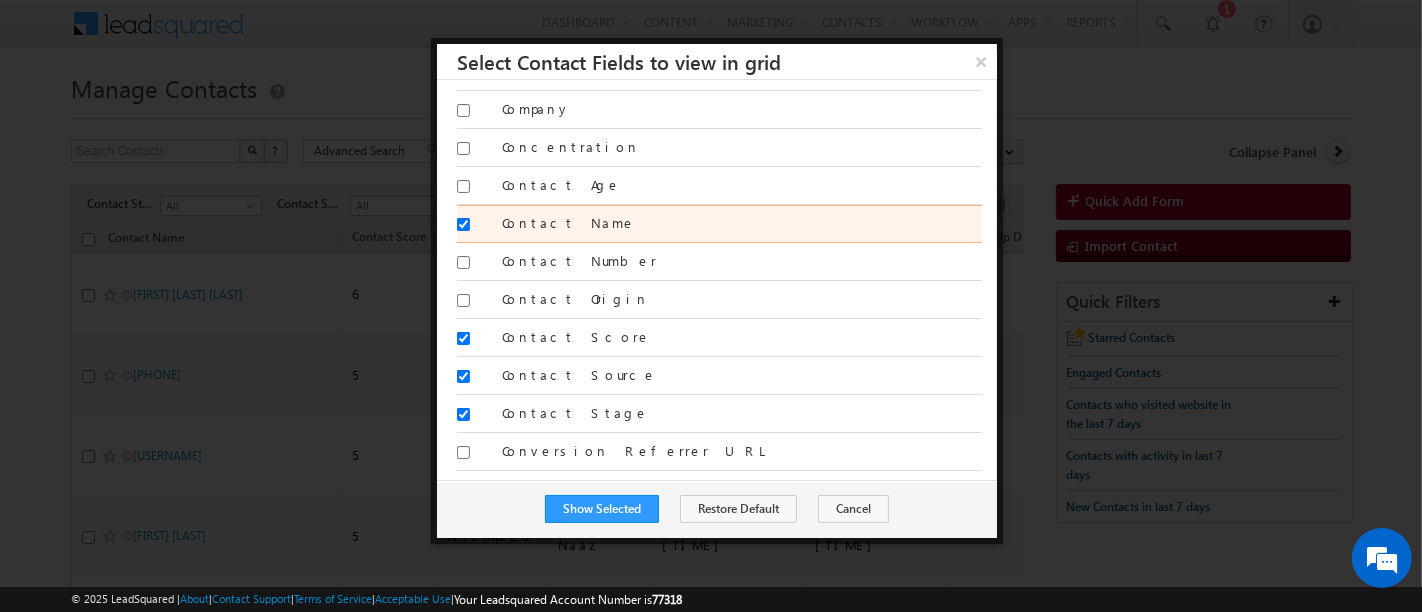 scroll, scrollTop: 333, scrollLeft: 0, axis: vertical 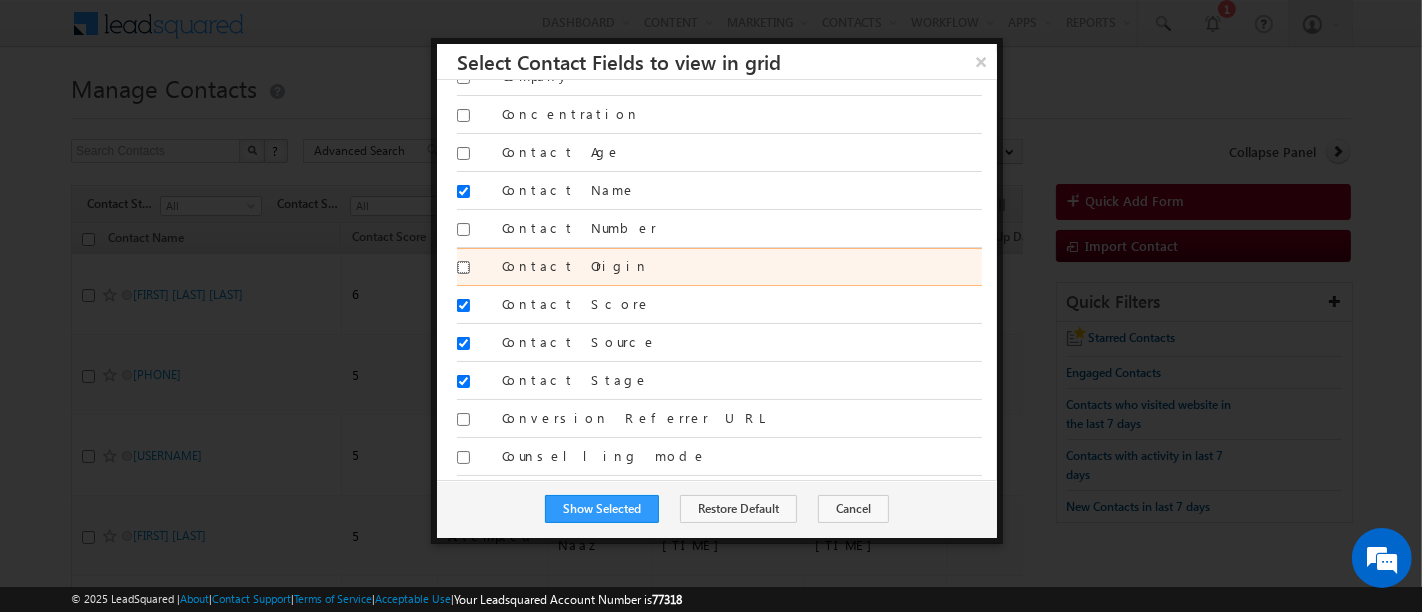click on "Contact Origin" at bounding box center (463, 267) 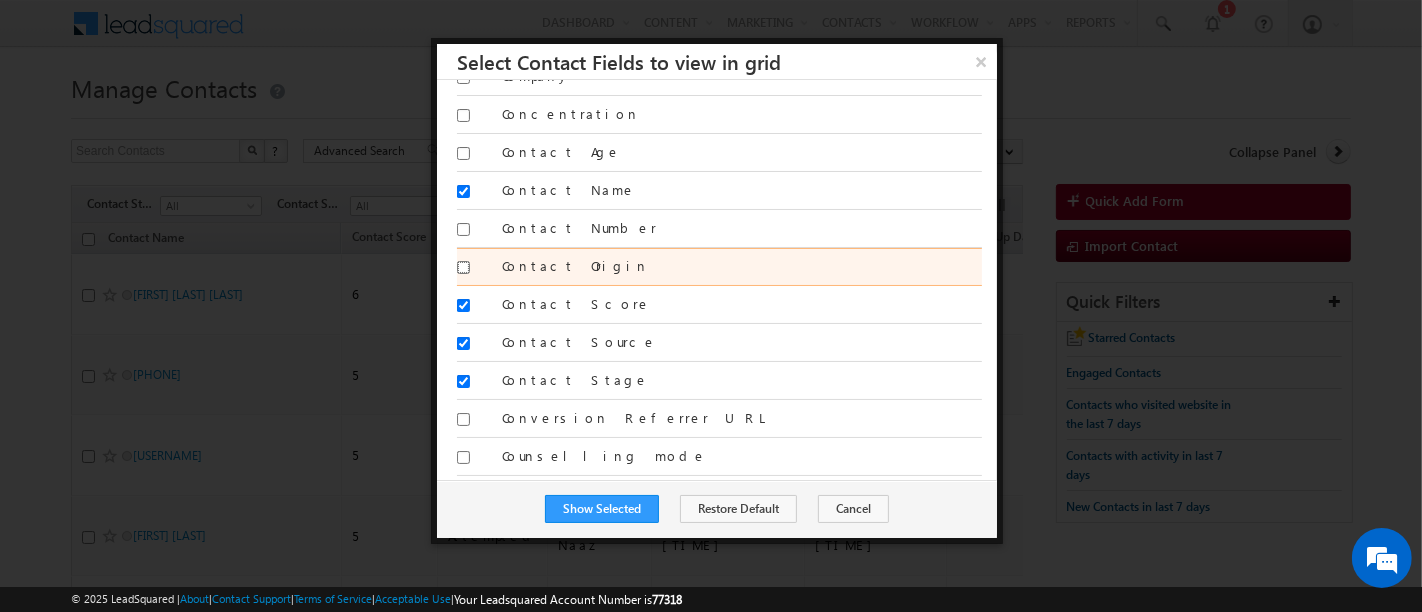 checkbox on "true" 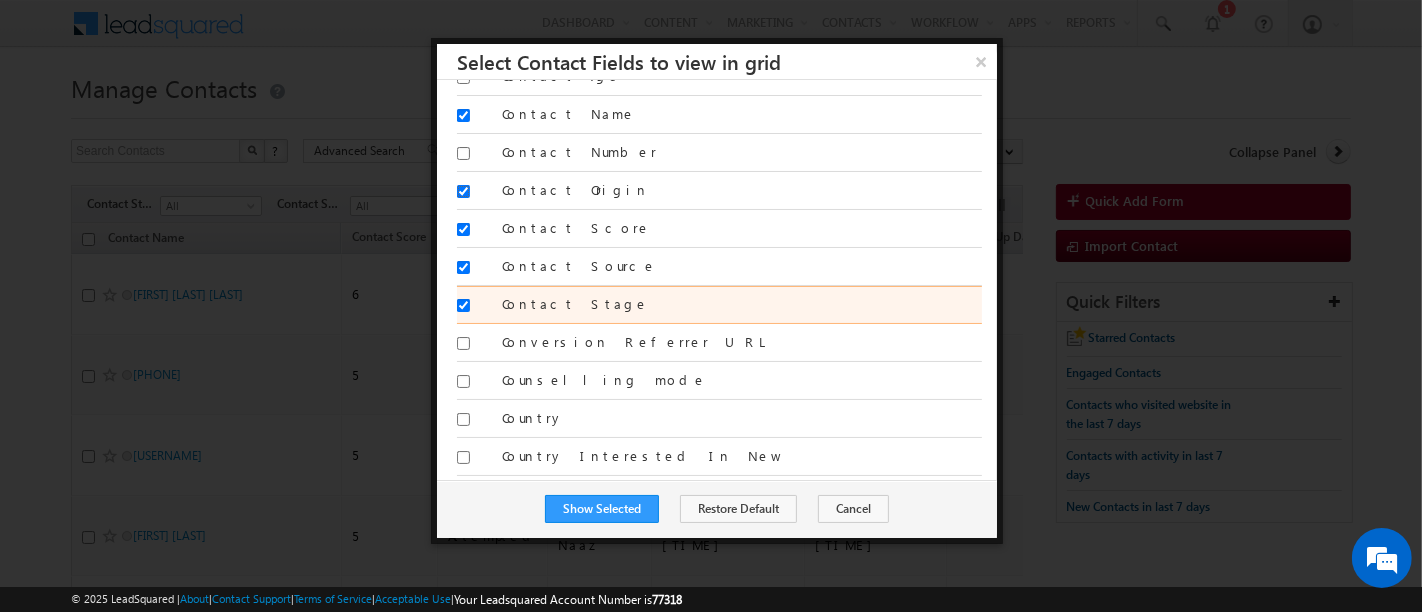scroll, scrollTop: 444, scrollLeft: 0, axis: vertical 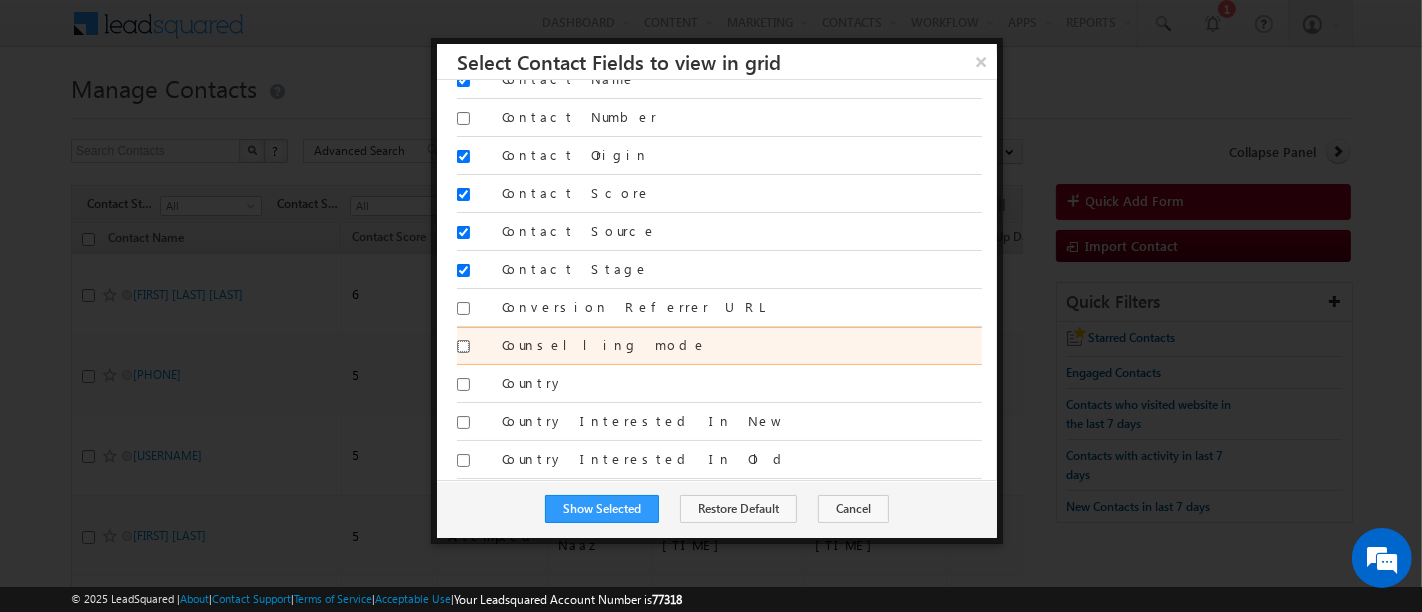 click on "Counselling mode" at bounding box center [463, 346] 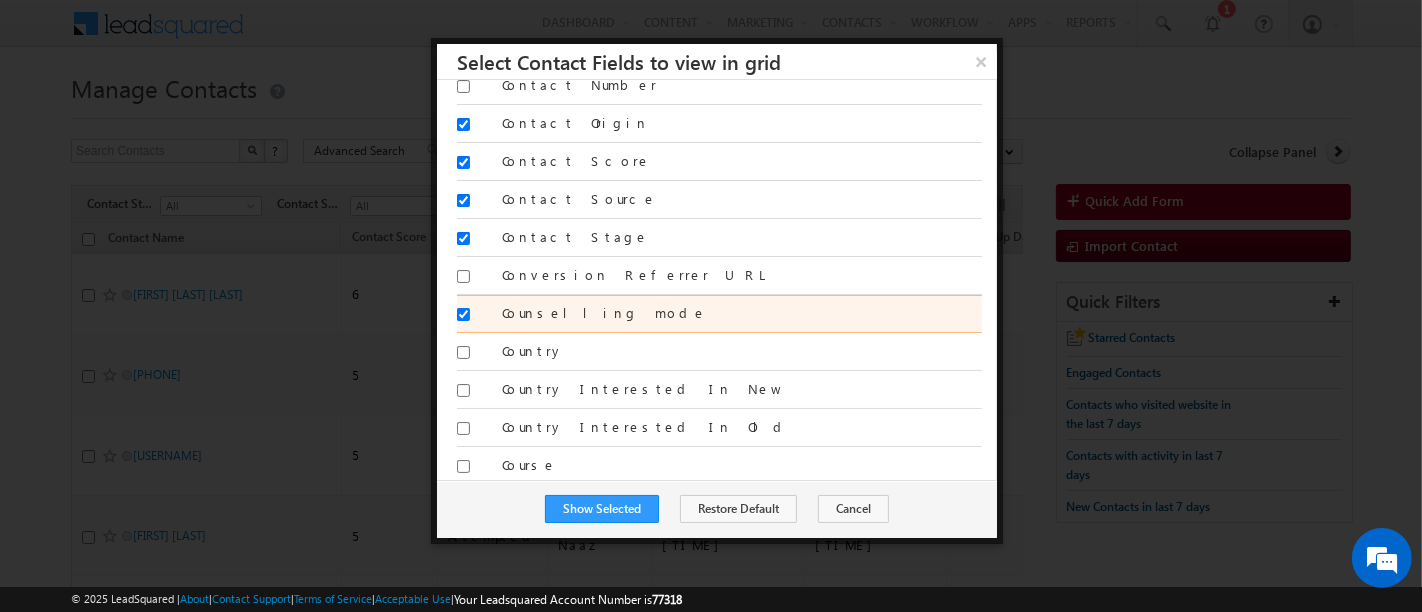 scroll, scrollTop: 555, scrollLeft: 0, axis: vertical 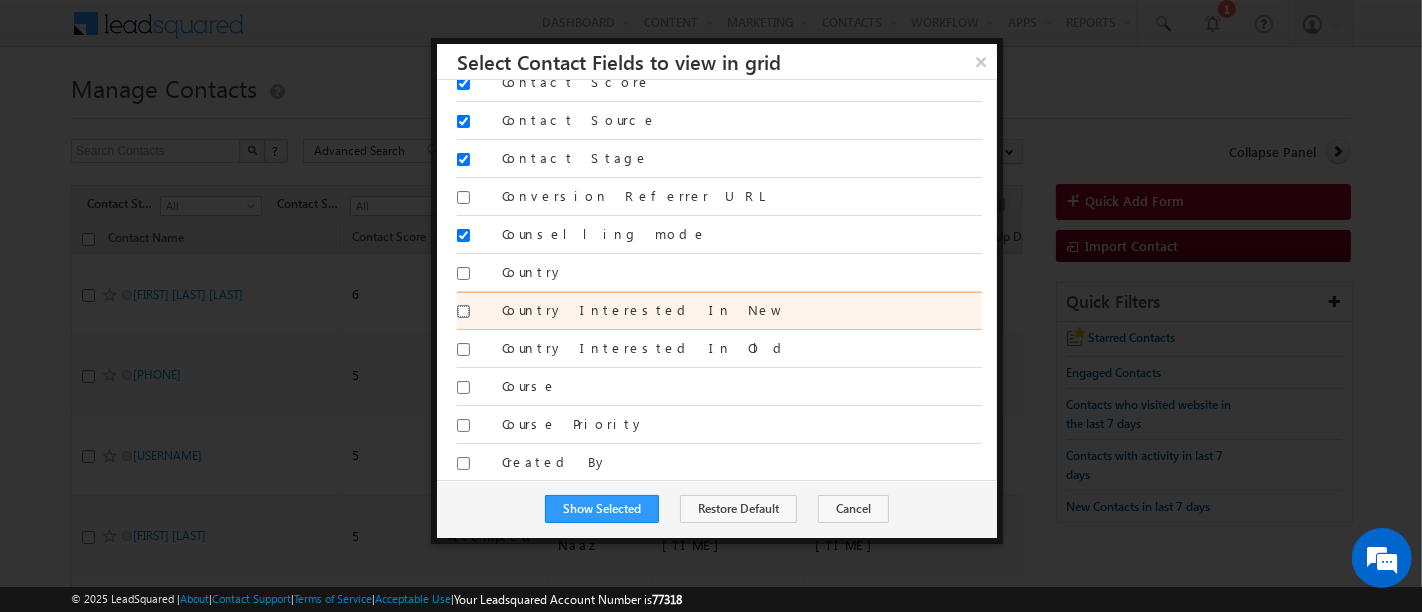 click on "Country Interested In New" at bounding box center [463, 311] 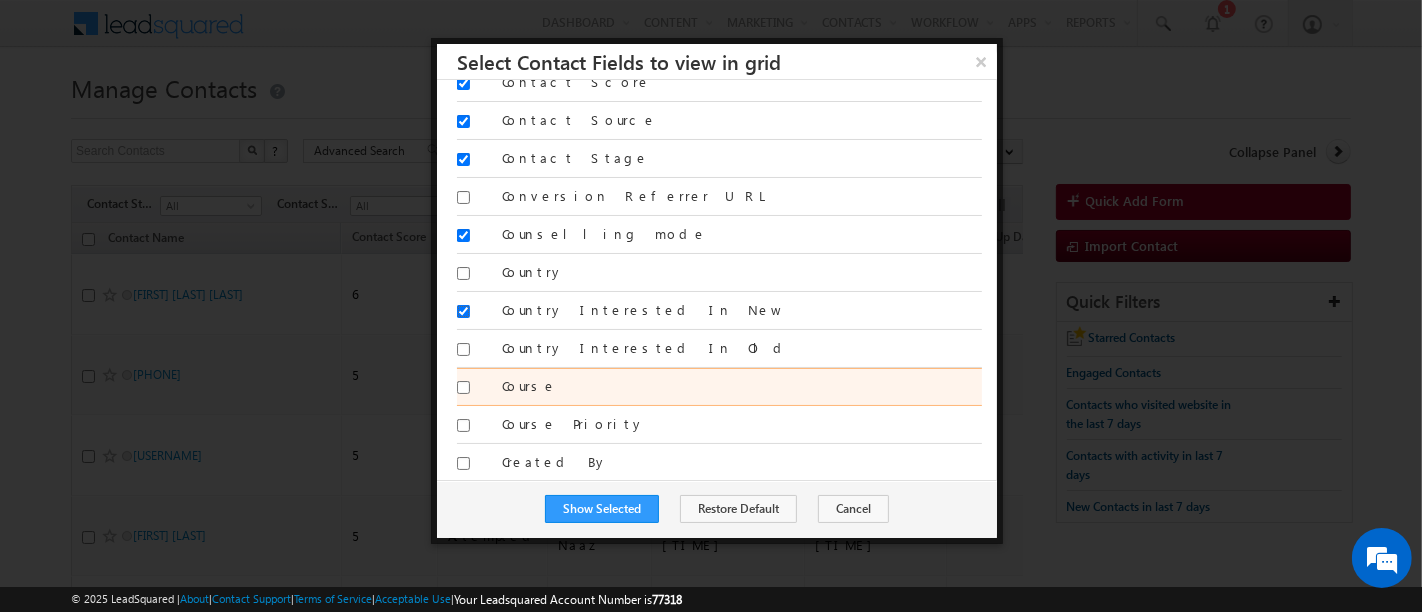 scroll, scrollTop: 666, scrollLeft: 0, axis: vertical 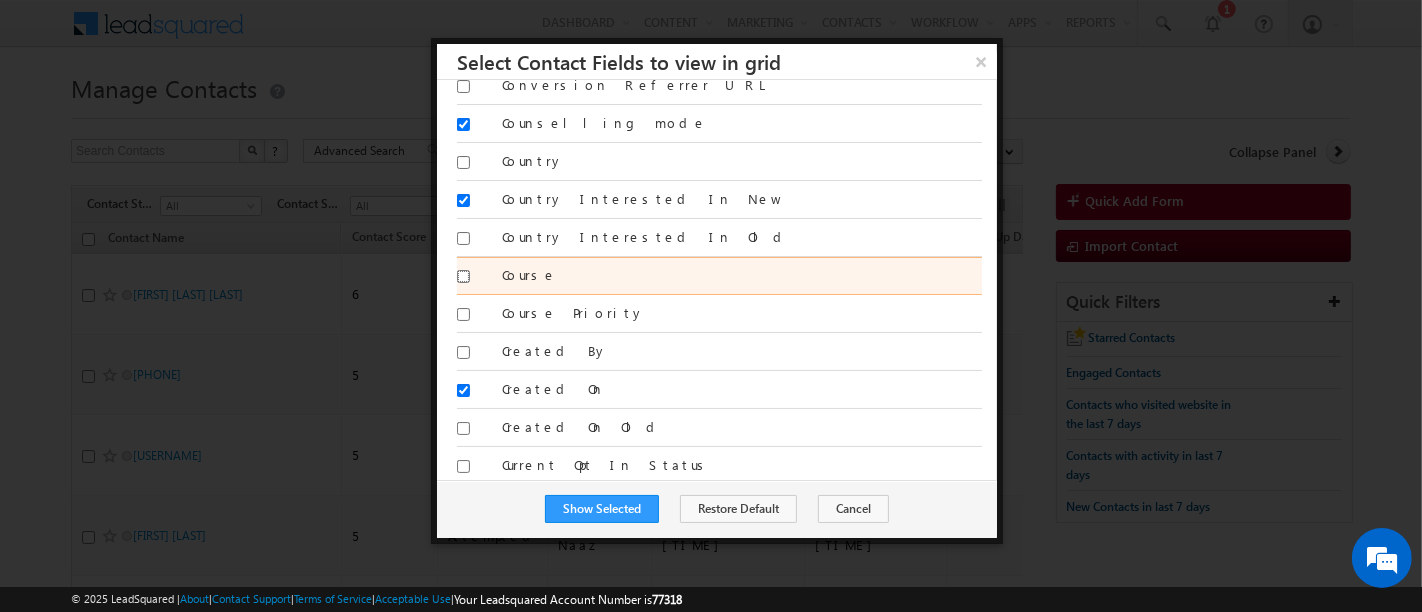 click on "Course" at bounding box center [463, 276] 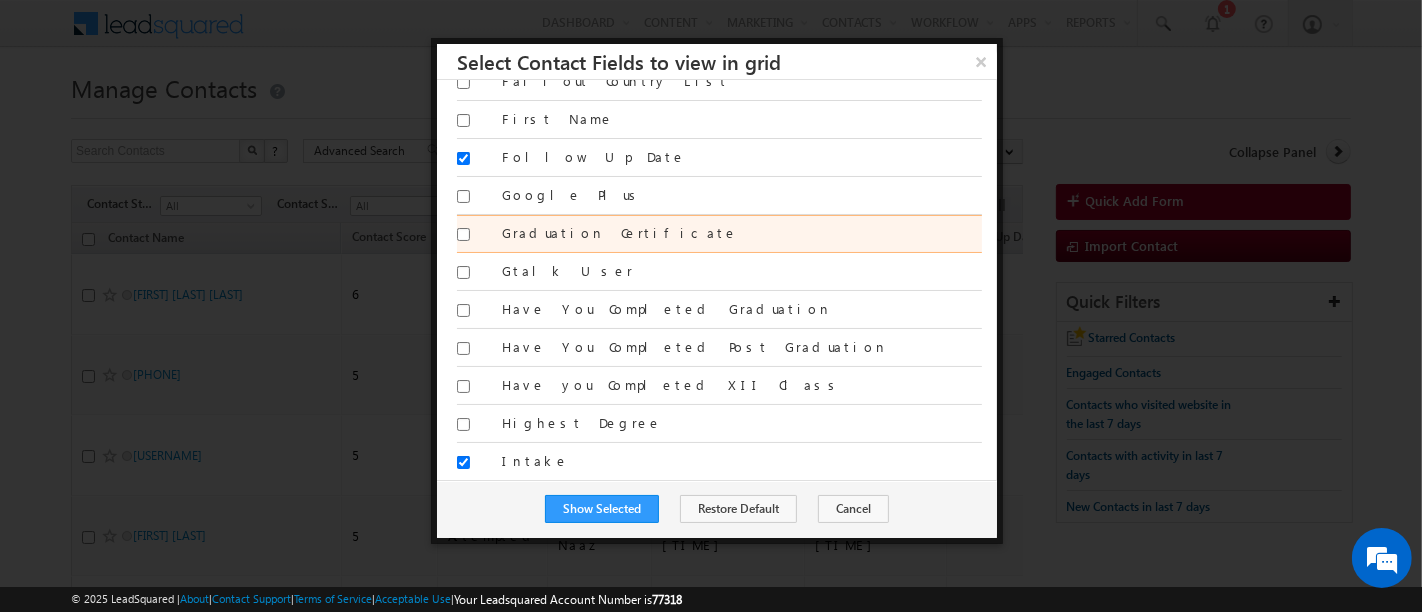 scroll, scrollTop: 1555, scrollLeft: 0, axis: vertical 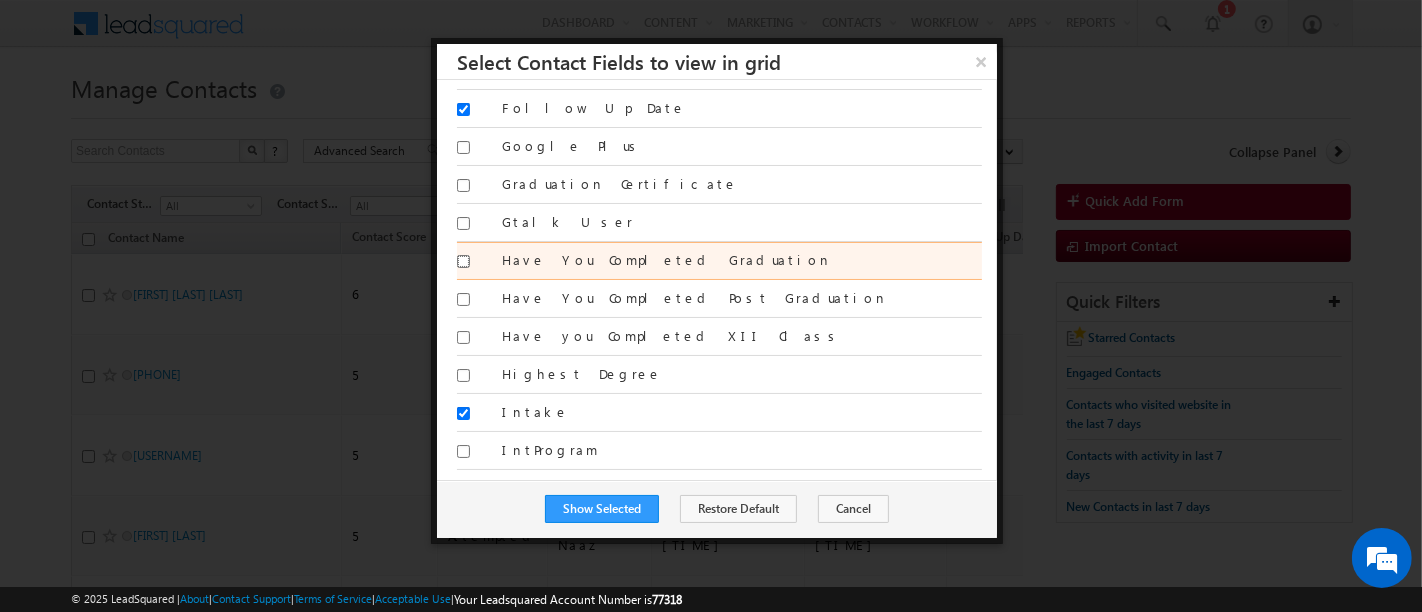 click on "Have You Completed Graduation" at bounding box center (463, 261) 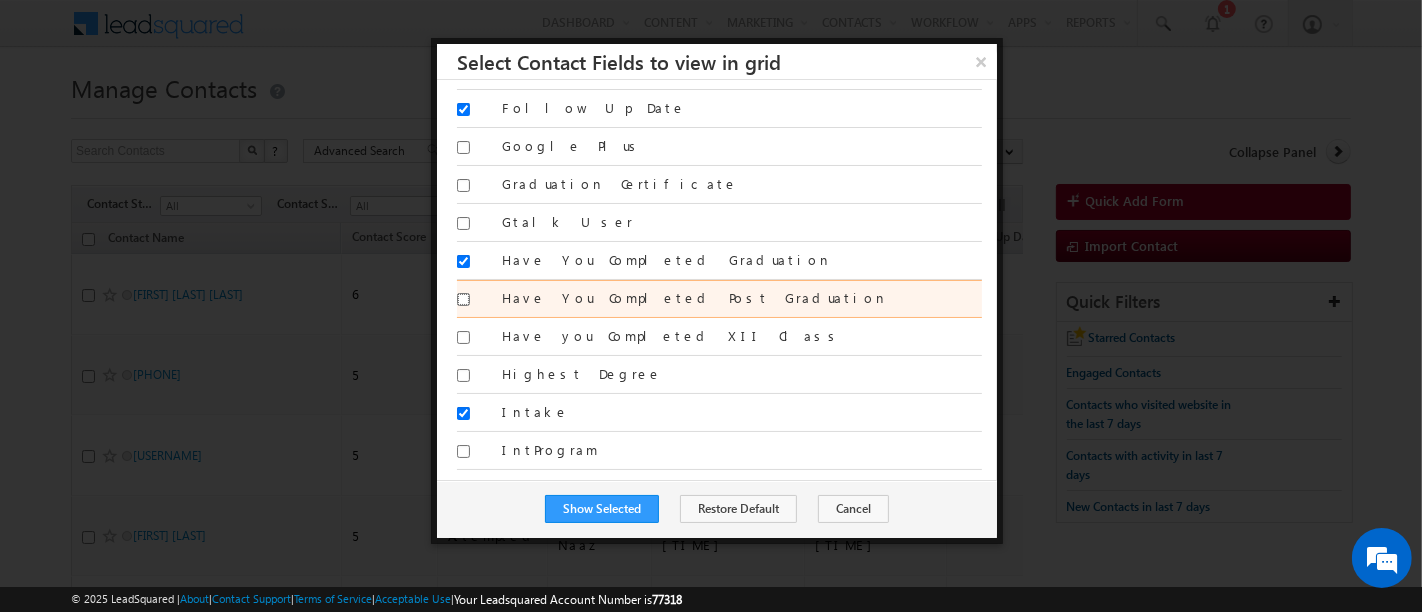 click on "Have You Completed Post Graduation" at bounding box center [463, 299] 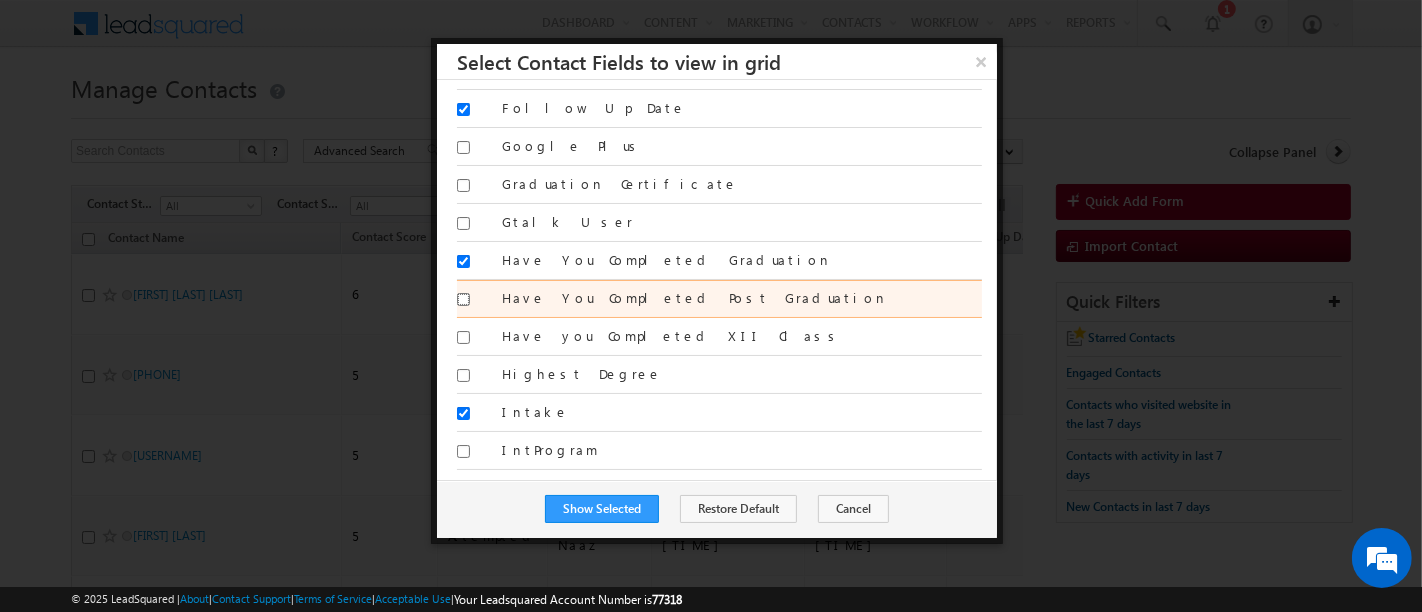 checkbox on "true" 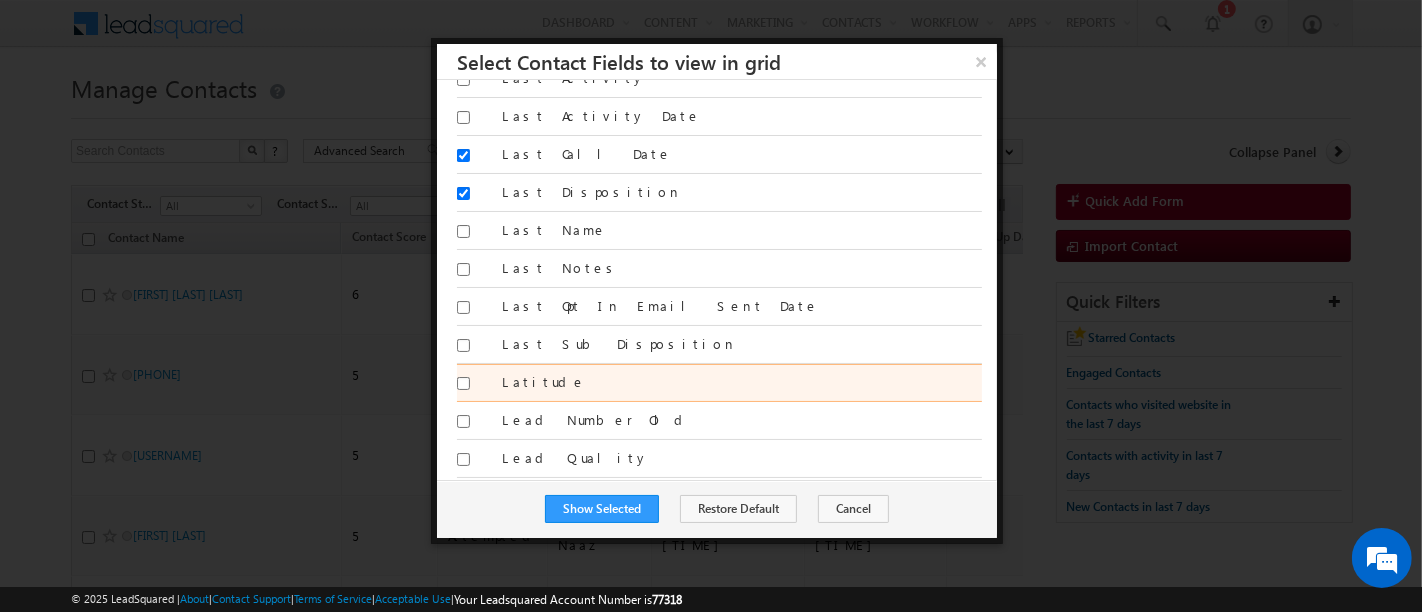 scroll, scrollTop: 2111, scrollLeft: 0, axis: vertical 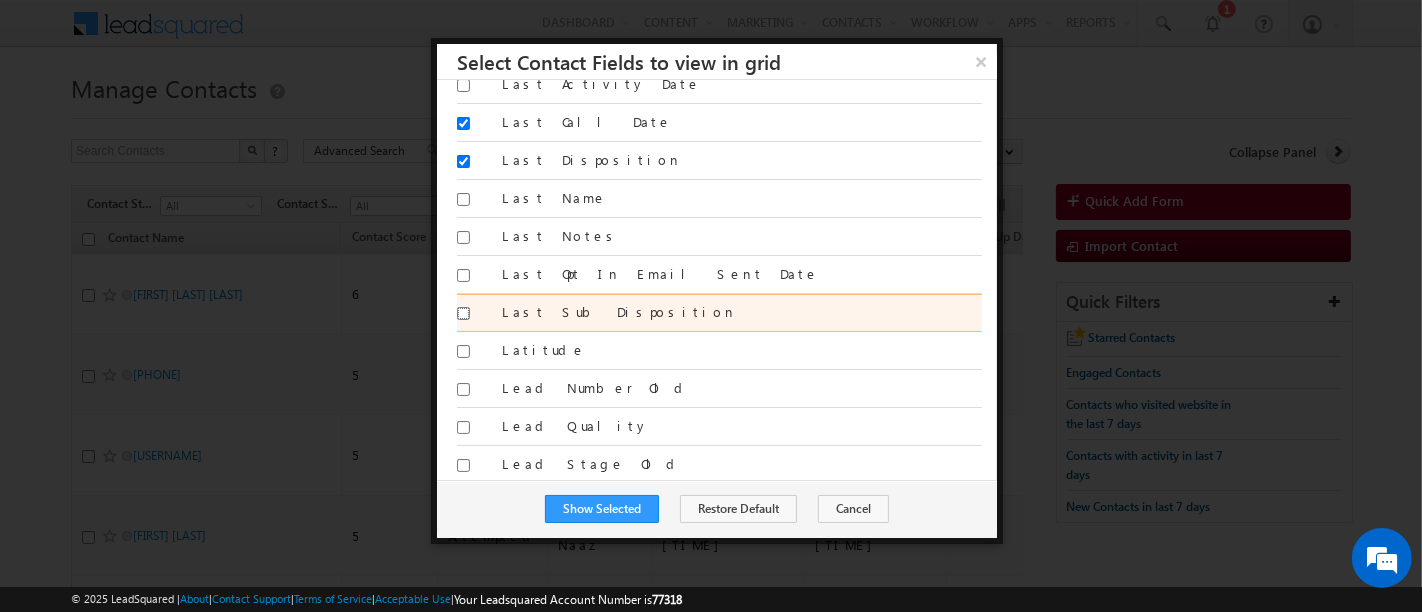 click on "Last Sub Disposition" at bounding box center [463, 313] 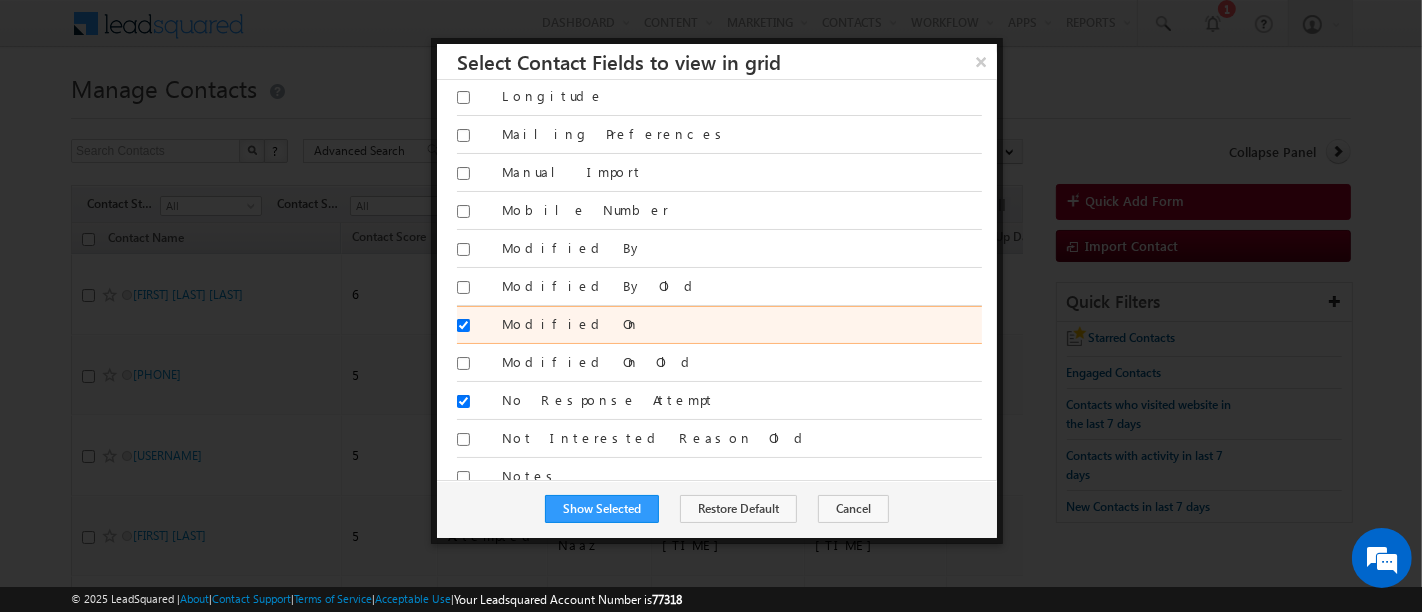 scroll, scrollTop: 2666, scrollLeft: 0, axis: vertical 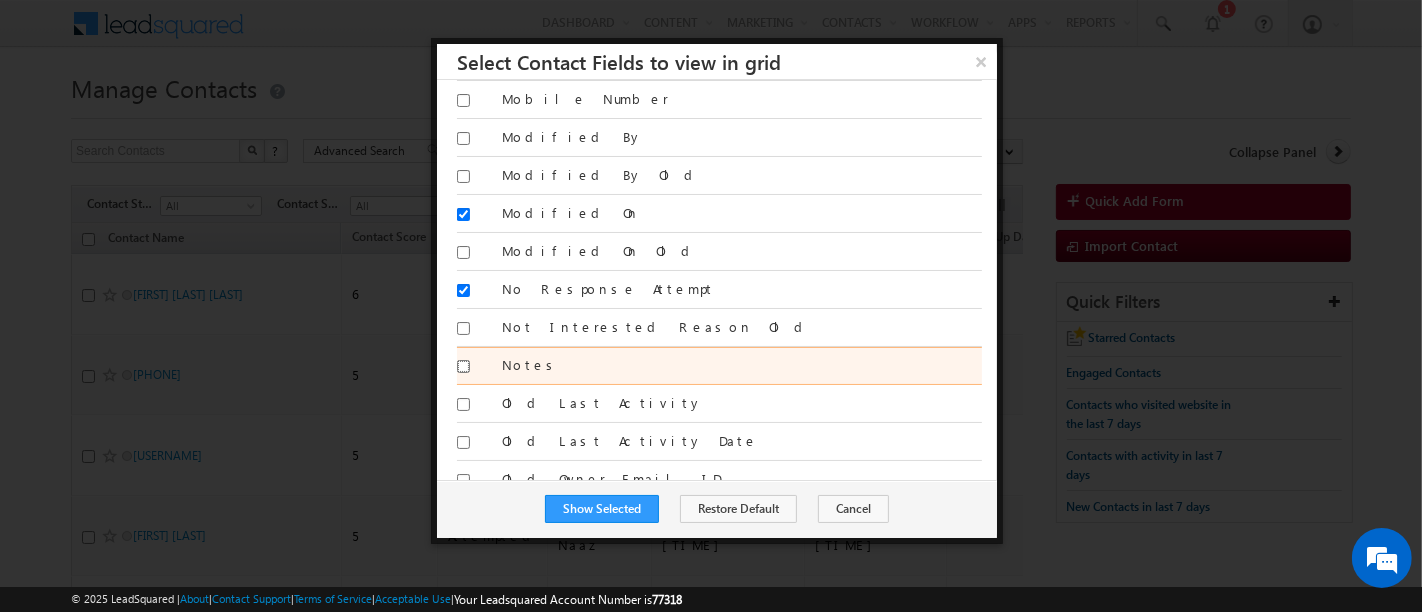 drag, startPoint x: 459, startPoint y: 327, endPoint x: 484, endPoint y: 337, distance: 26.925823 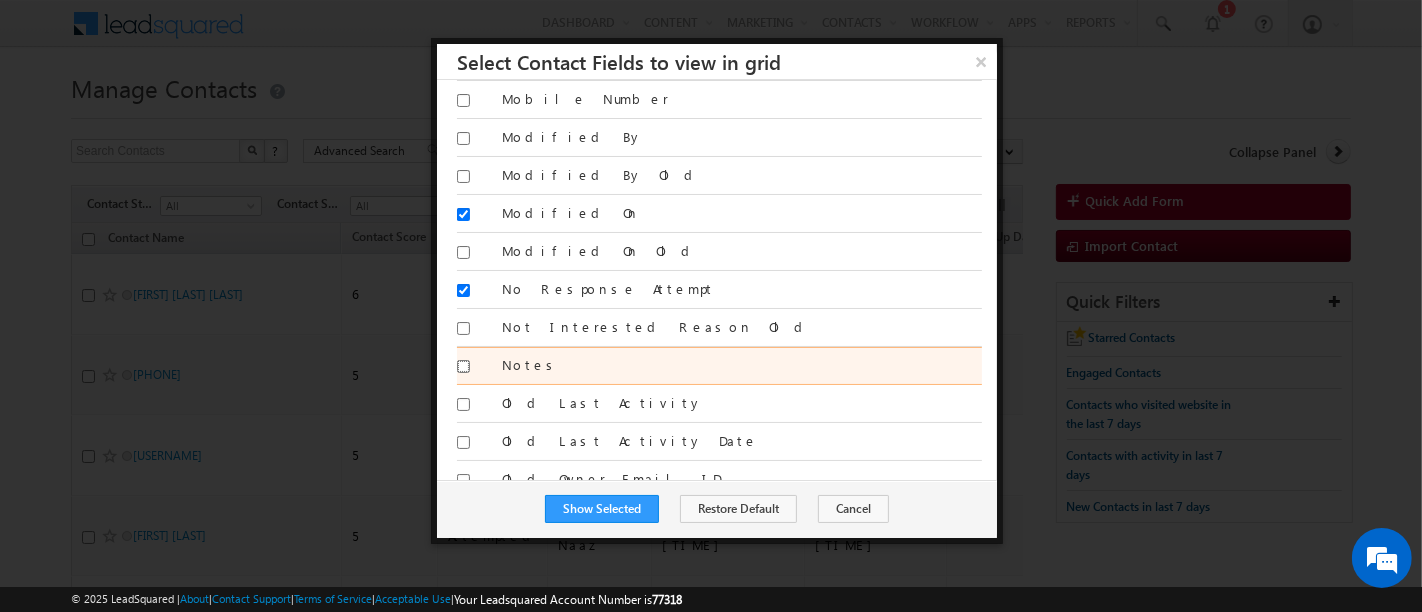 click on "Notes" at bounding box center [463, 366] 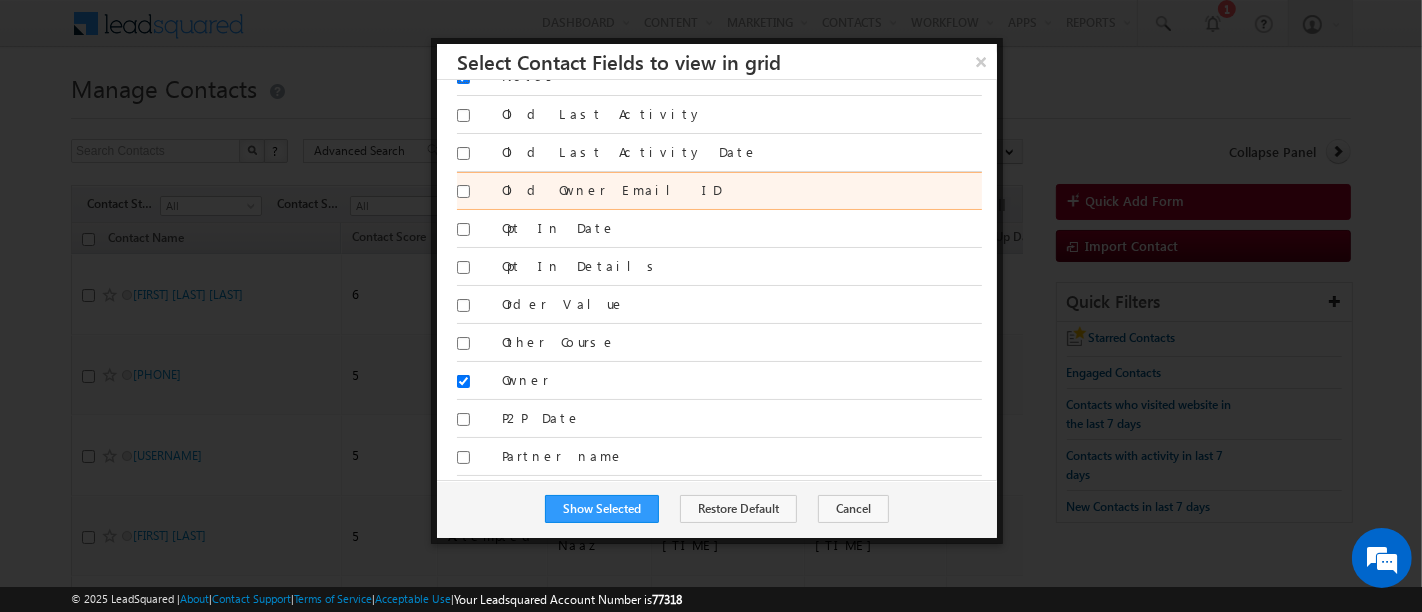 scroll, scrollTop: 3000, scrollLeft: 0, axis: vertical 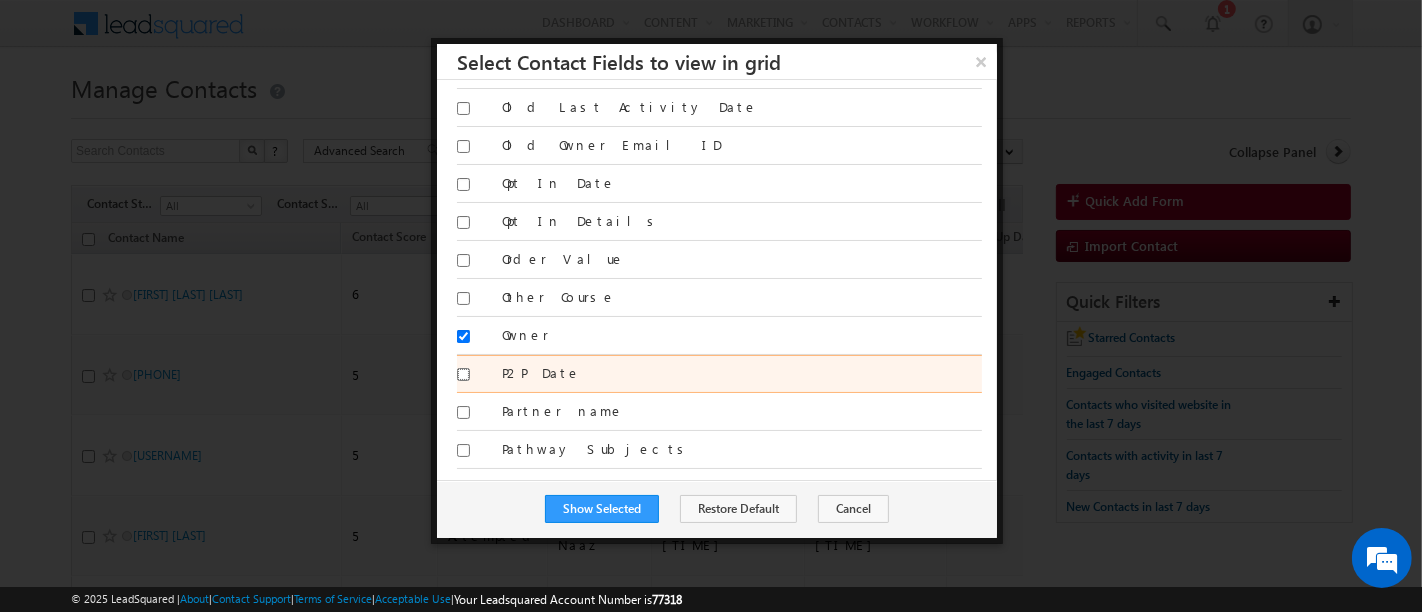 click on "P2P Date" at bounding box center [463, 374] 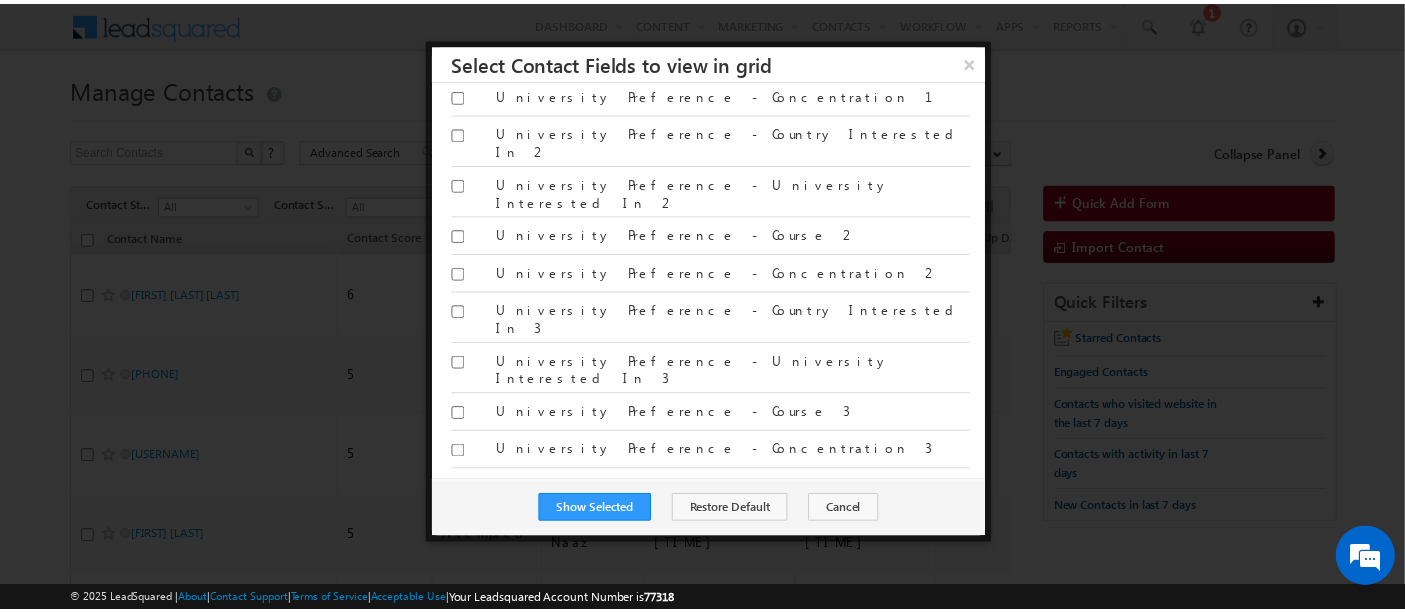 scroll, scrollTop: 4905, scrollLeft: 0, axis: vertical 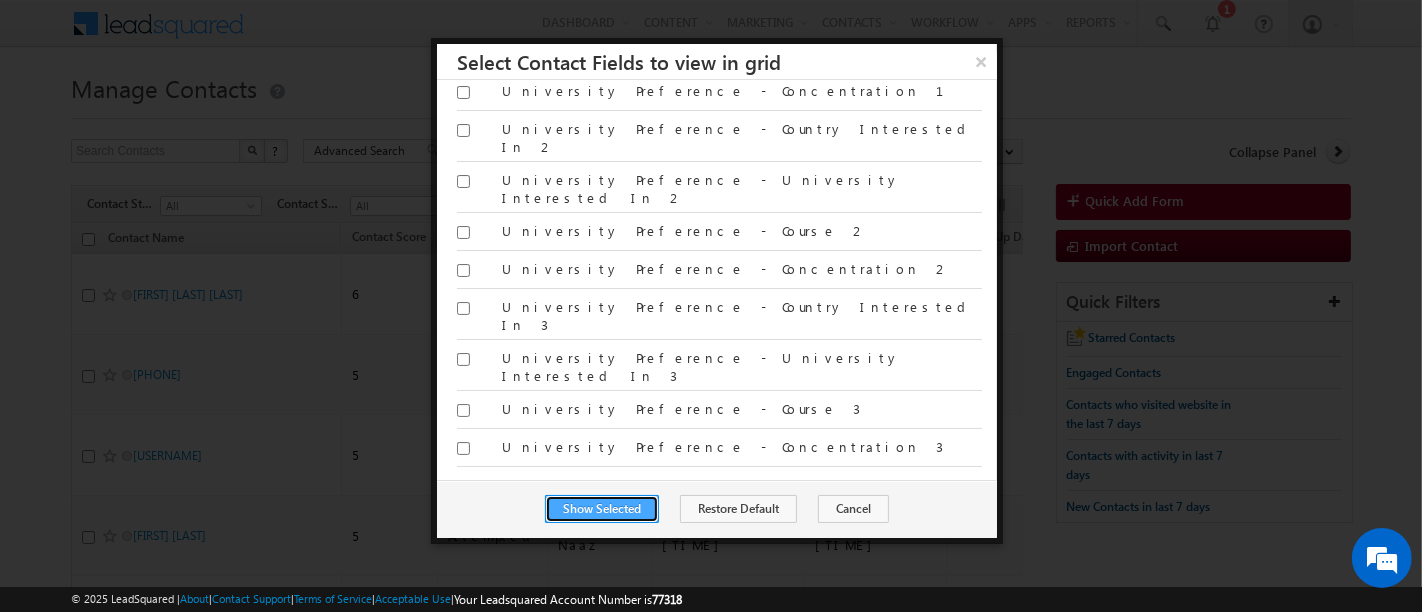 click on "Show Selected" at bounding box center [602, 509] 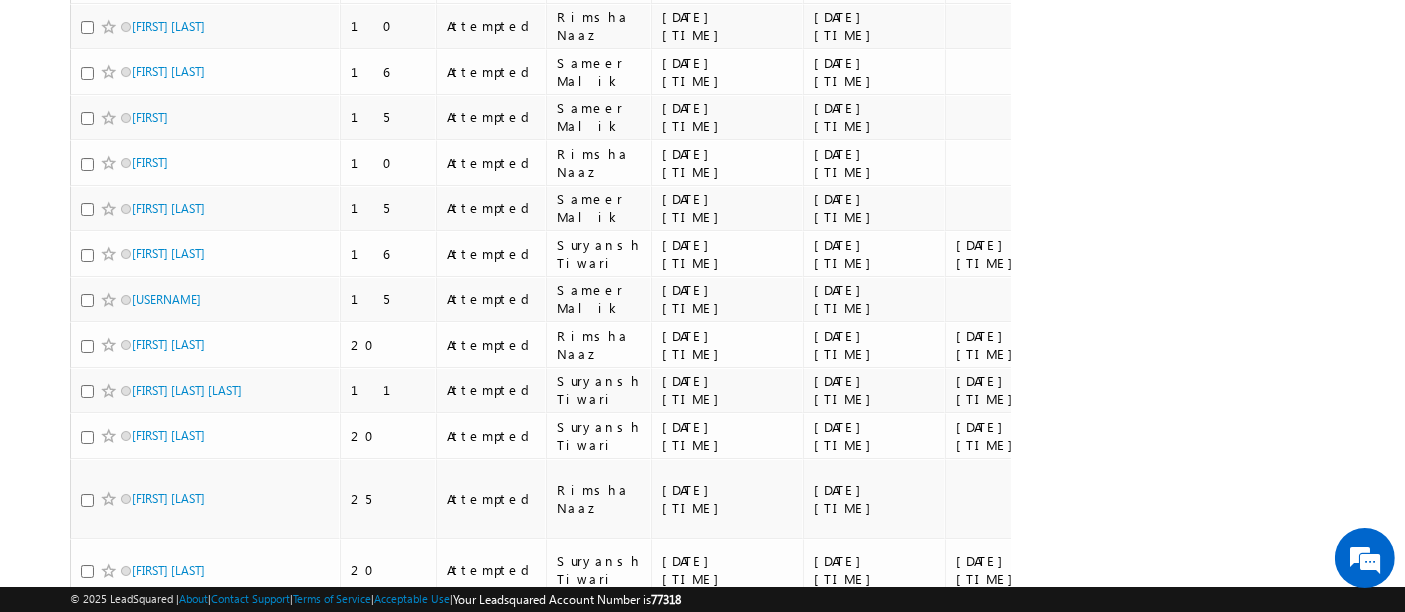 scroll, scrollTop: 7266, scrollLeft: 0, axis: vertical 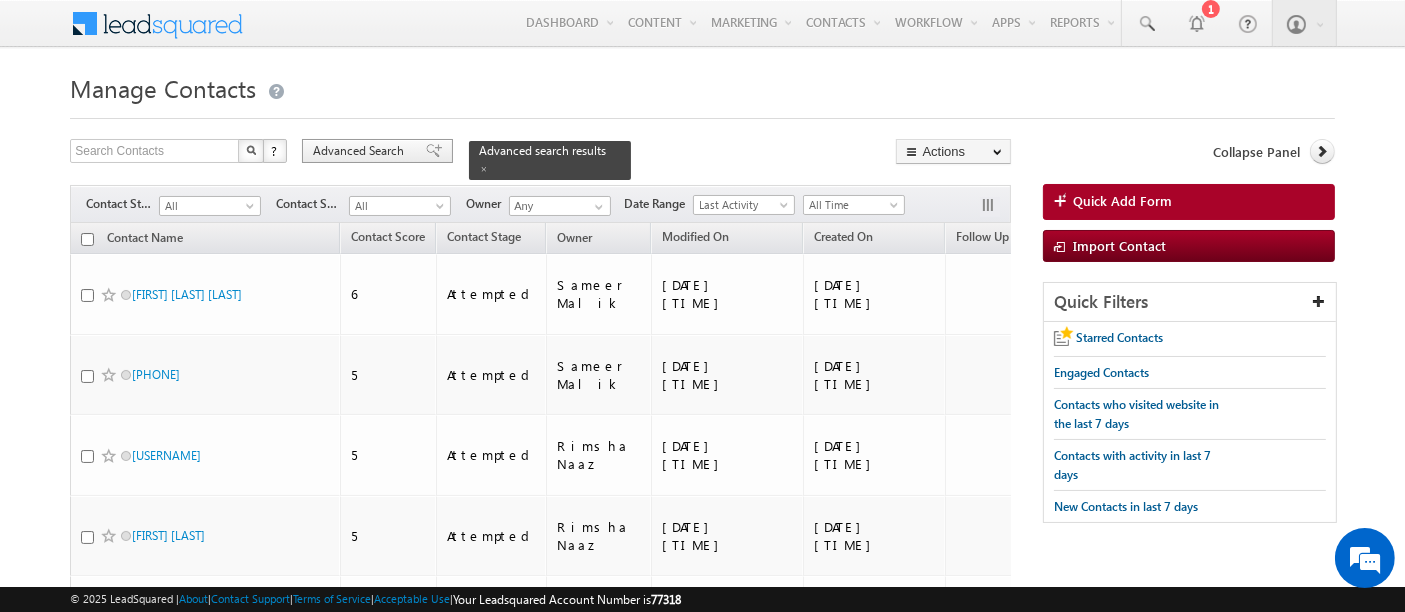 click on "Advanced Search" at bounding box center (361, 151) 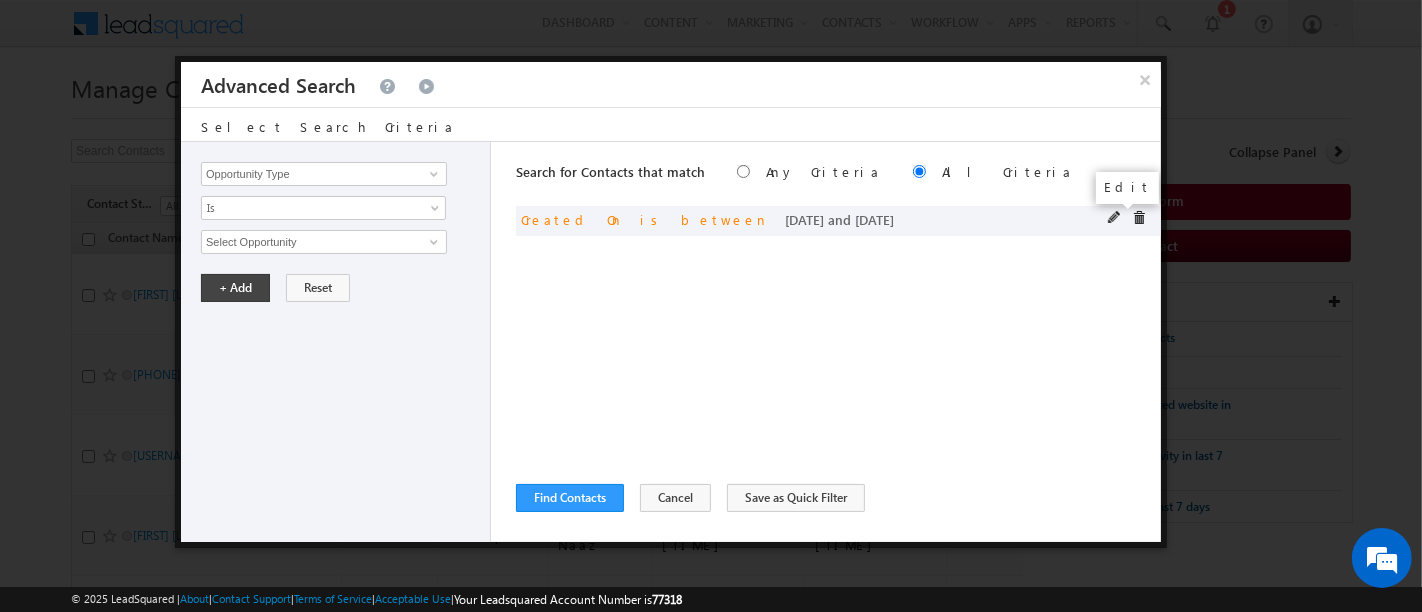 click at bounding box center (1115, 218) 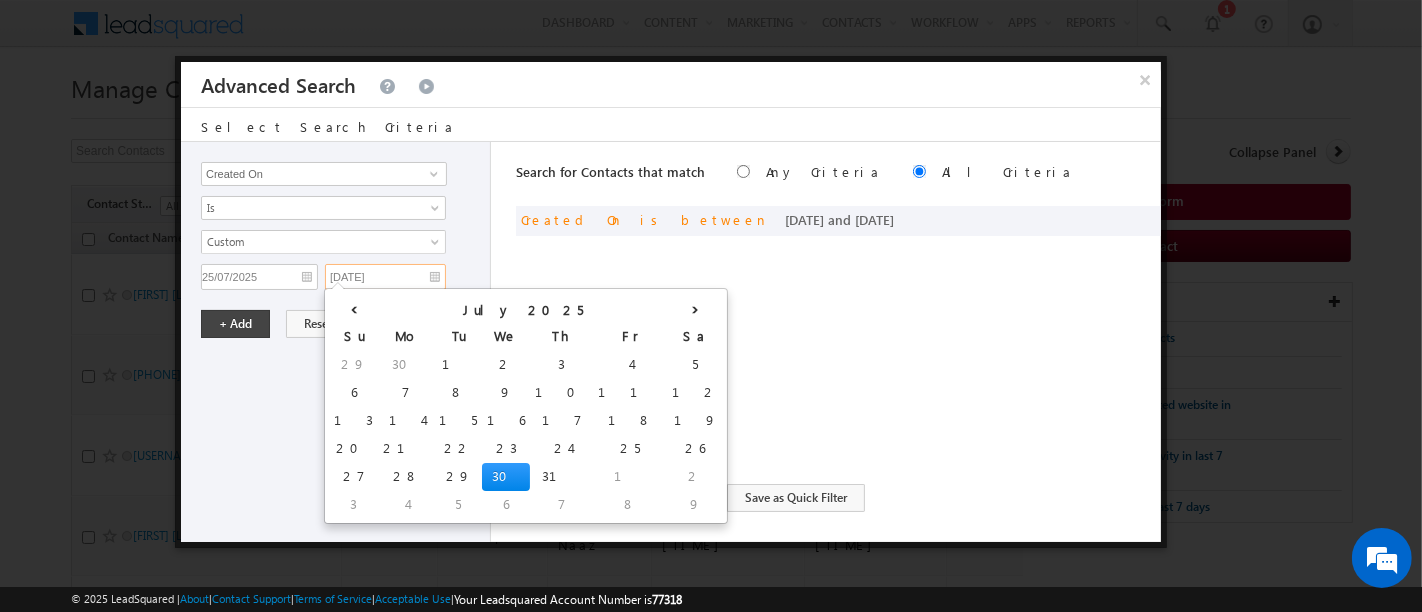 click on "30/07/2025" at bounding box center [385, 277] 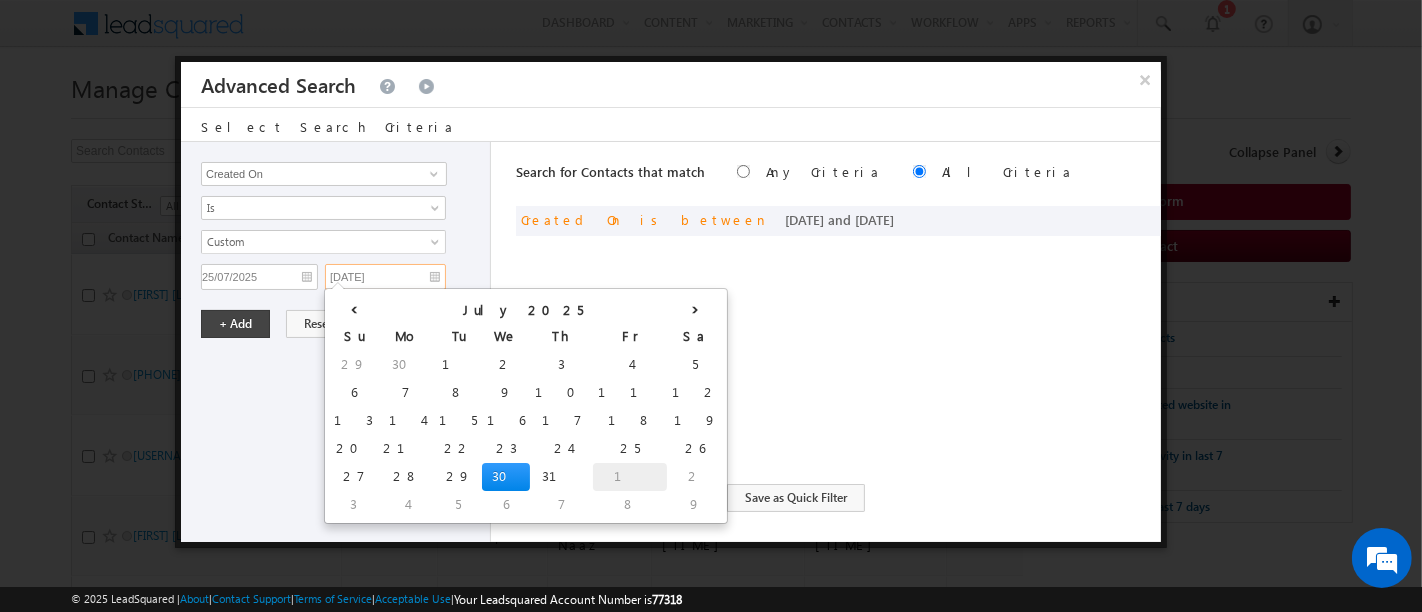 click on "1" at bounding box center (630, 477) 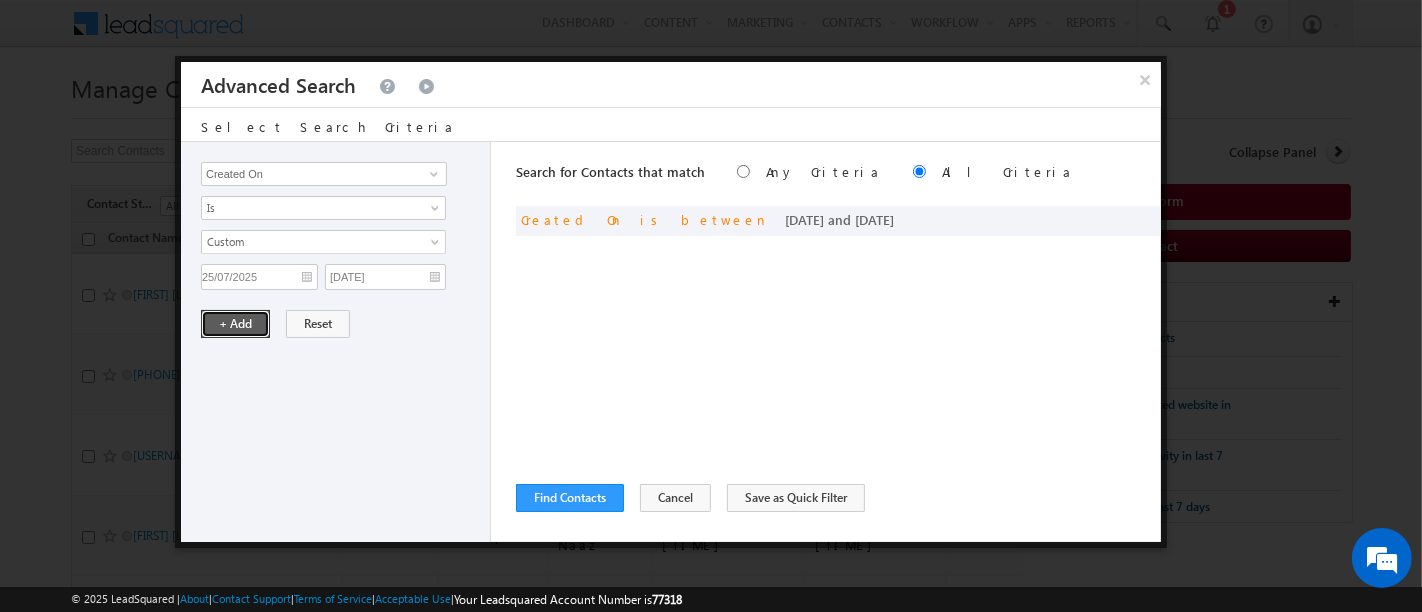 click on "+ Add" at bounding box center (235, 324) 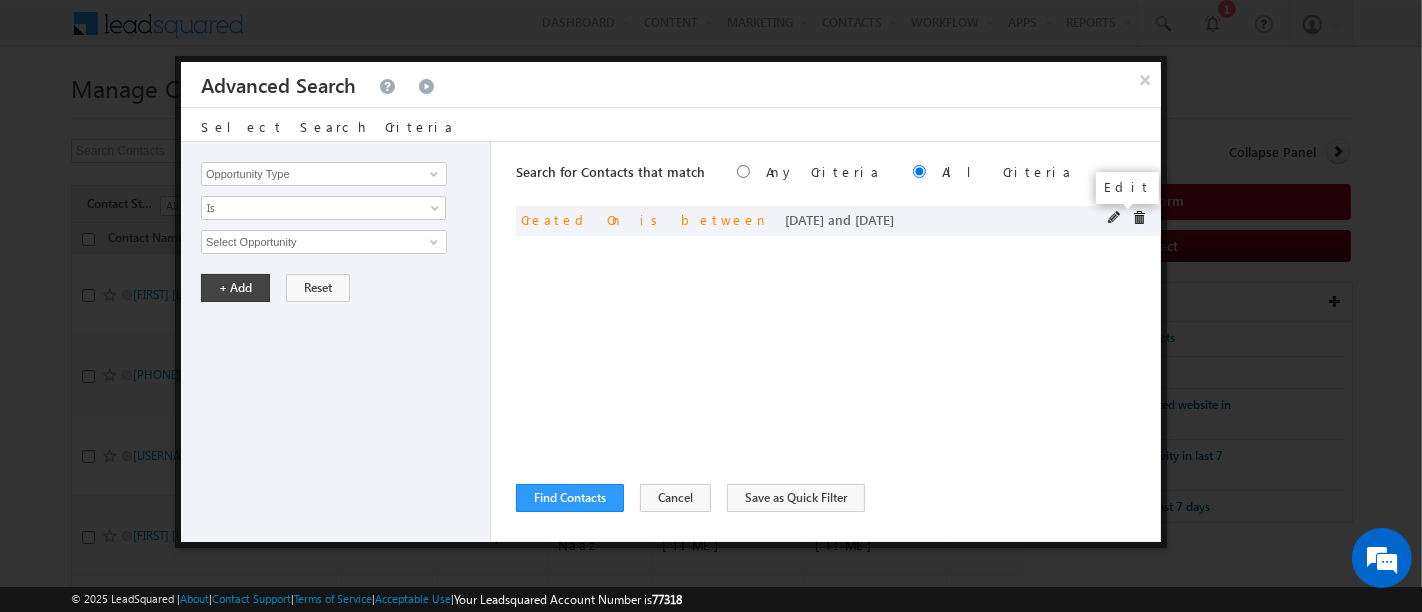 click at bounding box center [1115, 218] 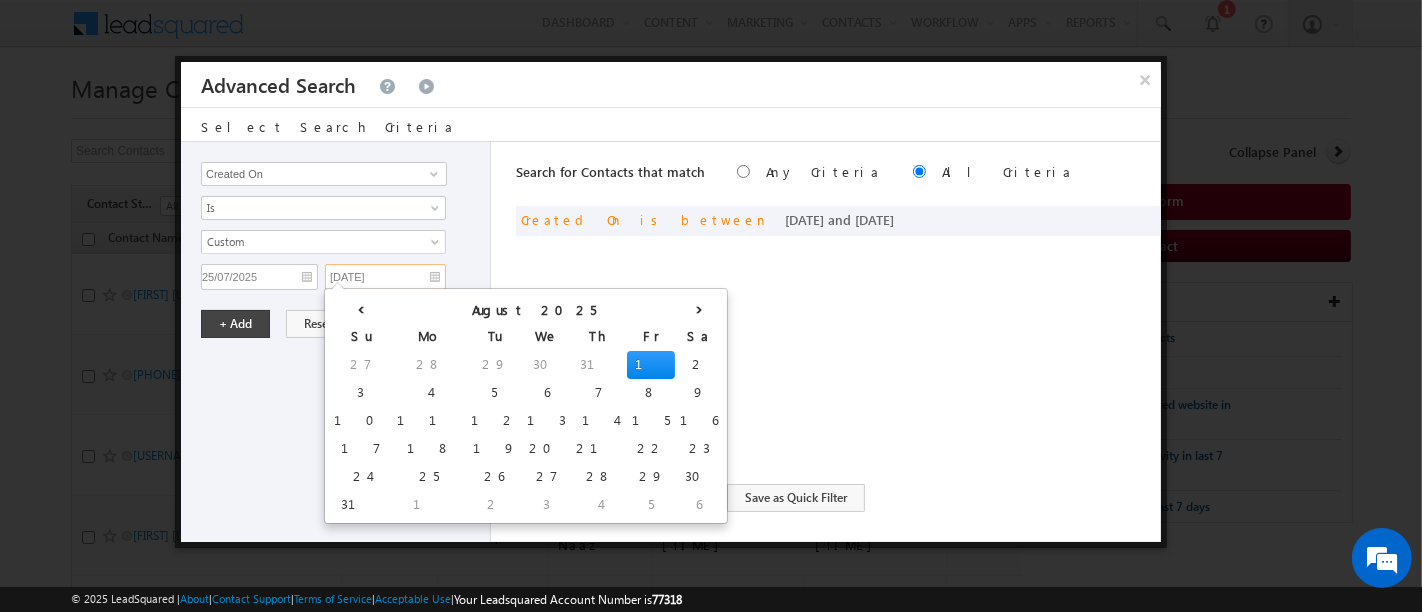 click on "01/08/2025" at bounding box center (385, 277) 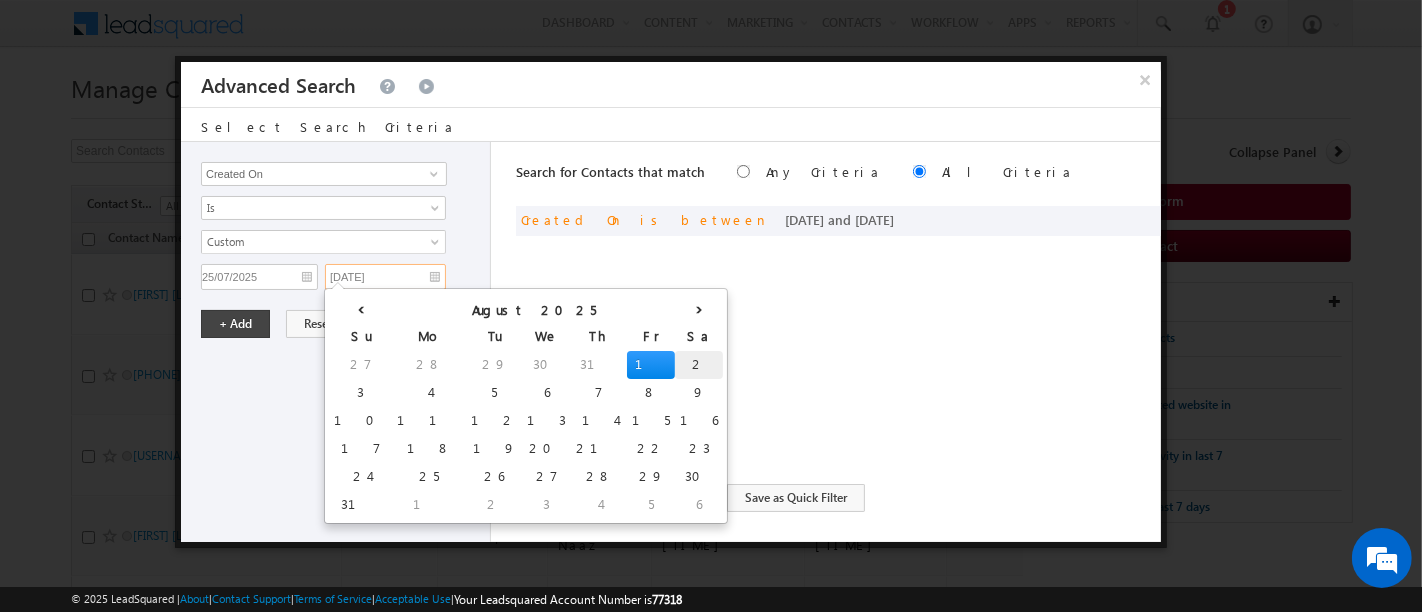 click on "2" at bounding box center (699, 365) 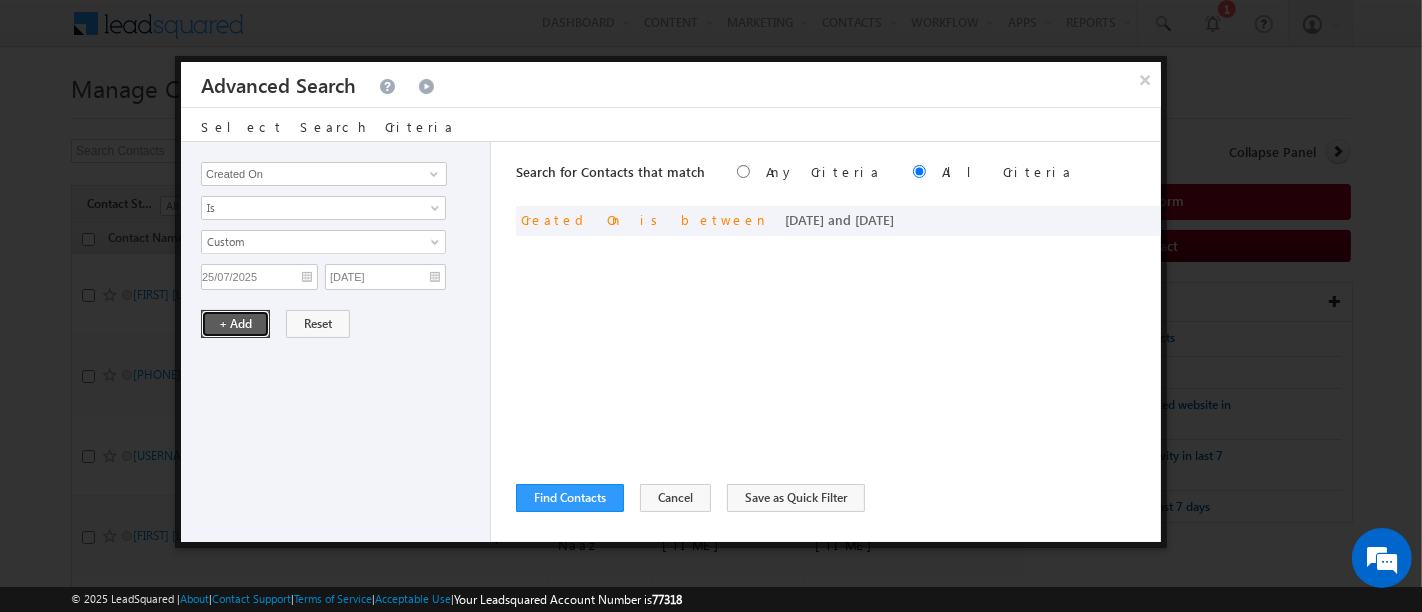 click on "+ Add" at bounding box center [235, 324] 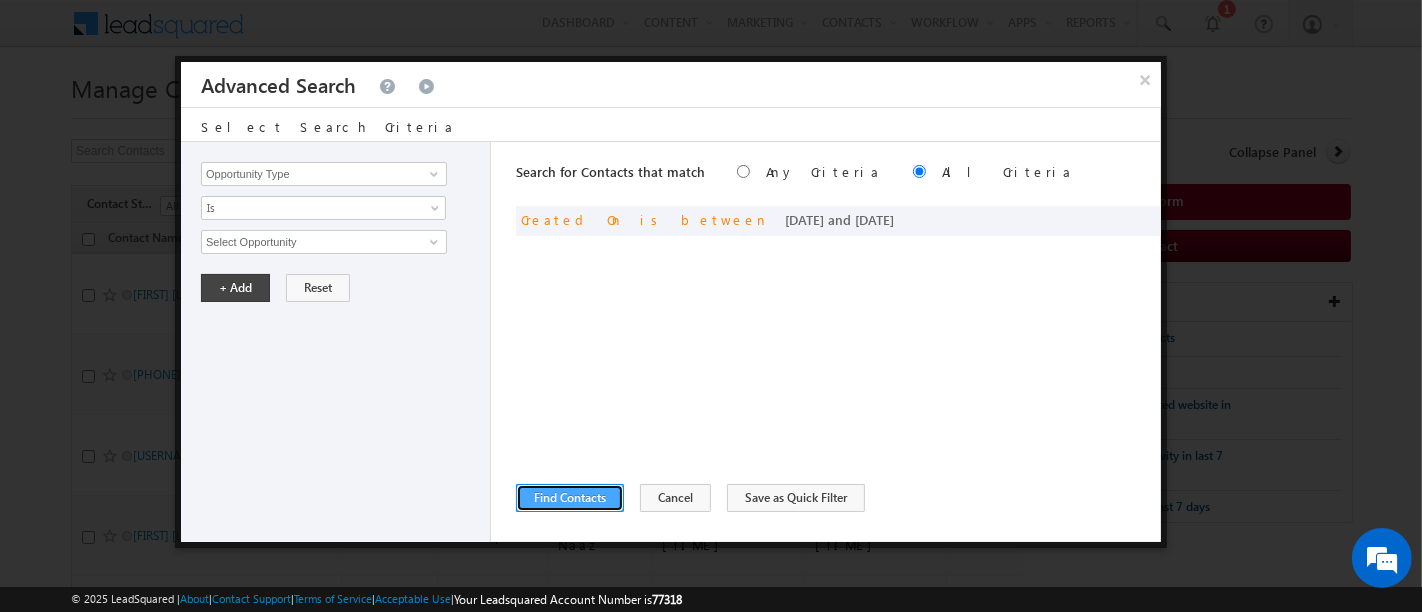 click on "Find Contacts" at bounding box center [570, 498] 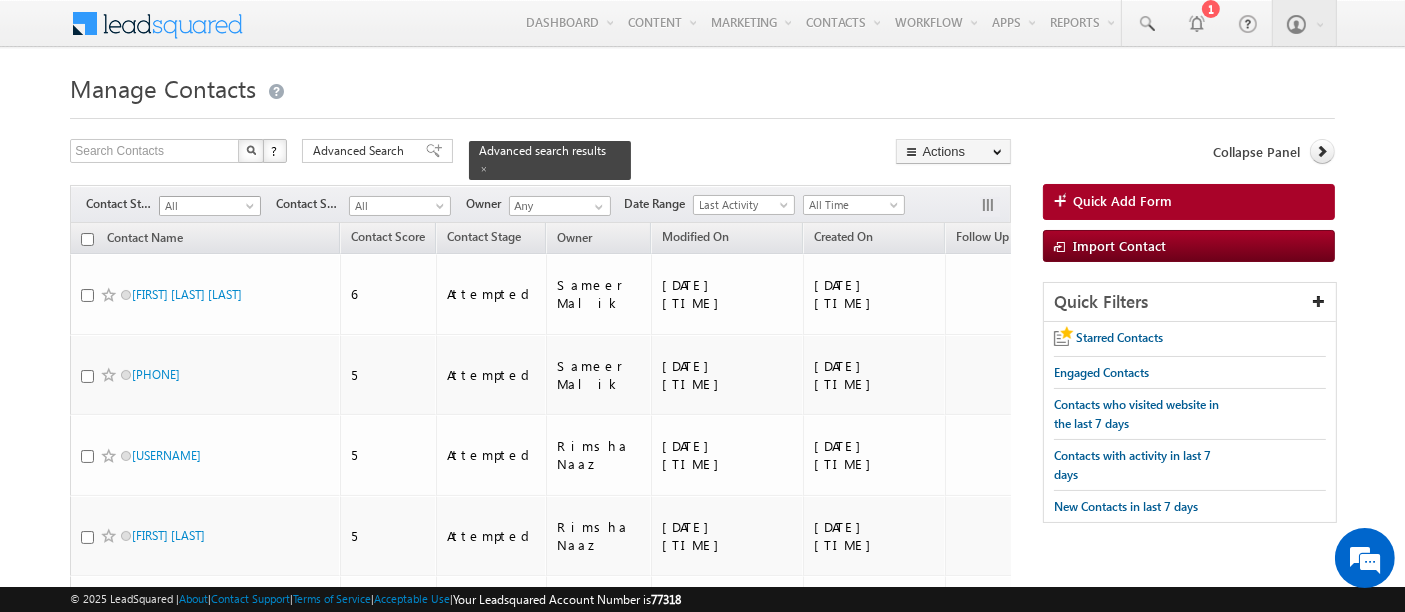 click on "All" at bounding box center [207, 206] 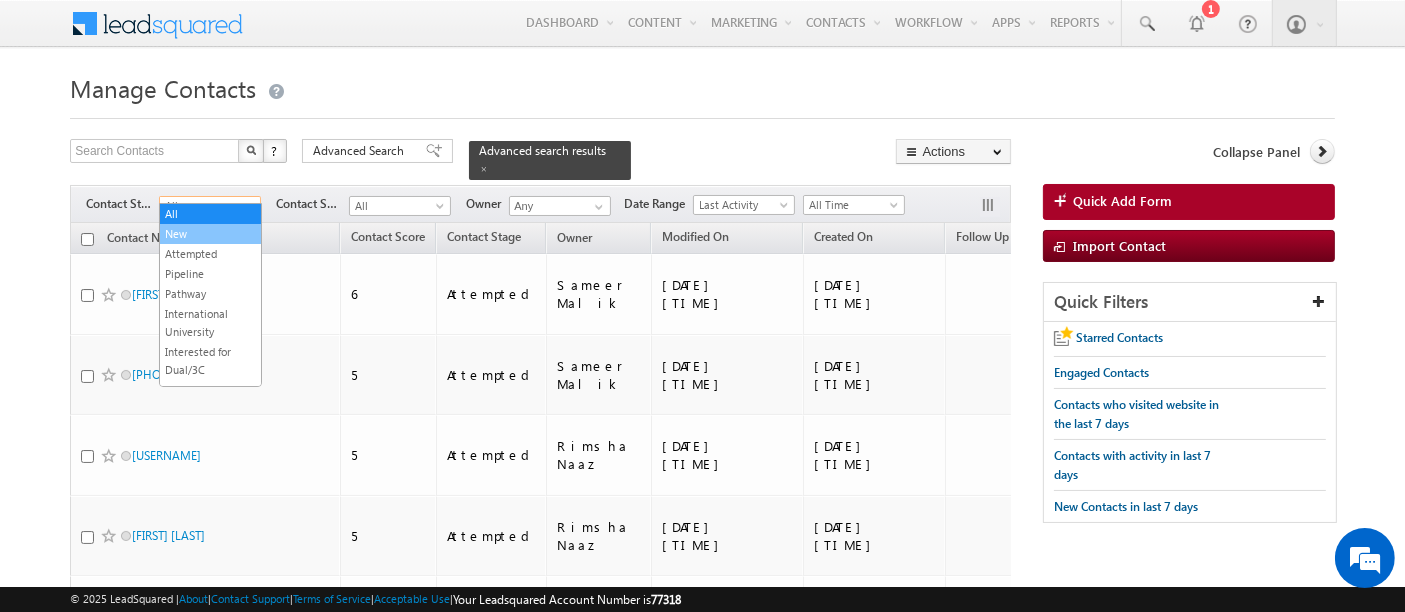 click on "New" at bounding box center (210, 234) 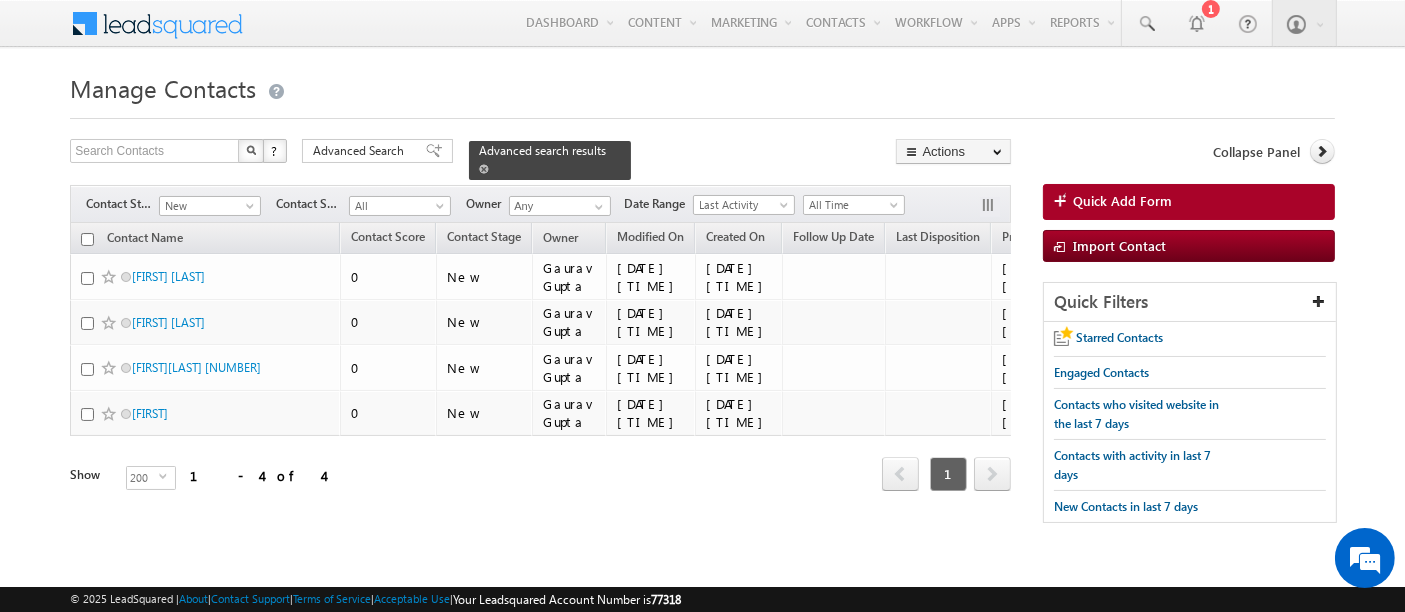 click at bounding box center [484, 169] 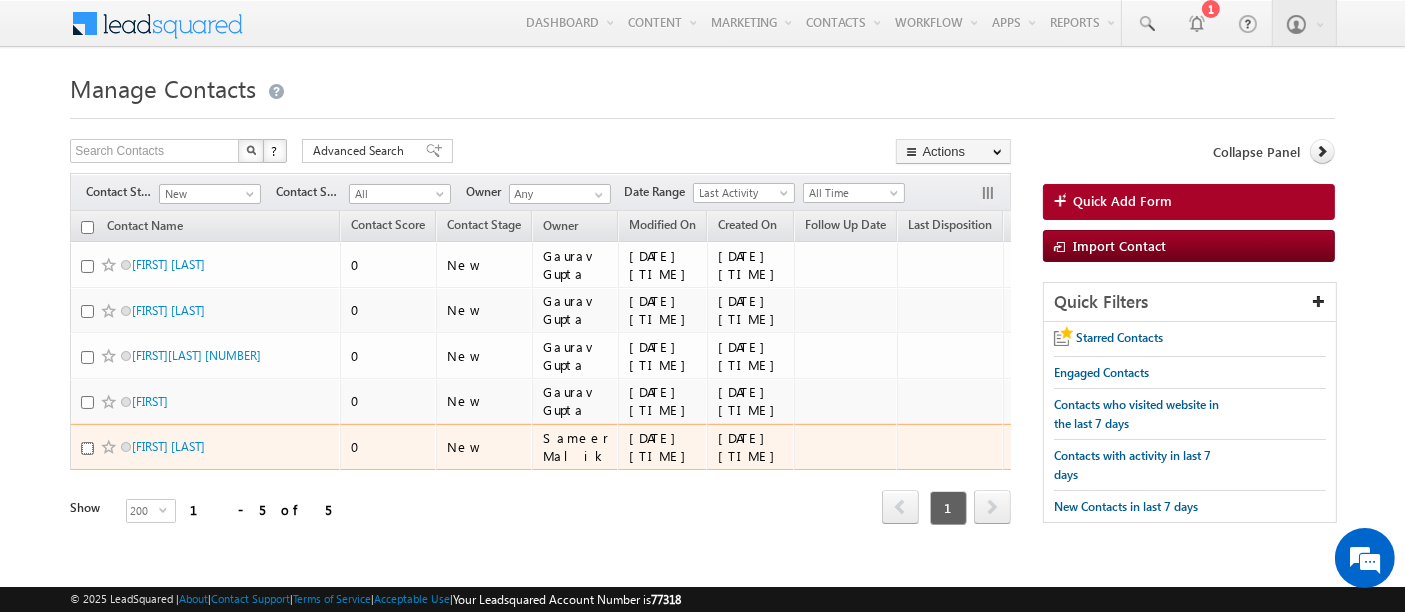 click at bounding box center [87, 448] 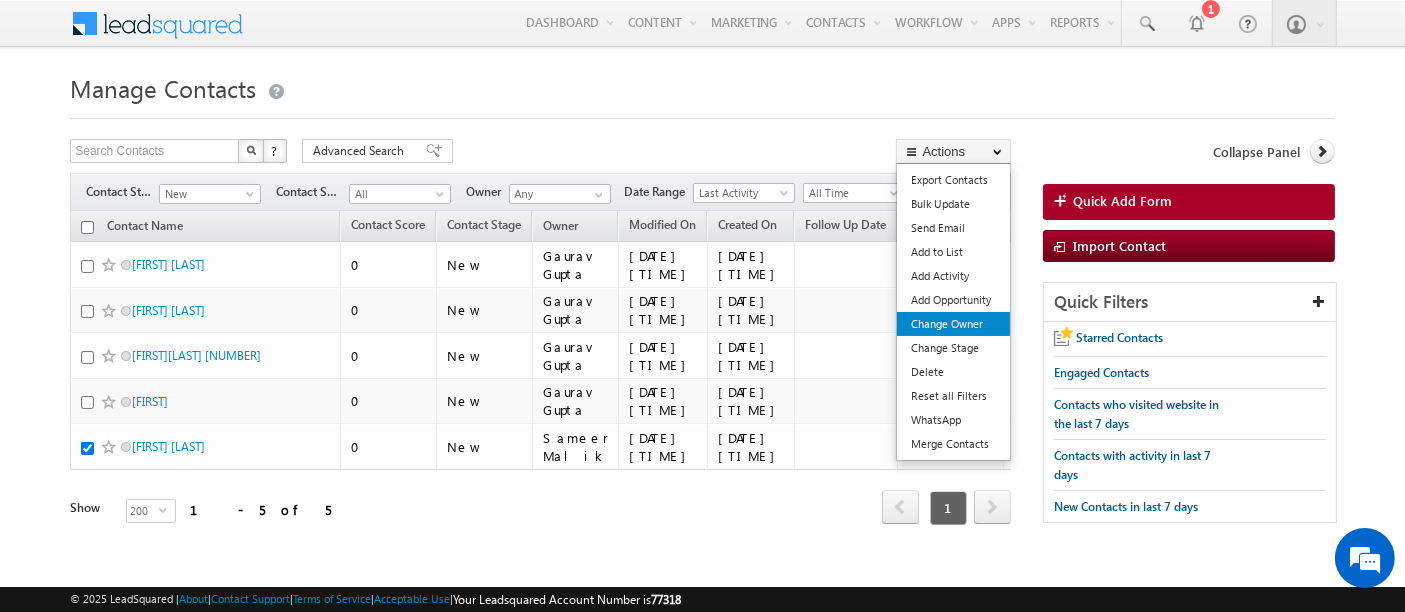click on "Change Owner" at bounding box center [953, 324] 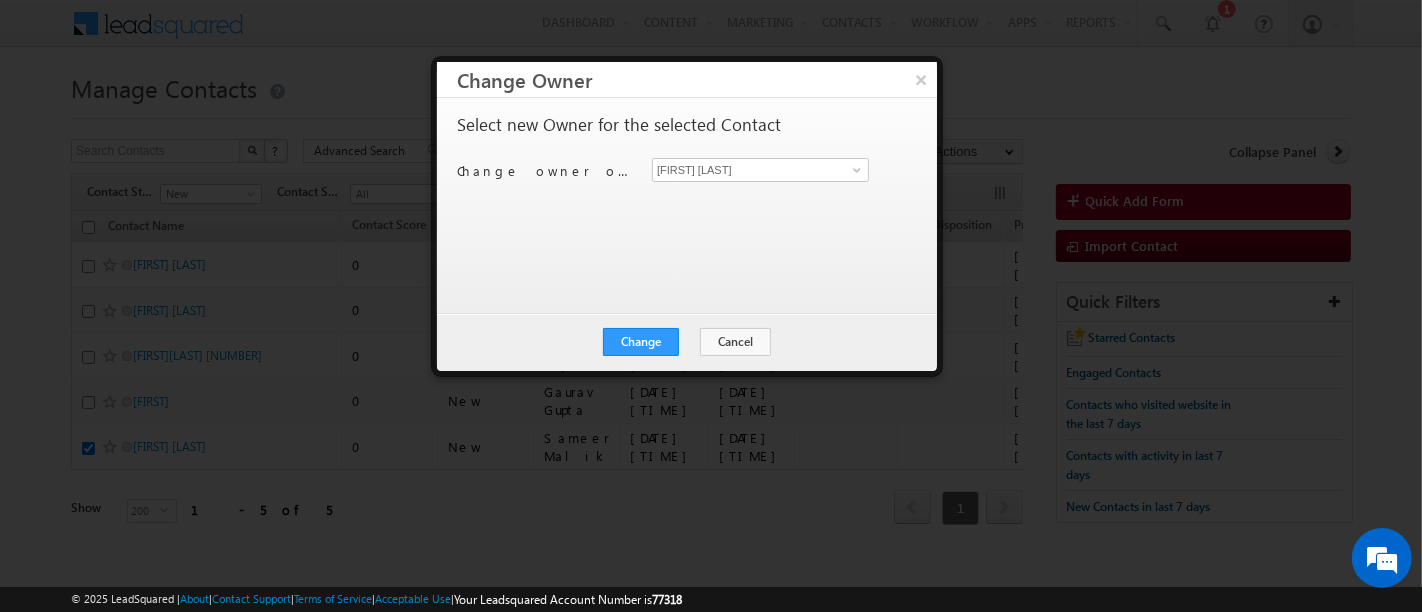 click on "Select new Owner for the selected Contact
Change owner of 1 contact to
Deepak Panwar Deepak Panwar" at bounding box center [685, 196] 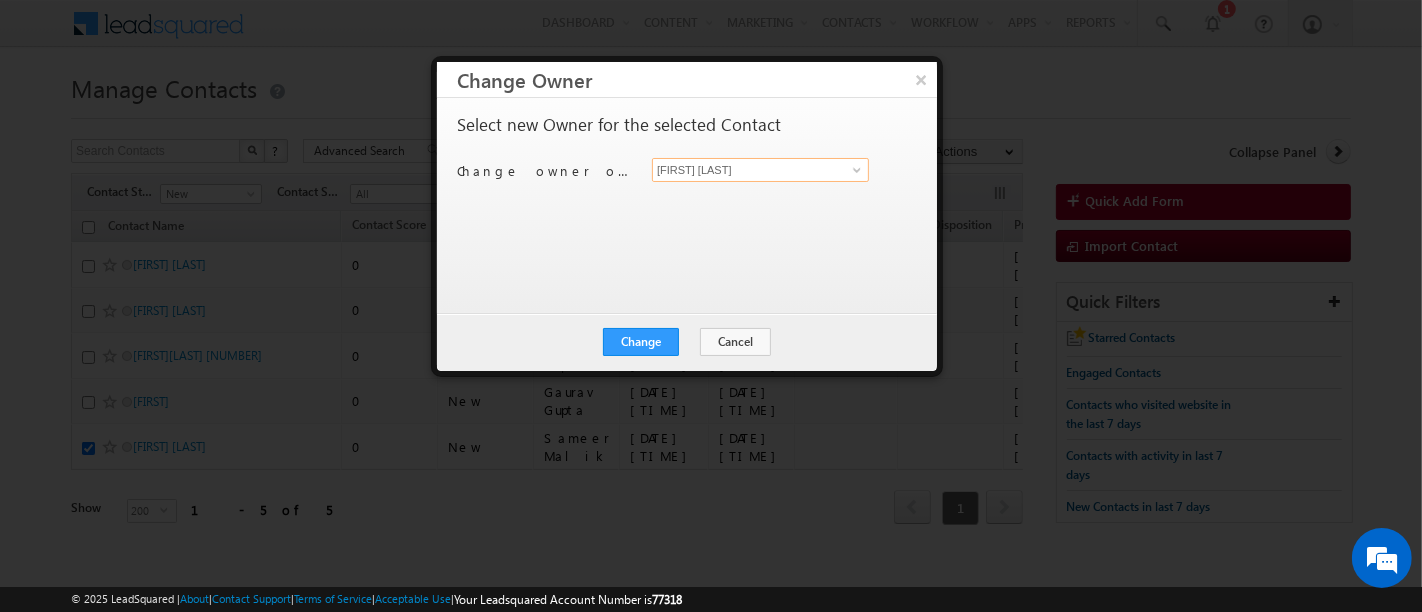 click on "[FIRST] [LAST]" at bounding box center (760, 170) 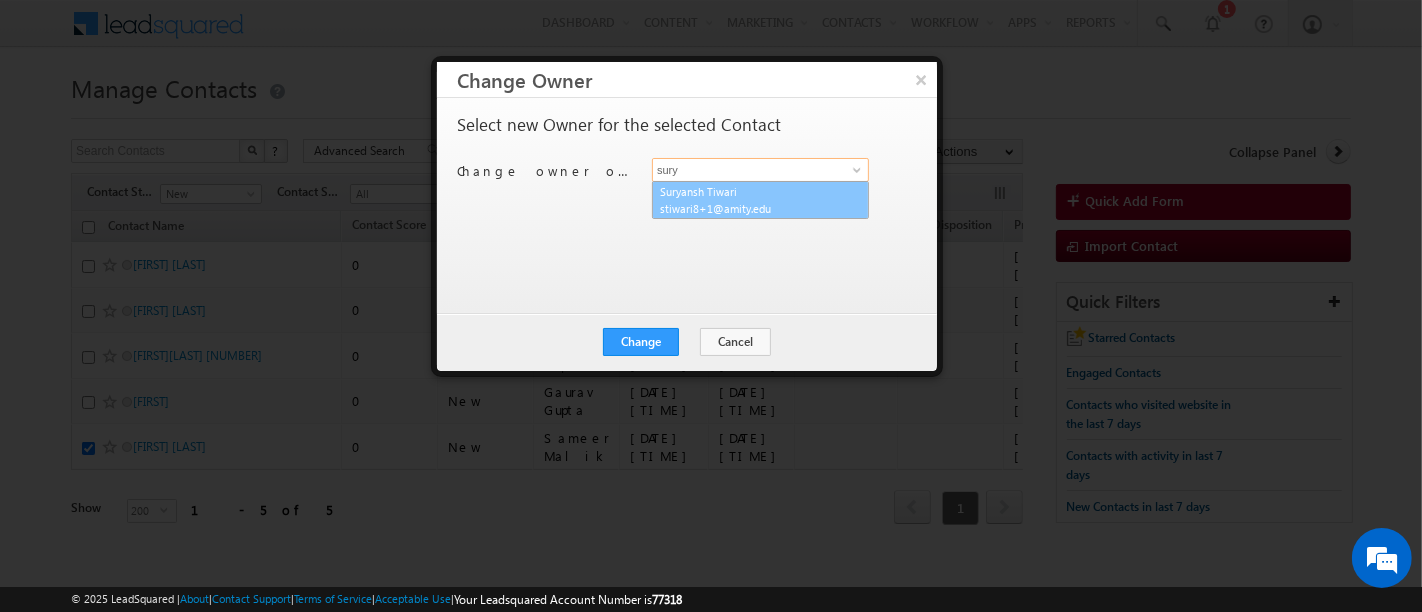 click on "Suryansh Tiwari   stiwari8+1@amity.edu" at bounding box center (760, 200) 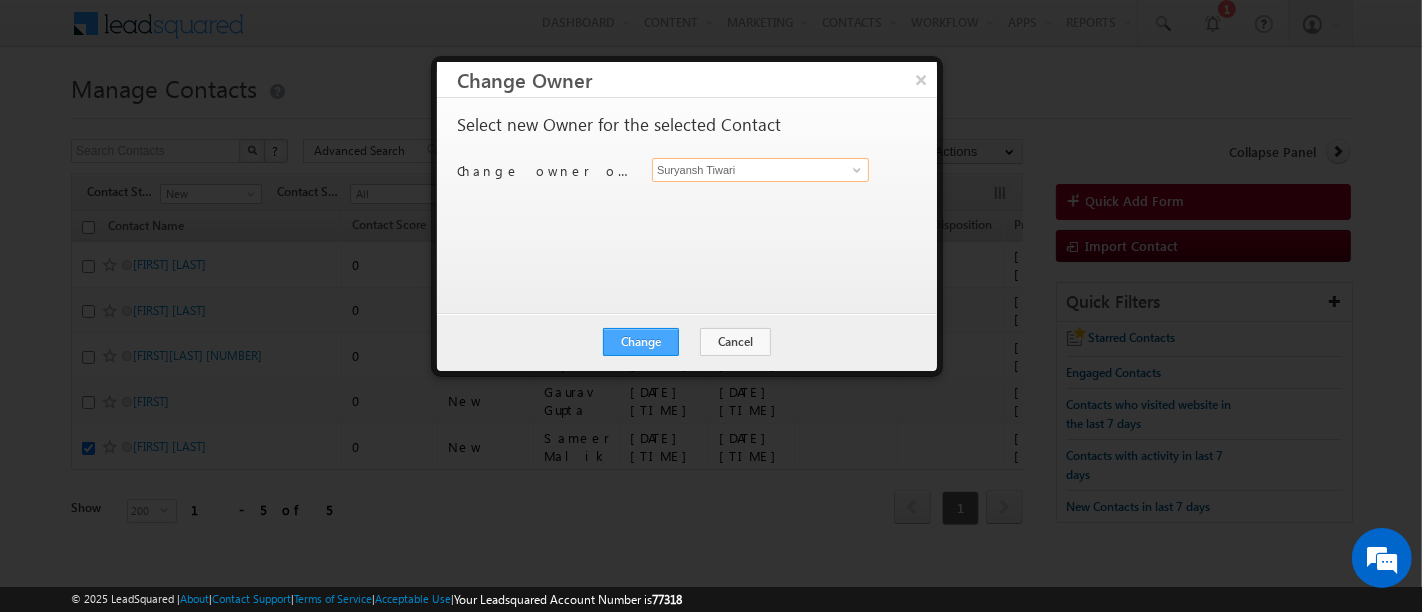 type on "Suryansh Tiwari" 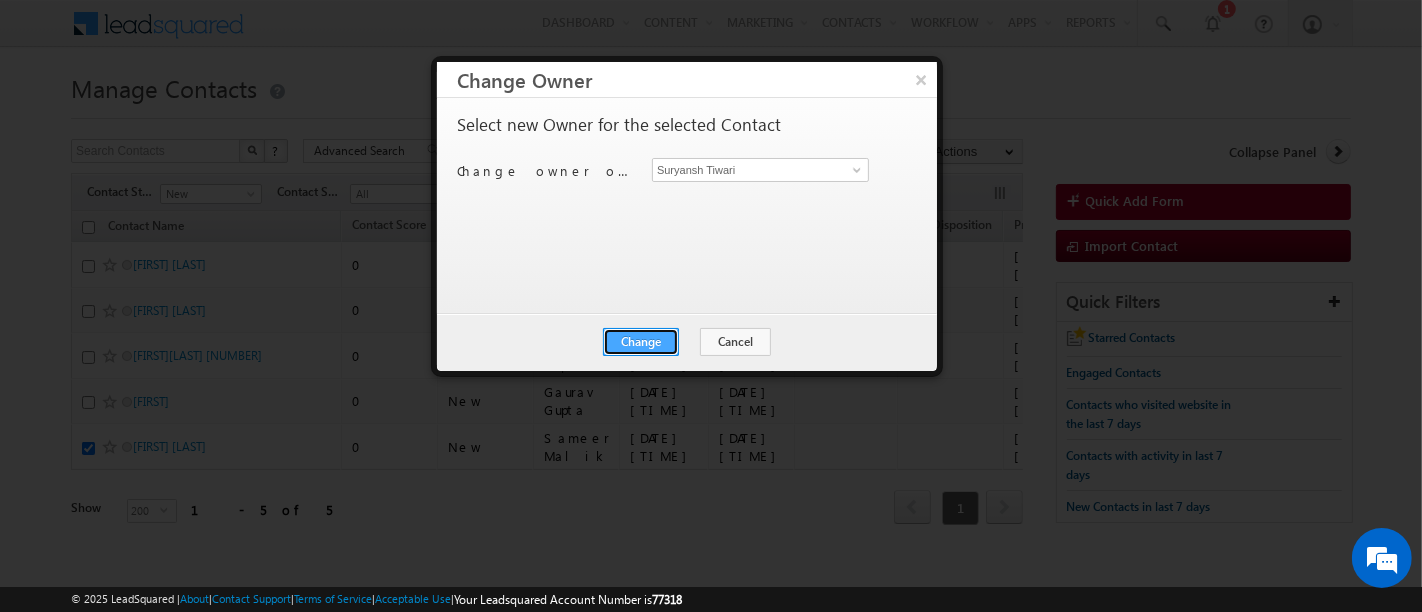 click on "Change" at bounding box center (641, 342) 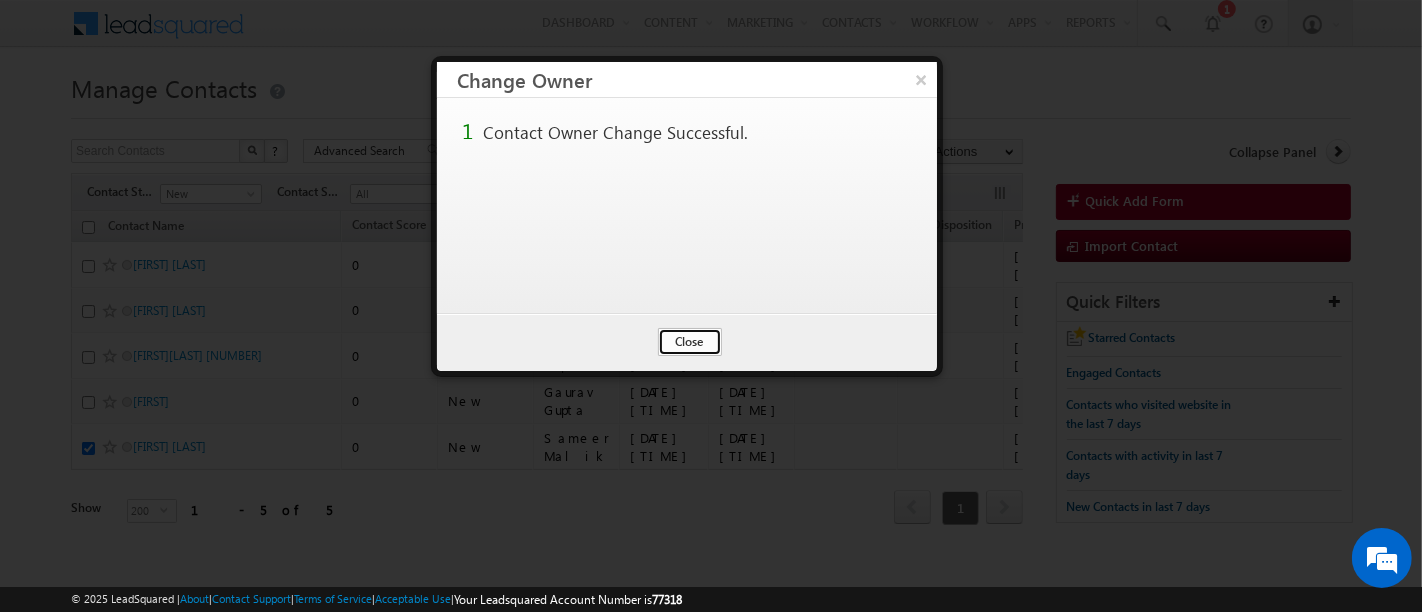 click on "Close" at bounding box center [690, 342] 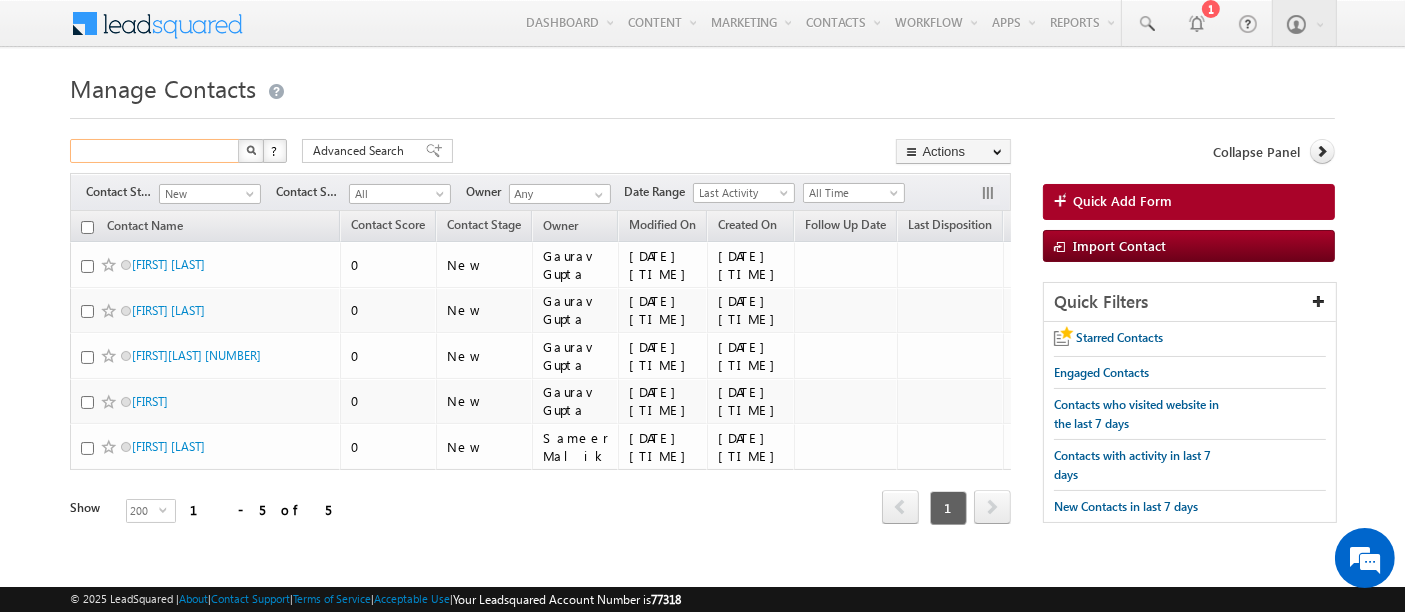 click at bounding box center (155, 151) 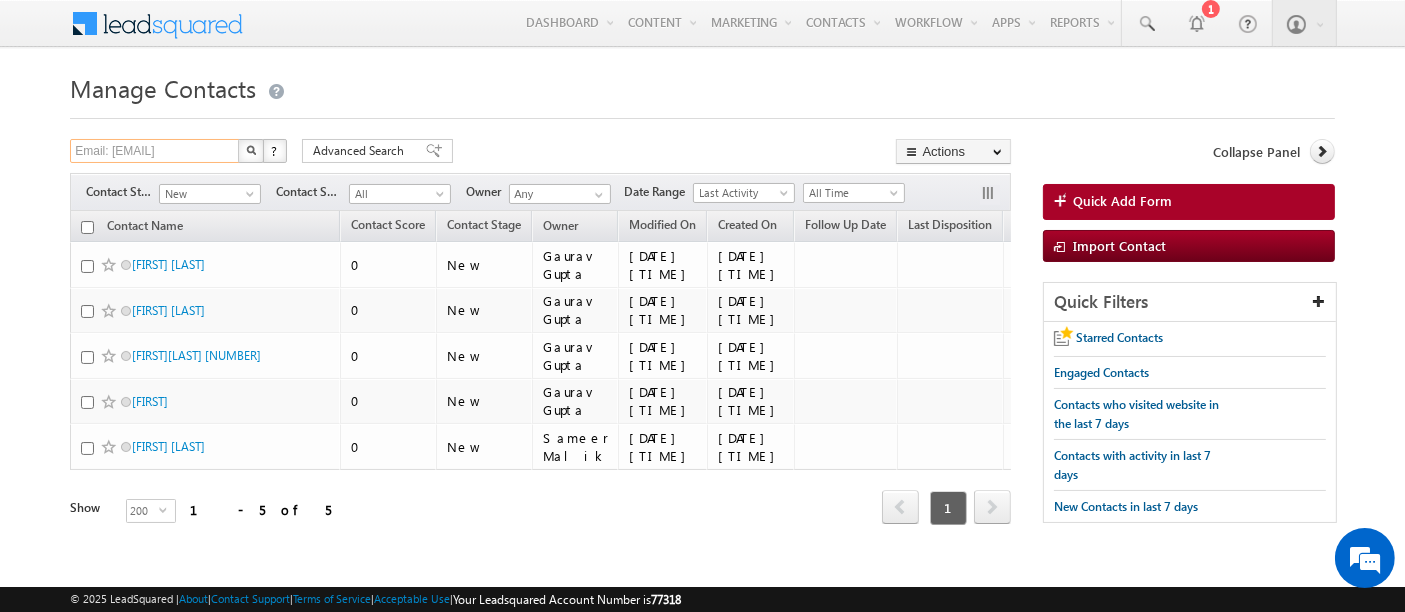 scroll, scrollTop: 0, scrollLeft: 20, axis: horizontal 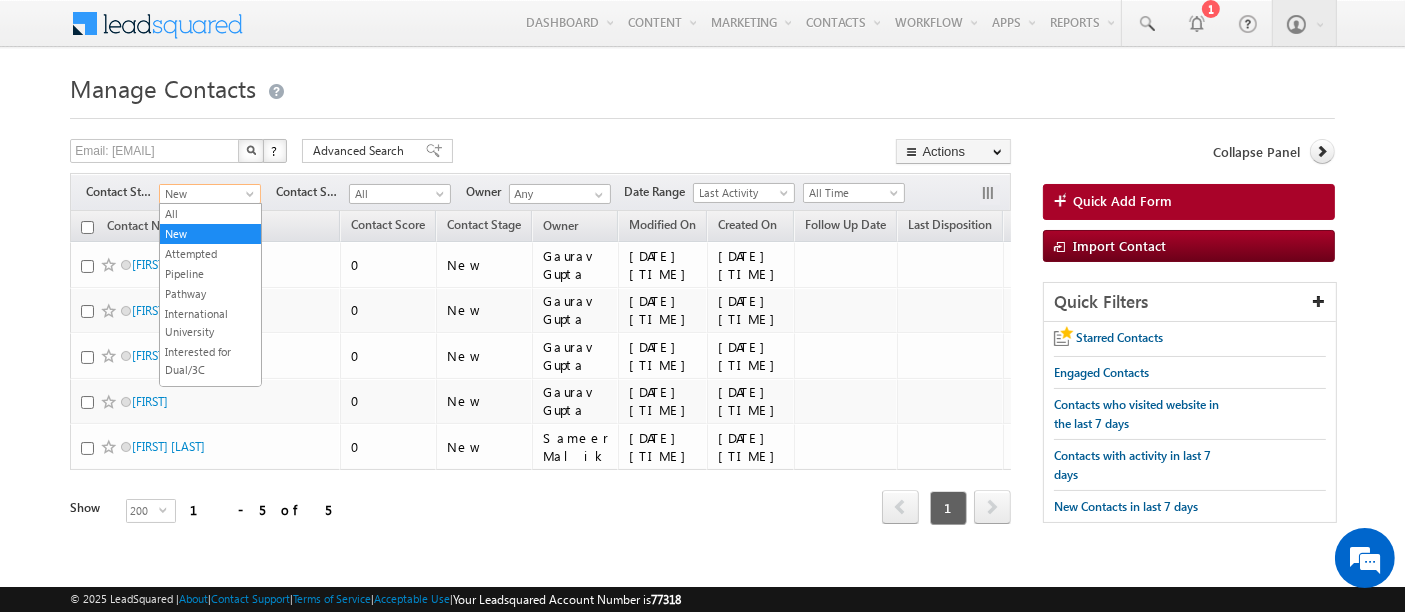 click on "New" at bounding box center (207, 194) 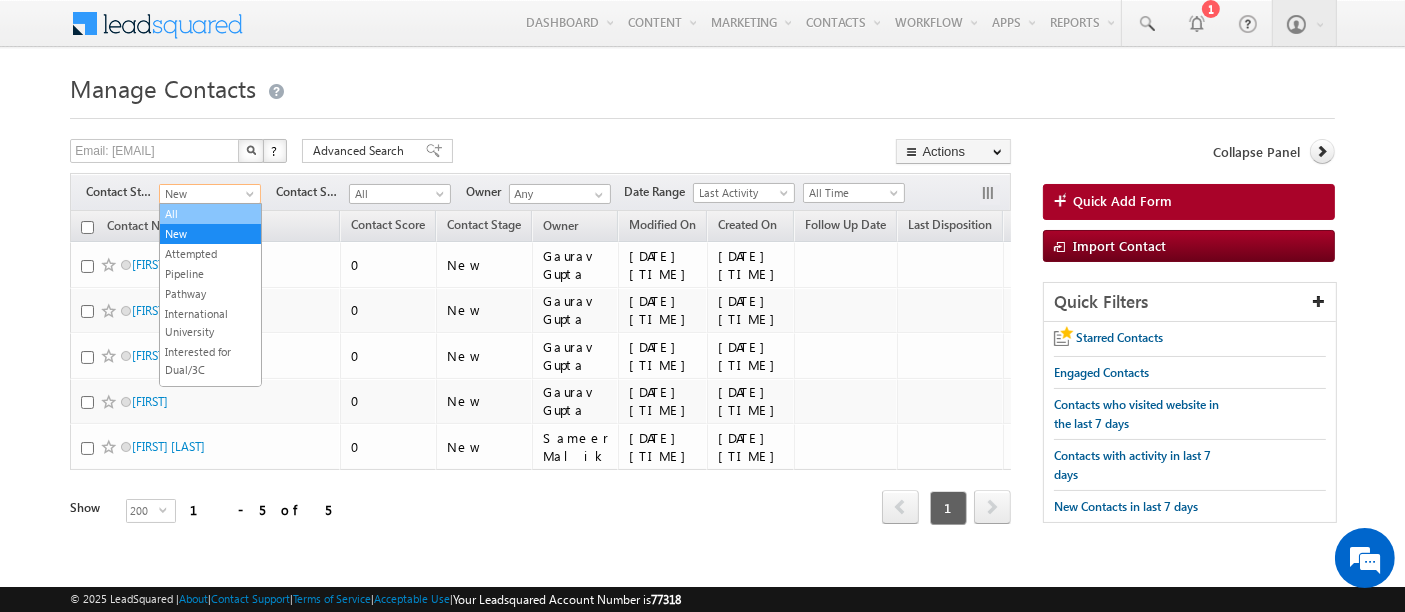 click on "All" at bounding box center (210, 214) 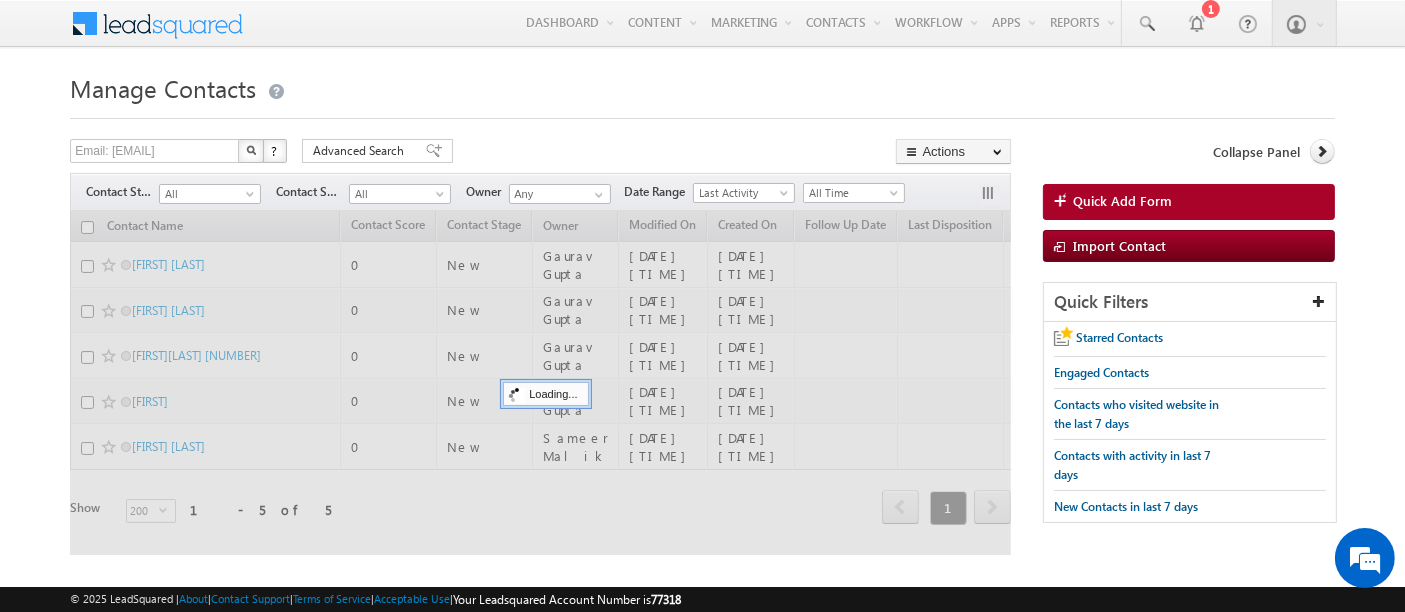 click at bounding box center [251, 150] 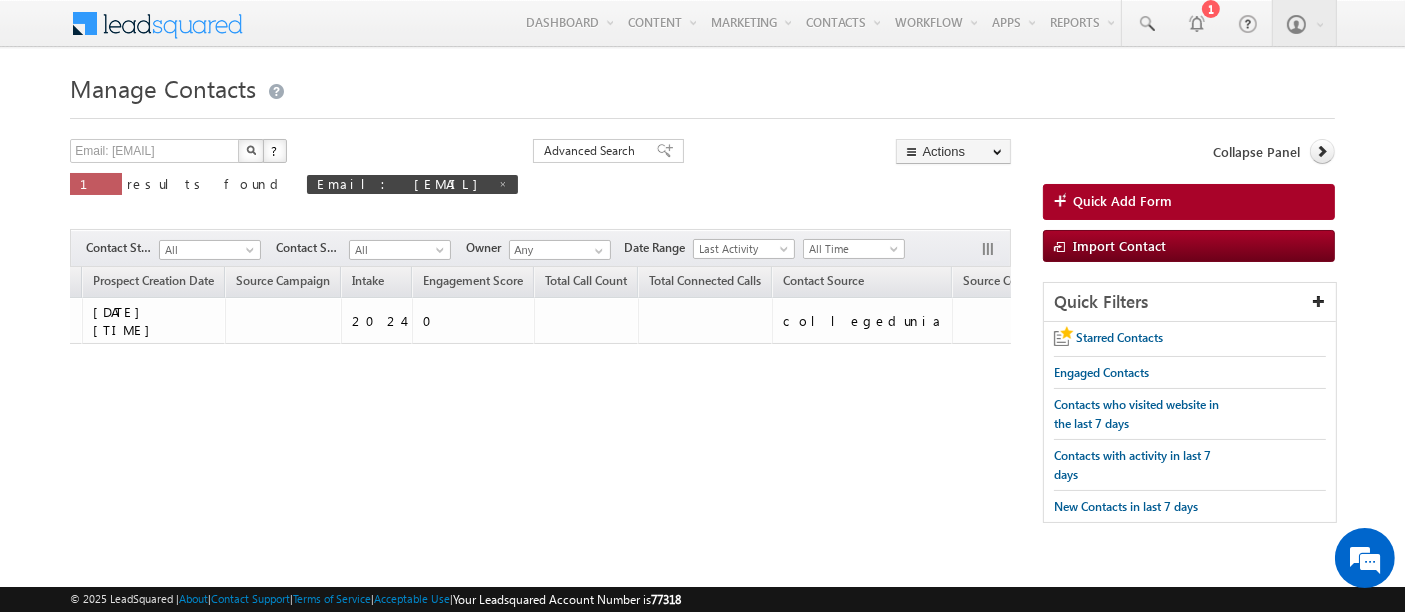 scroll, scrollTop: 0, scrollLeft: 0, axis: both 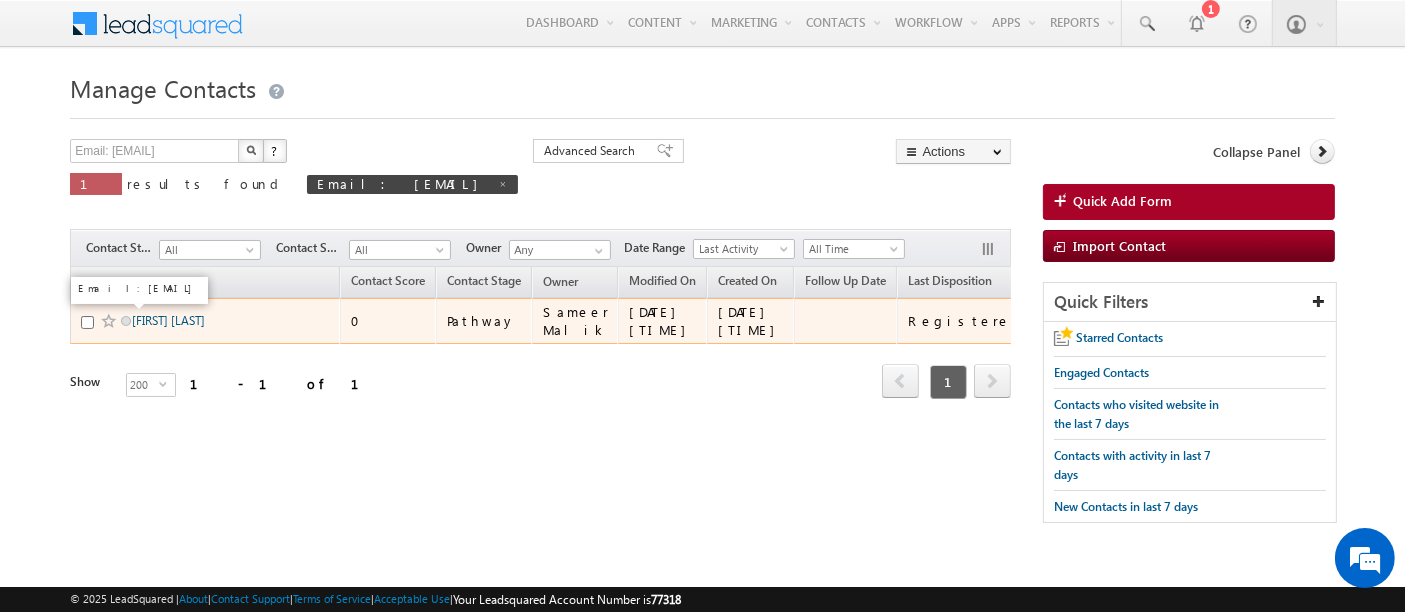 click on "Shiva Pandey" at bounding box center (168, 320) 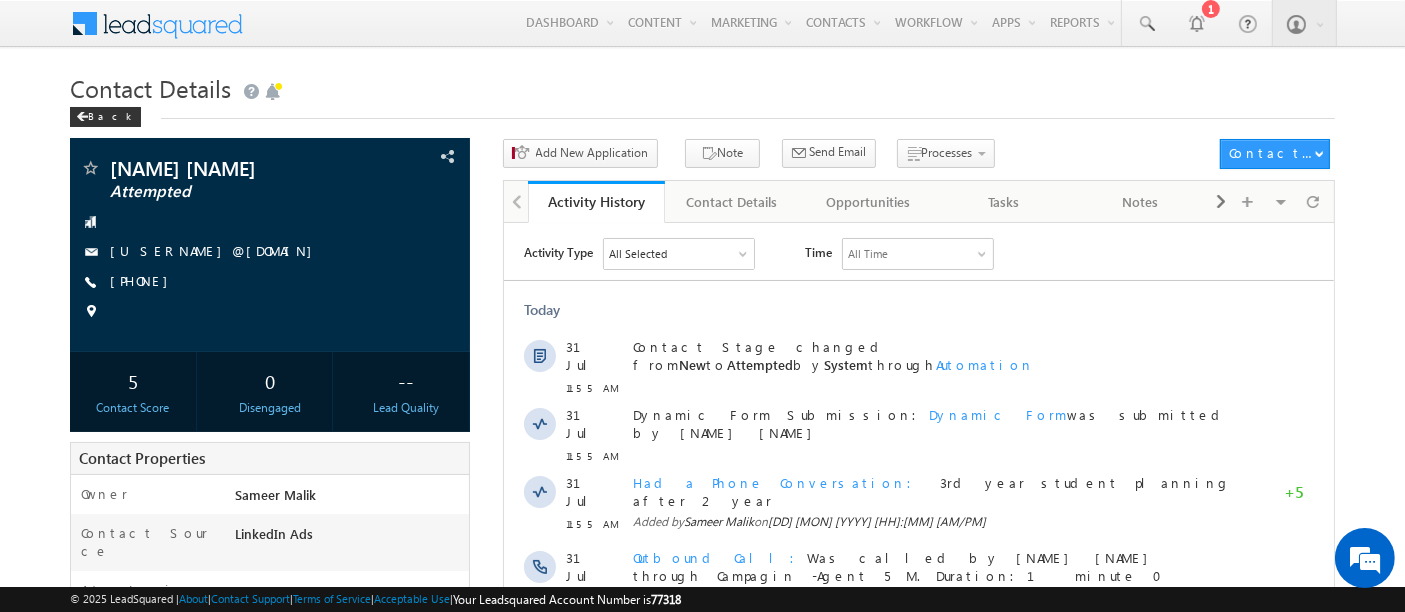 scroll, scrollTop: 0, scrollLeft: 0, axis: both 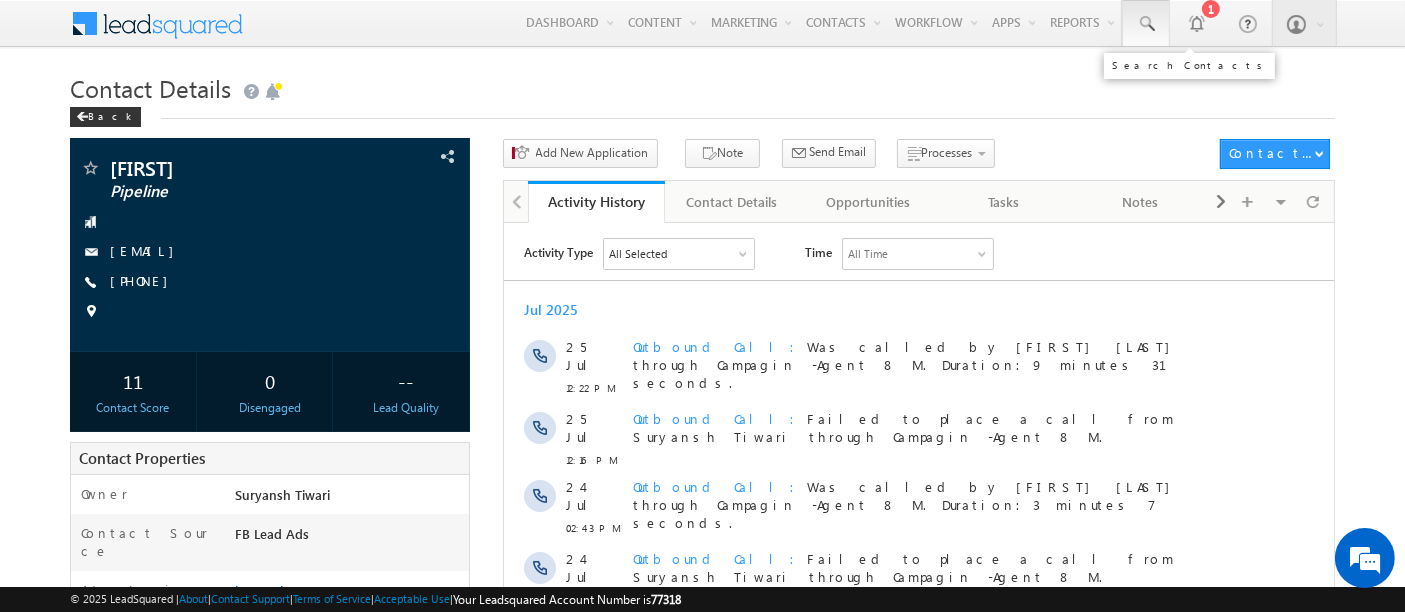 click at bounding box center (1146, 24) 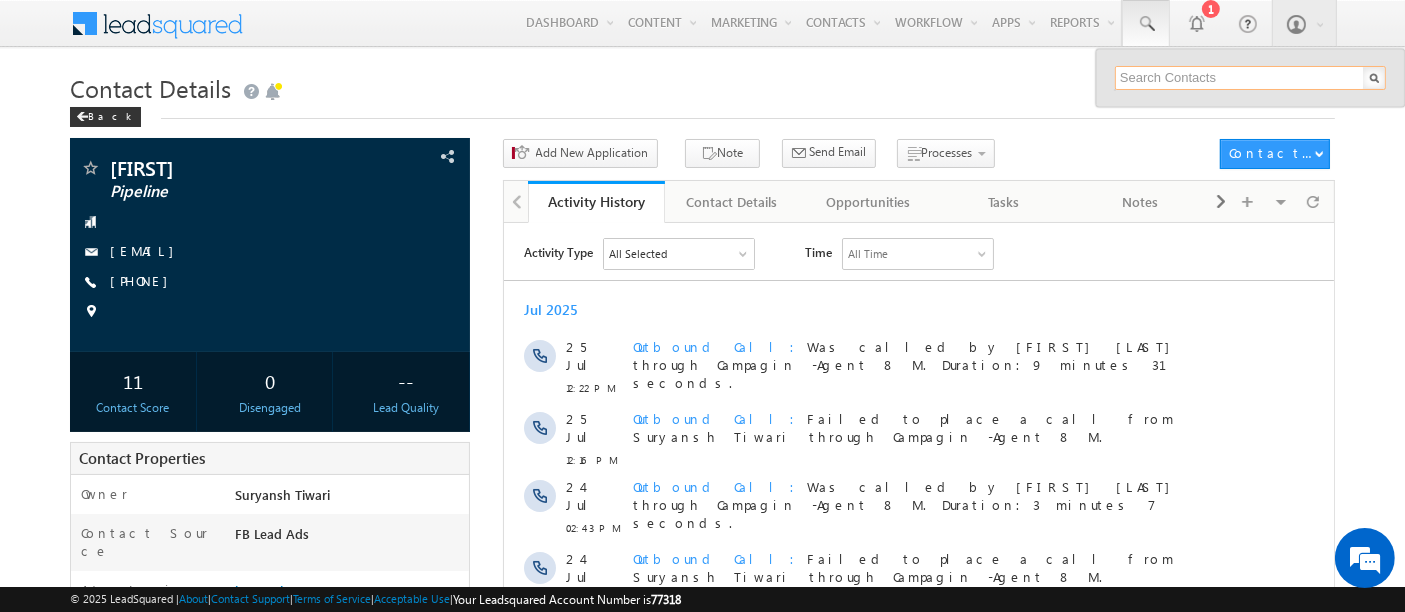 paste on "sharmakaran6980066@gmail.com" 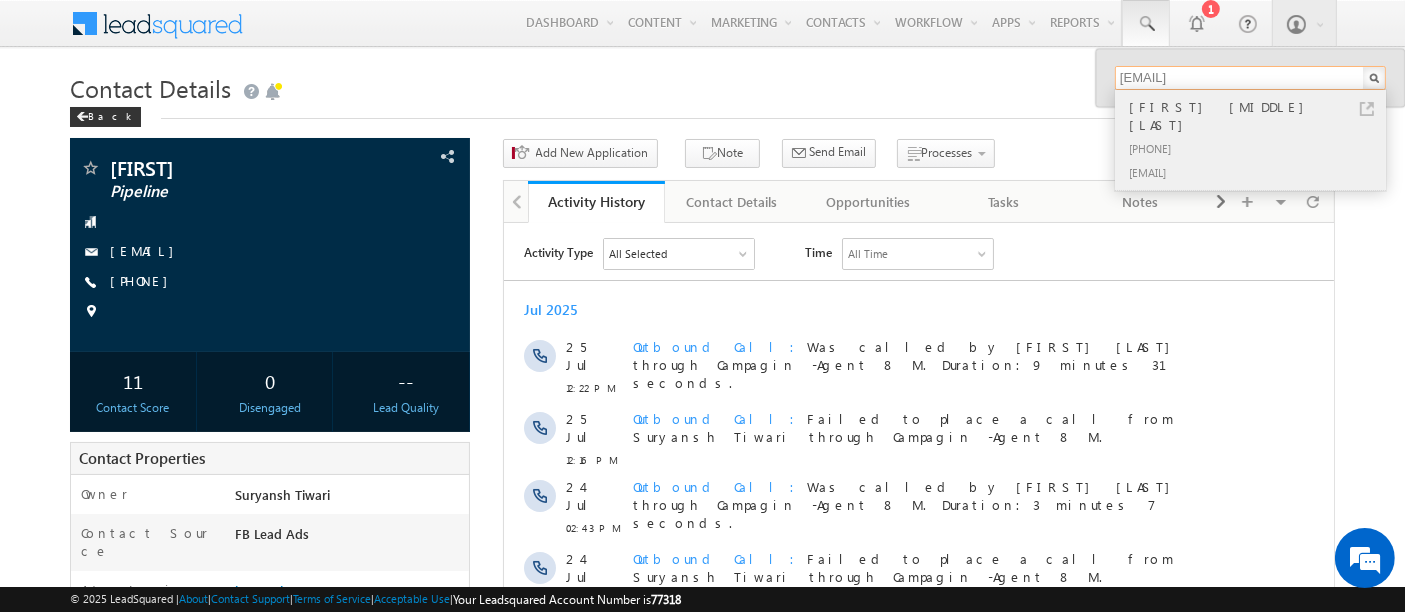 type on "sharmakaran6980066@gmail.com" 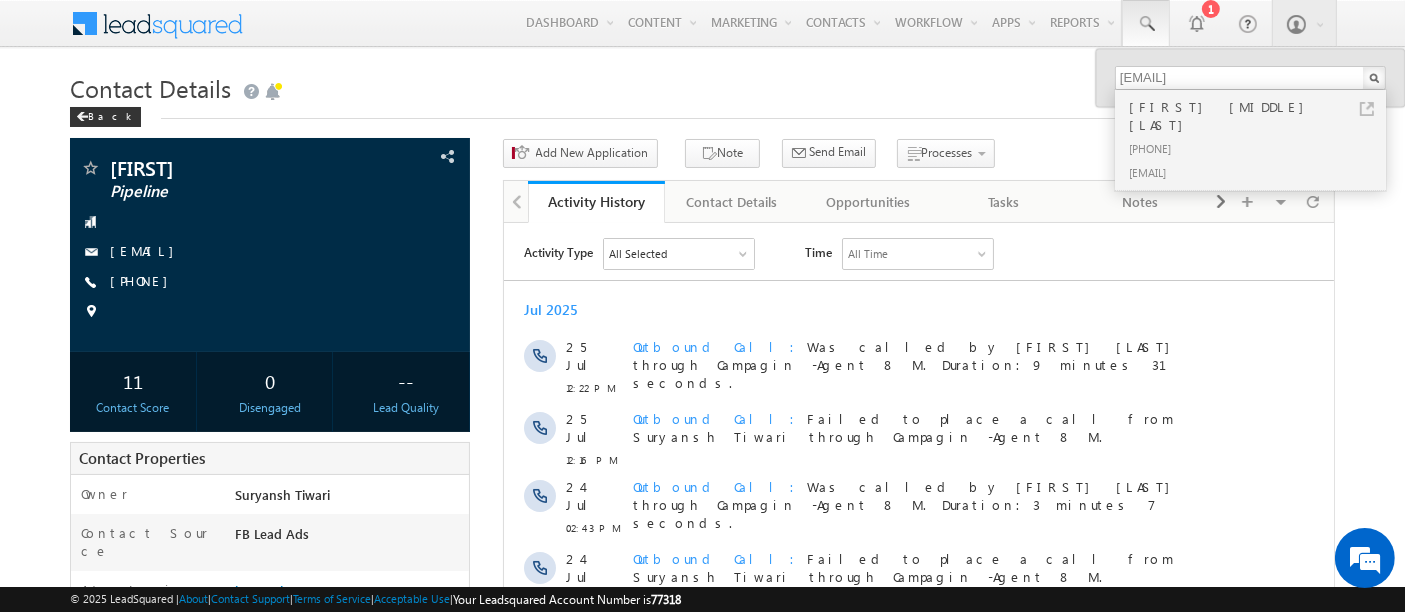 drag, startPoint x: 1215, startPoint y: 124, endPoint x: 1091, endPoint y: 131, distance: 124.197426 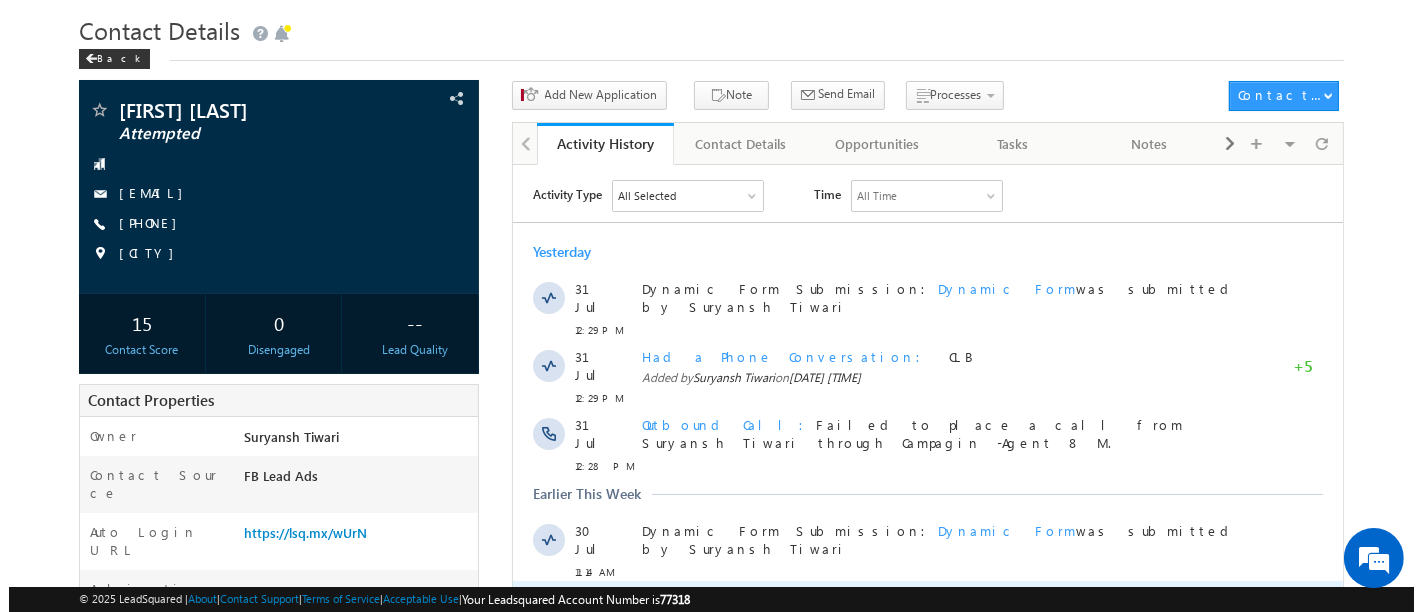 scroll, scrollTop: 0, scrollLeft: 0, axis: both 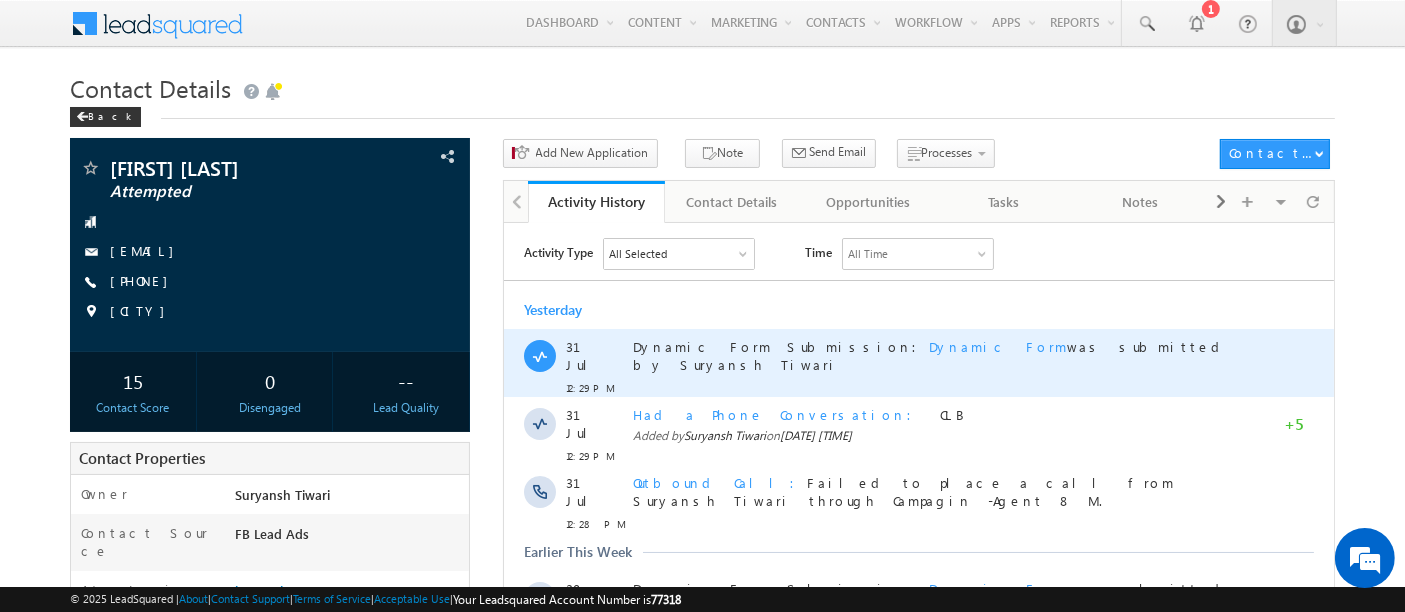 click on "Dynamic Form" at bounding box center [997, 345] 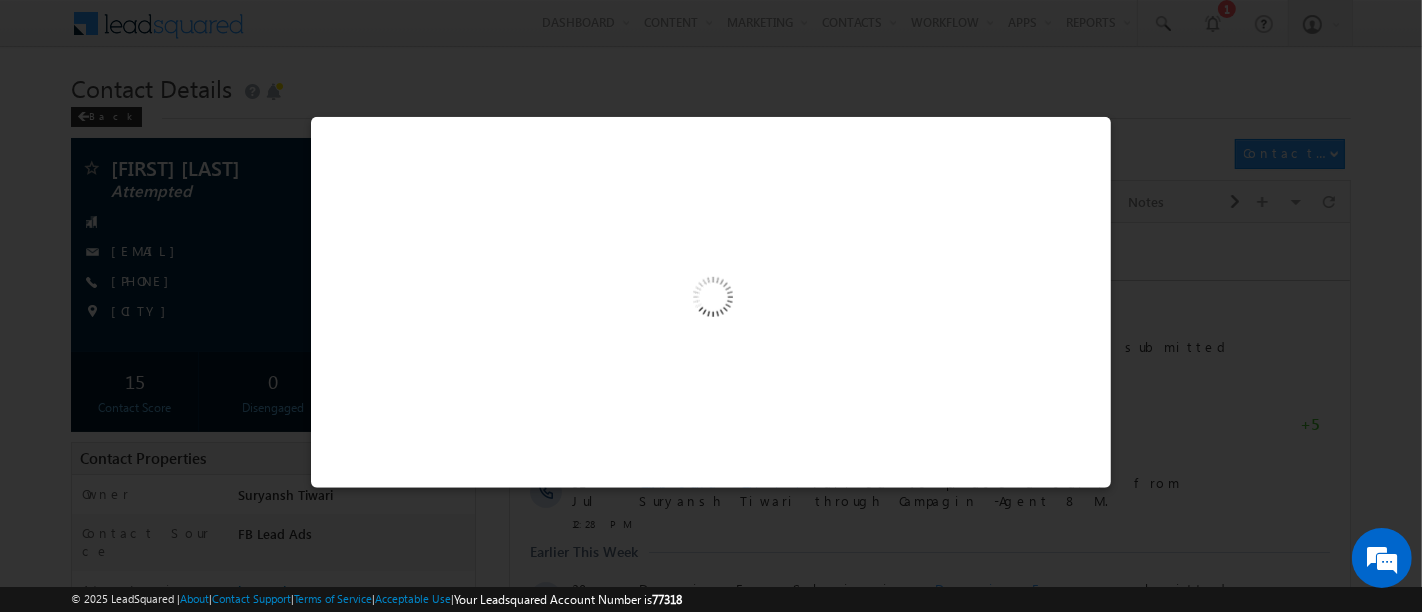 scroll, scrollTop: 0, scrollLeft: 0, axis: both 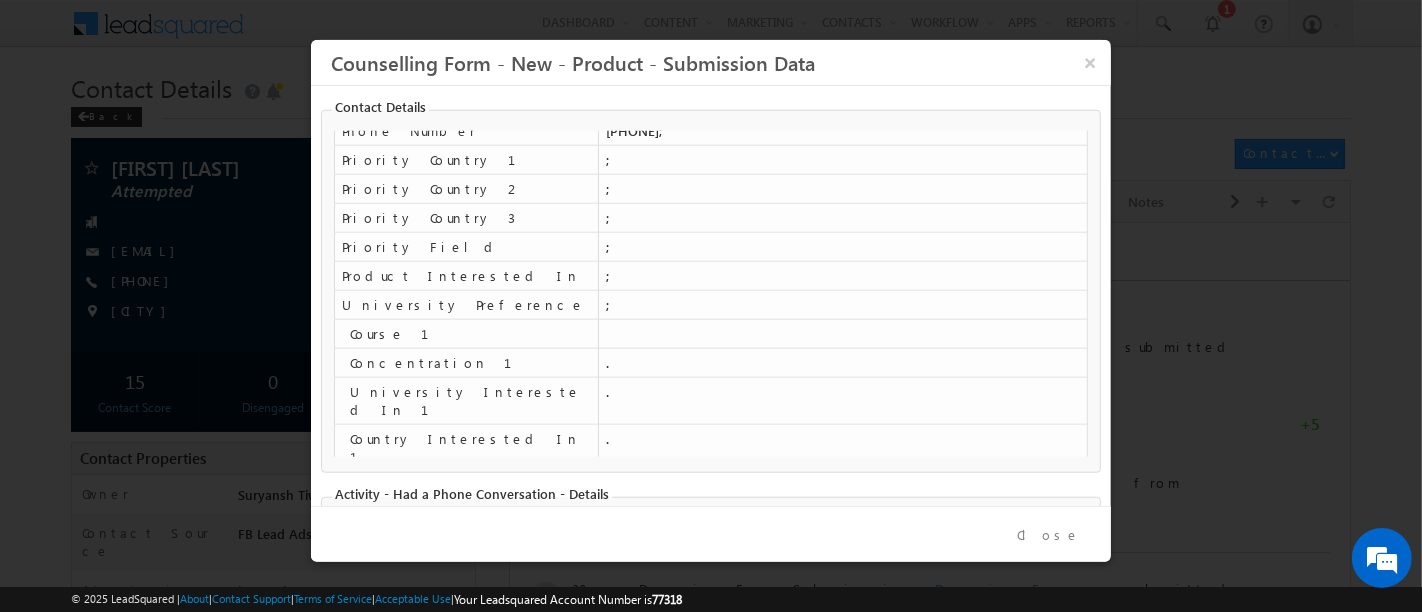 click on "Close" at bounding box center [1049, 535] 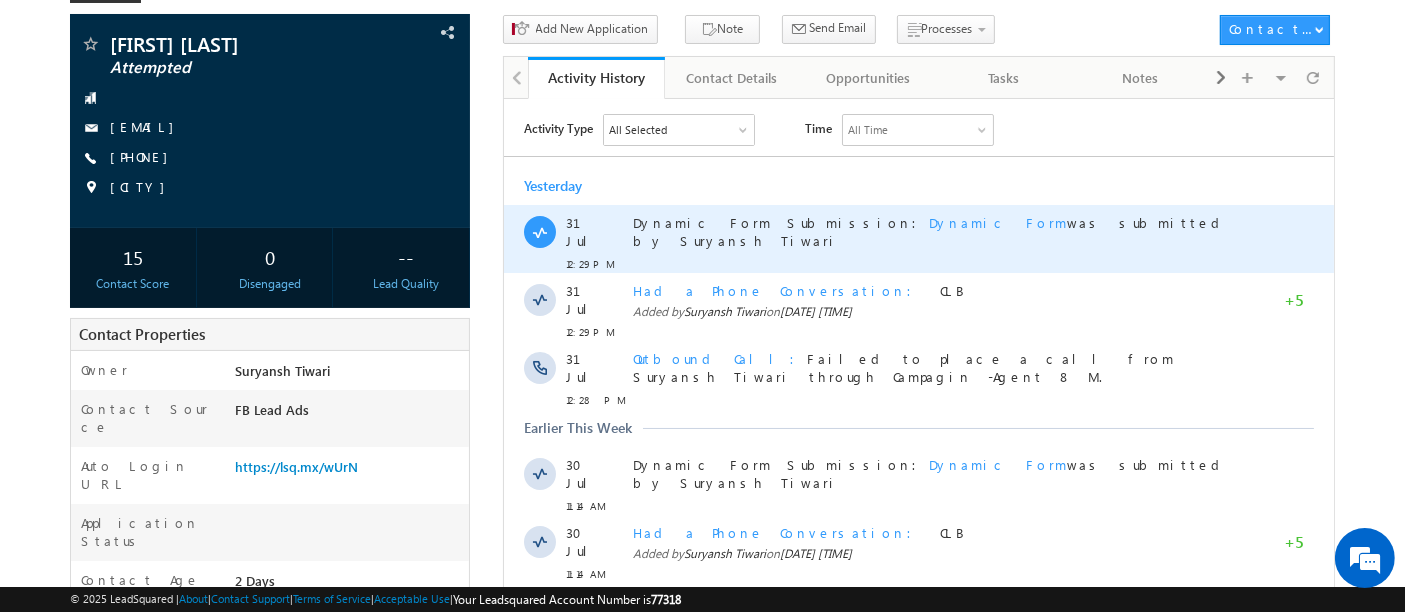 scroll, scrollTop: 222, scrollLeft: 0, axis: vertical 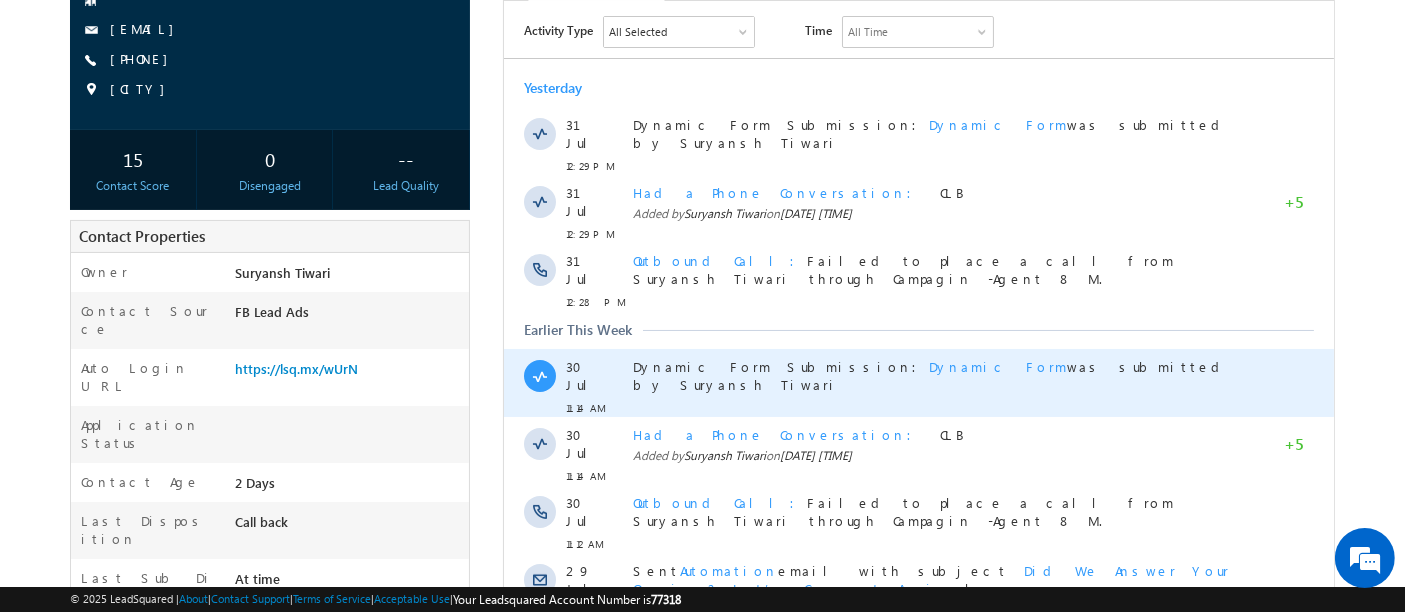 click on "Dynamic Form" at bounding box center [997, 365] 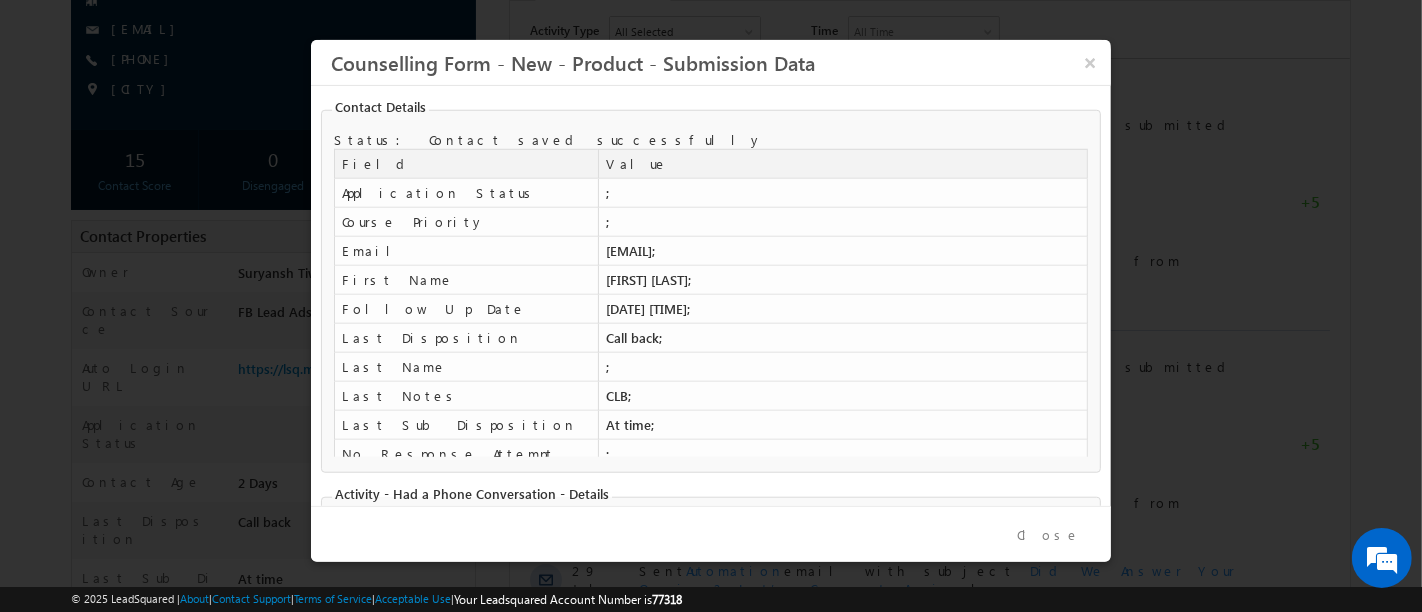 click on "Close" at bounding box center (1049, 535) 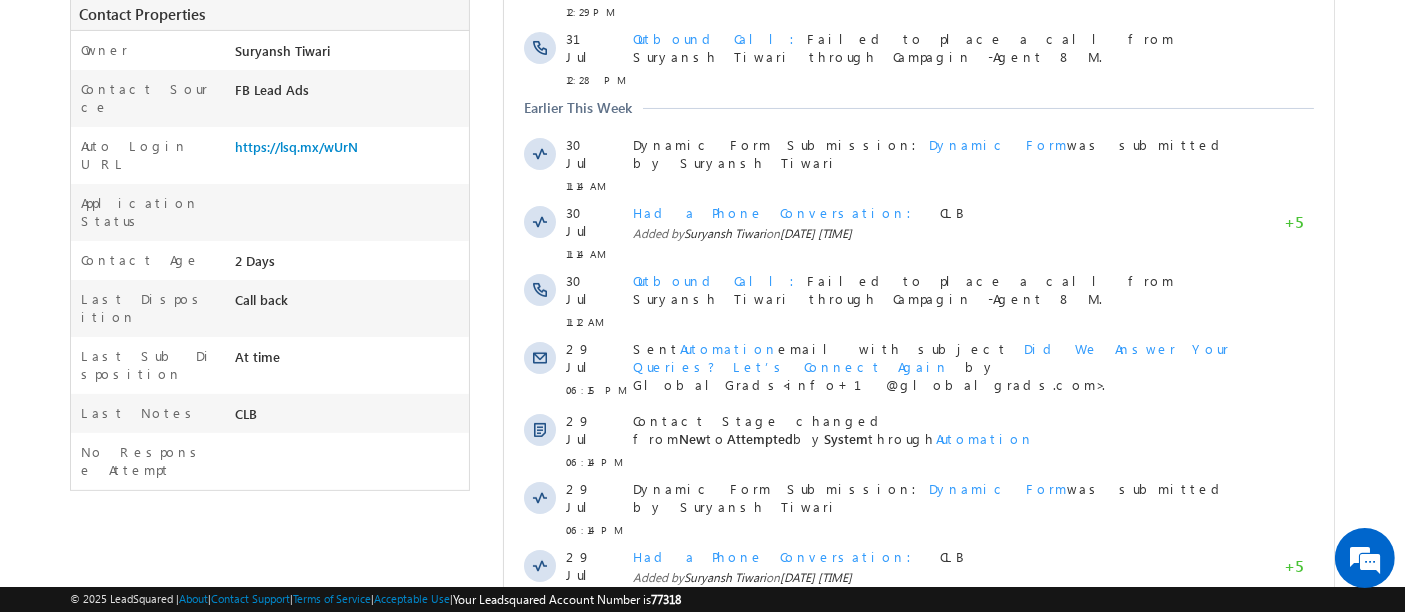 scroll, scrollTop: 517, scrollLeft: 0, axis: vertical 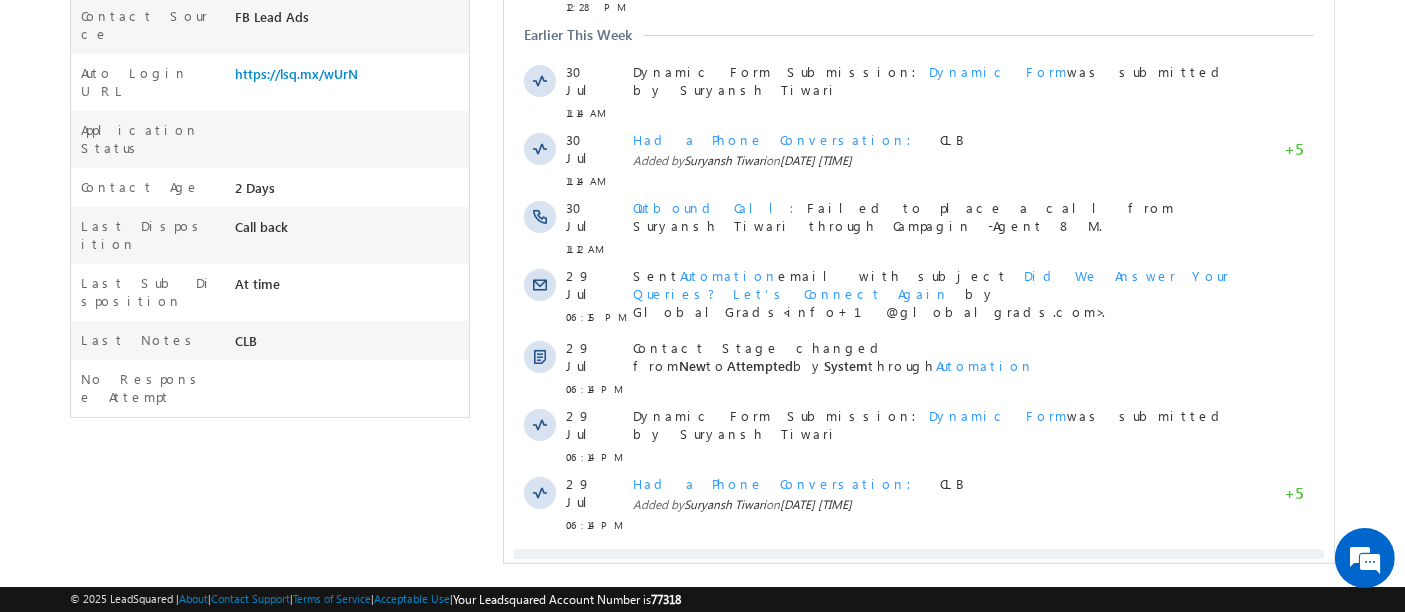 click on "Show More" at bounding box center (927, 569) 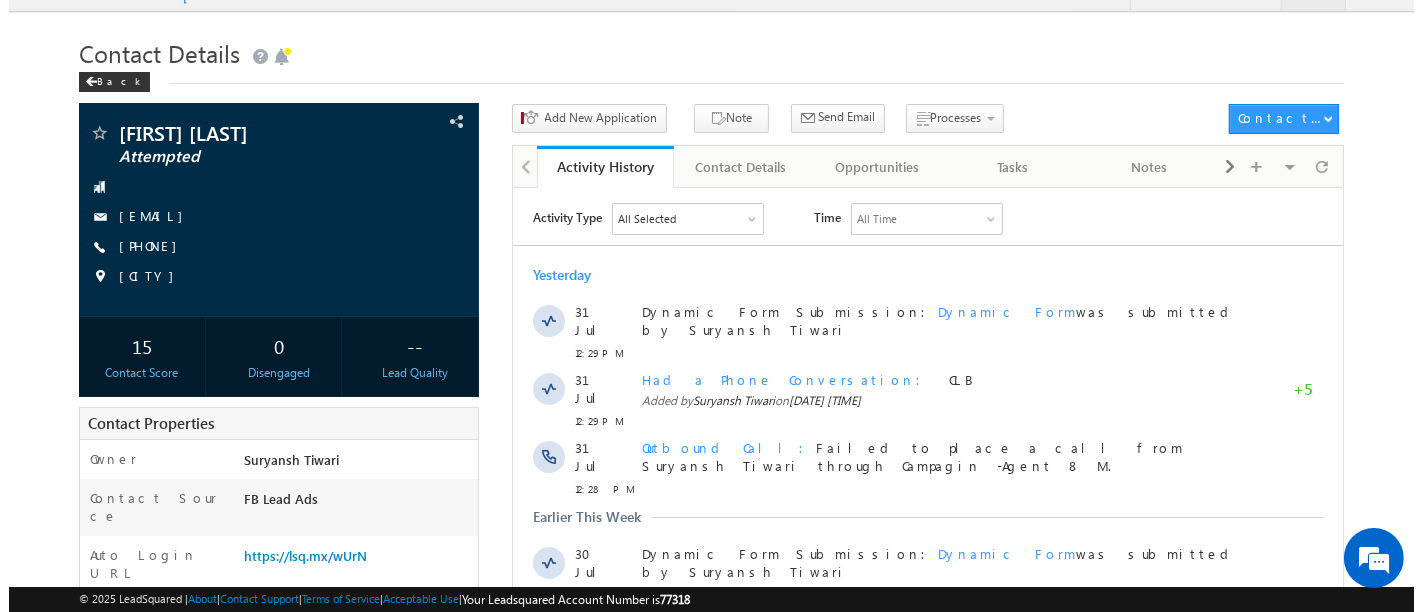 scroll, scrollTop: 0, scrollLeft: 0, axis: both 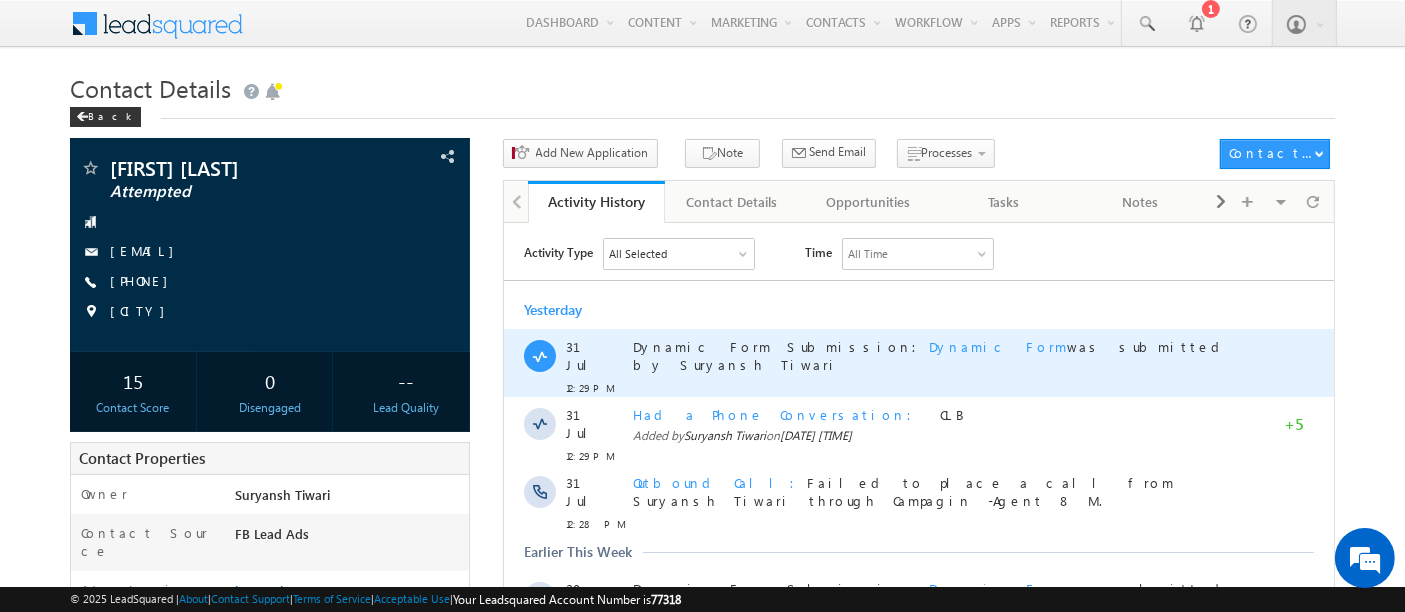 click on "Dynamic Form" at bounding box center (997, 345) 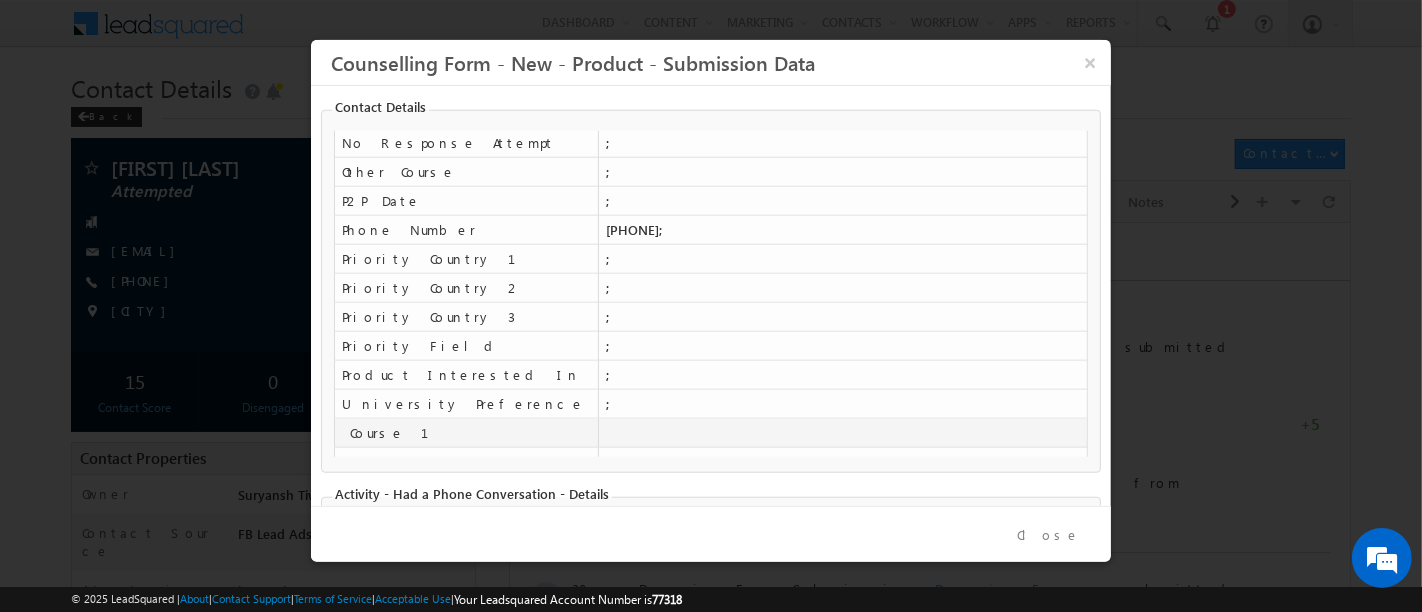 scroll, scrollTop: 410, scrollLeft: 0, axis: vertical 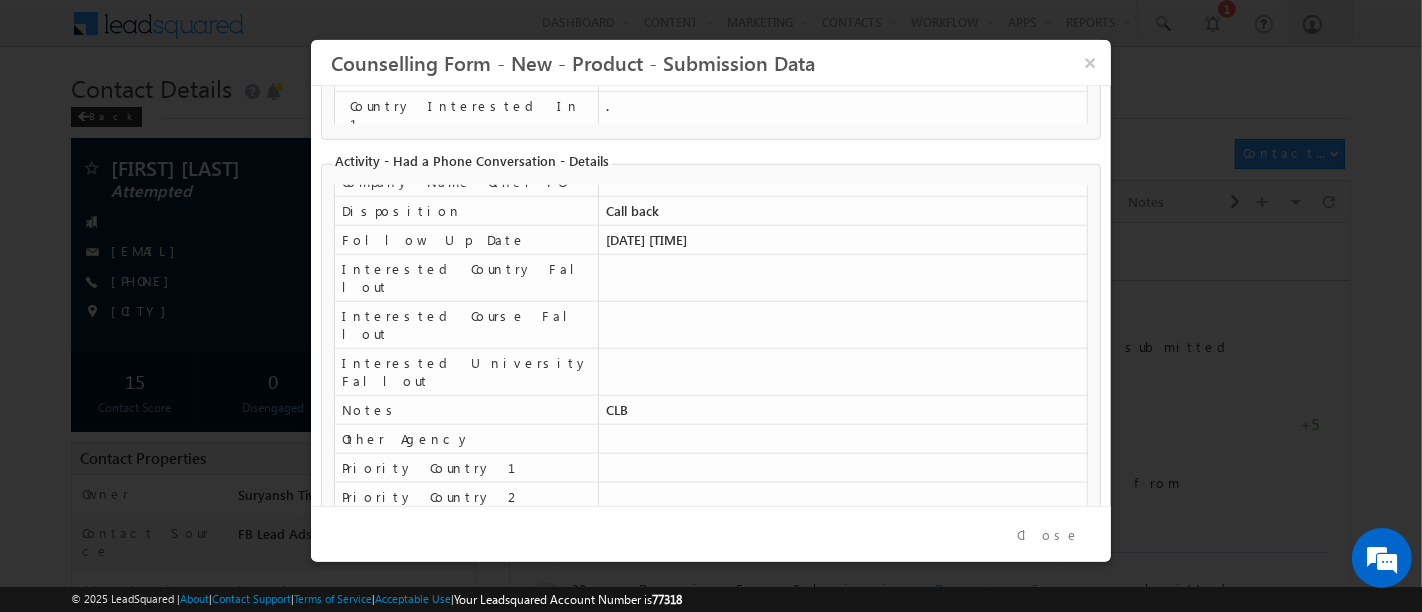 click on "Close" at bounding box center [1049, 535] 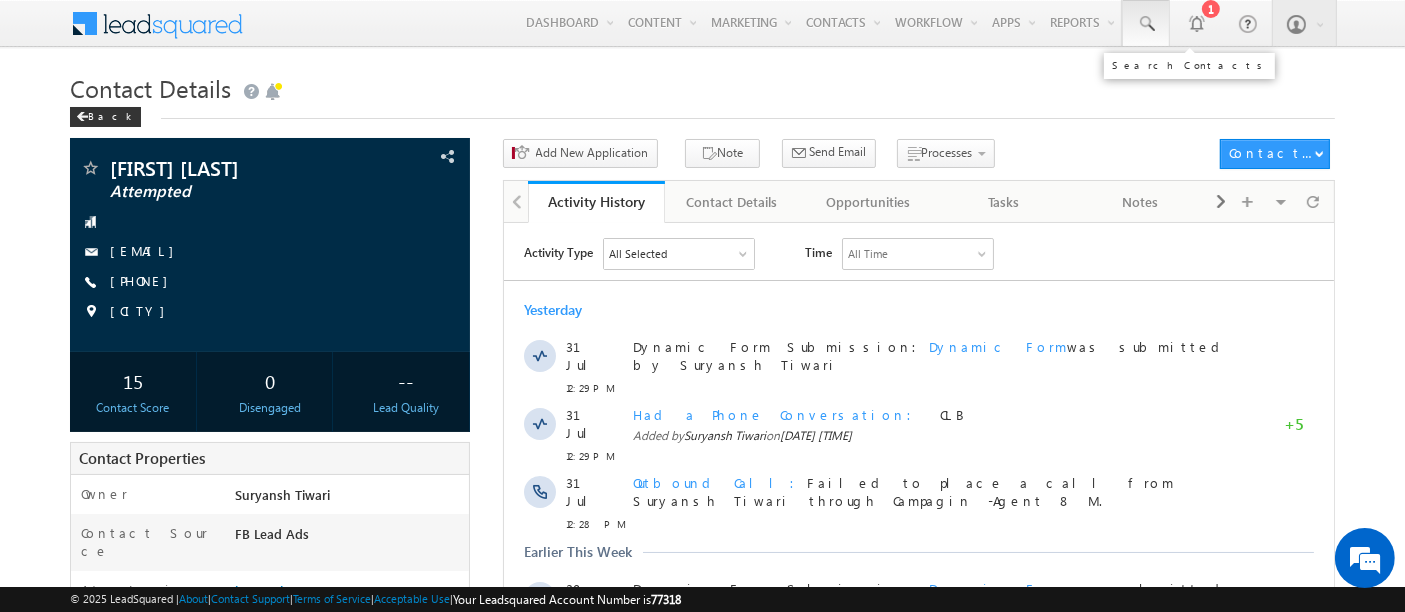 click at bounding box center (1146, 24) 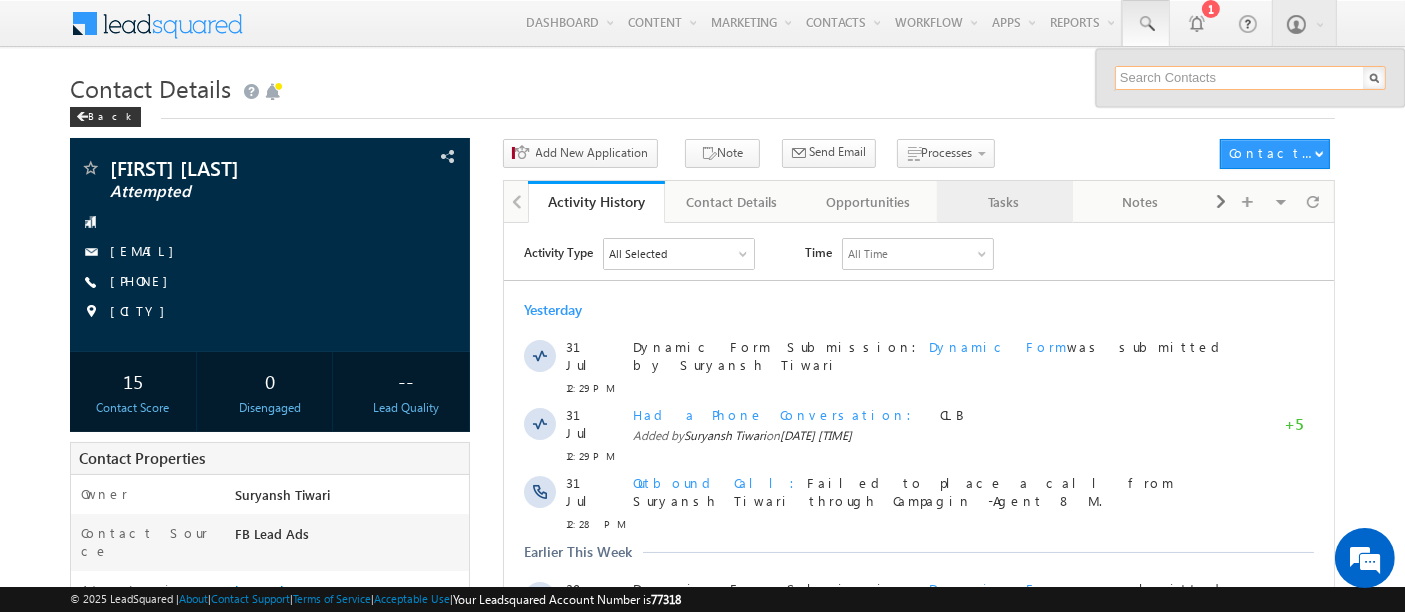 paste on "[NAME]@[EMAILDOMAIN]" 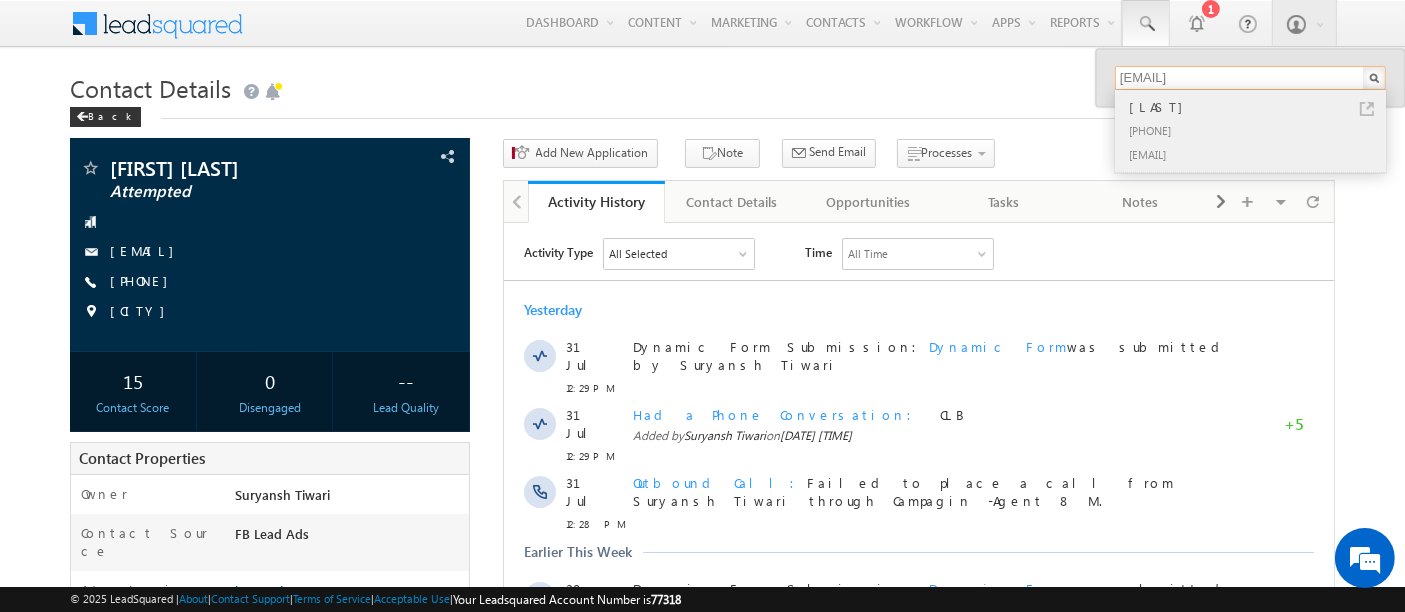 type on "[NAME]@[EMAILDOMAIN]" 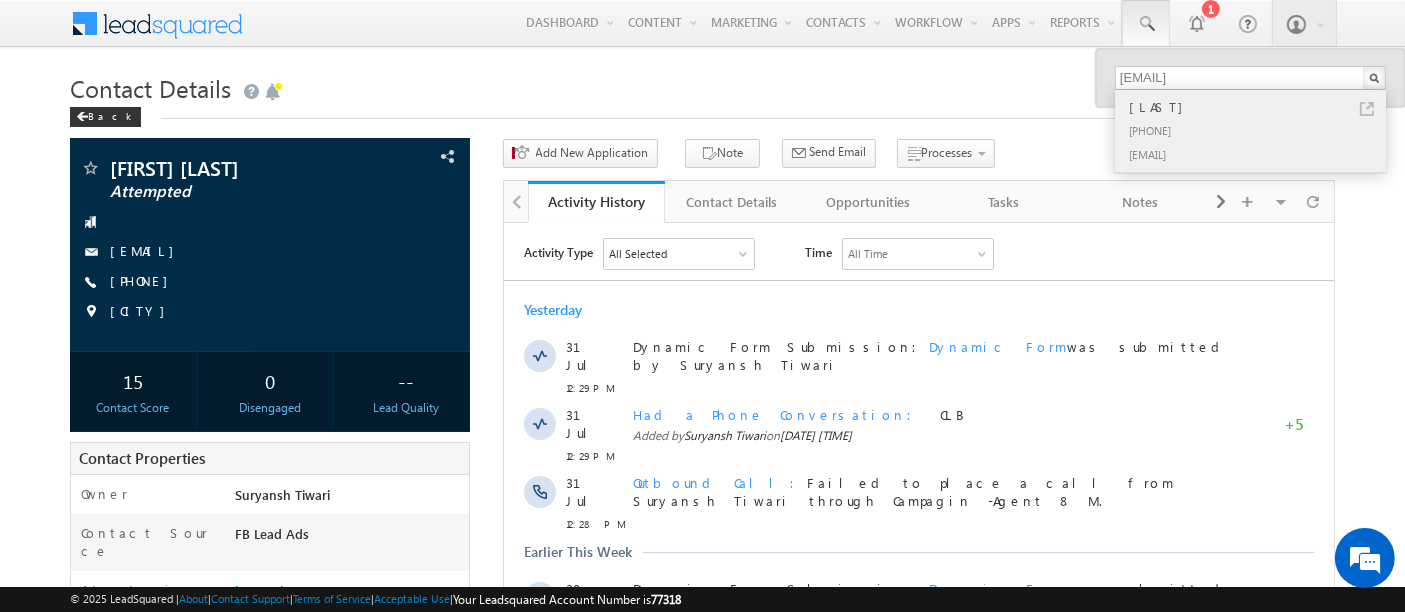 click on "[PHONE]" at bounding box center (1259, 130) 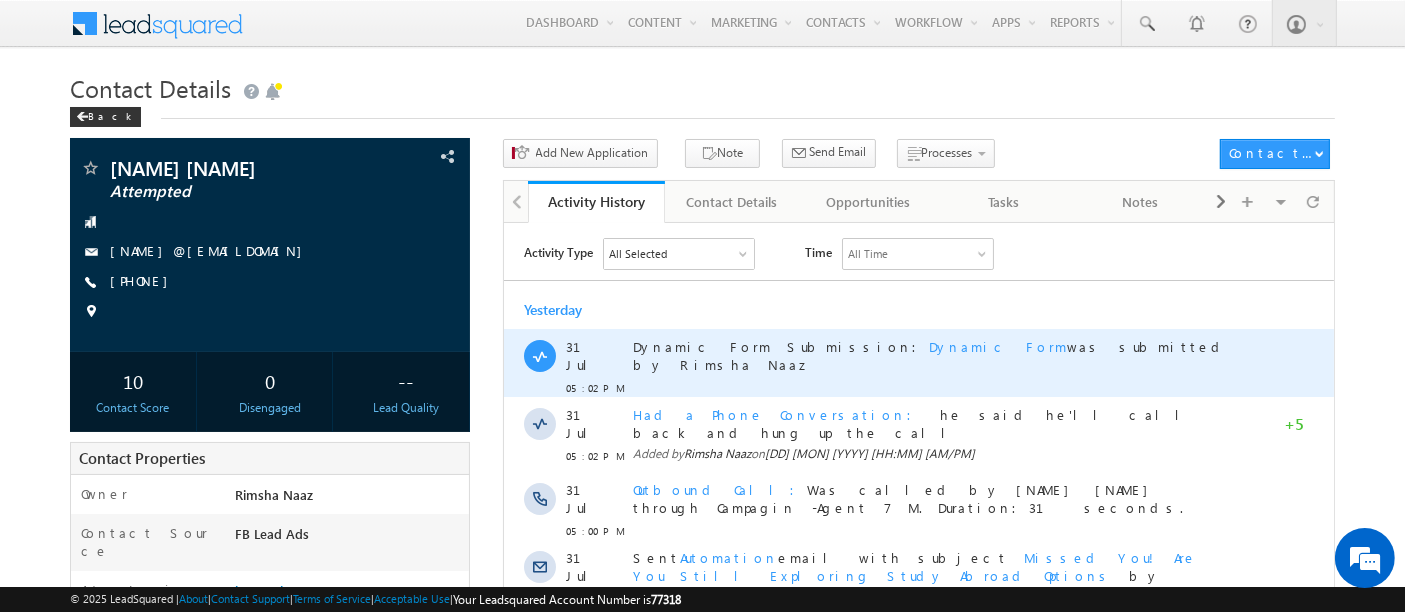 scroll, scrollTop: 0, scrollLeft: 0, axis: both 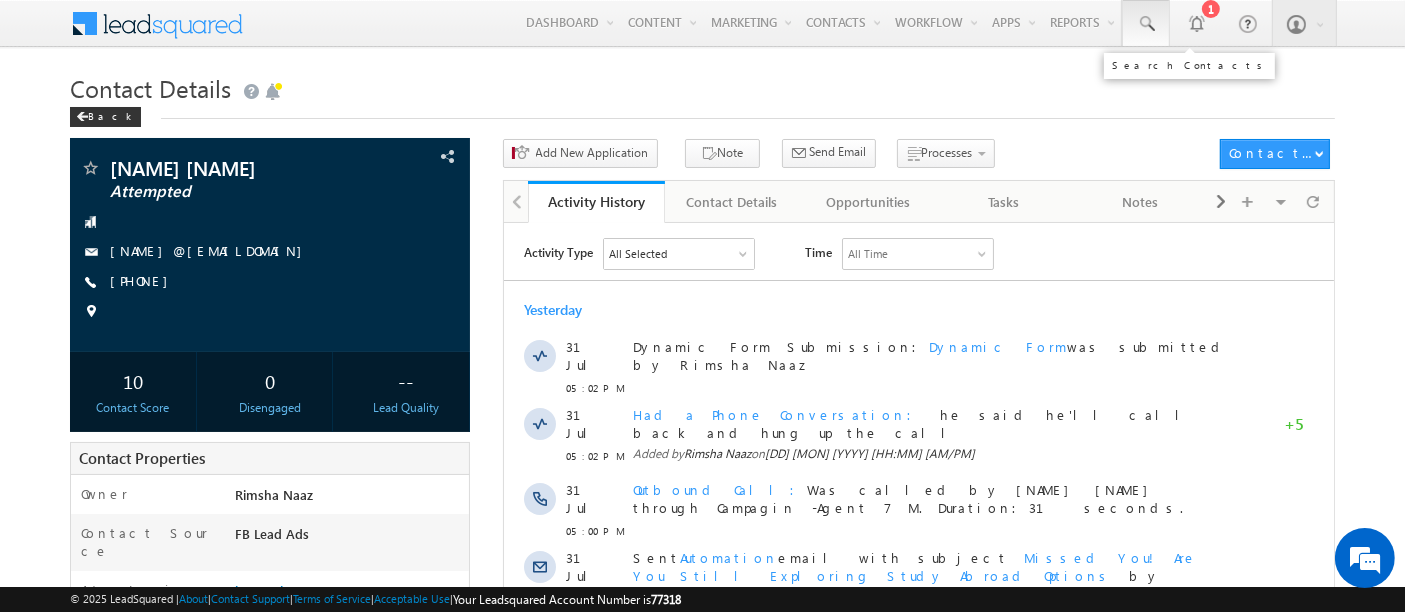 click at bounding box center [1146, 24] 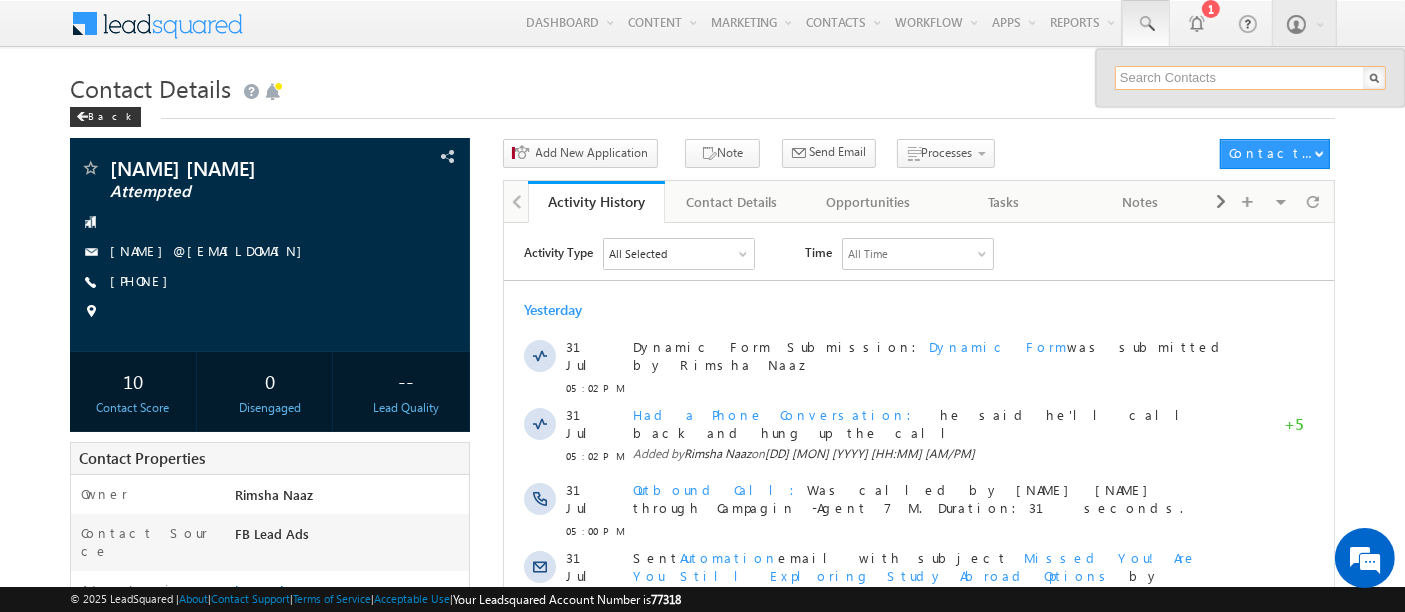 paste on "[LAST]@[DOMAIN]" 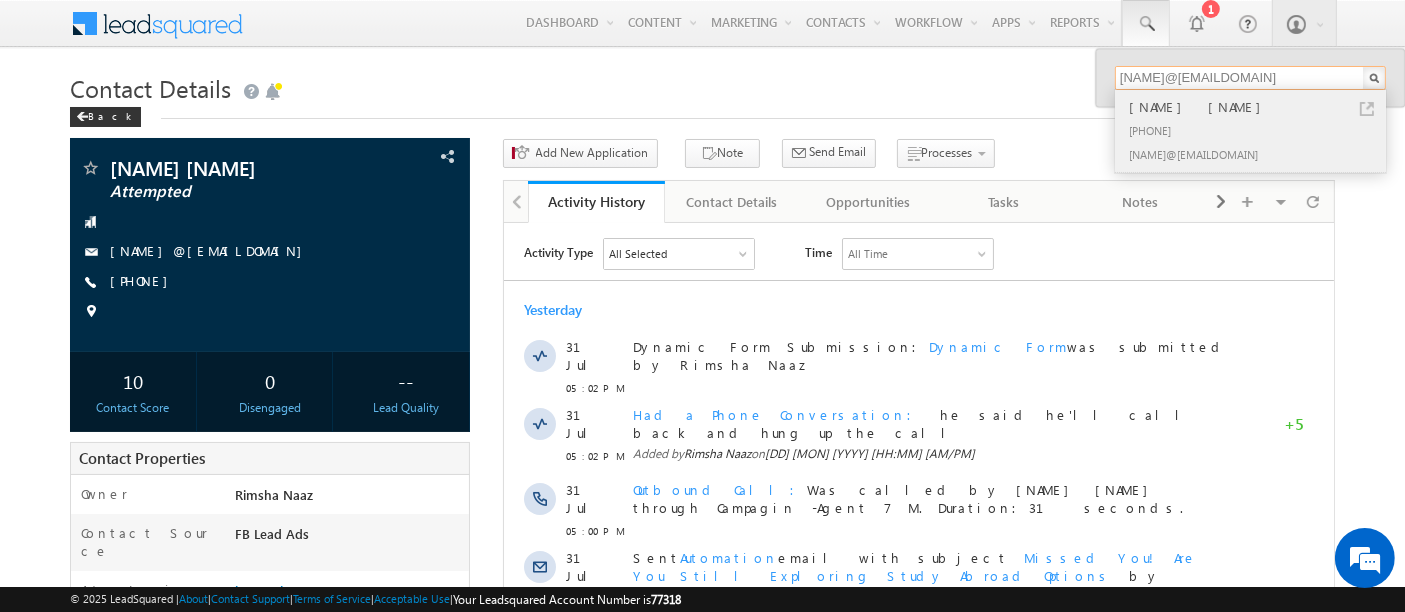 type on "[LAST]@[DOMAIN]" 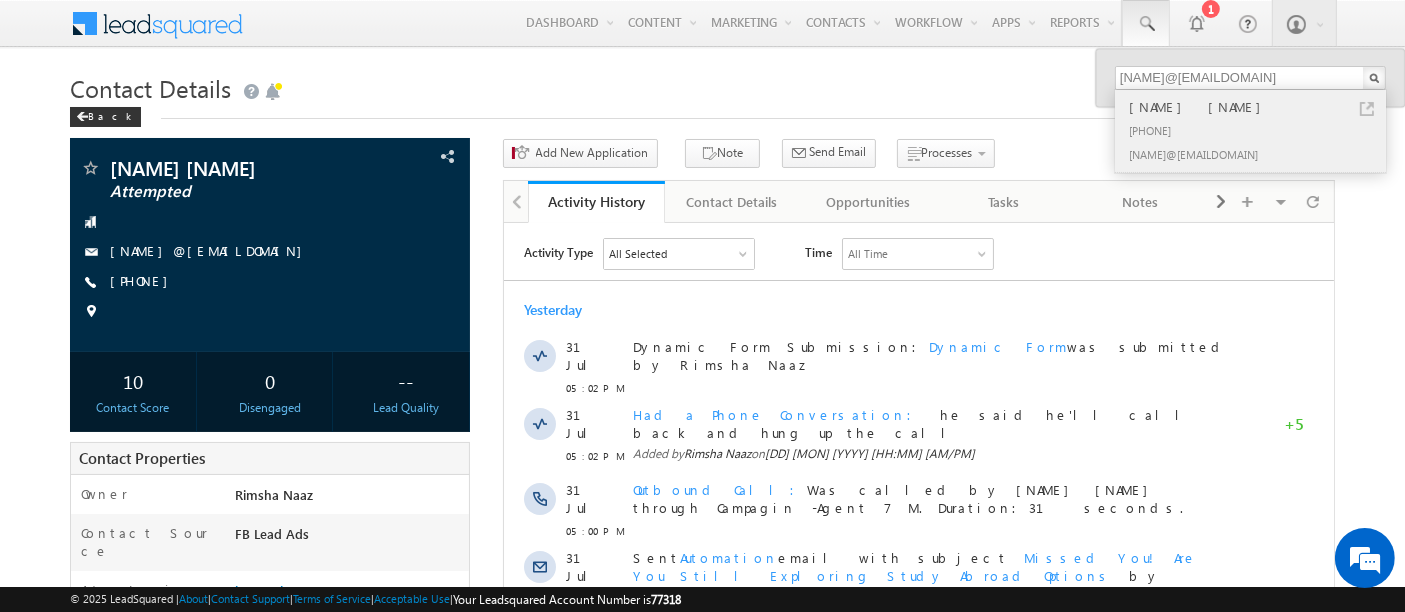 click on "[PHONE]" at bounding box center (1259, 130) 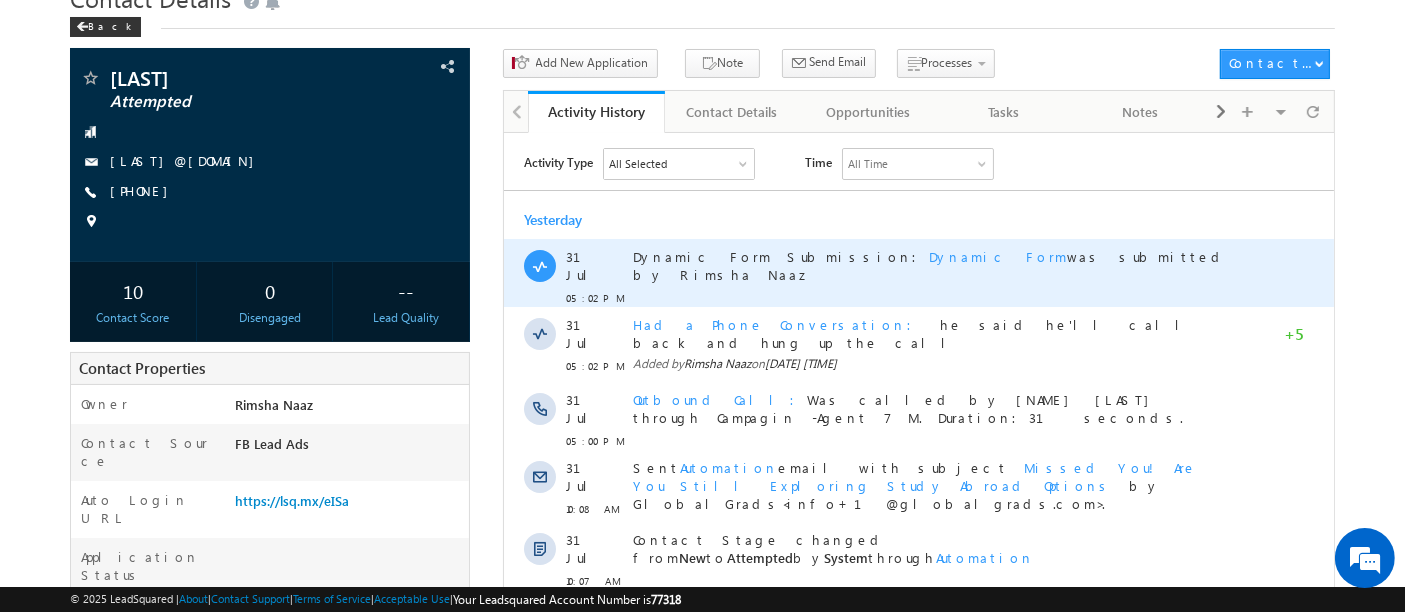 scroll, scrollTop: 111, scrollLeft: 0, axis: vertical 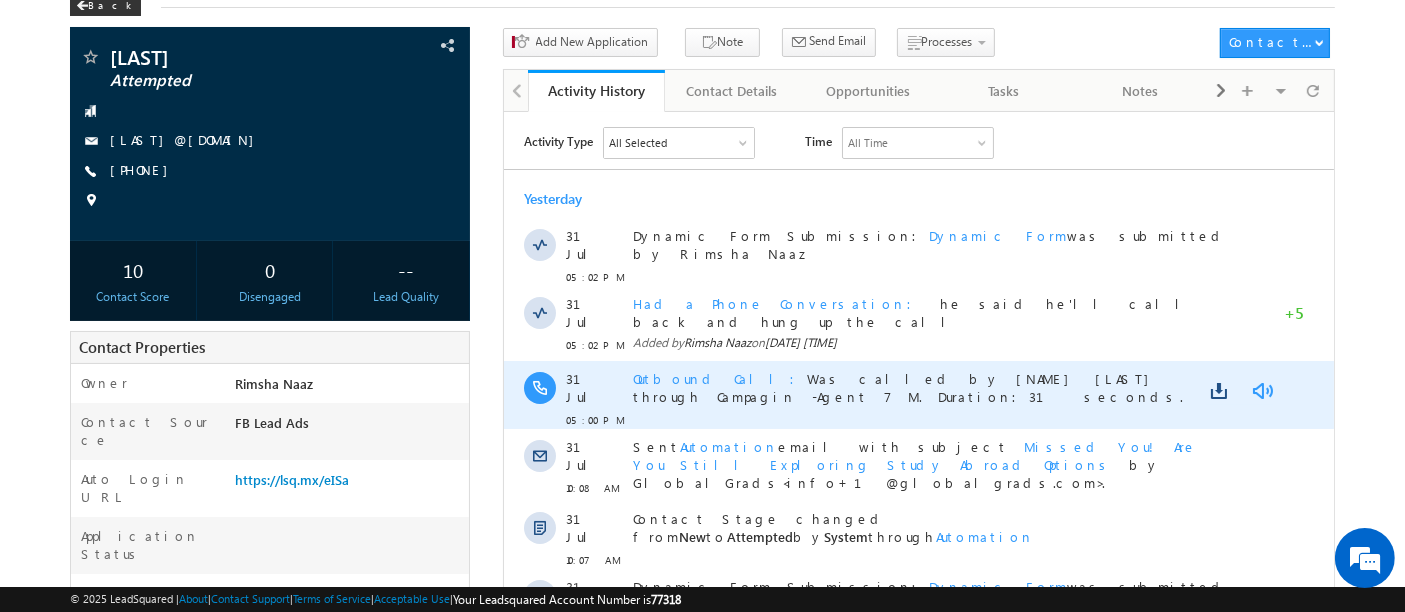 click at bounding box center [1261, 390] 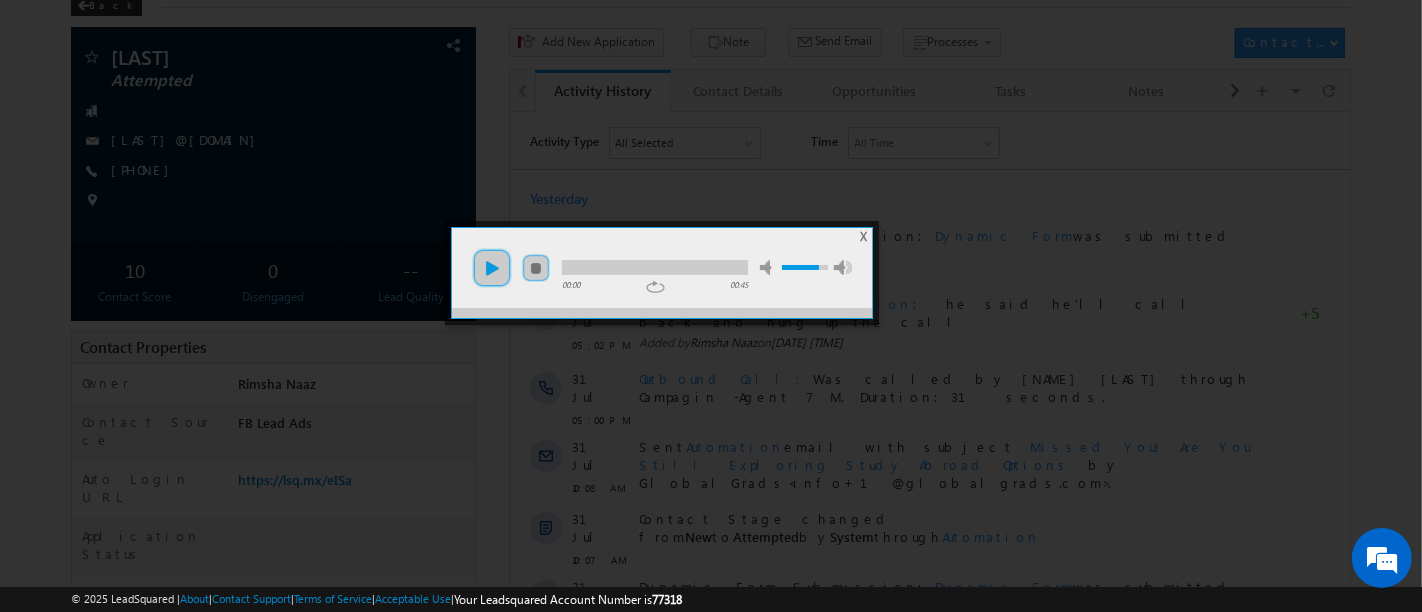 click on "play" at bounding box center [492, 268] 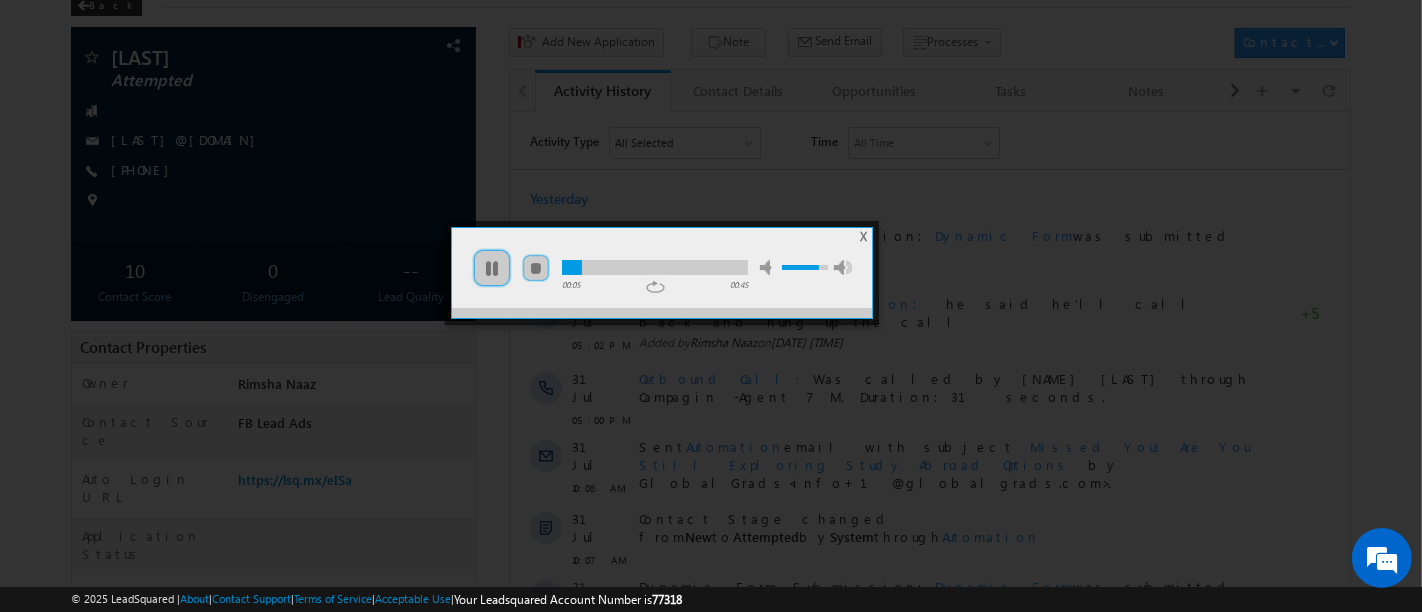 click at bounding box center [800, 267] 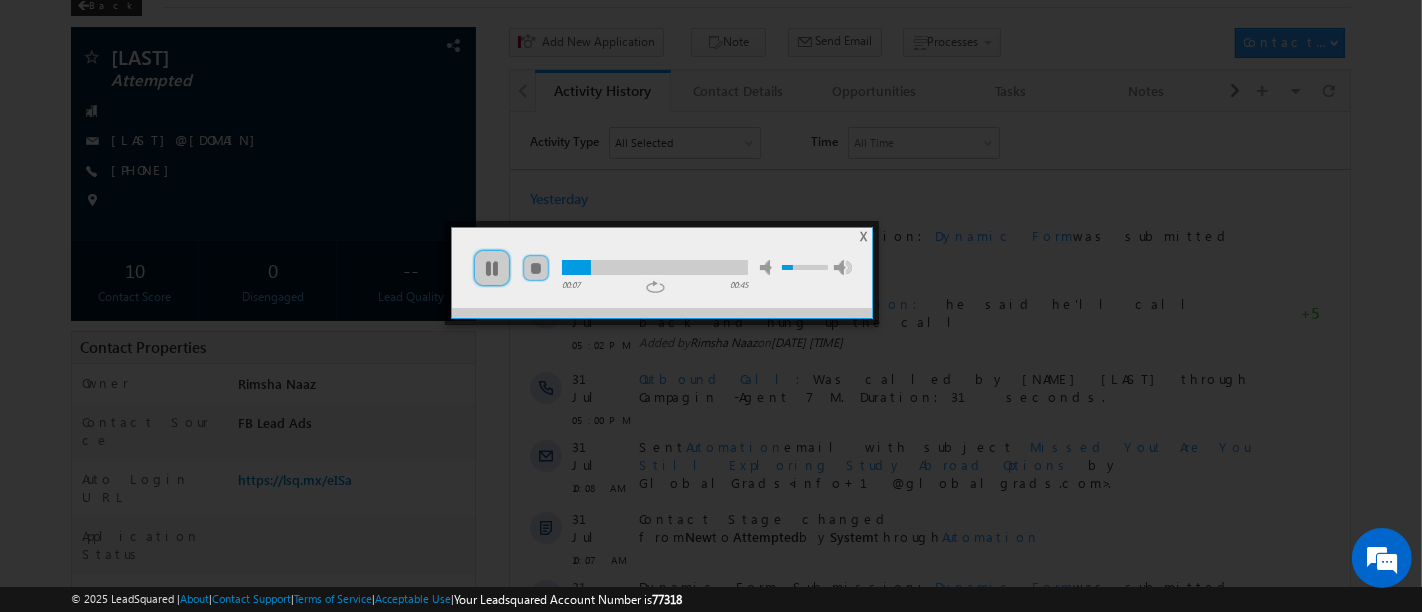 click at bounding box center (787, 267) 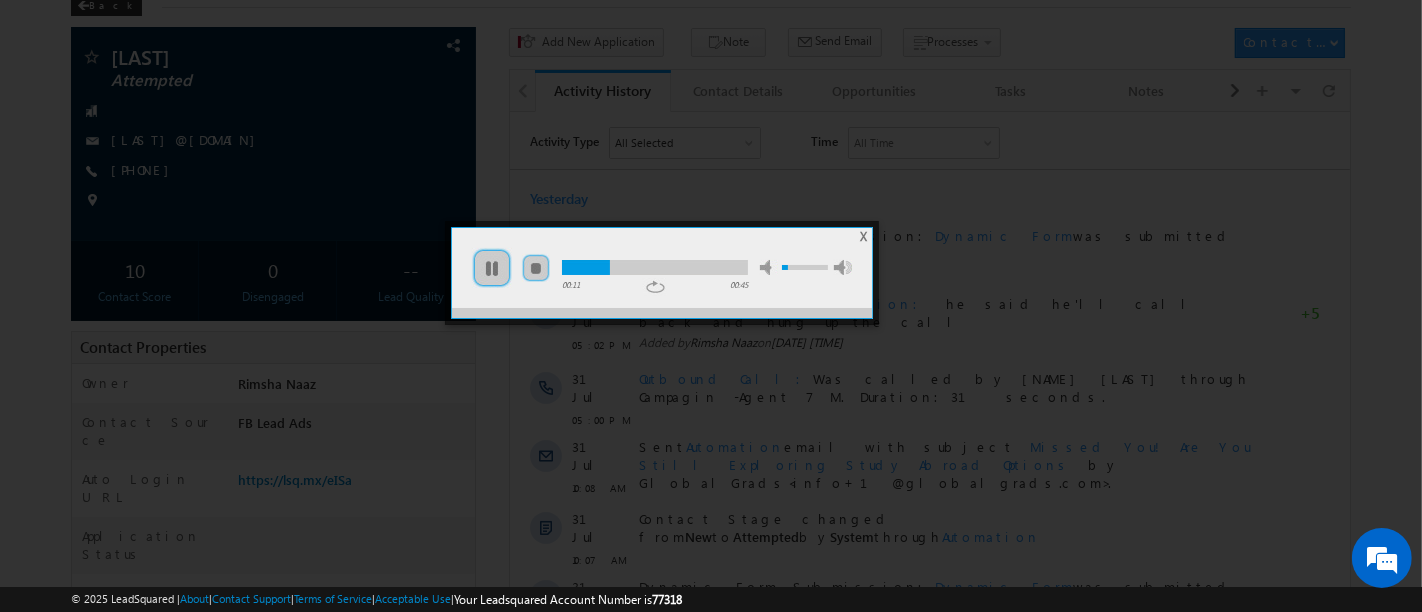 click at bounding box center (655, 267) 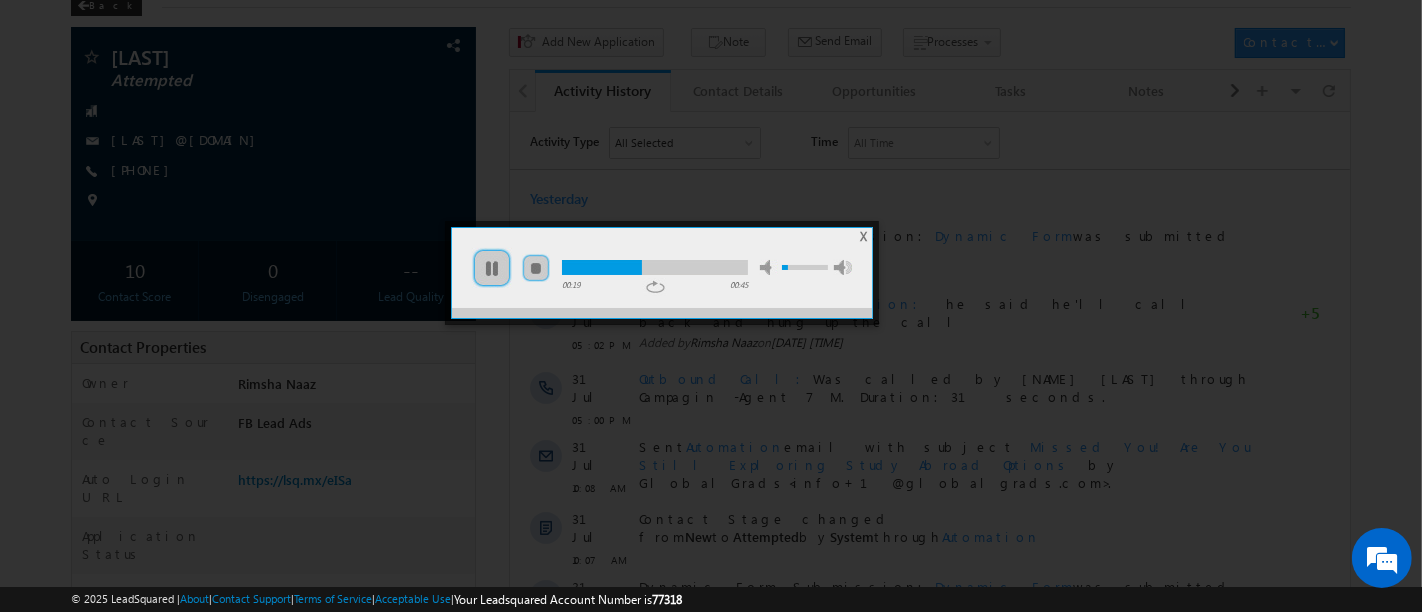 click at bounding box center (805, 267) 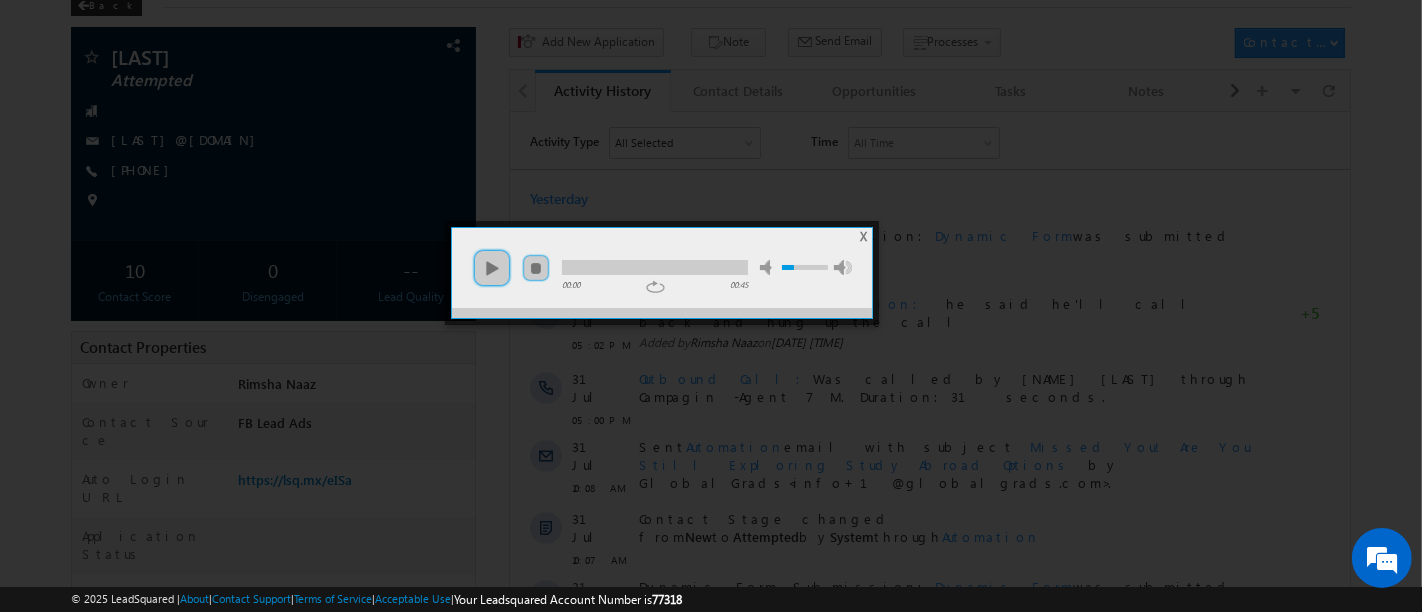 click on "X" at bounding box center [864, 236] 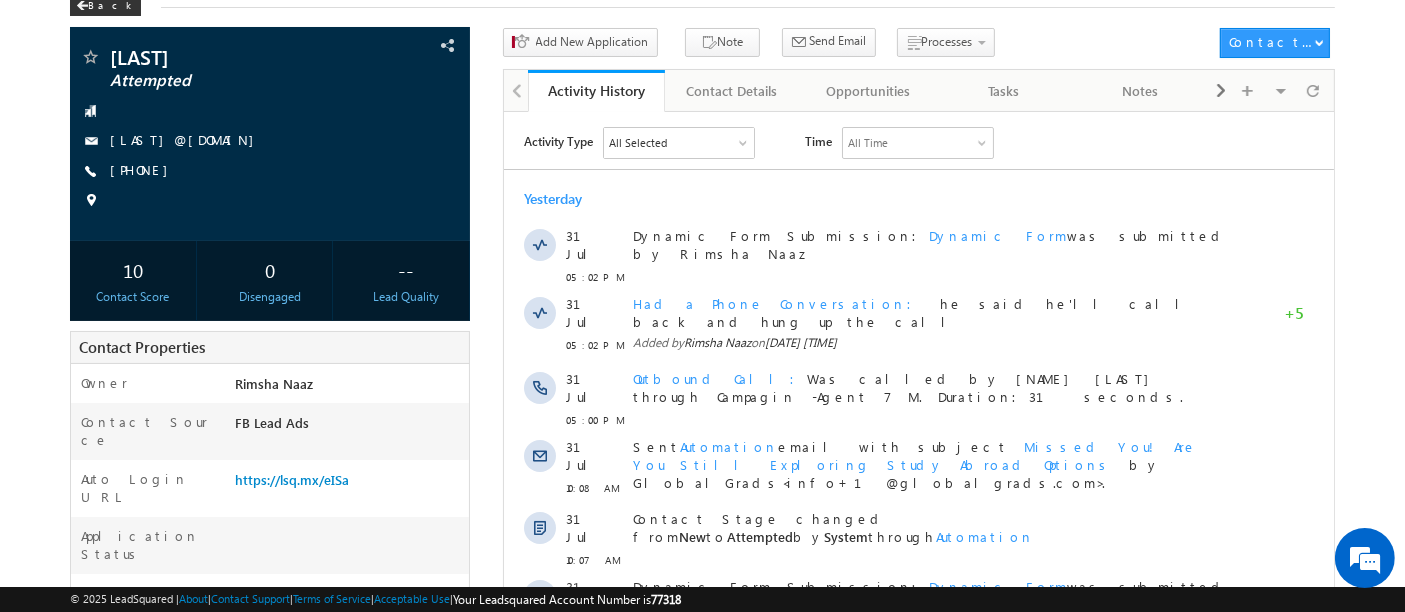 scroll, scrollTop: 0, scrollLeft: 0, axis: both 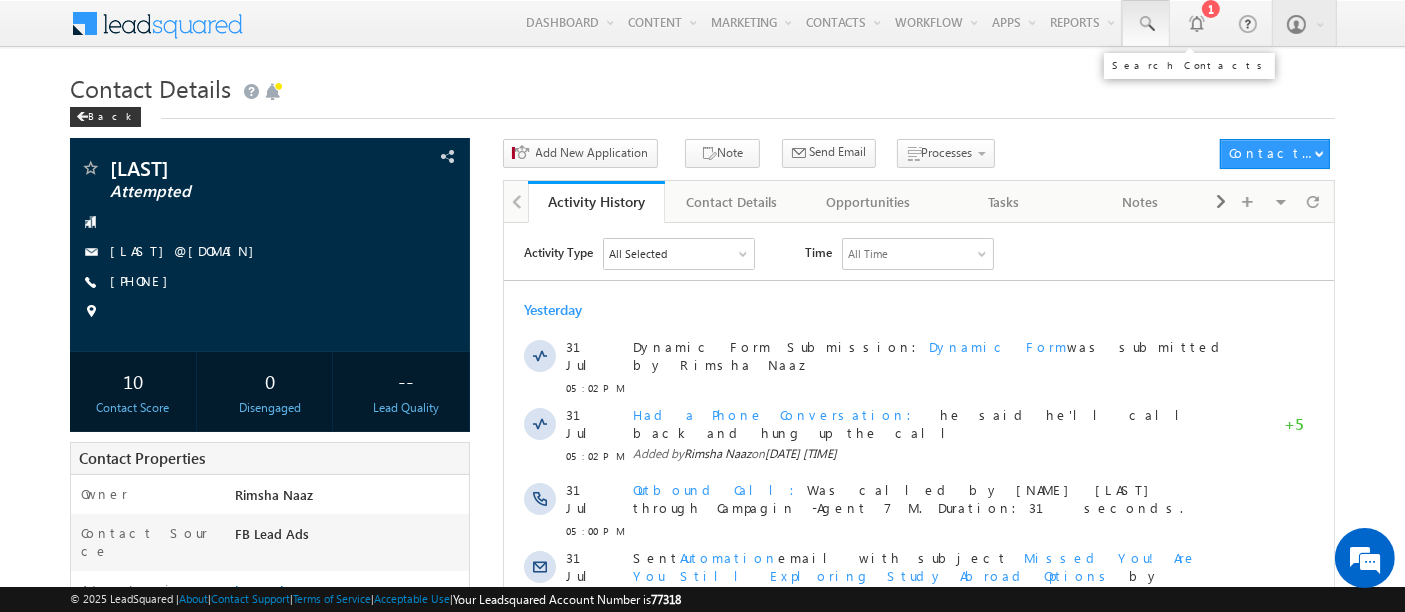 click at bounding box center [1146, 24] 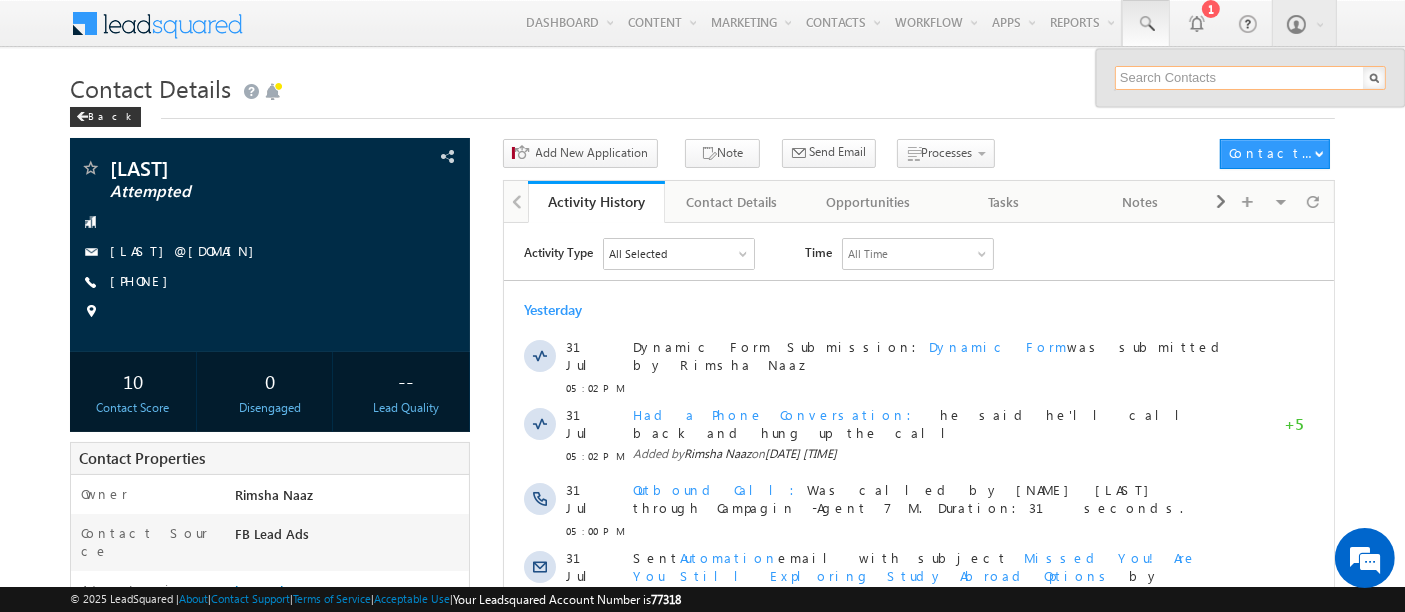 paste on "[EMAIL]" 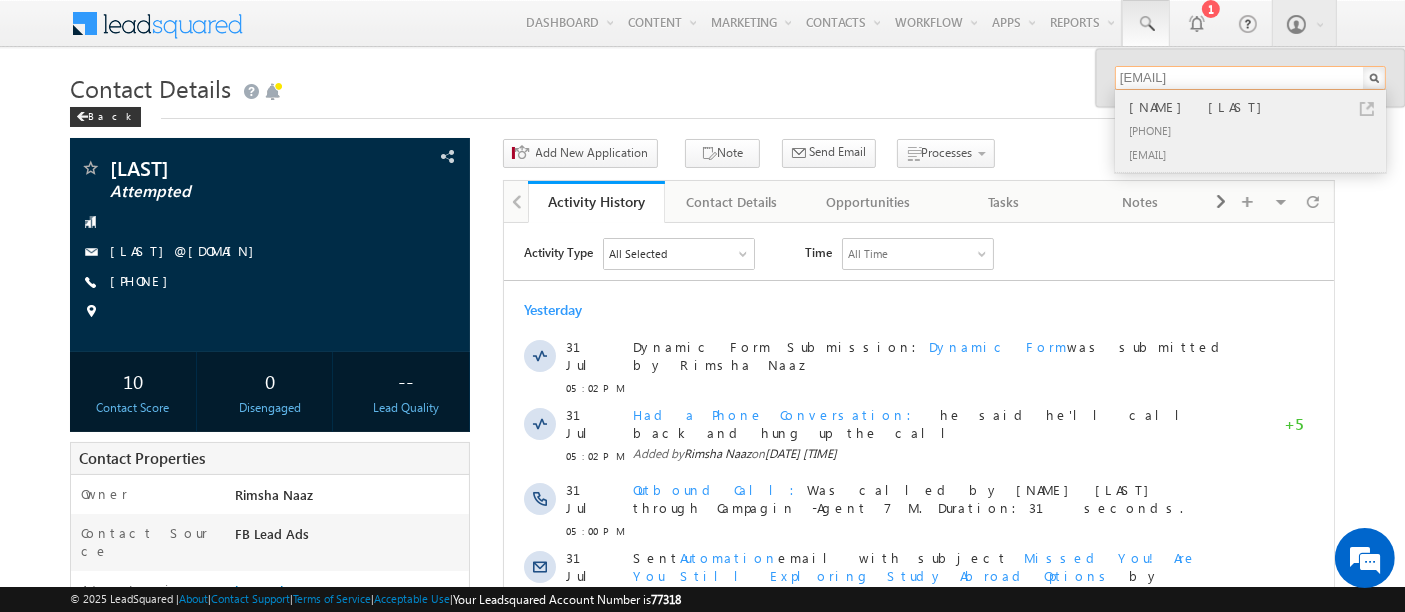 type on "[EMAIL]" 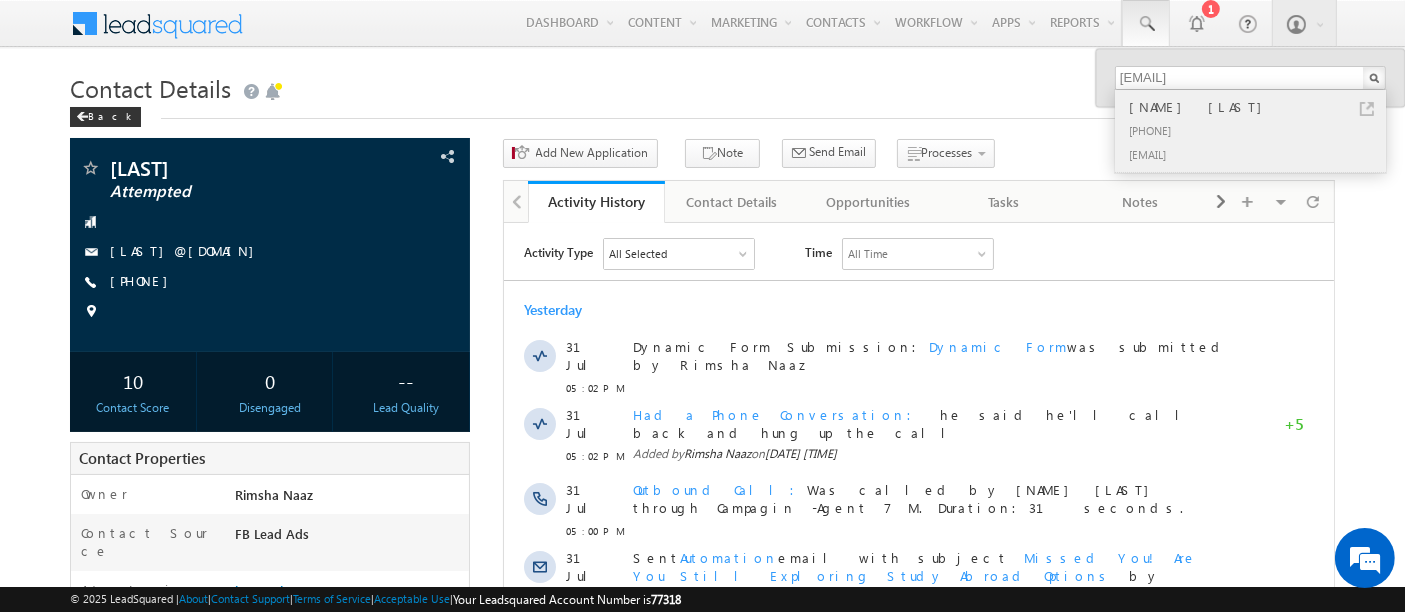 click on "[PHONE]" at bounding box center [1259, 130] 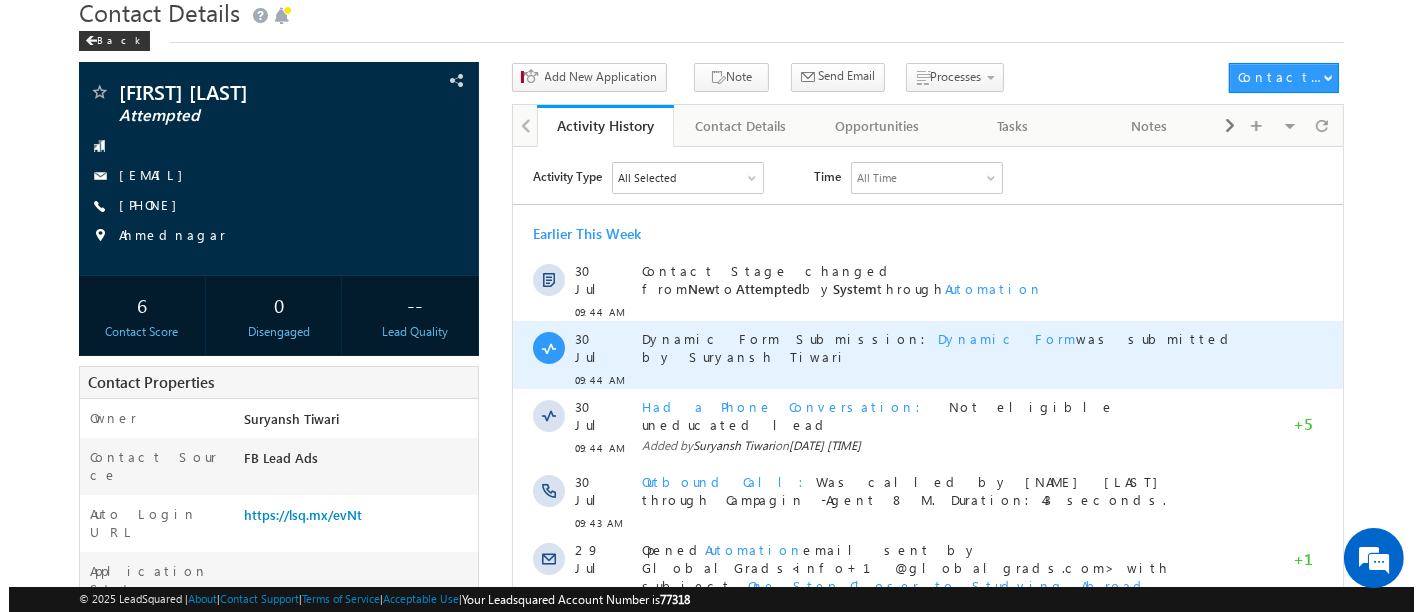 scroll, scrollTop: 111, scrollLeft: 0, axis: vertical 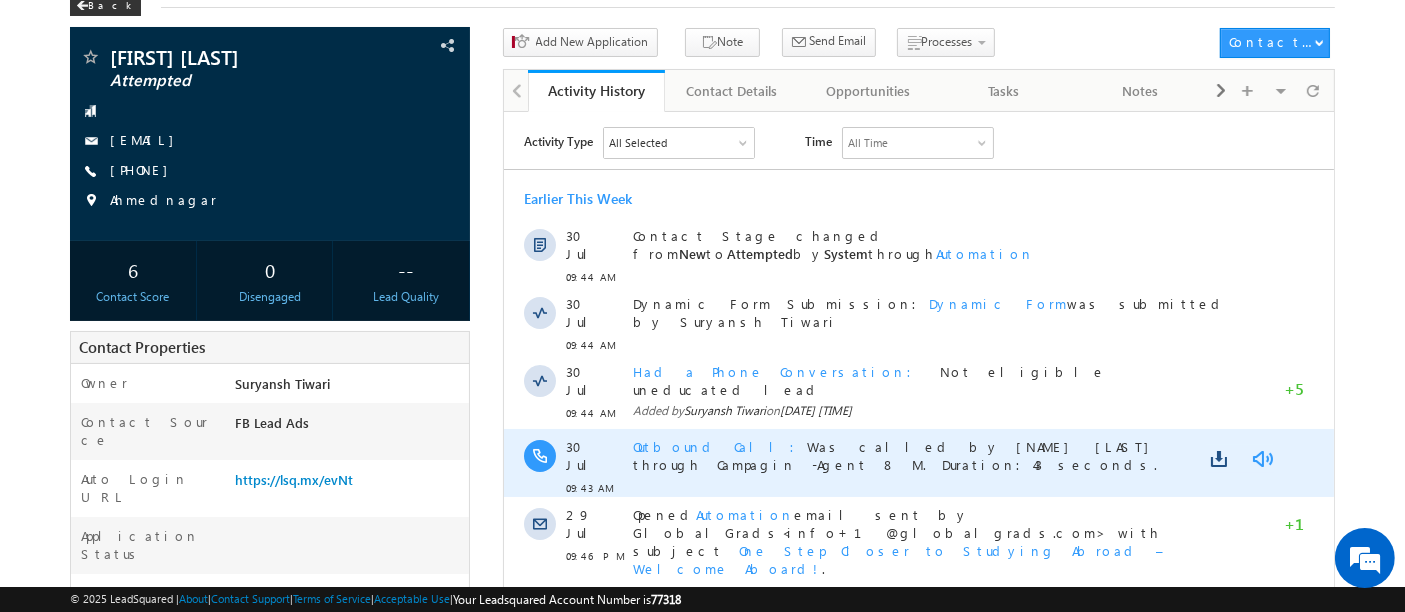 click at bounding box center [1261, 458] 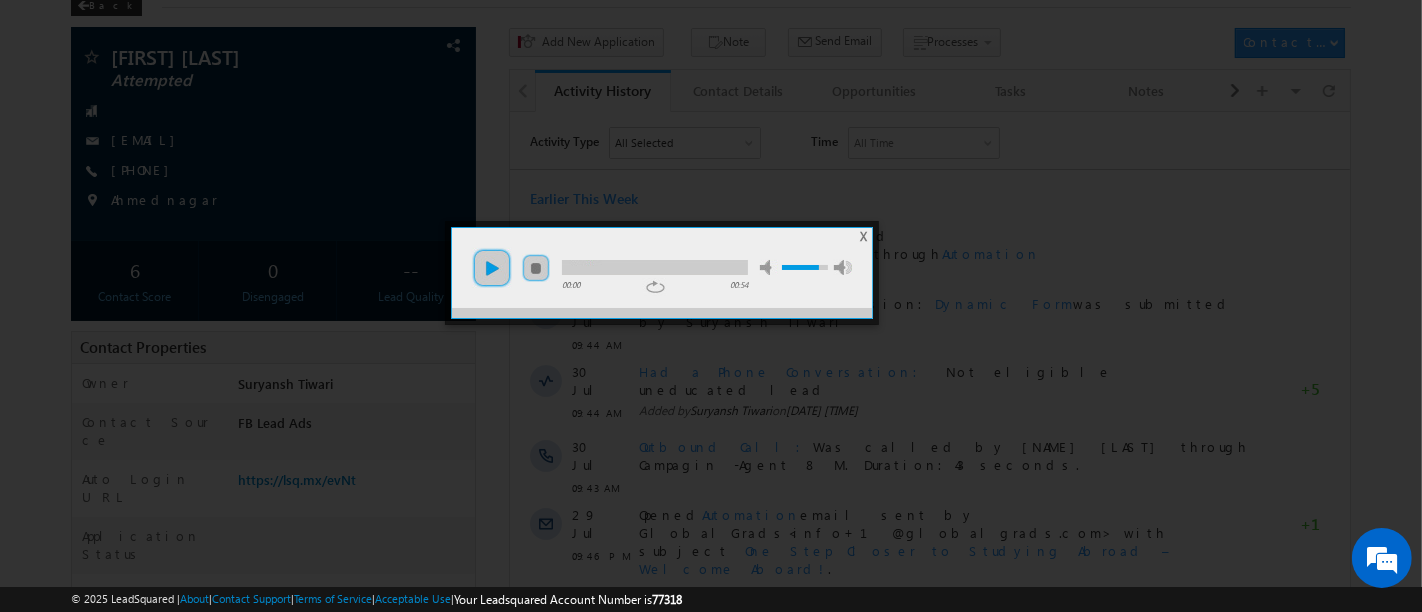 click on "play" at bounding box center [492, 268] 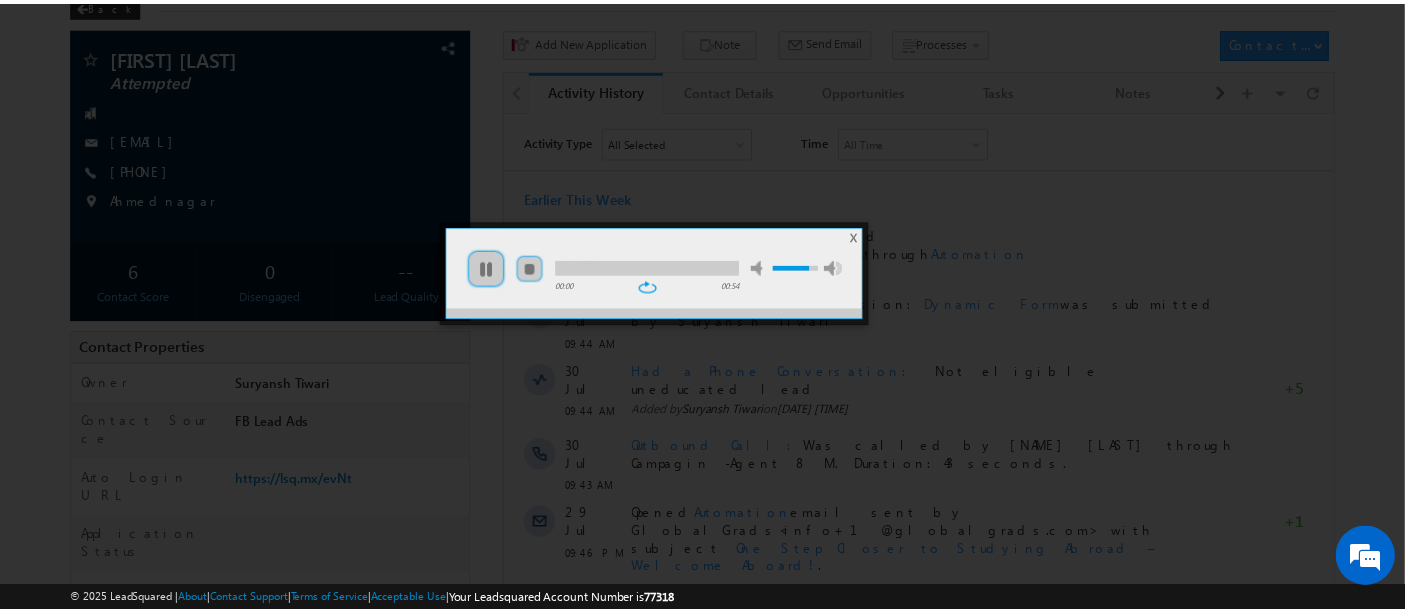 scroll, scrollTop: 0, scrollLeft: 0, axis: both 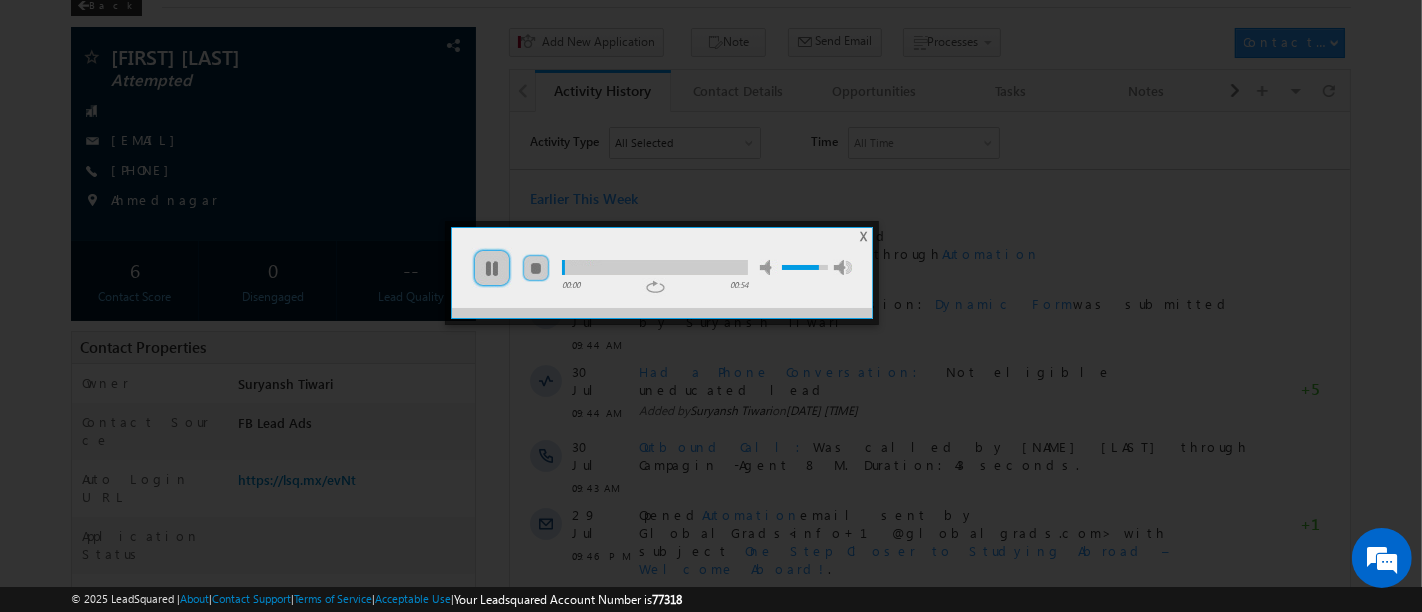 click at bounding box center [800, 267] 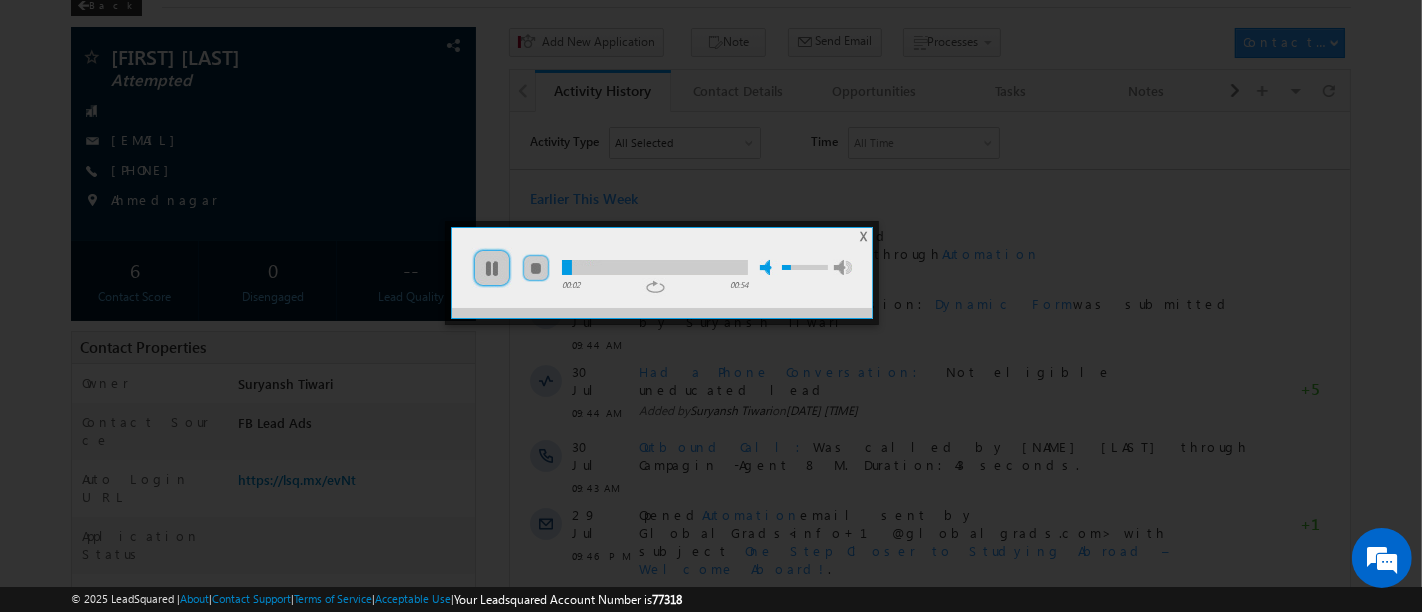 click on "mute" at bounding box center (769, 267) 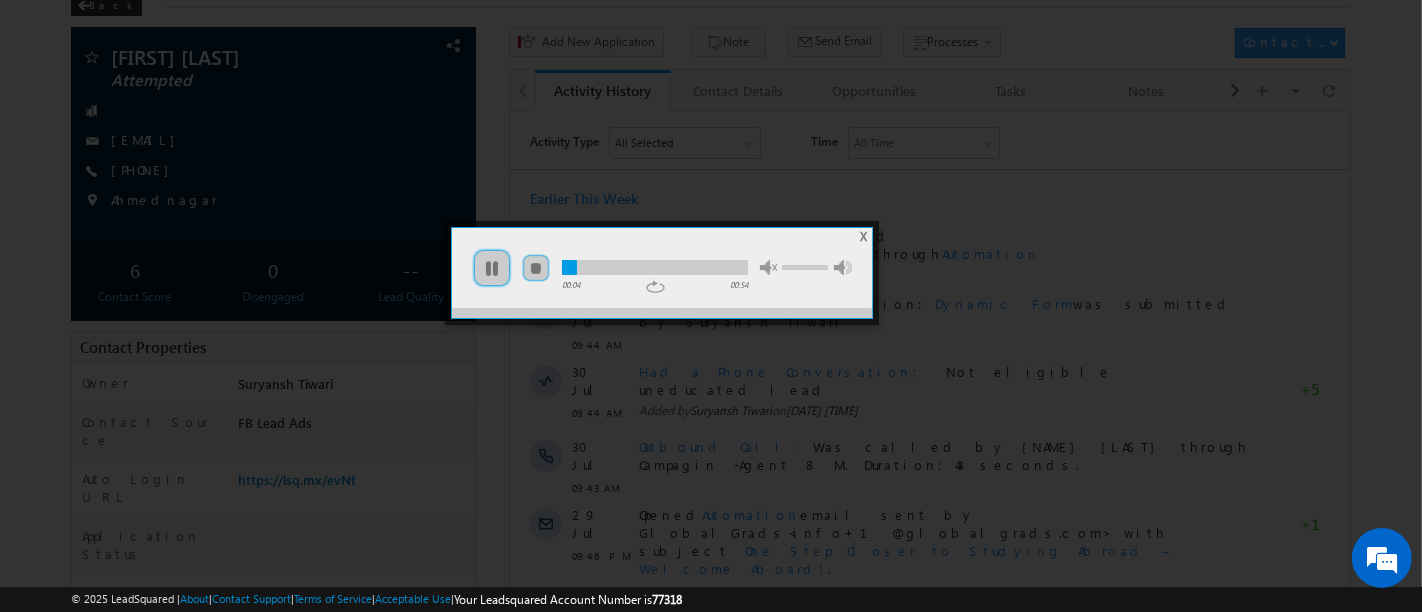click at bounding box center (655, 267) 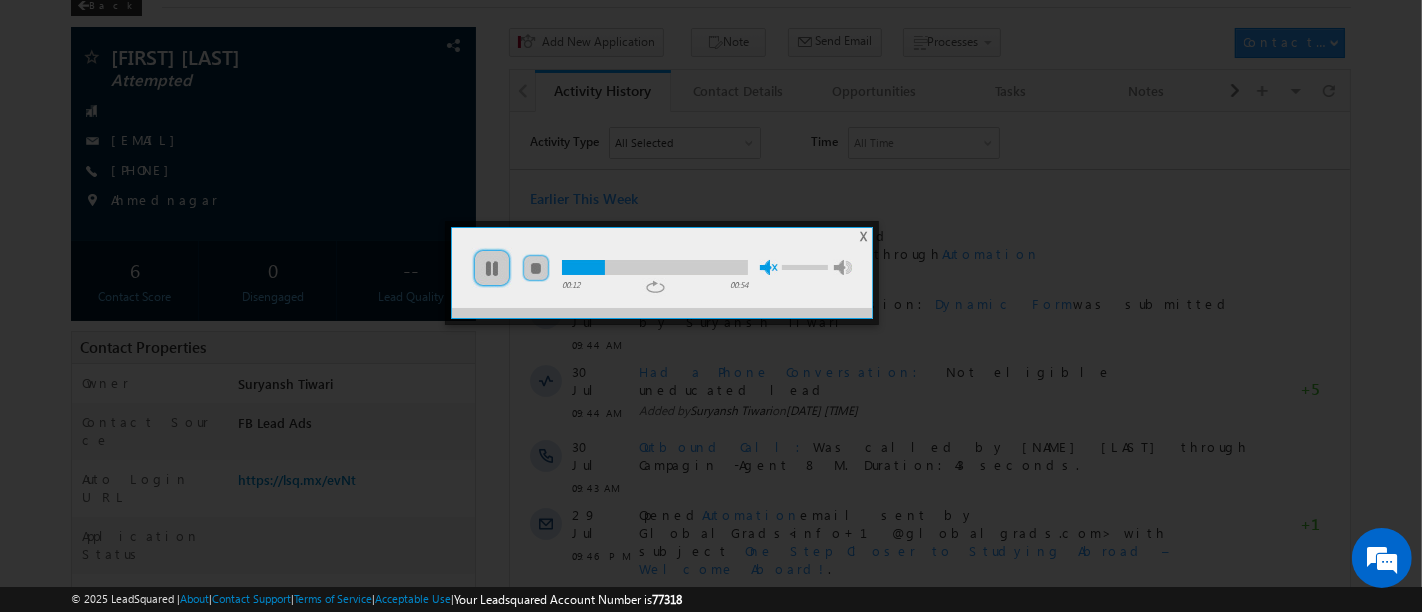 click on "unmute" at bounding box center [769, 267] 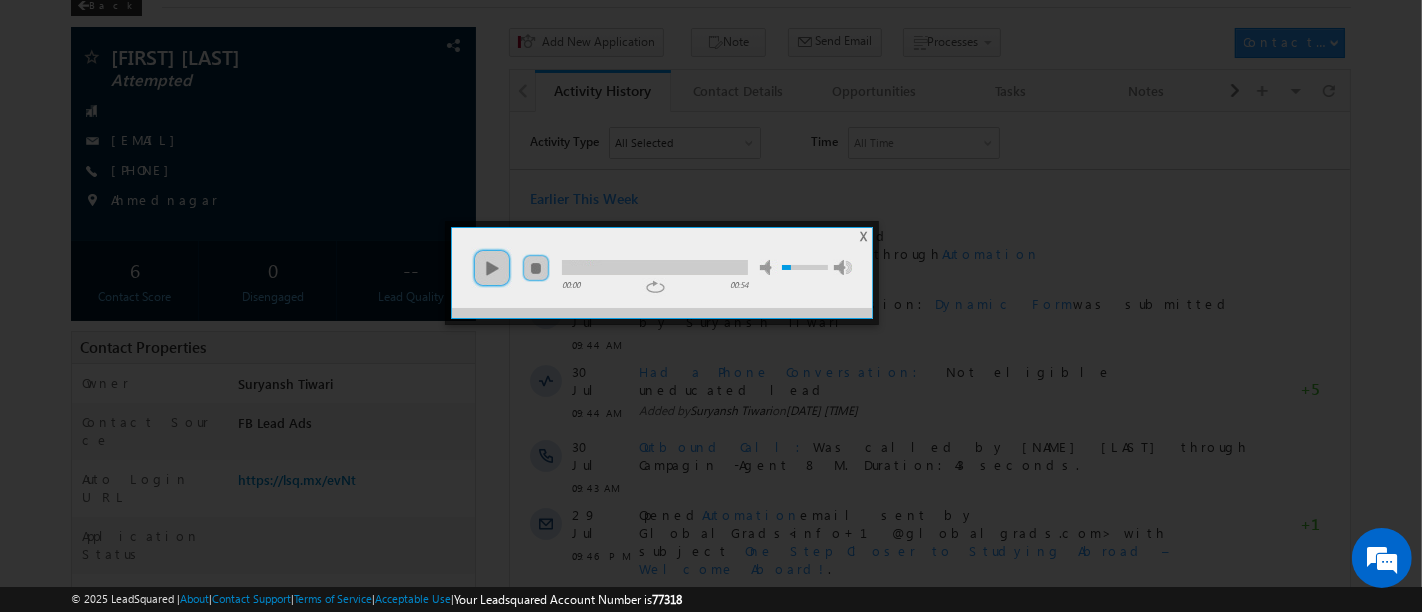 click at bounding box center (711, 306) 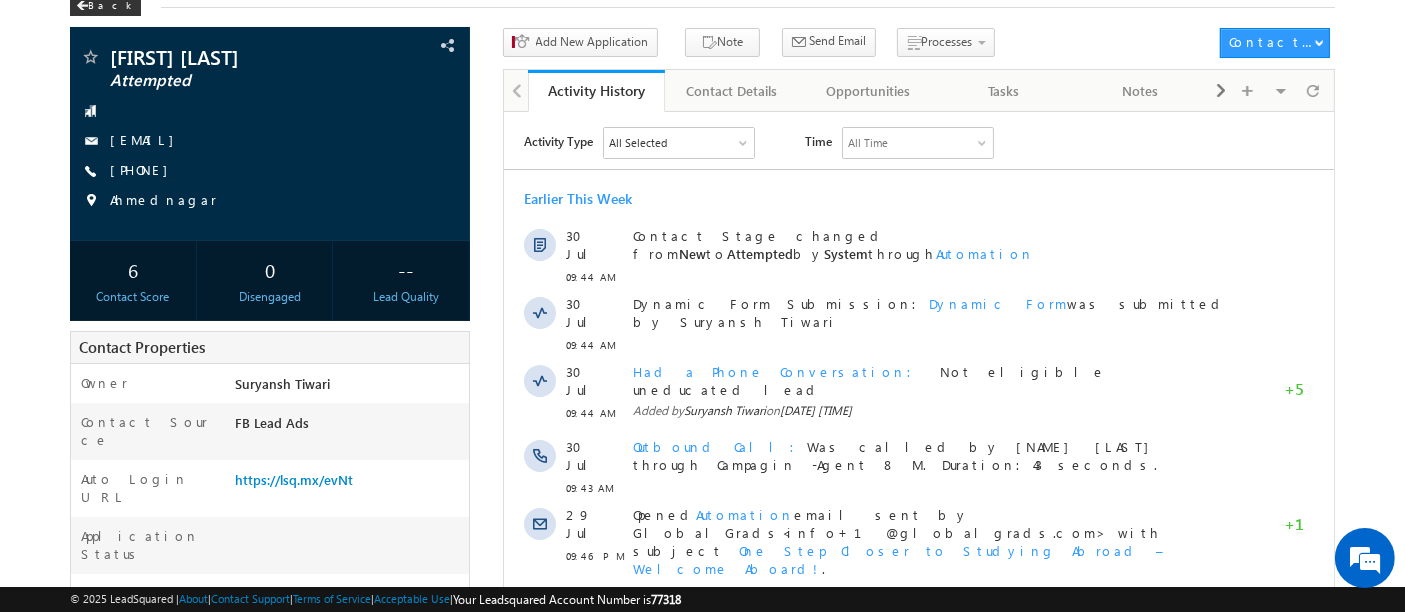 scroll, scrollTop: 0, scrollLeft: 0, axis: both 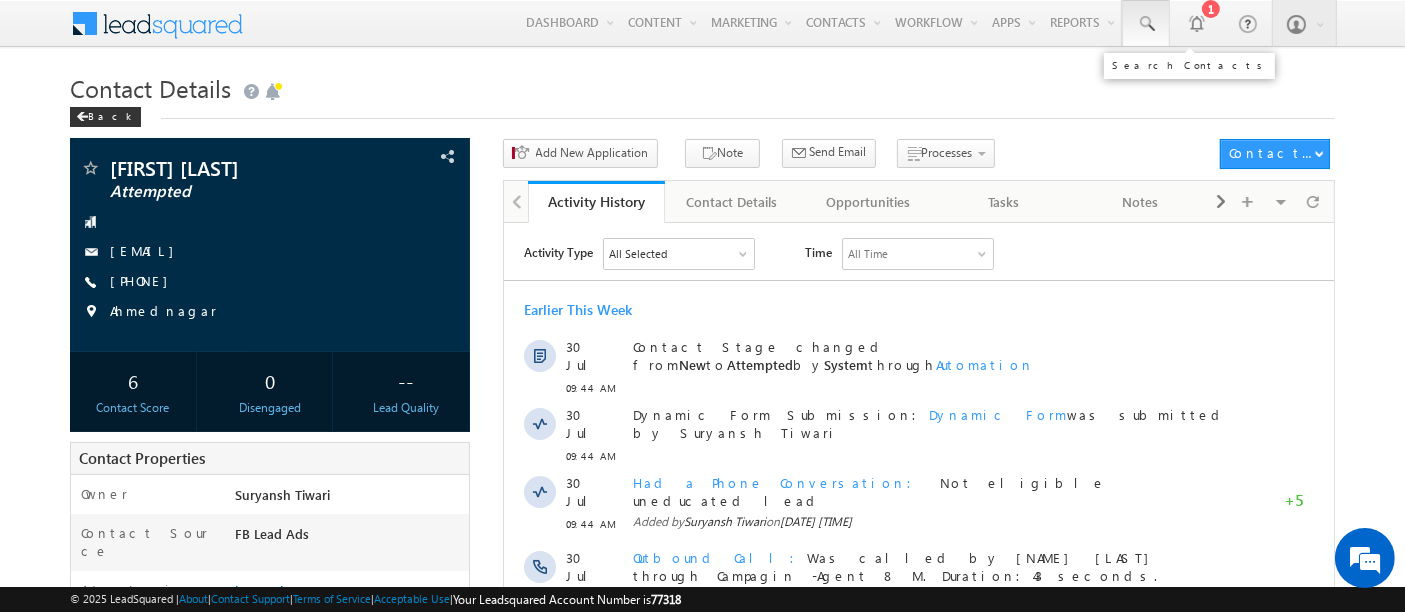 click at bounding box center (1146, 24) 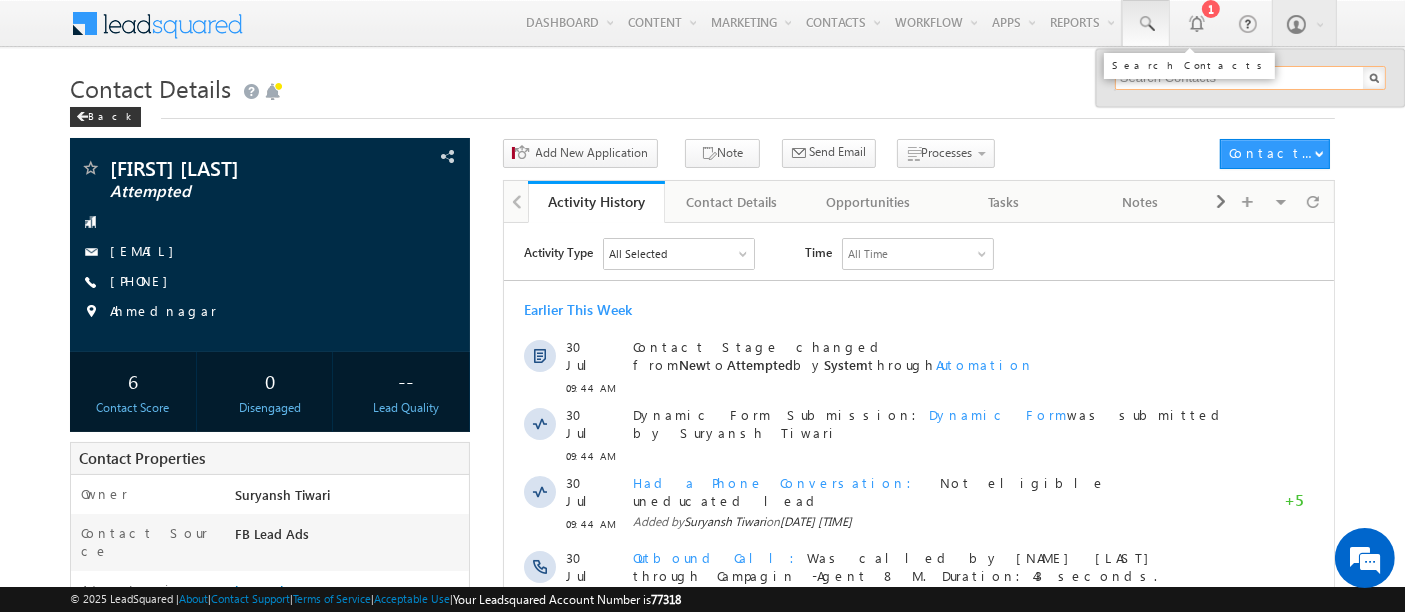 paste on "sharmavijay38067@gmail.com" 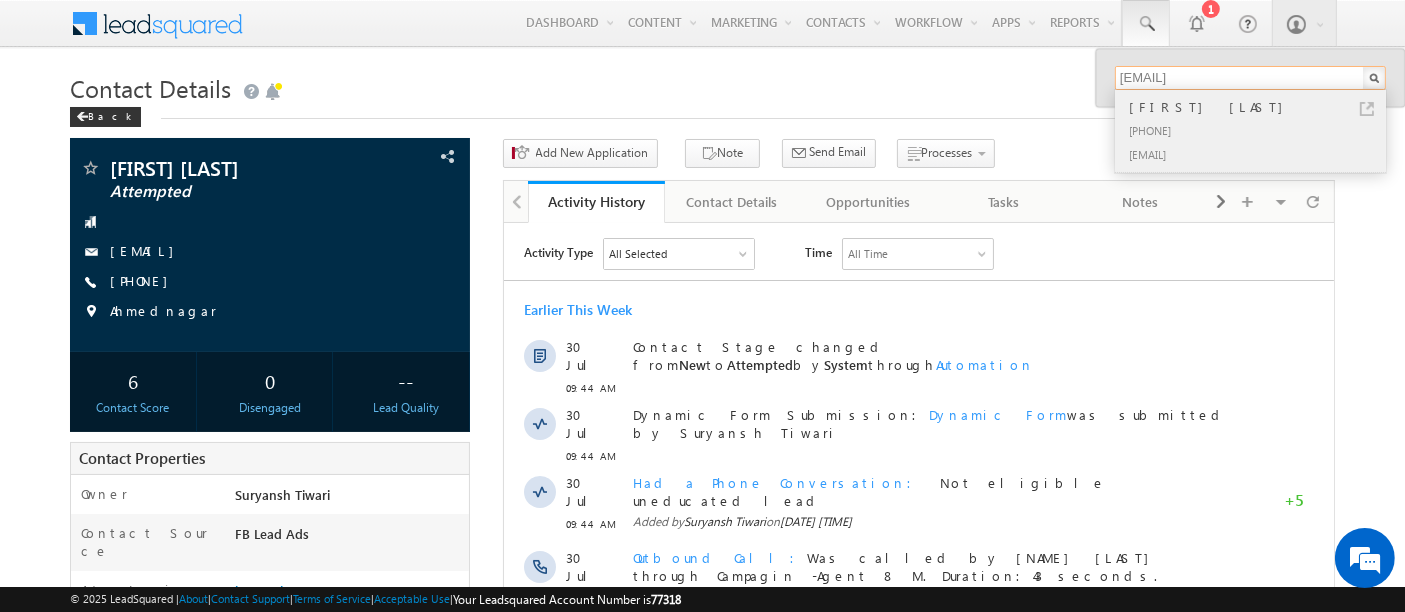 type on "sharmavijay38067@gmail.com" 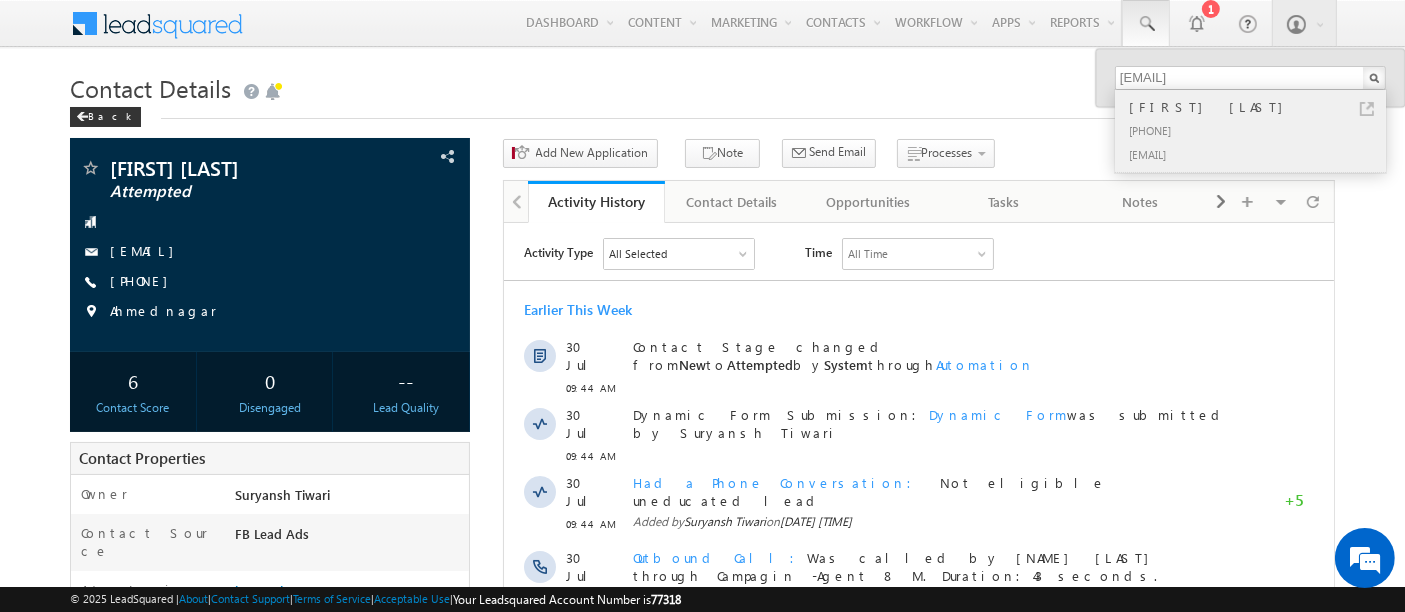 click on "+91-9662122592" at bounding box center (1259, 130) 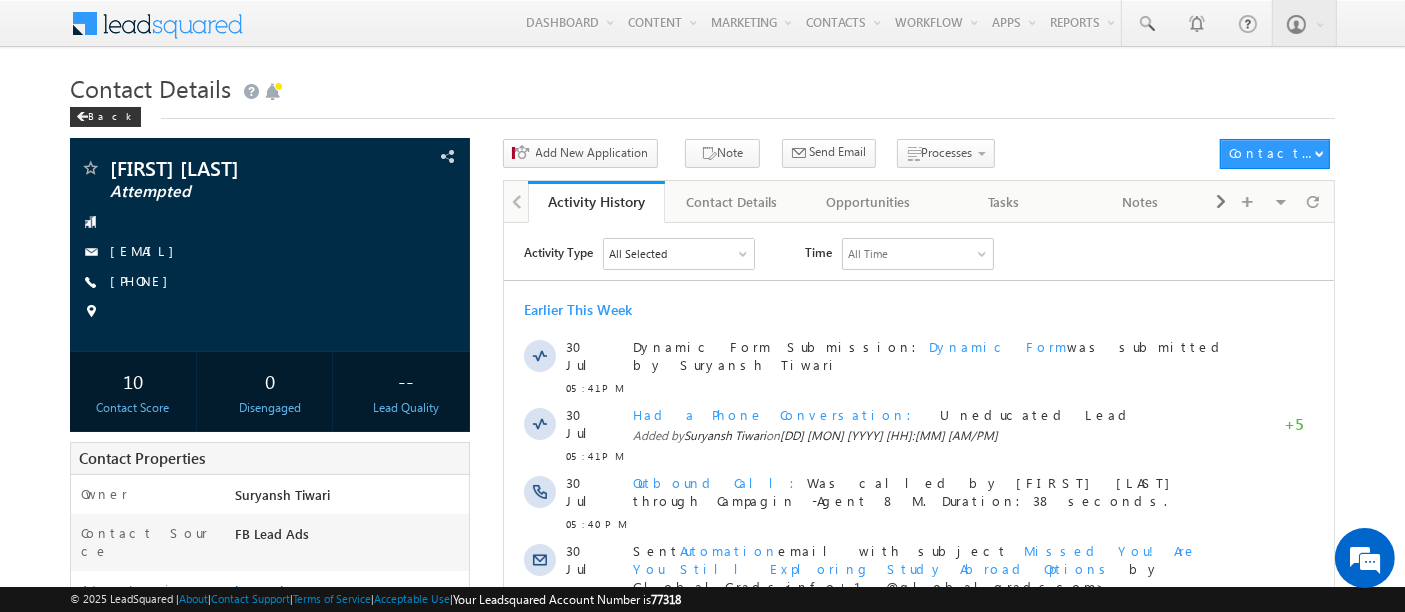 scroll, scrollTop: 0, scrollLeft: 0, axis: both 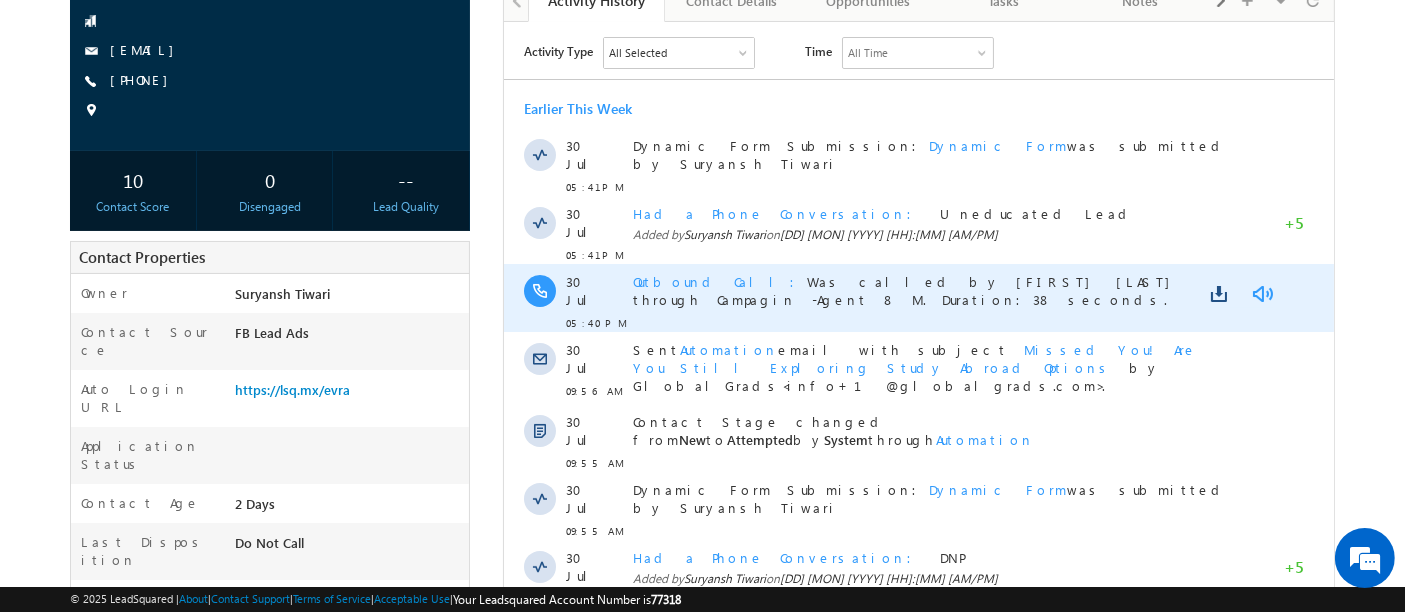 click at bounding box center [1261, 293] 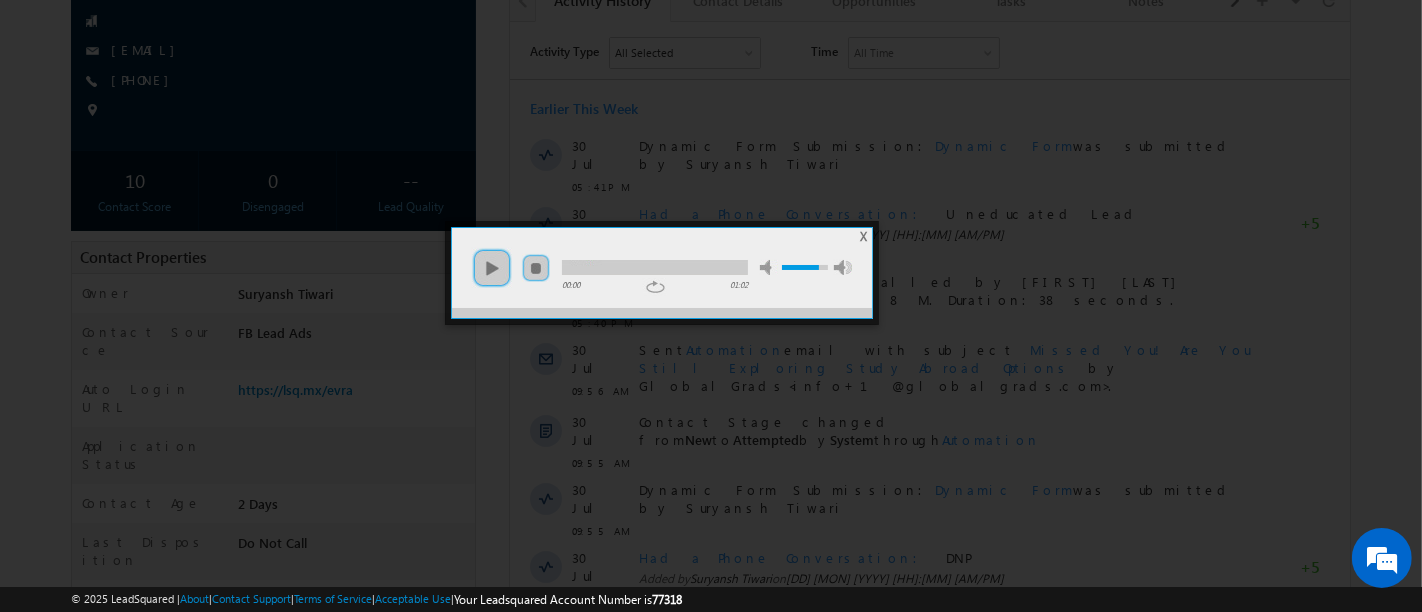 click at bounding box center [800, 267] 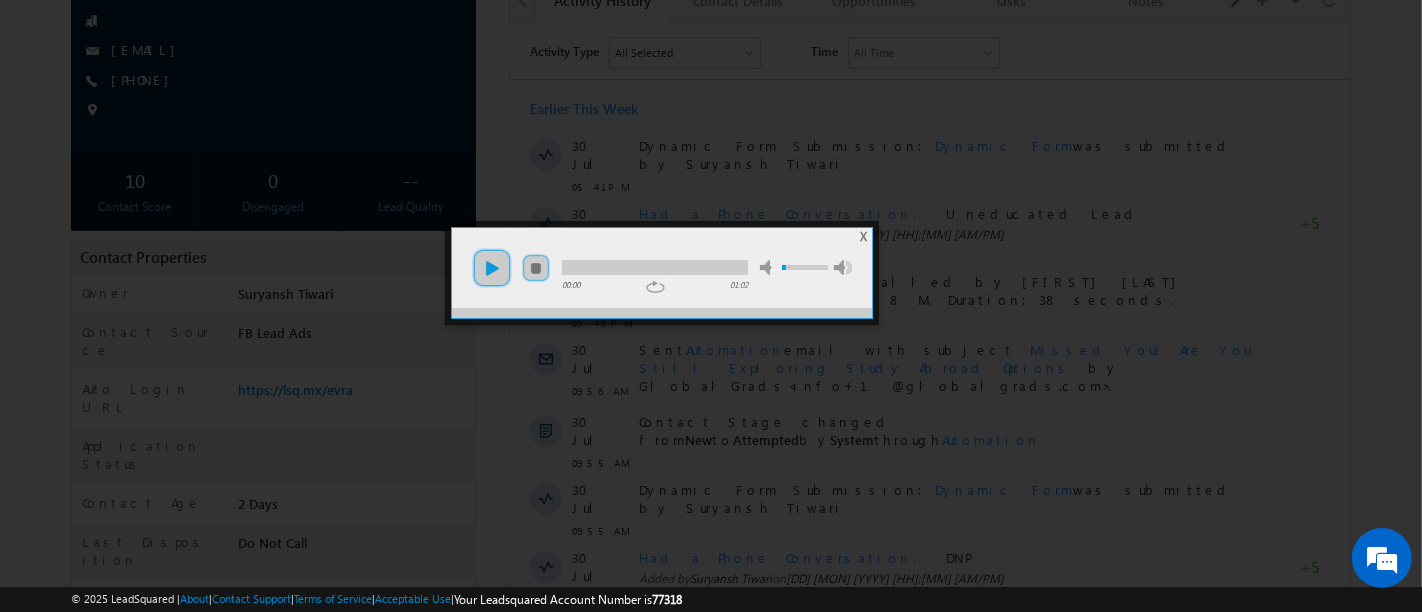 click on "play" at bounding box center (492, 268) 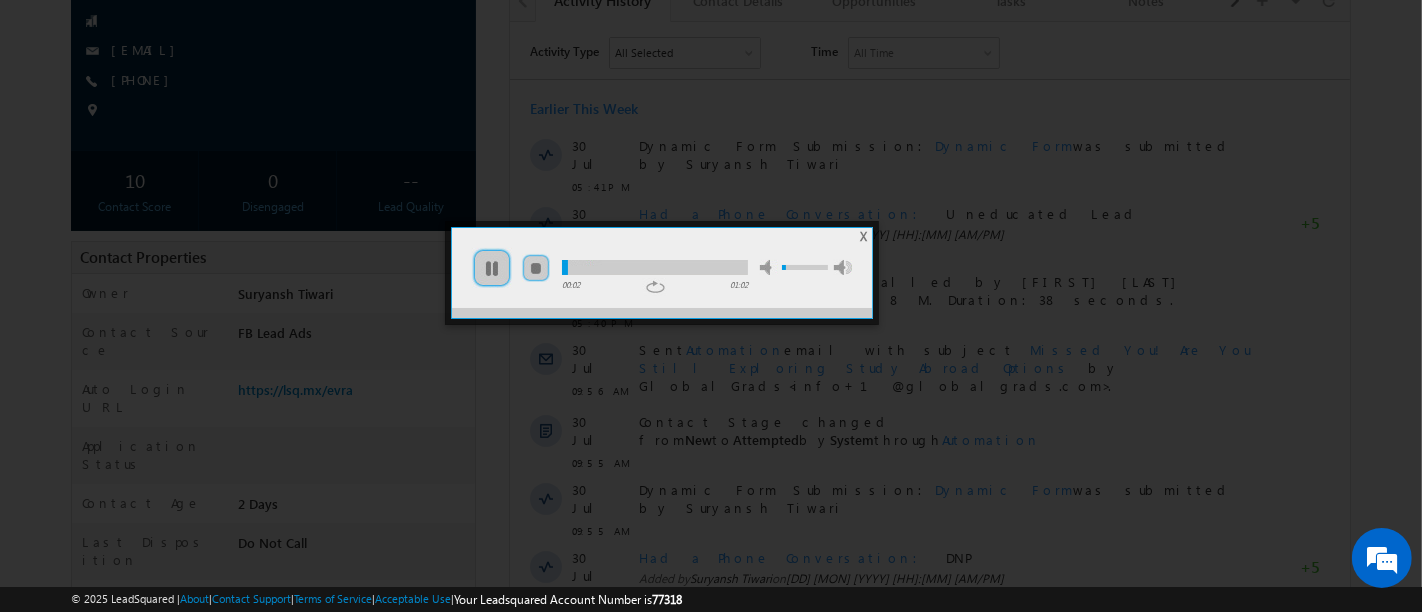 click at bounding box center (655, 267) 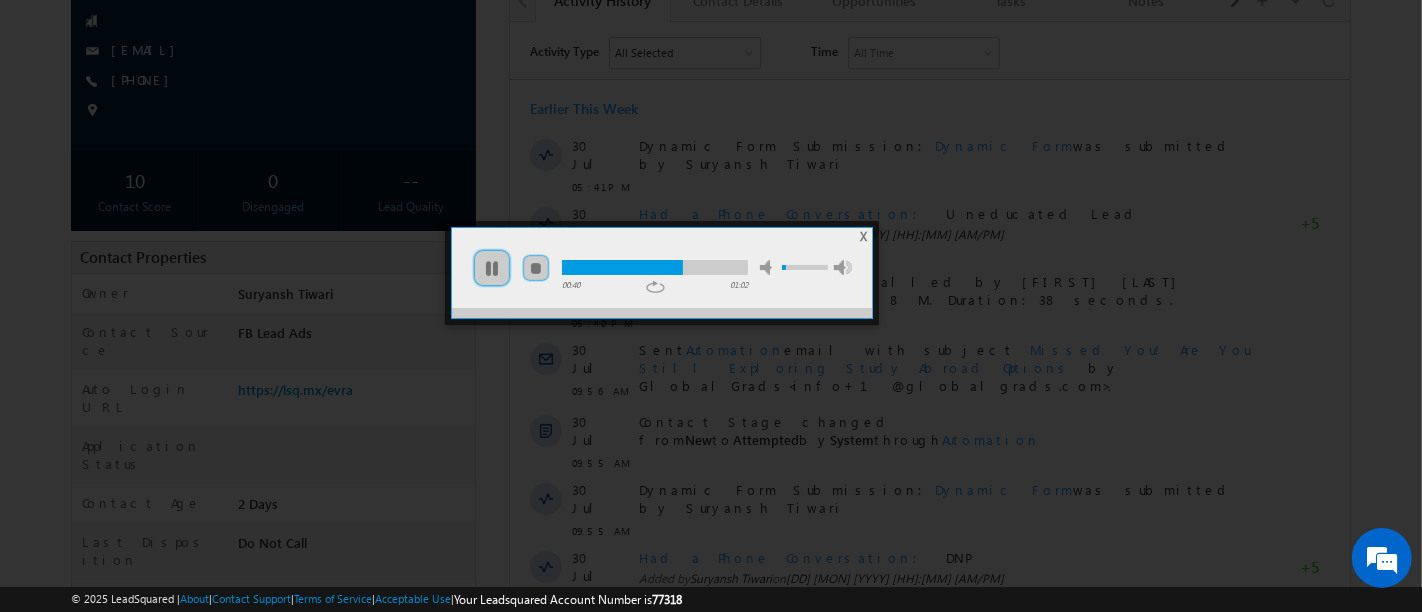 click at bounding box center (805, 267) 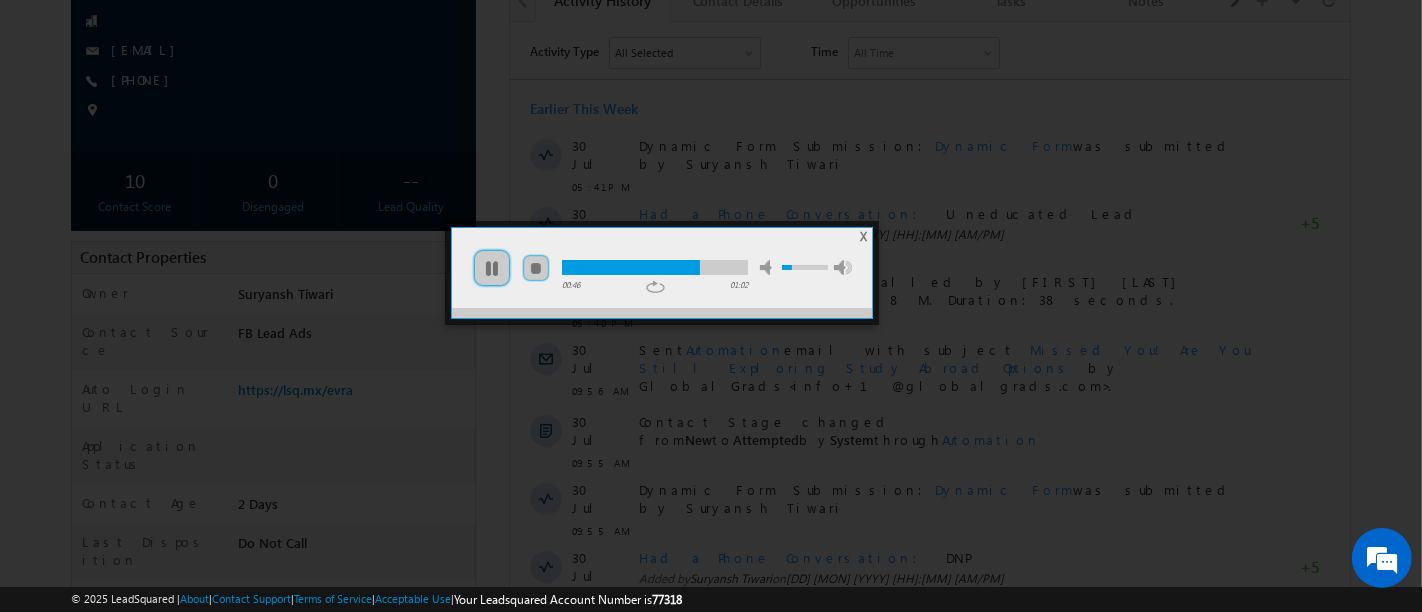 click at bounding box center [787, 267] 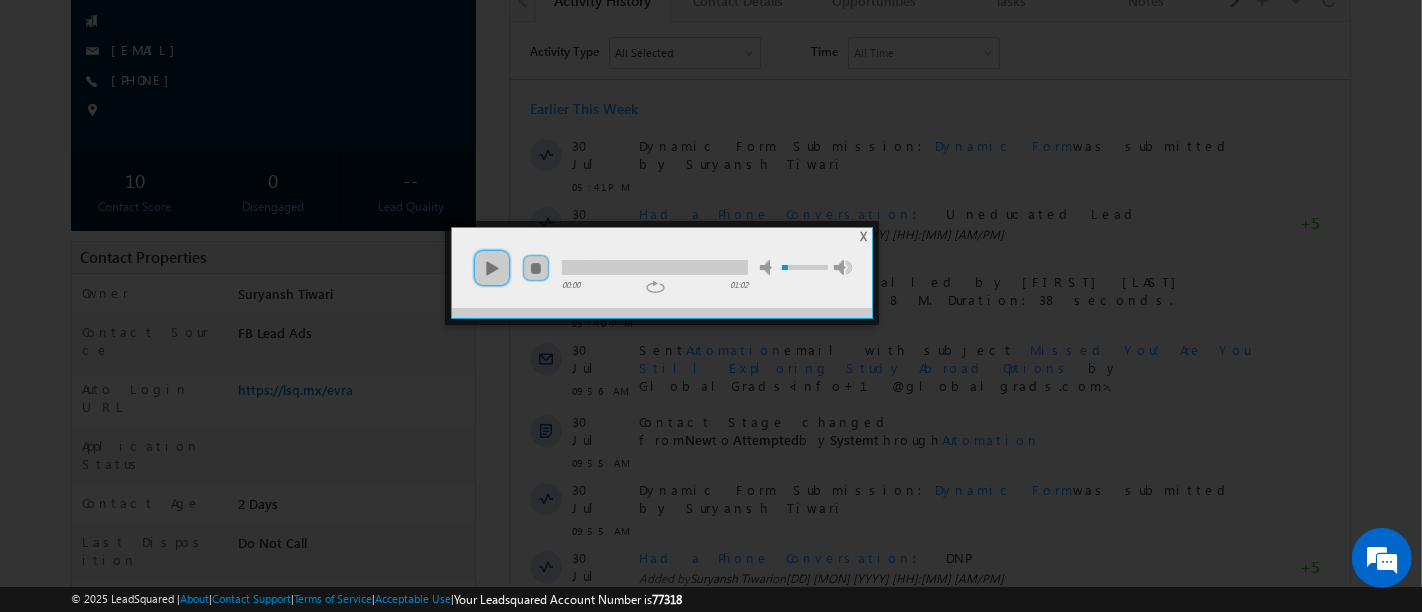 click on "X" at bounding box center (864, 236) 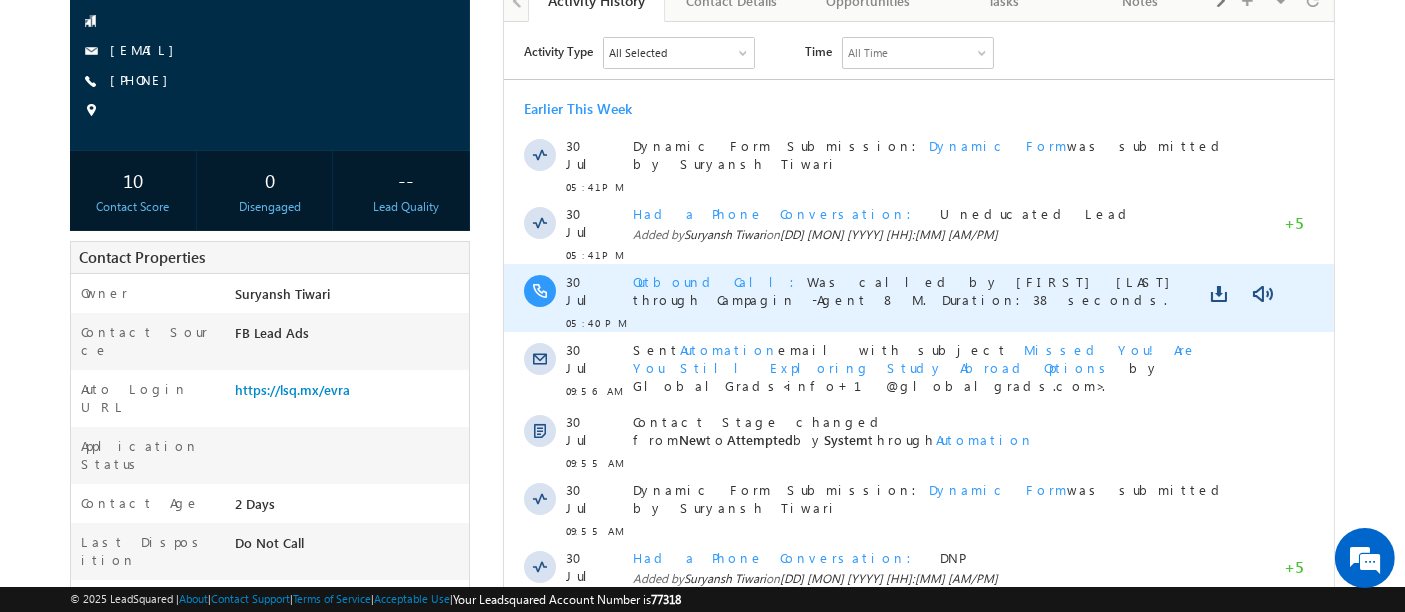 scroll, scrollTop: 0, scrollLeft: 0, axis: both 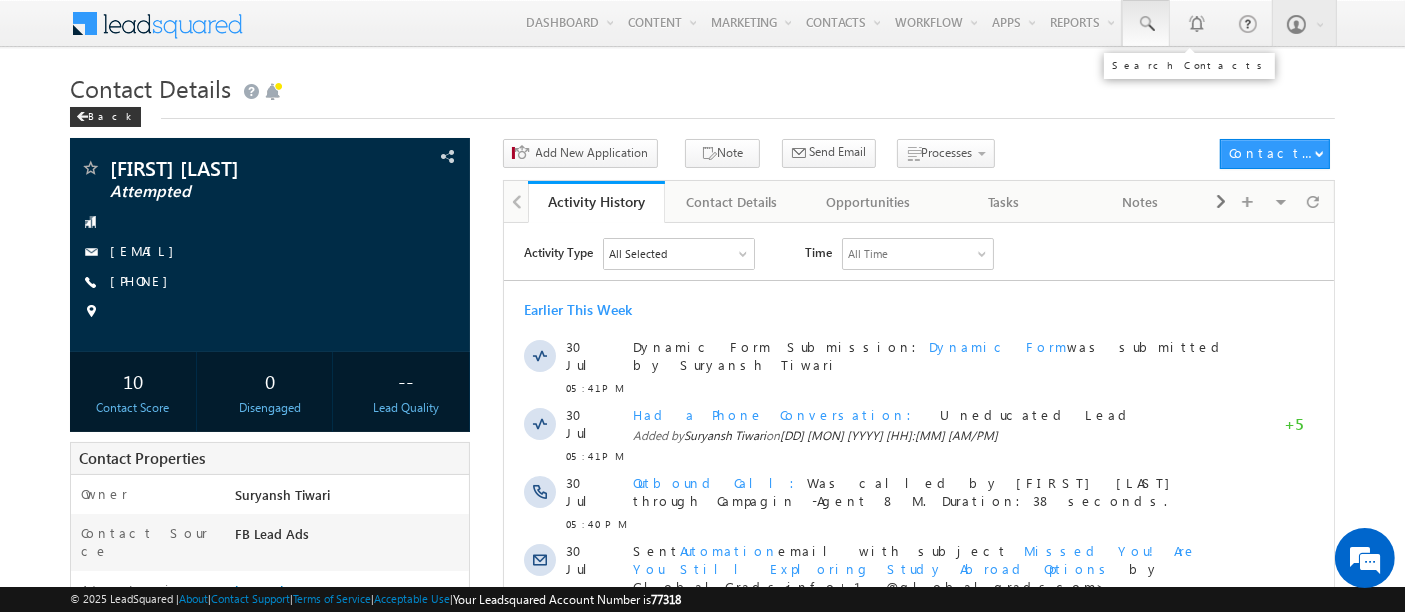 click at bounding box center (1146, 24) 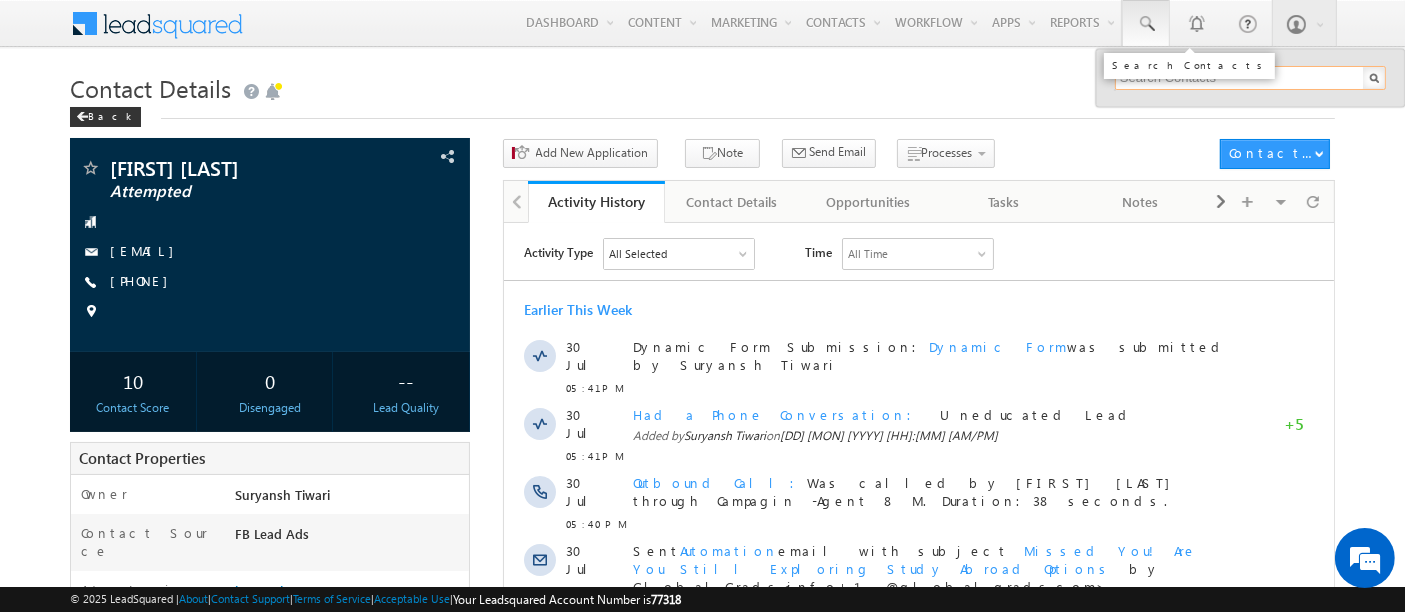 paste on "[EMAIL]" 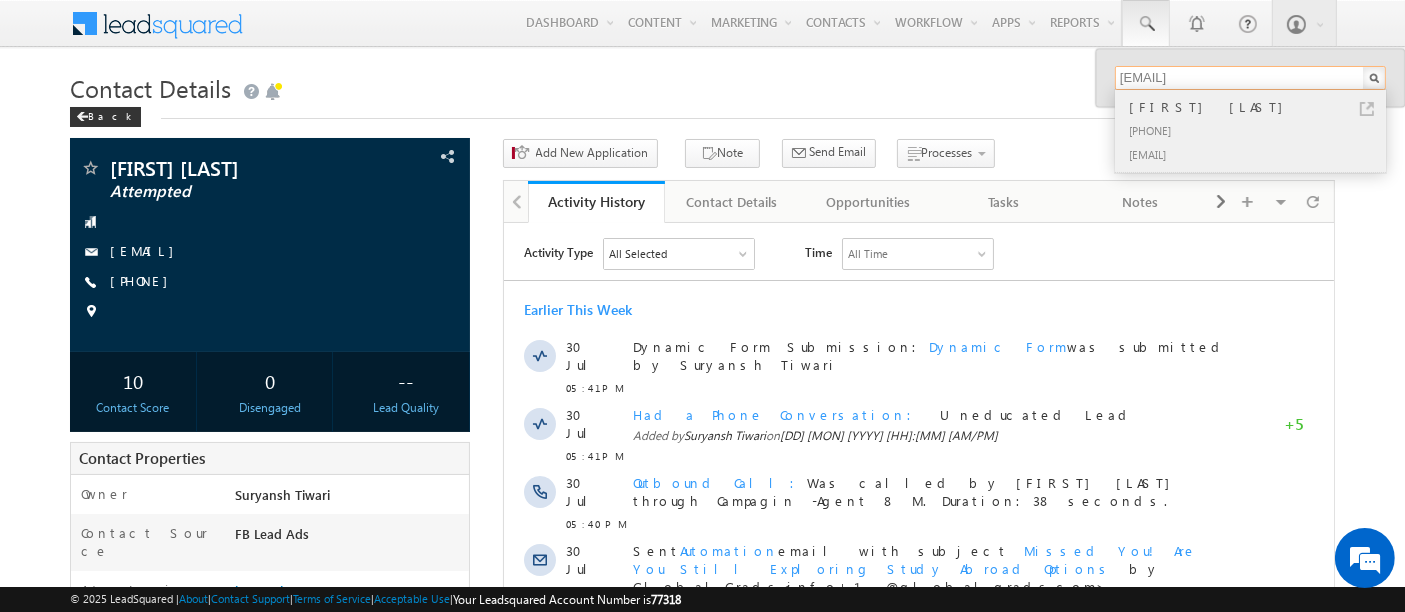 type on "[EMAIL]" 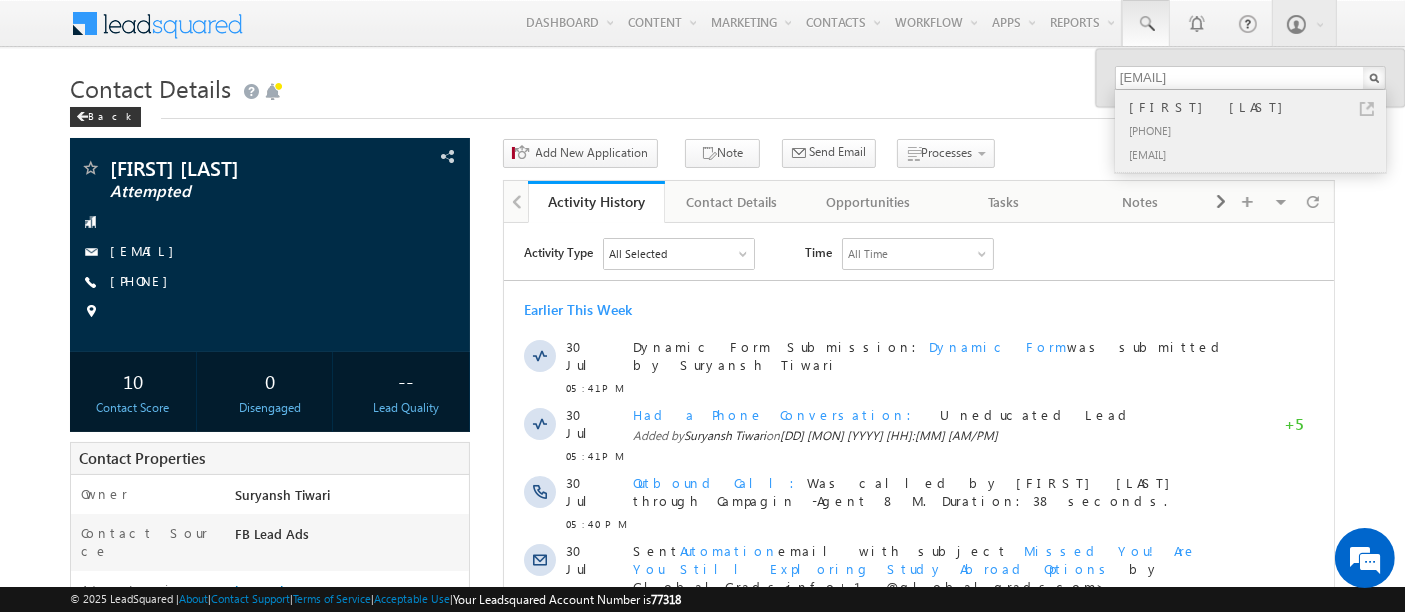 click on "[PHONE]" at bounding box center [1259, 130] 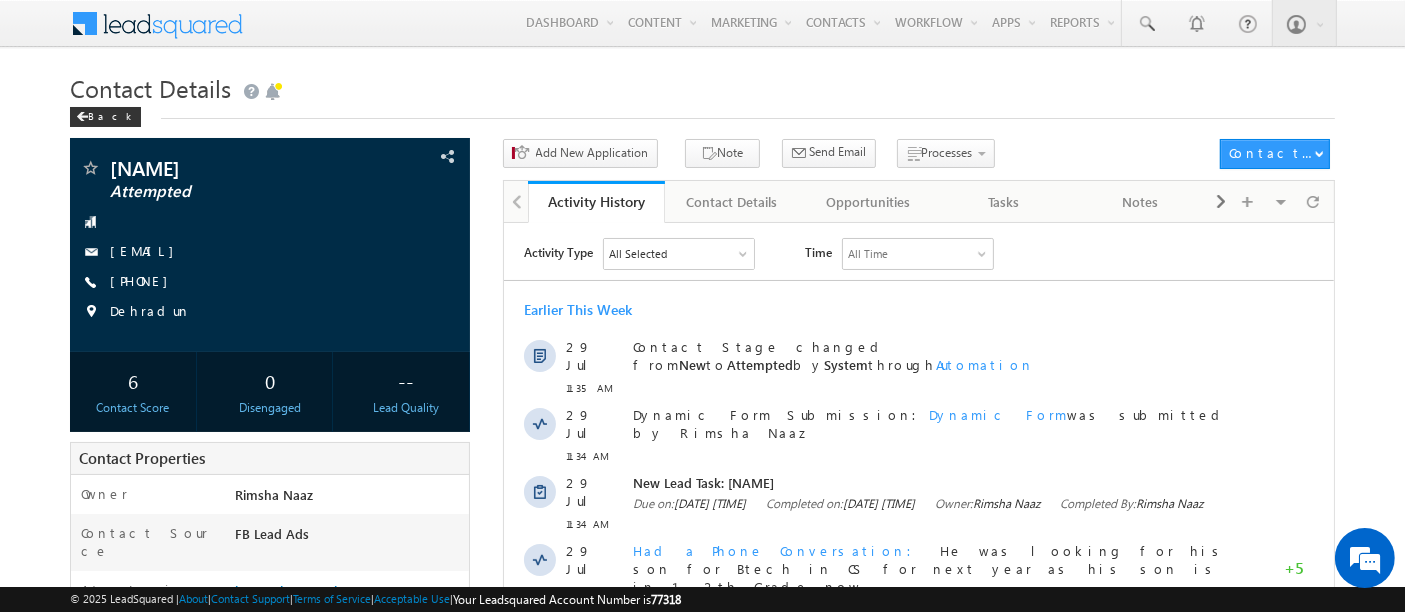 scroll, scrollTop: 0, scrollLeft: 0, axis: both 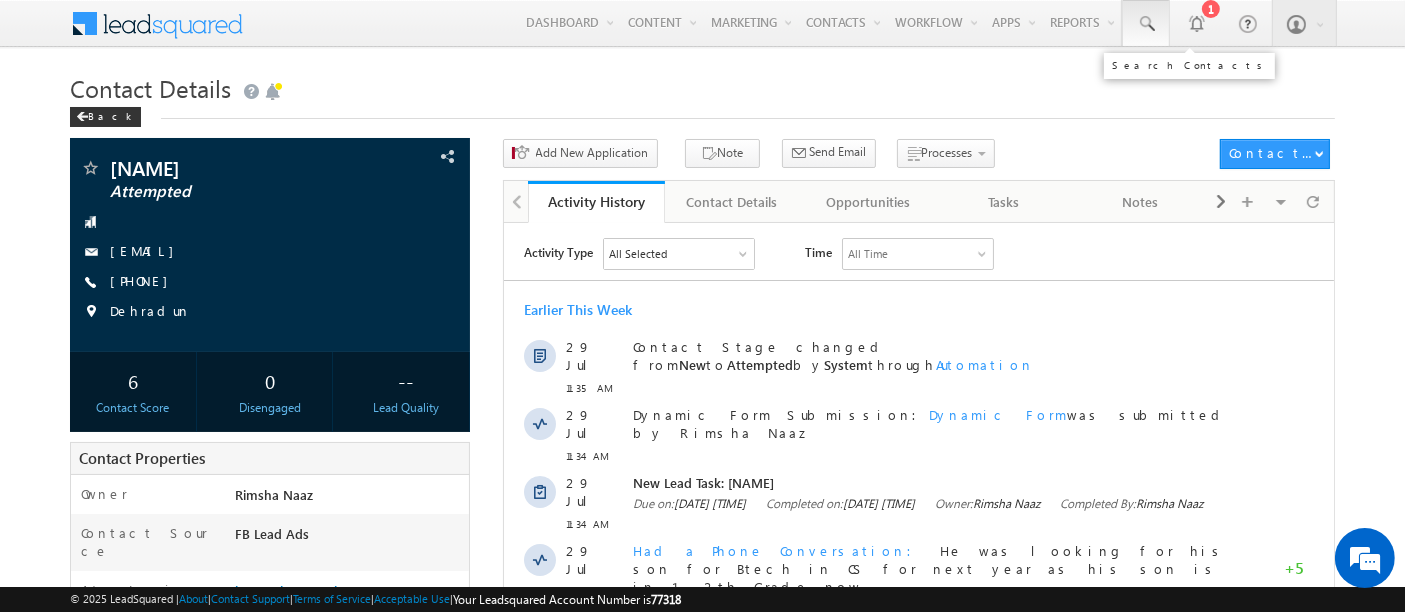 click at bounding box center [1146, 24] 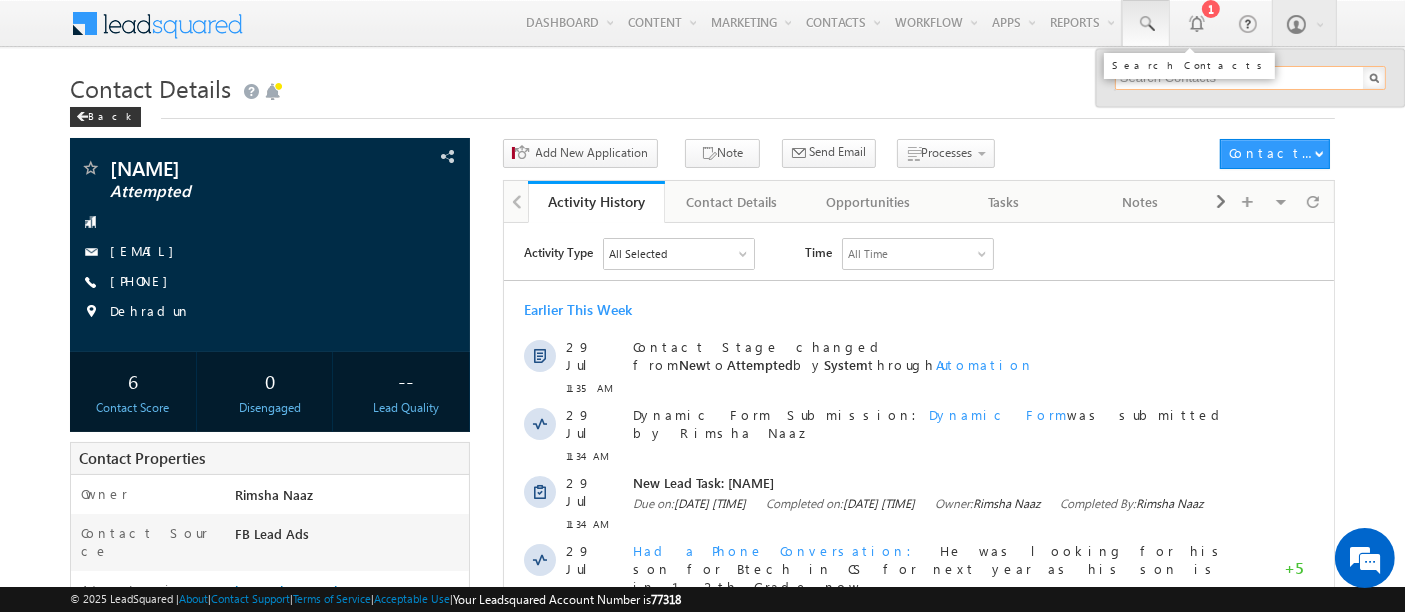 paste on "aj3963028@gmail.com" 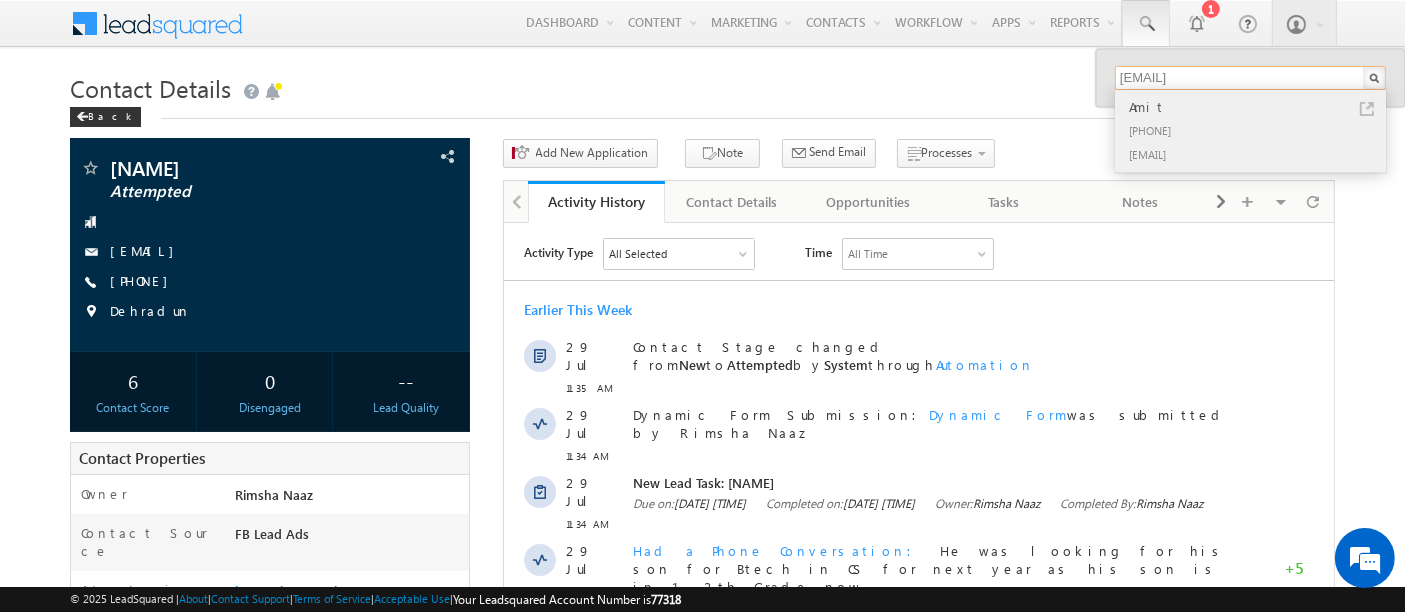 type on "aj3963028@gmail.com" 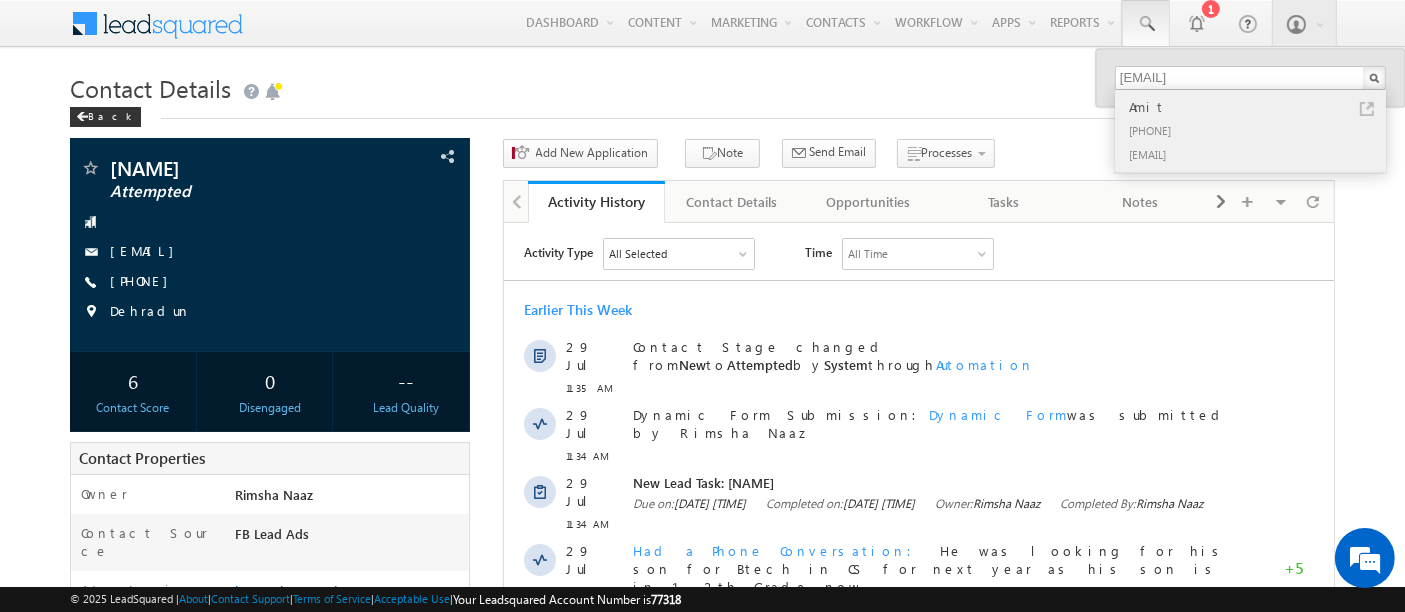 click on "+91-8750279701" at bounding box center (1259, 130) 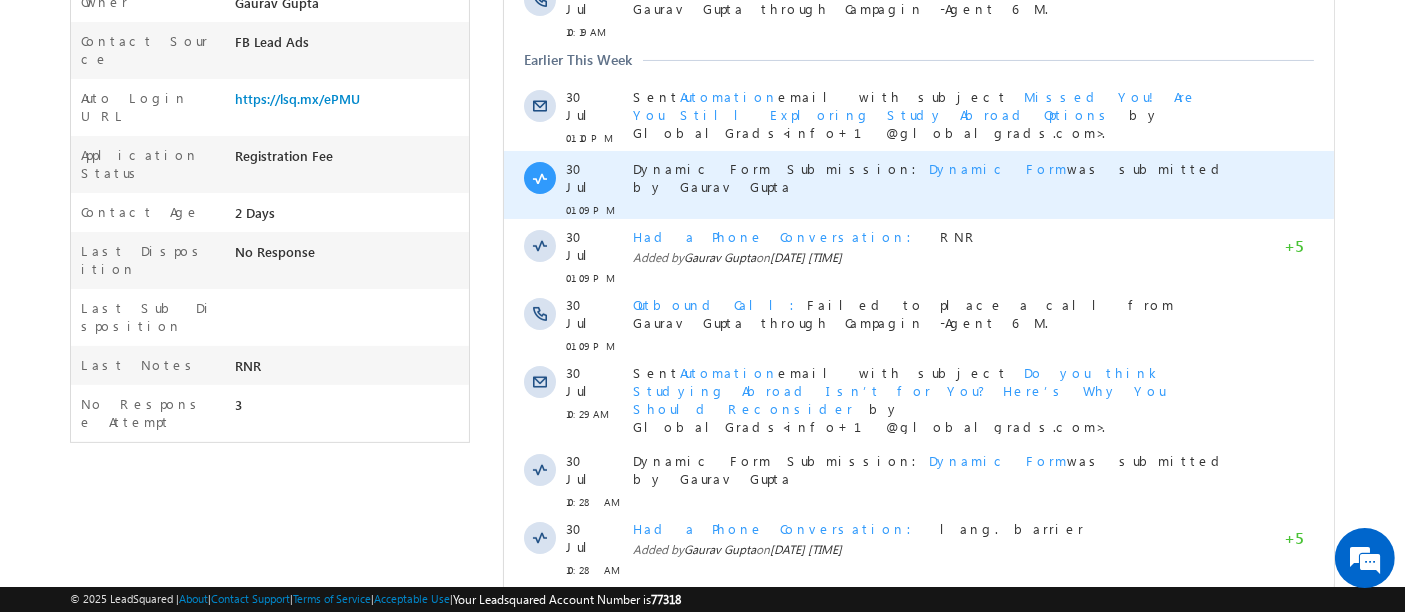 scroll, scrollTop: 517, scrollLeft: 0, axis: vertical 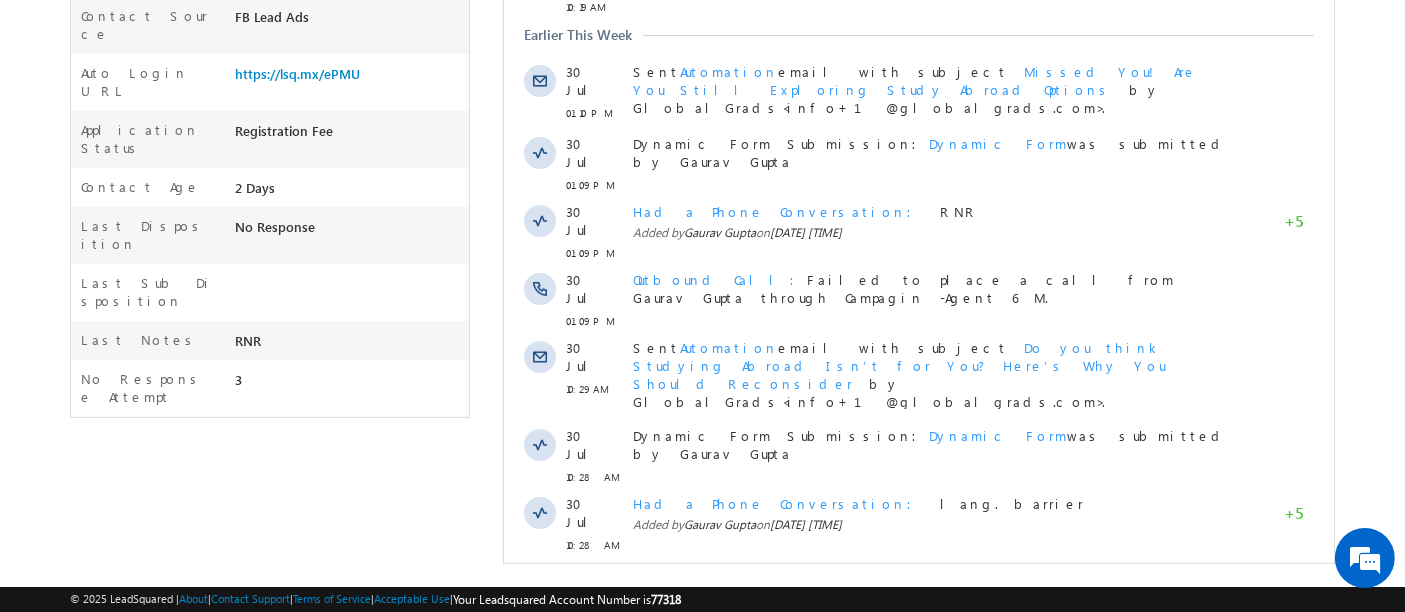 click on "Show More" at bounding box center (918, 589) 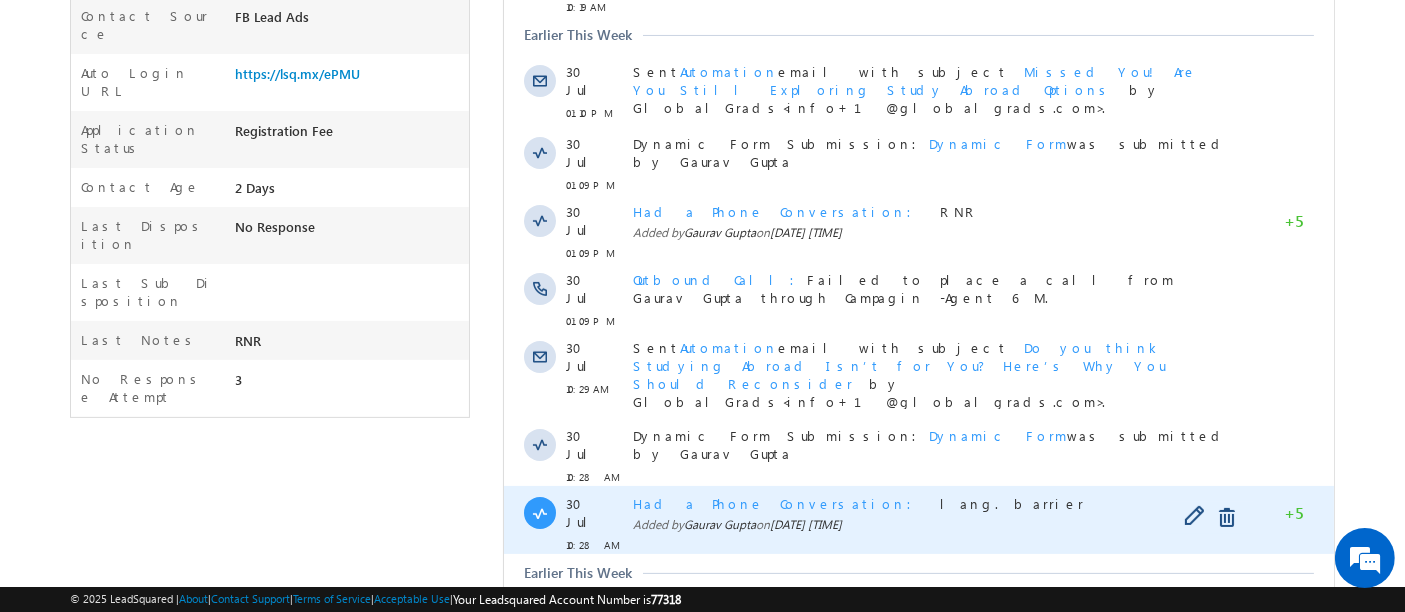 scroll, scrollTop: 0, scrollLeft: 0, axis: both 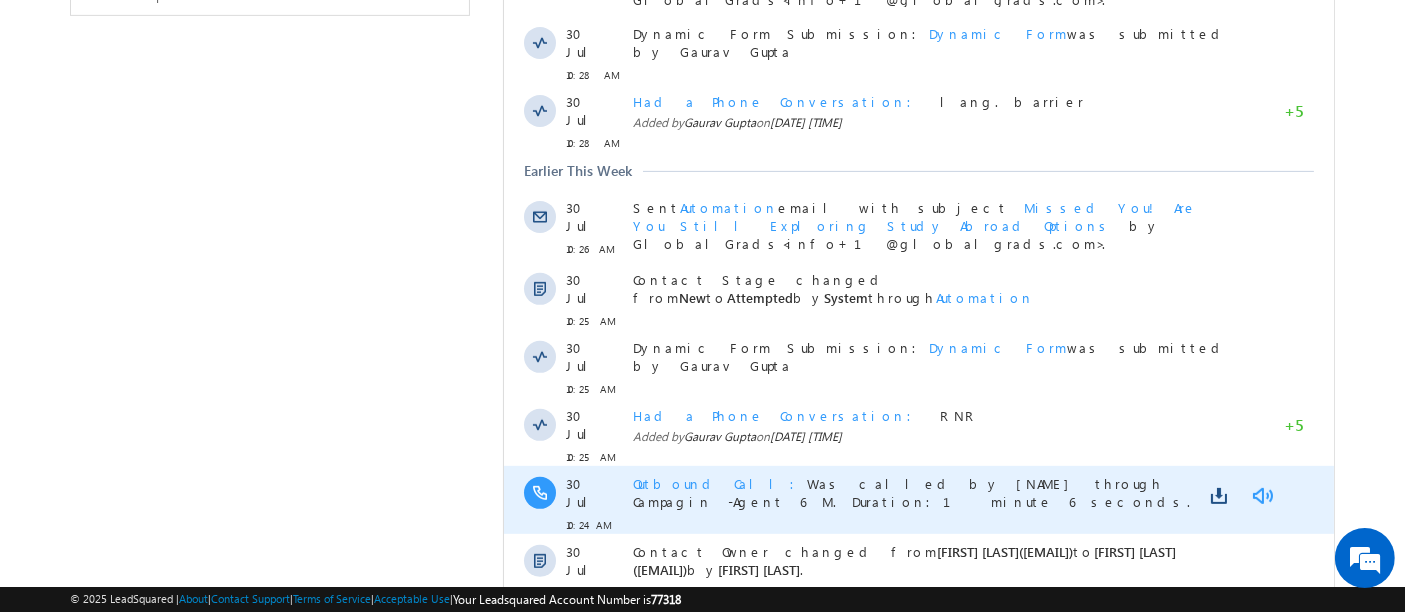 click at bounding box center [1261, 496] 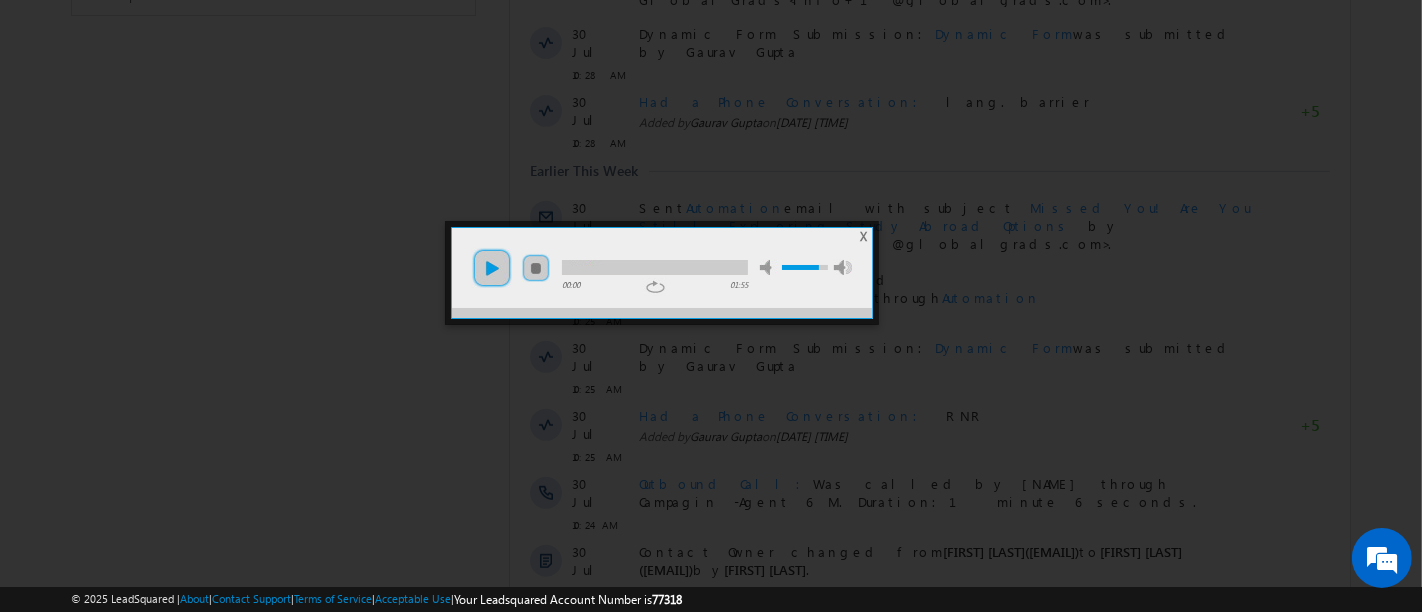 click on "play" at bounding box center [492, 268] 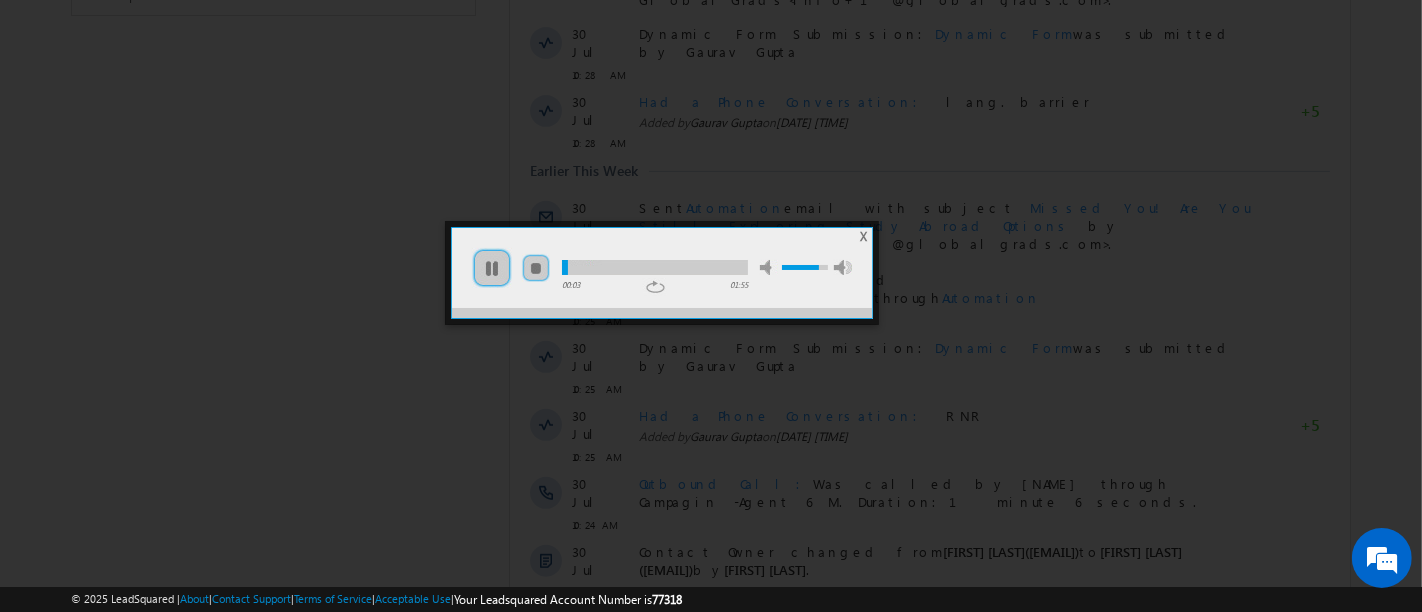 click at bounding box center [800, 267] 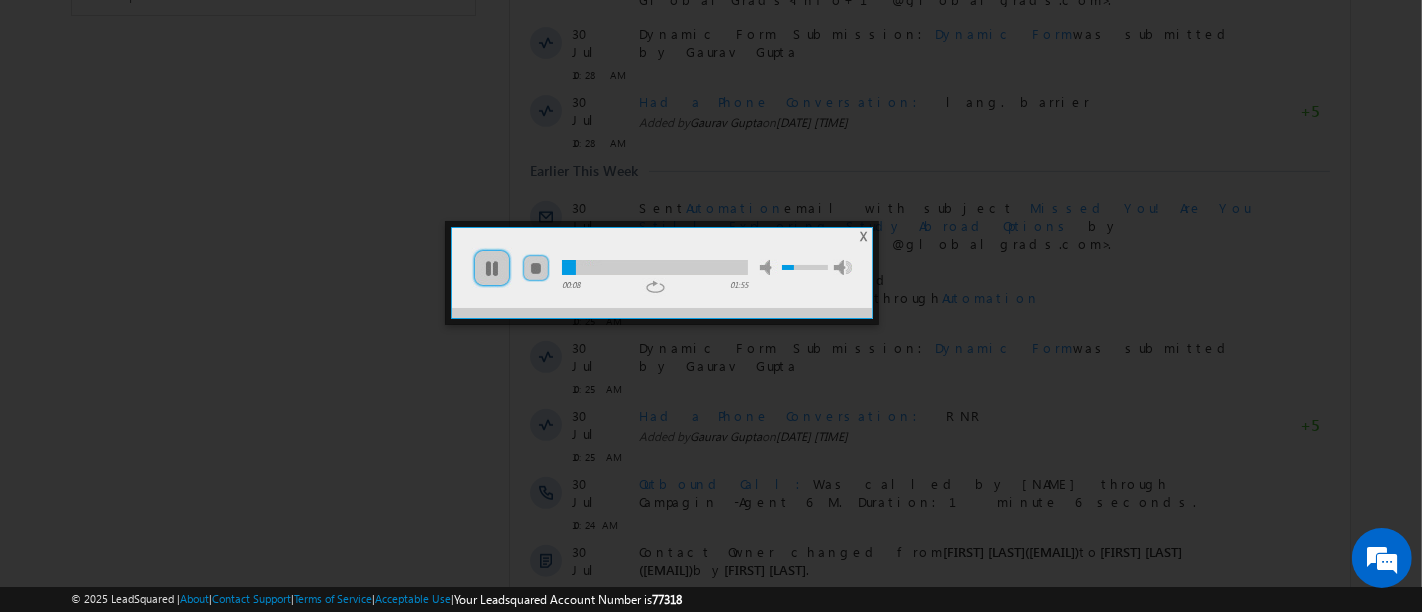 click at bounding box center [655, 267] 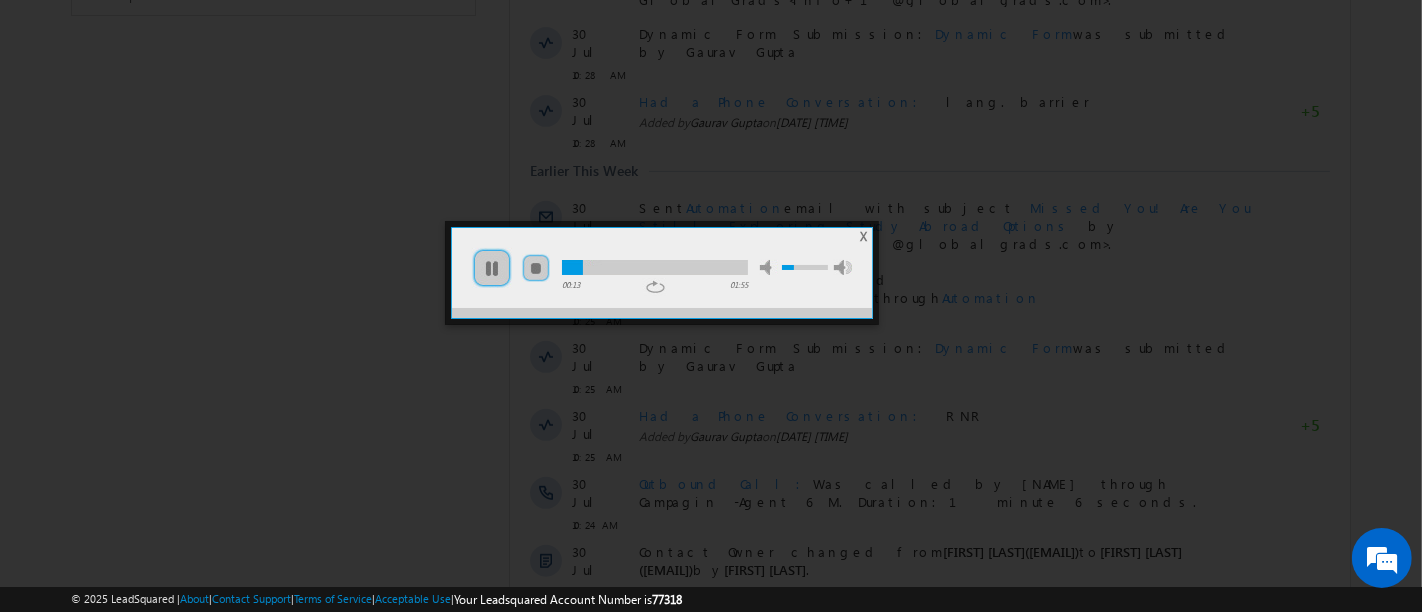 click at bounding box center (655, 267) 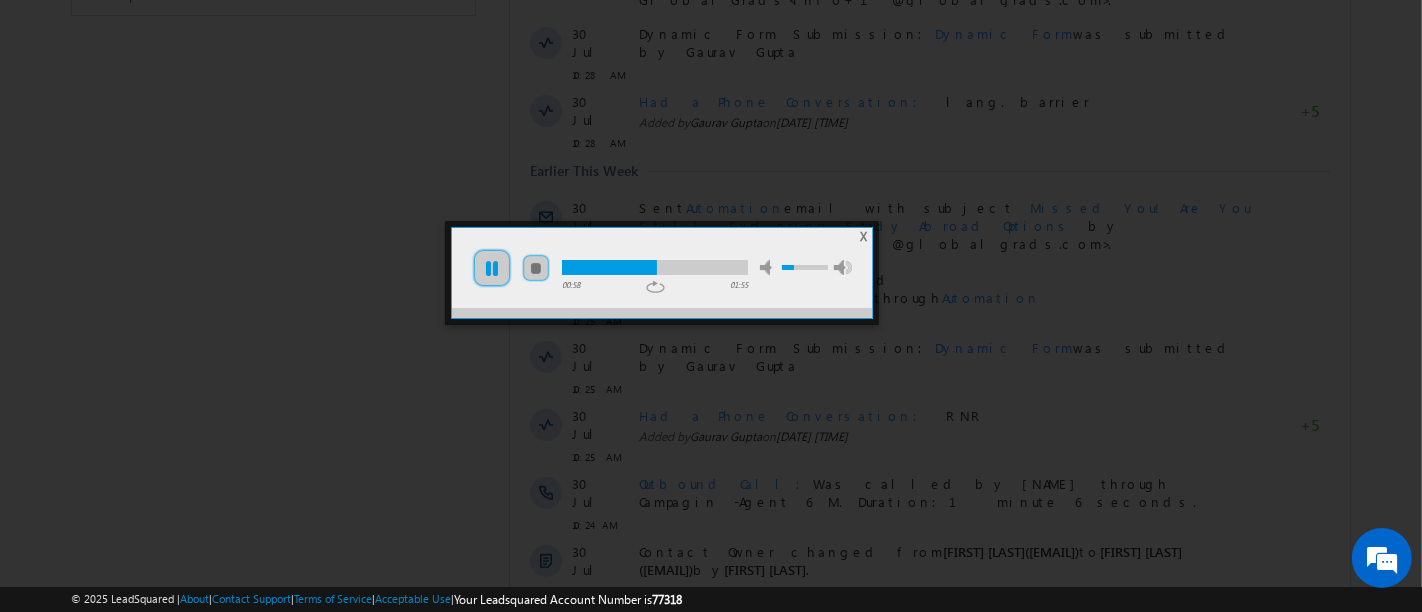 click on "pause" at bounding box center (492, 268) 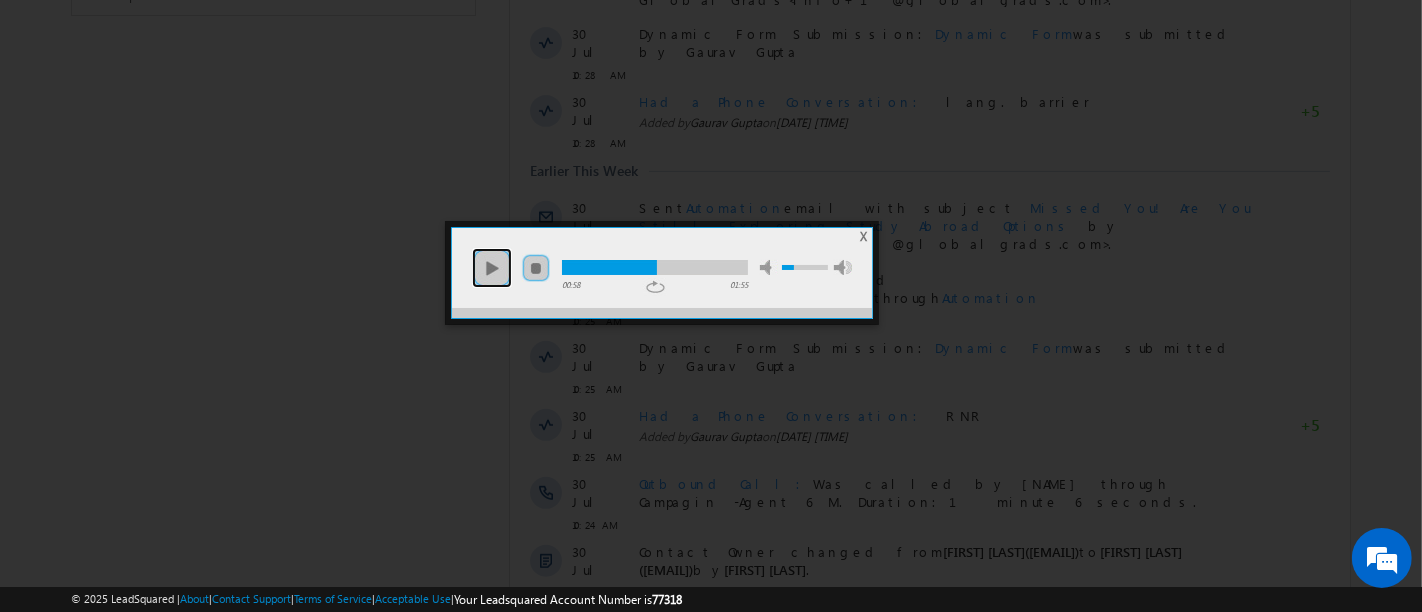 click on "play" at bounding box center [492, 268] 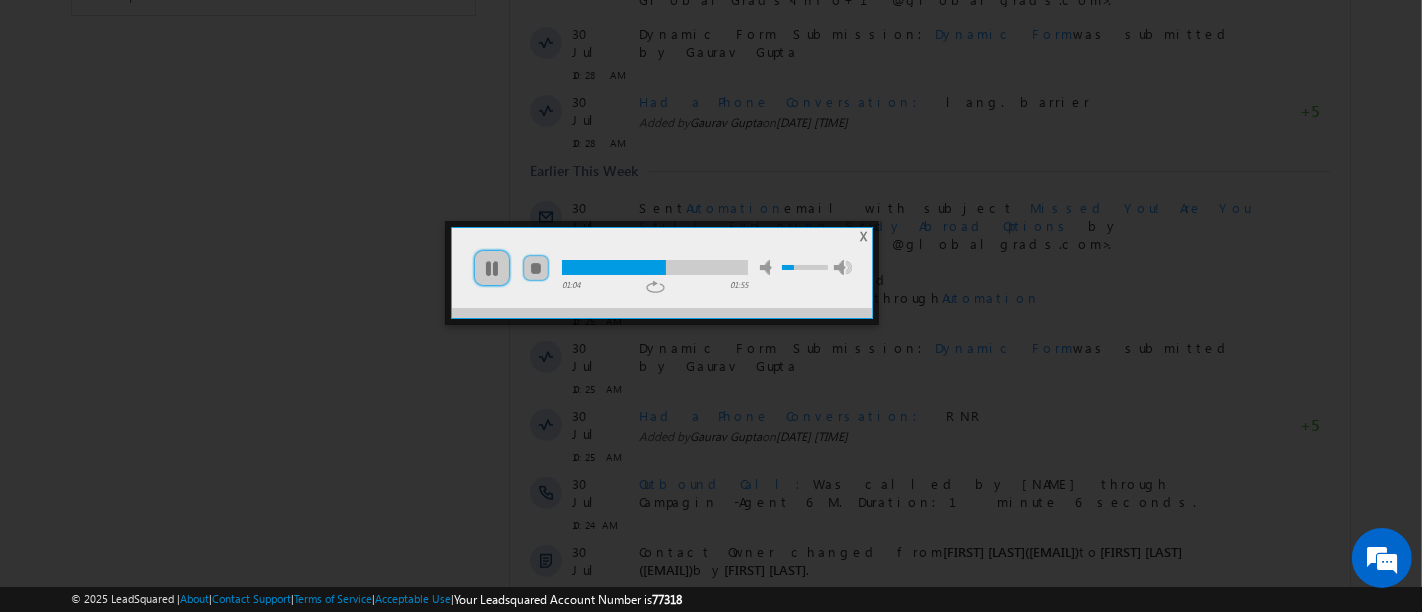 click at bounding box center (805, 267) 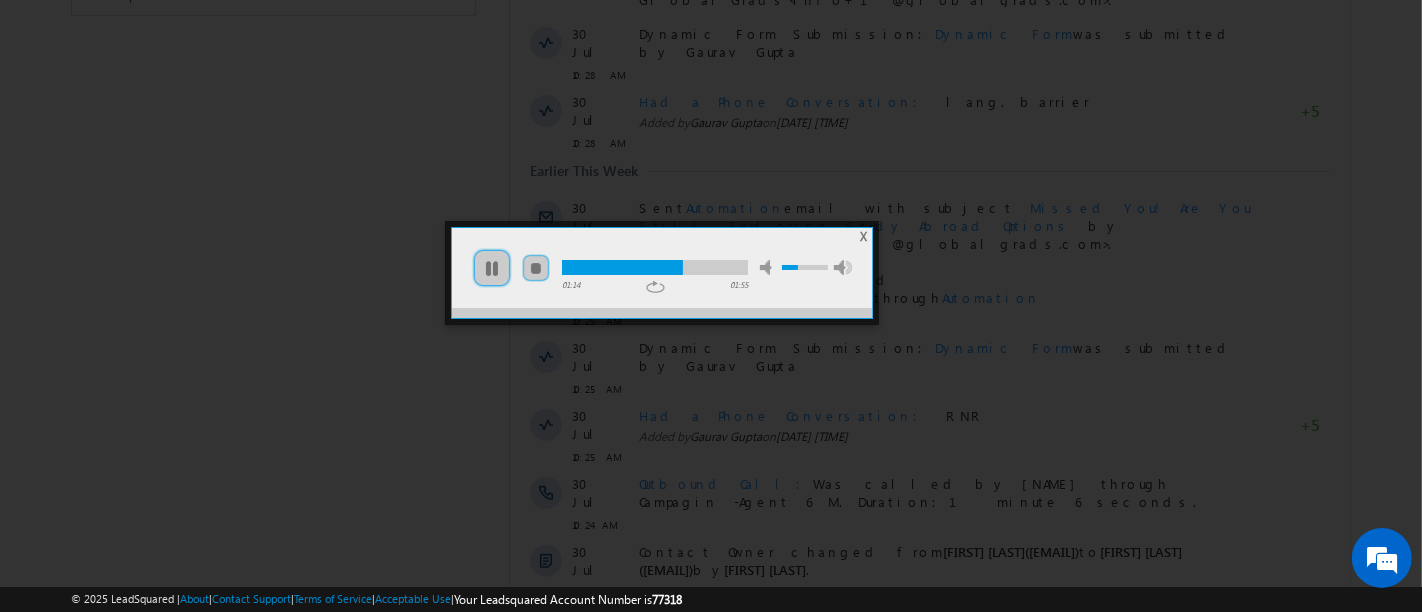 click at bounding box center [790, 267] 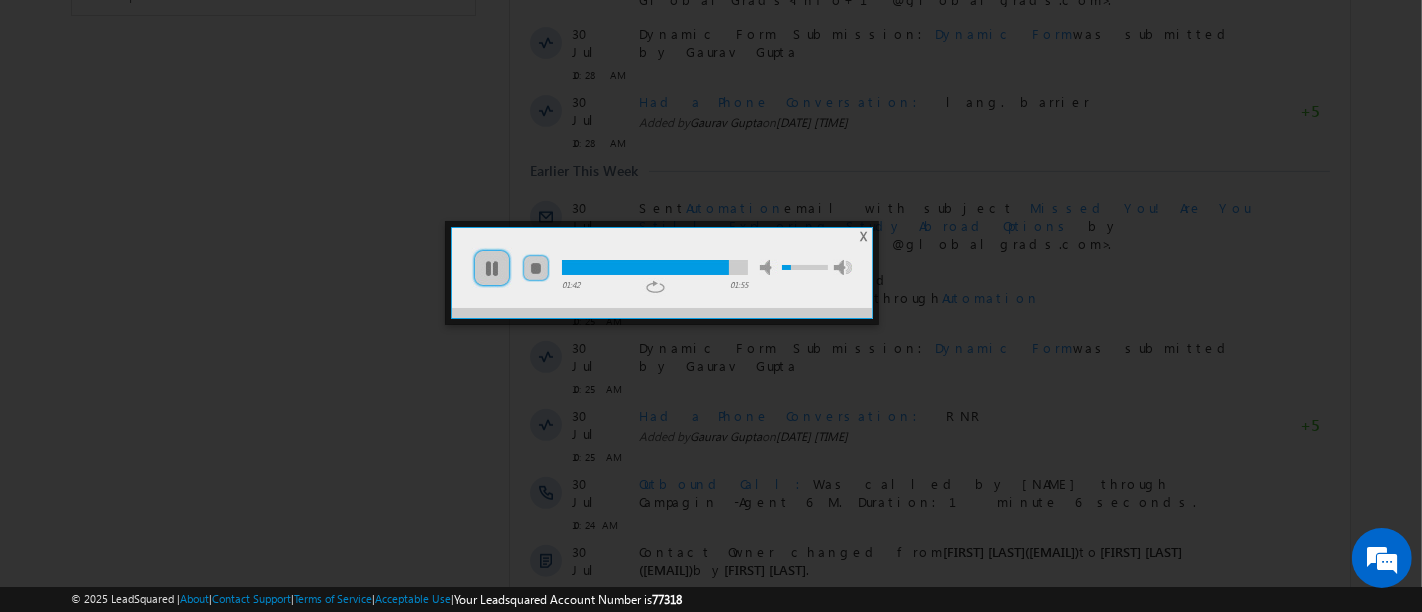 click on "X" at bounding box center (864, 236) 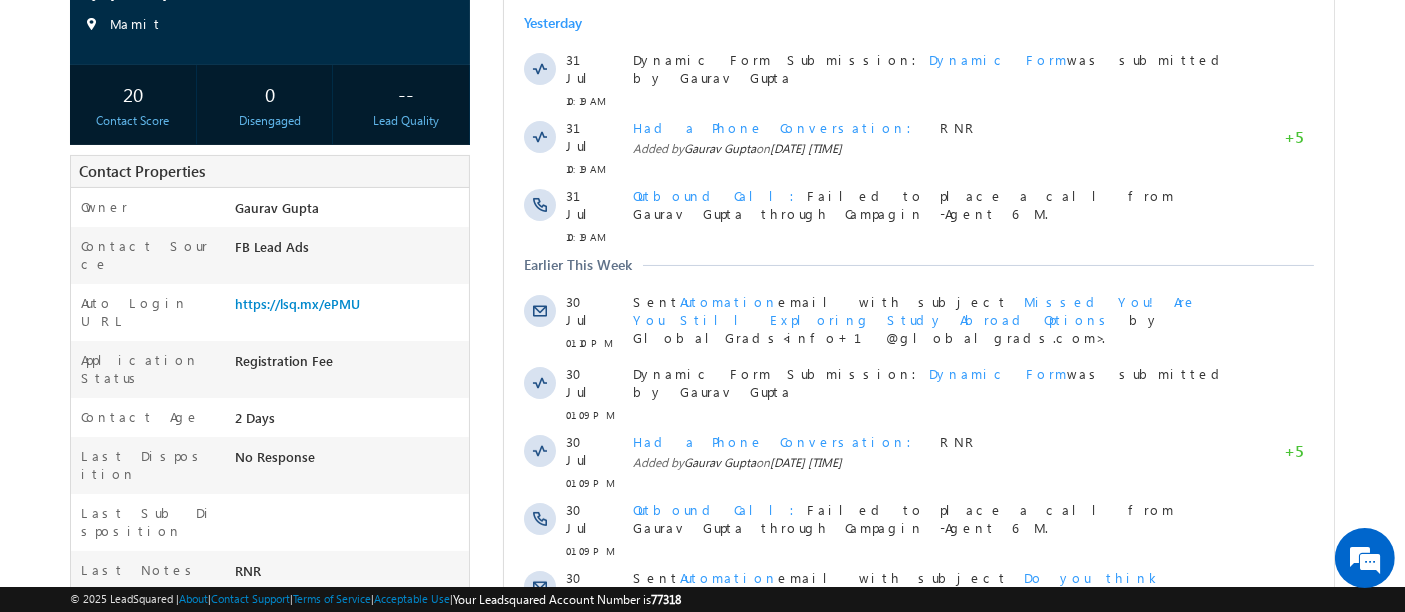 scroll, scrollTop: 0, scrollLeft: 0, axis: both 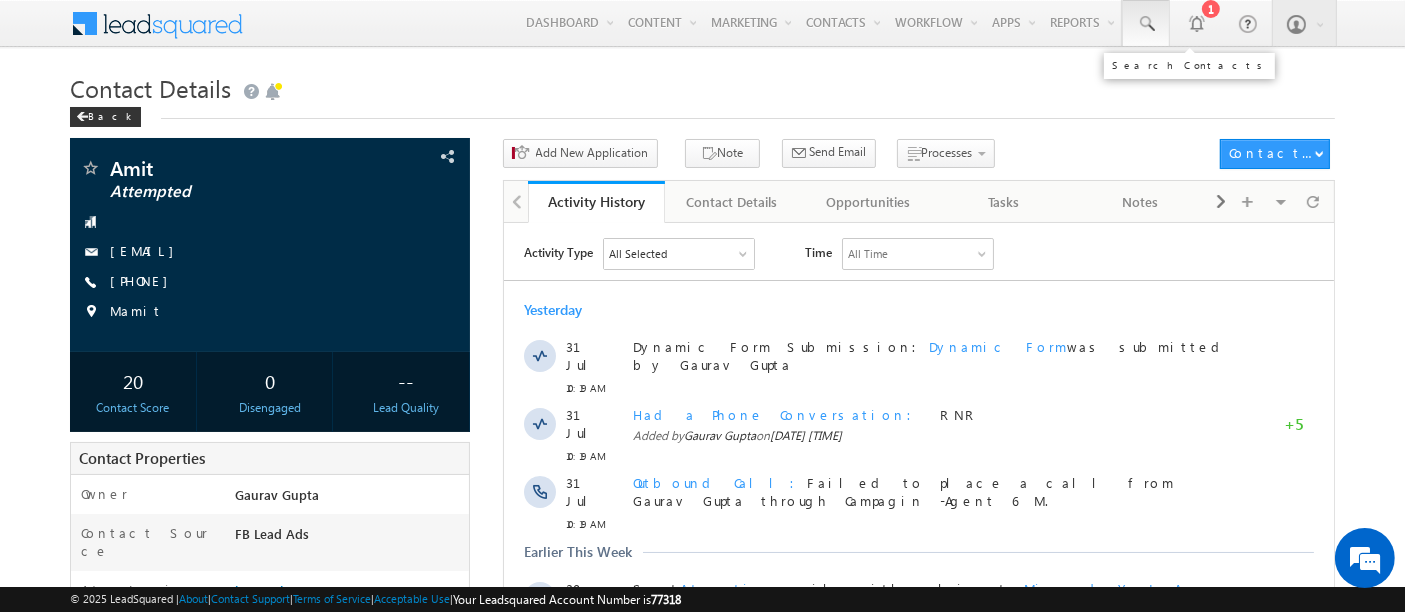 click at bounding box center (1146, 23) 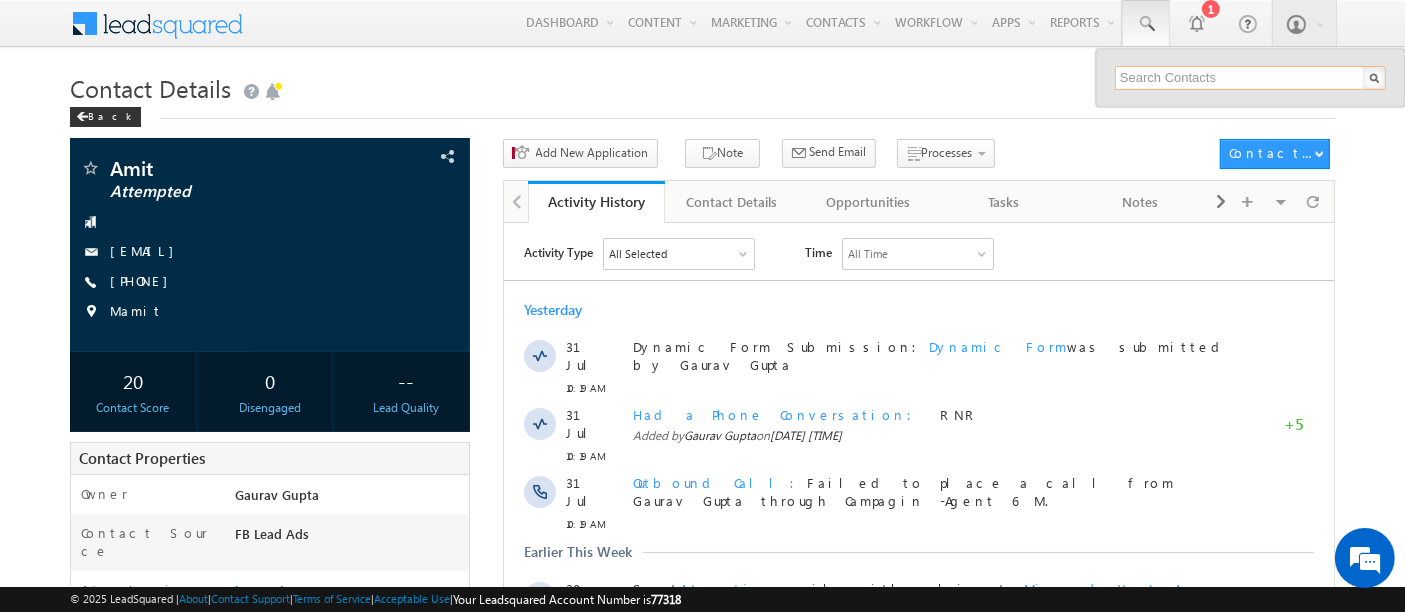paste on "[EMAIL]" 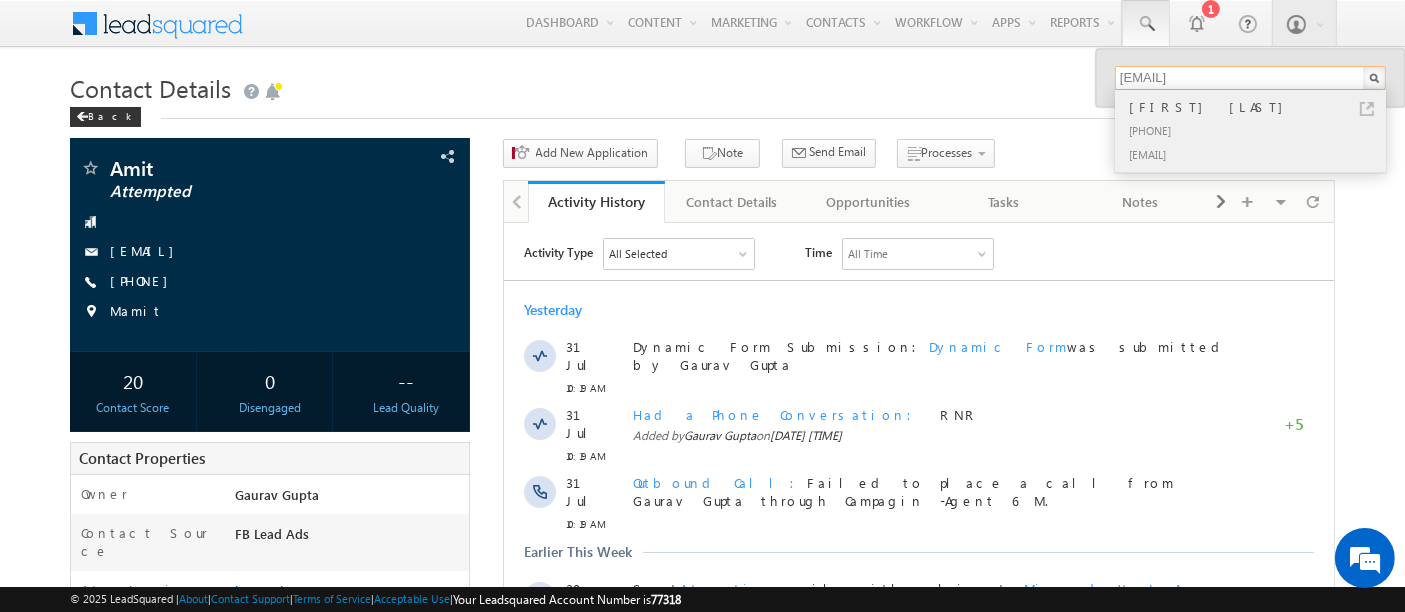 type on "[EMAIL]" 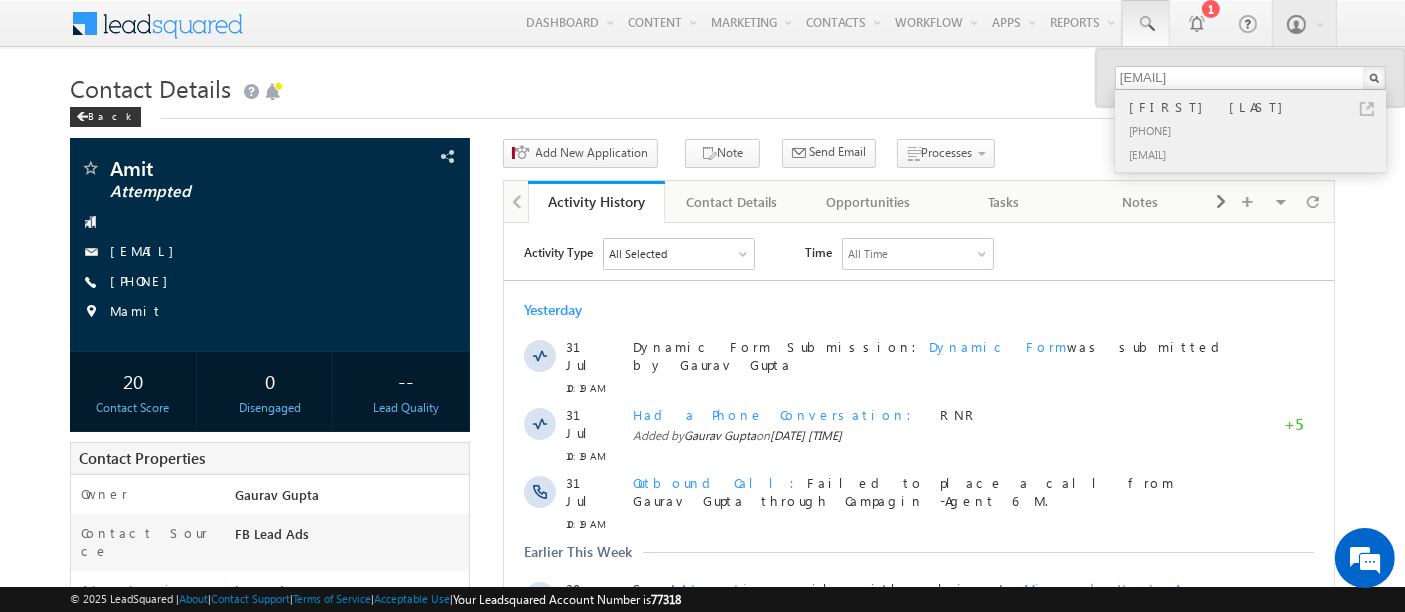 click on "[PHONE]" at bounding box center (1259, 130) 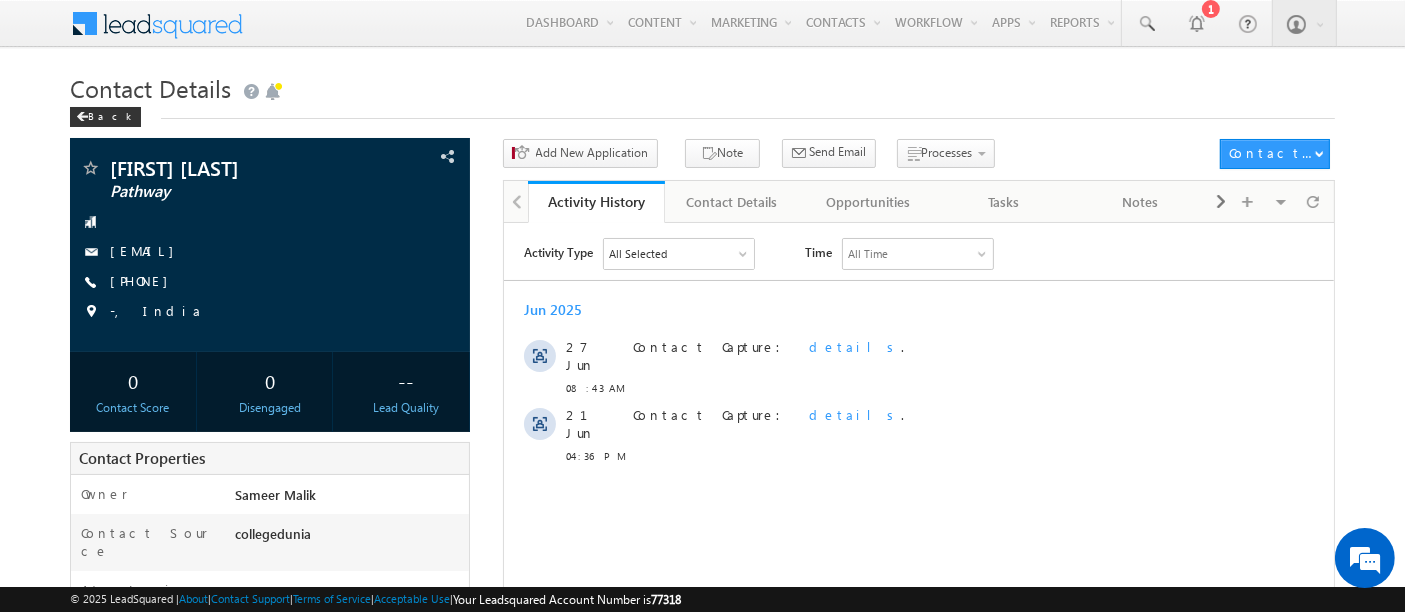 scroll, scrollTop: 0, scrollLeft: 0, axis: both 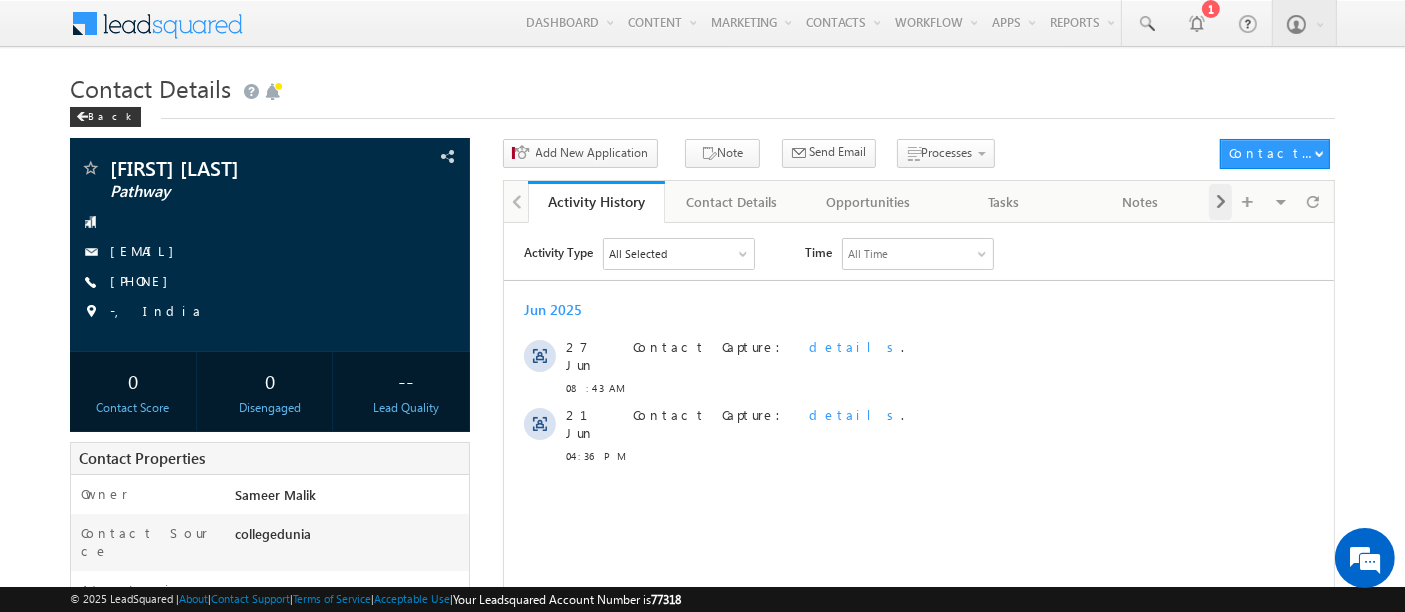 click at bounding box center (1221, 202) 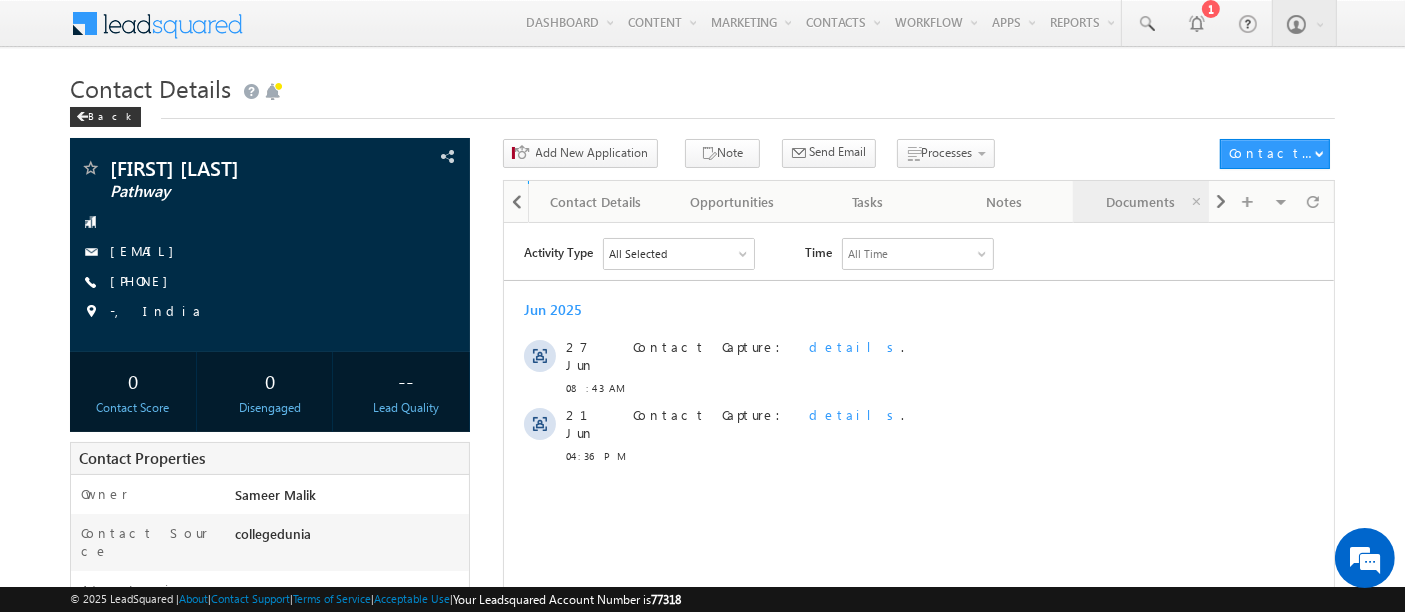 click on "Documents" at bounding box center [1140, 202] 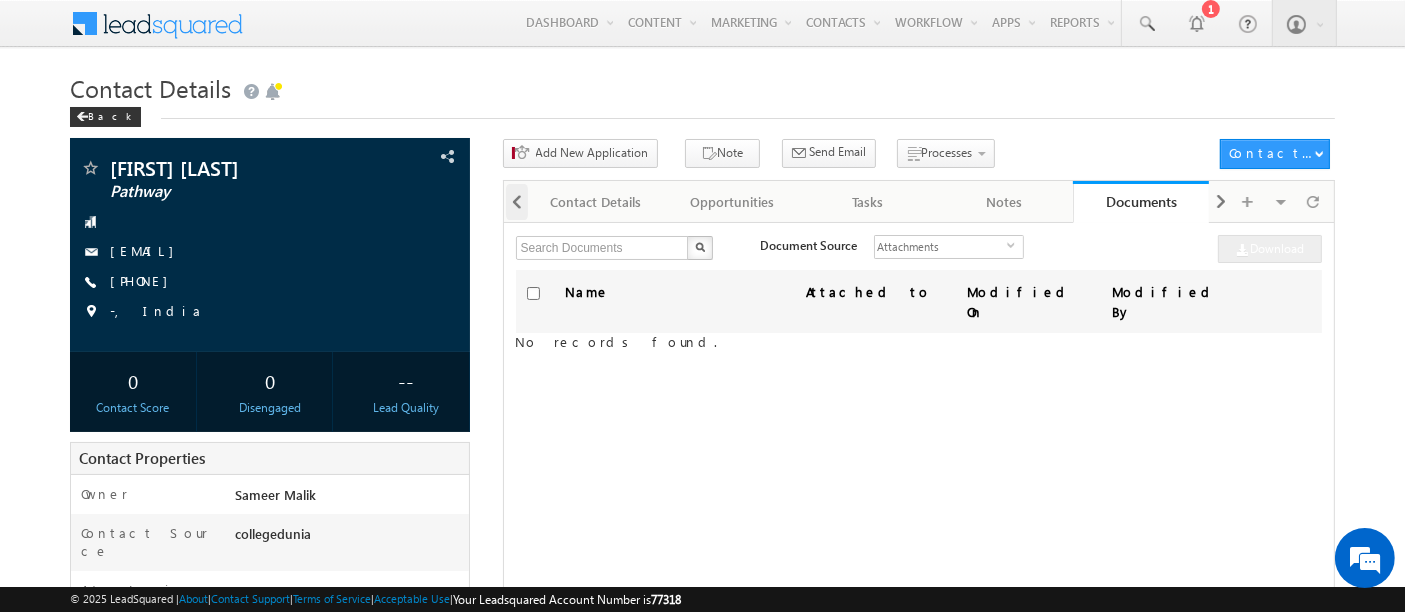 click at bounding box center [517, 202] 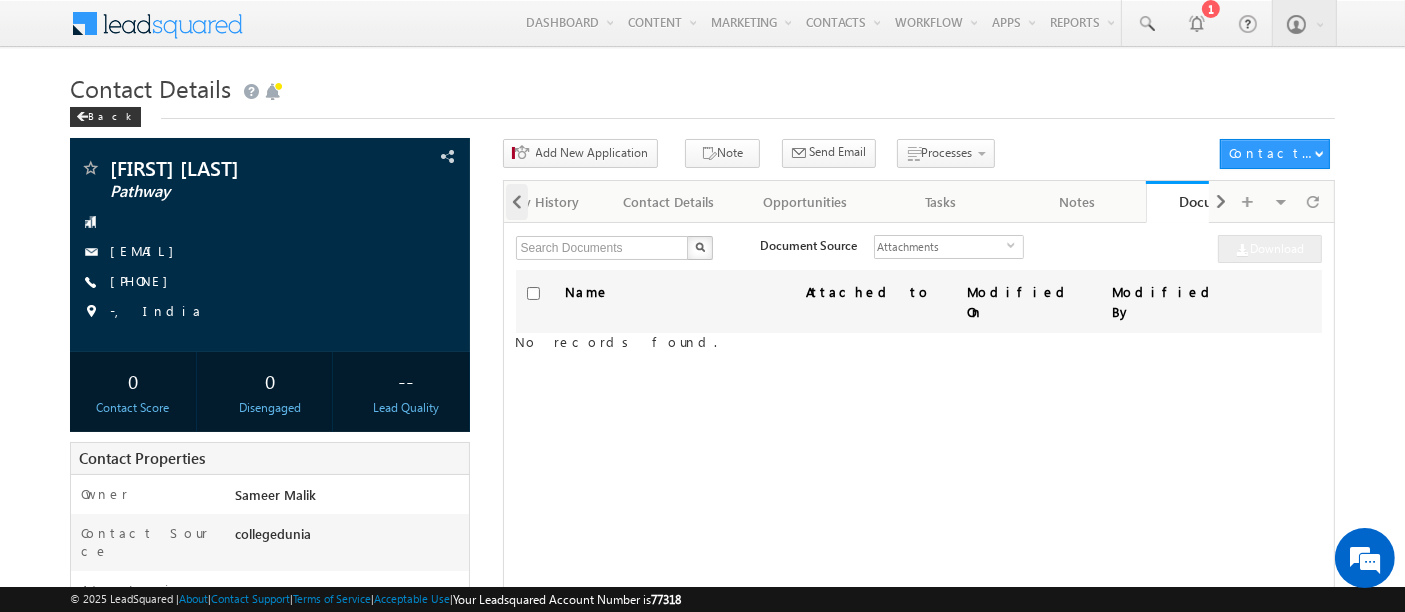 click at bounding box center [517, 202] 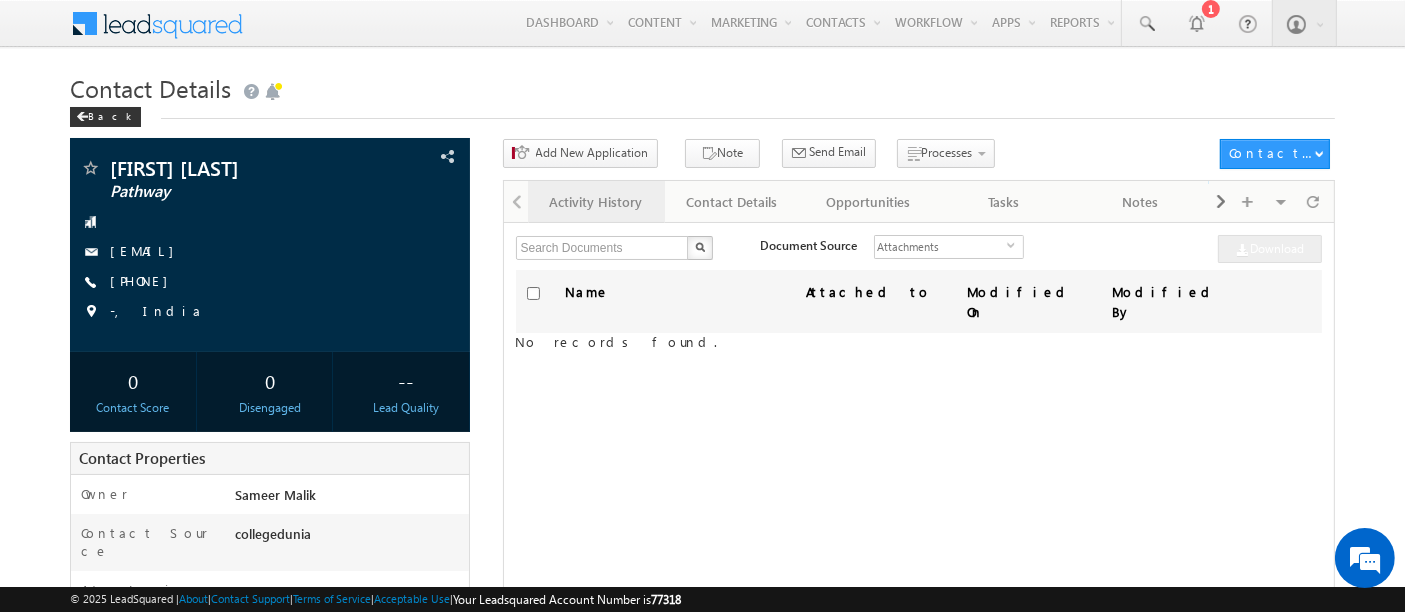 click on "Activity History" at bounding box center (595, 202) 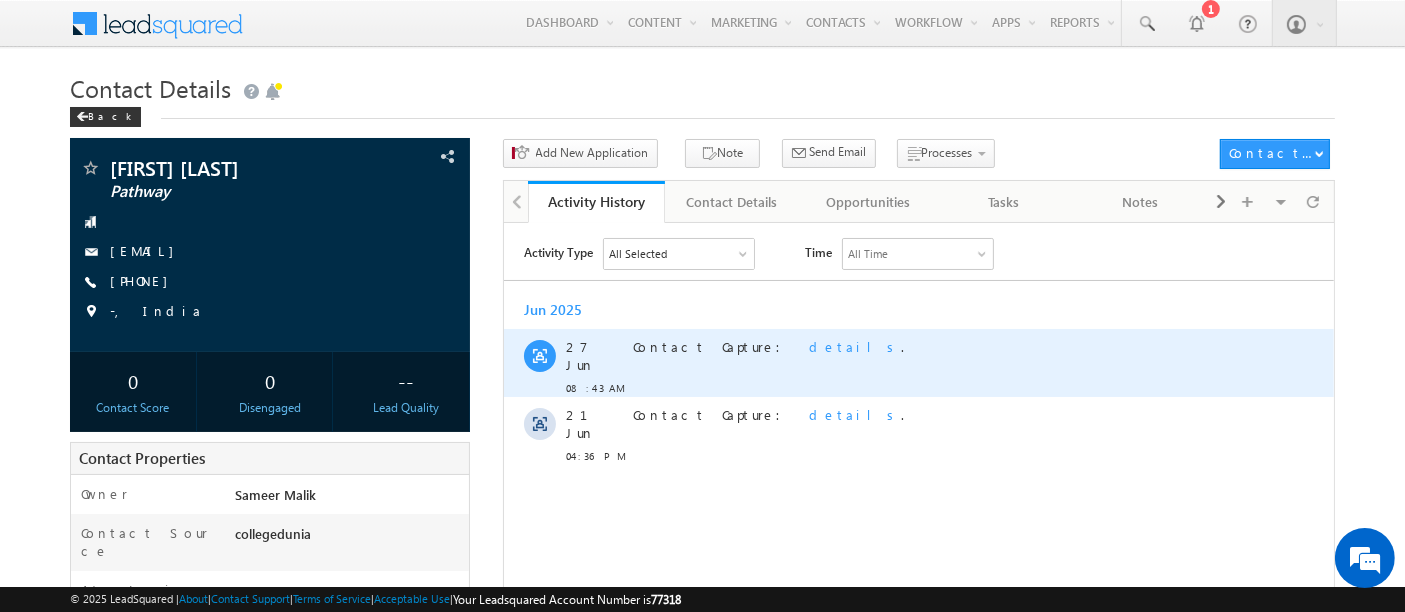 click on "details" at bounding box center [854, 345] 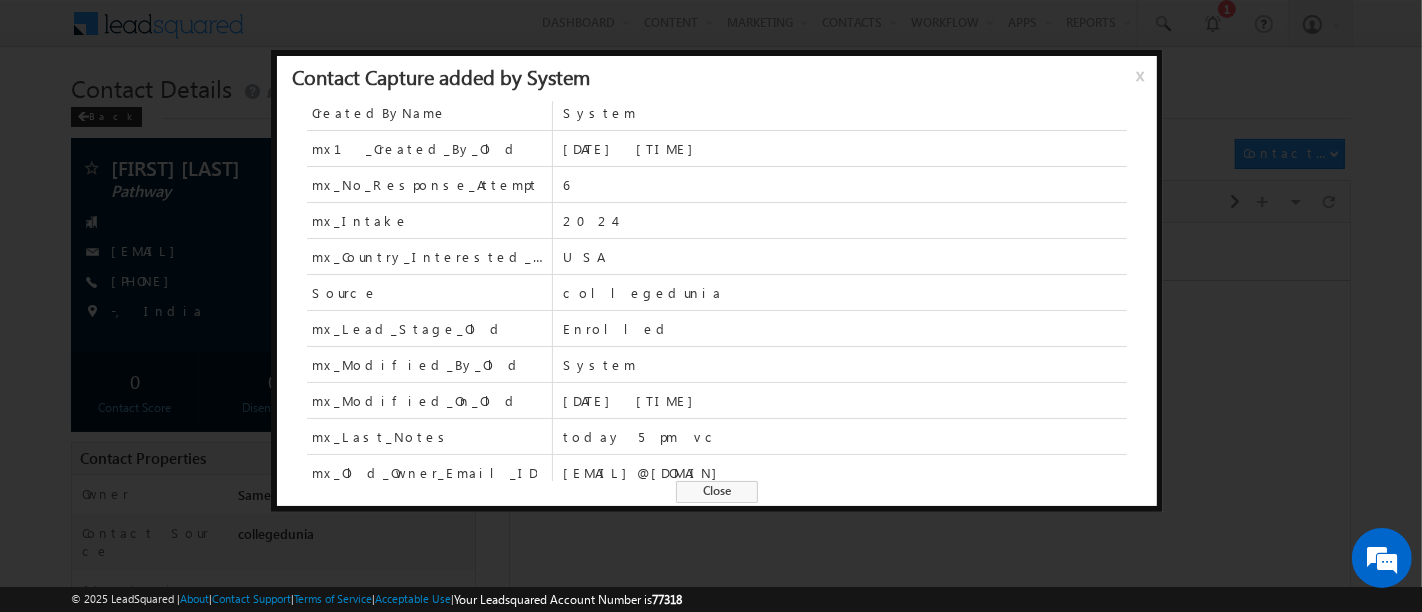 scroll, scrollTop: 297, scrollLeft: 0, axis: vertical 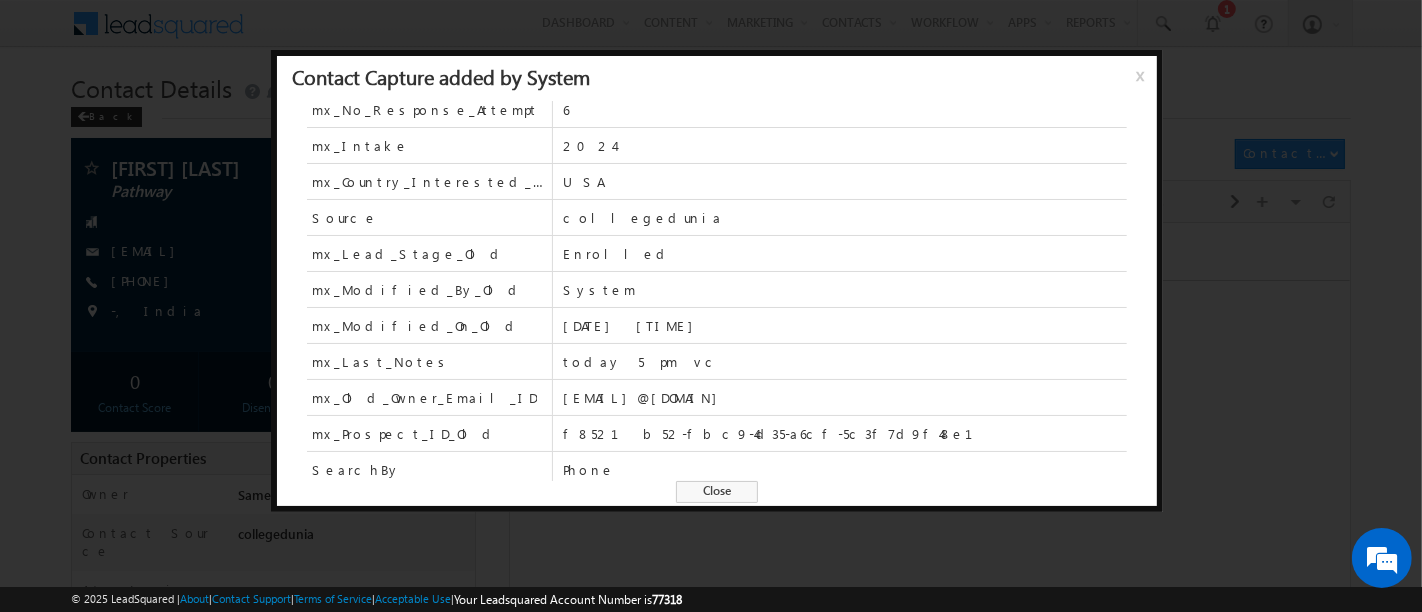 click on "Close" at bounding box center [717, 492] 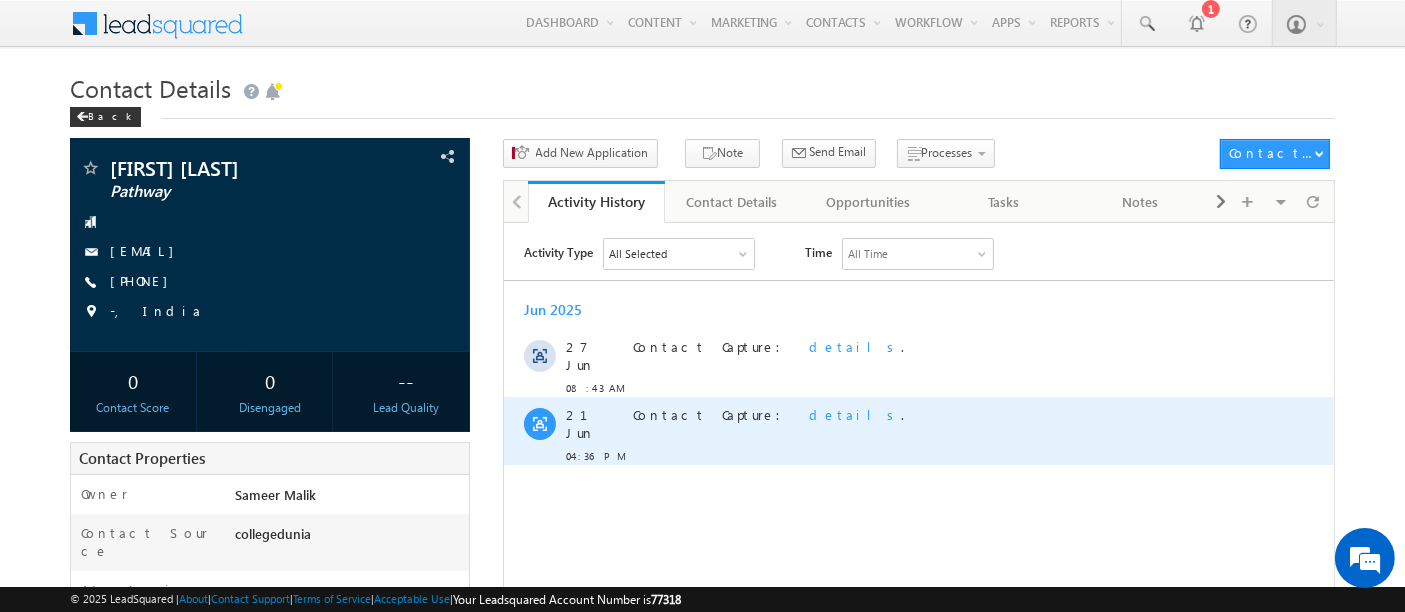 click on "details" at bounding box center (854, 413) 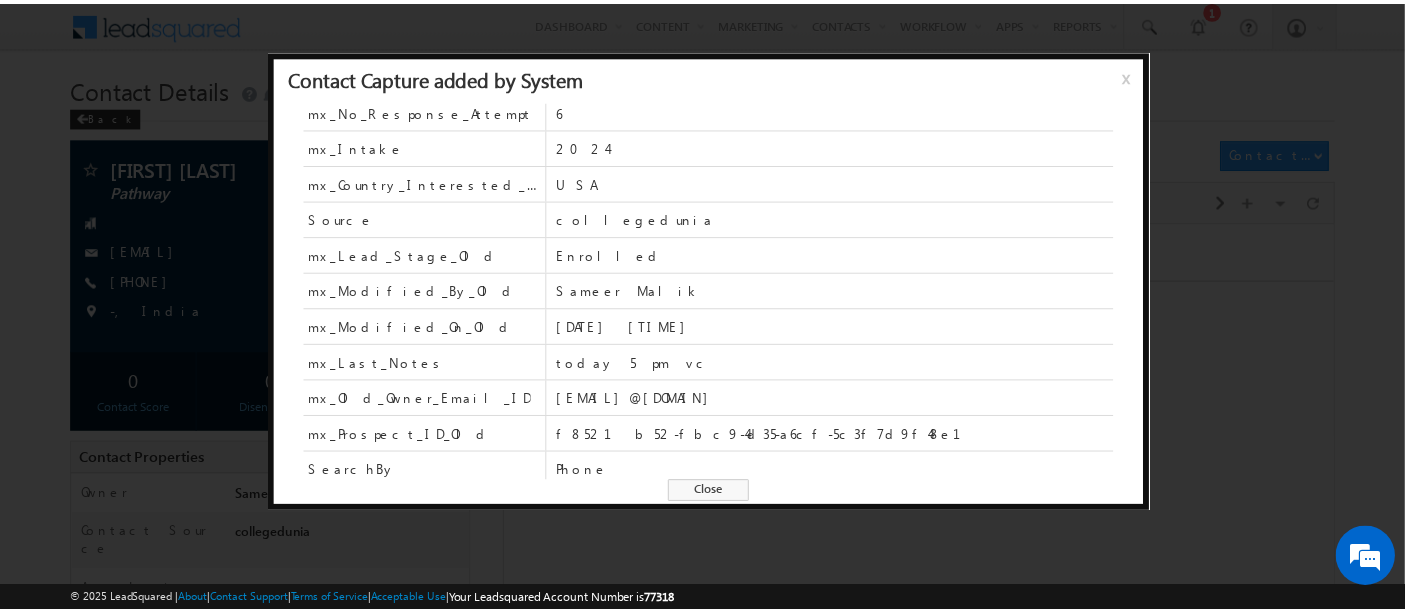 scroll, scrollTop: 297, scrollLeft: 0, axis: vertical 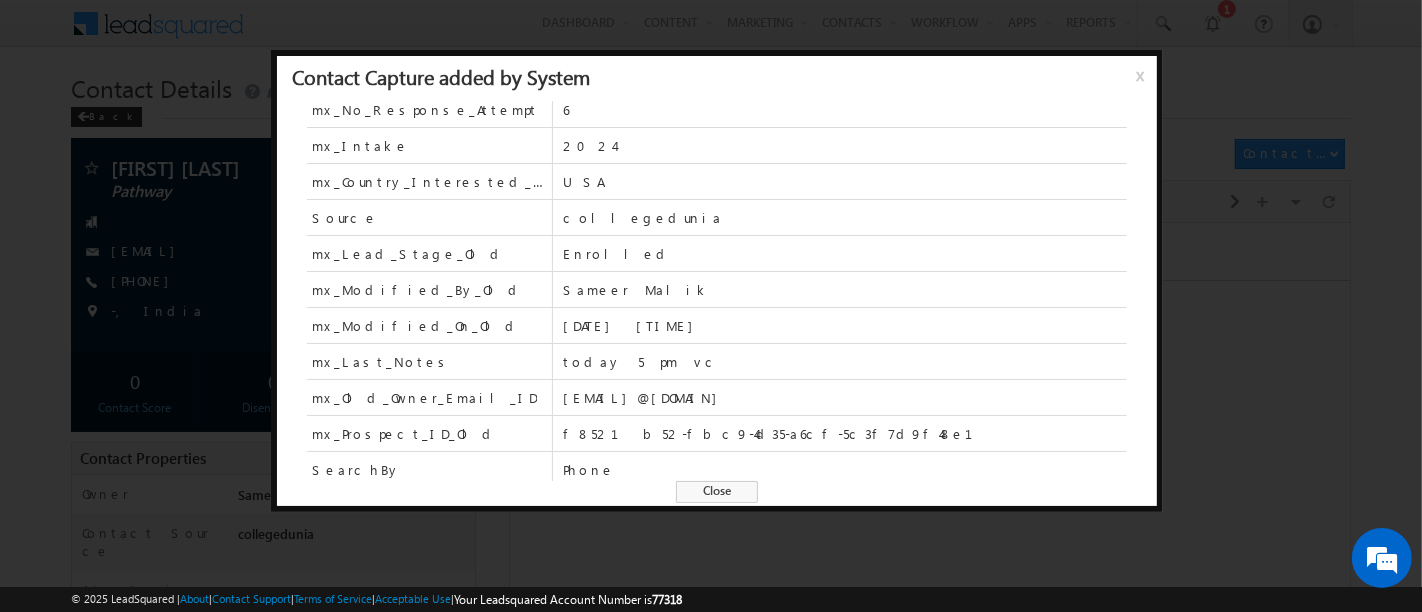 click on "Close" at bounding box center [717, 492] 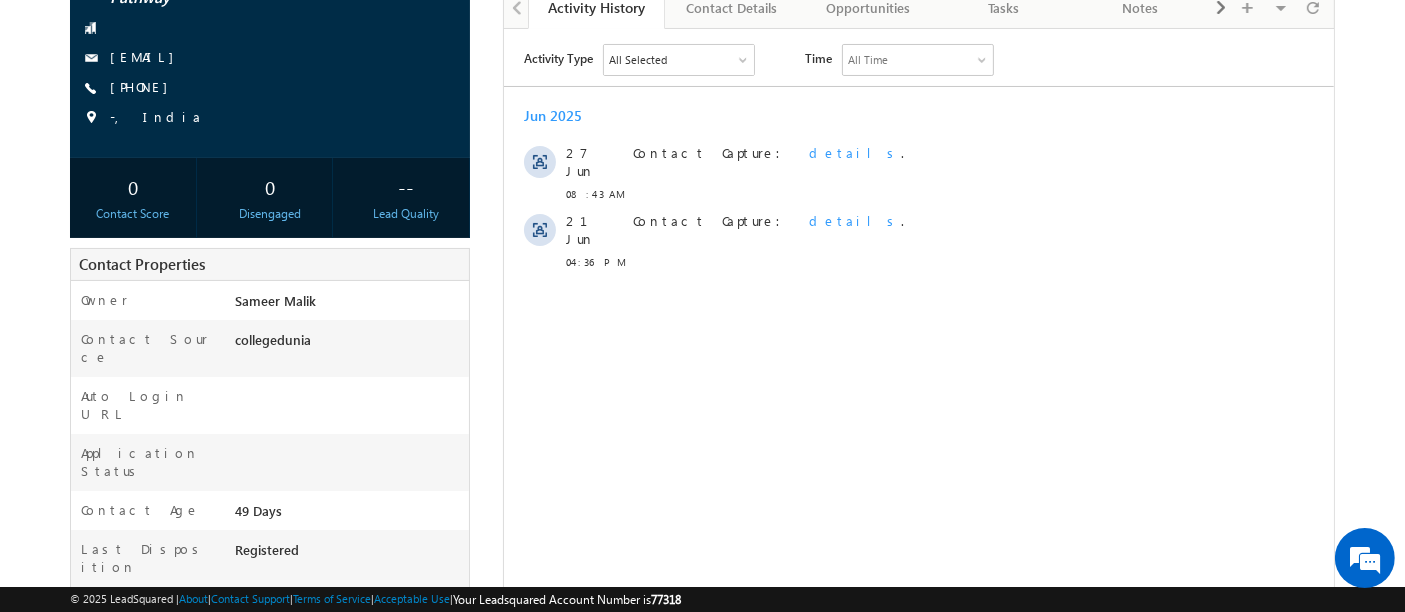 scroll, scrollTop: 0, scrollLeft: 0, axis: both 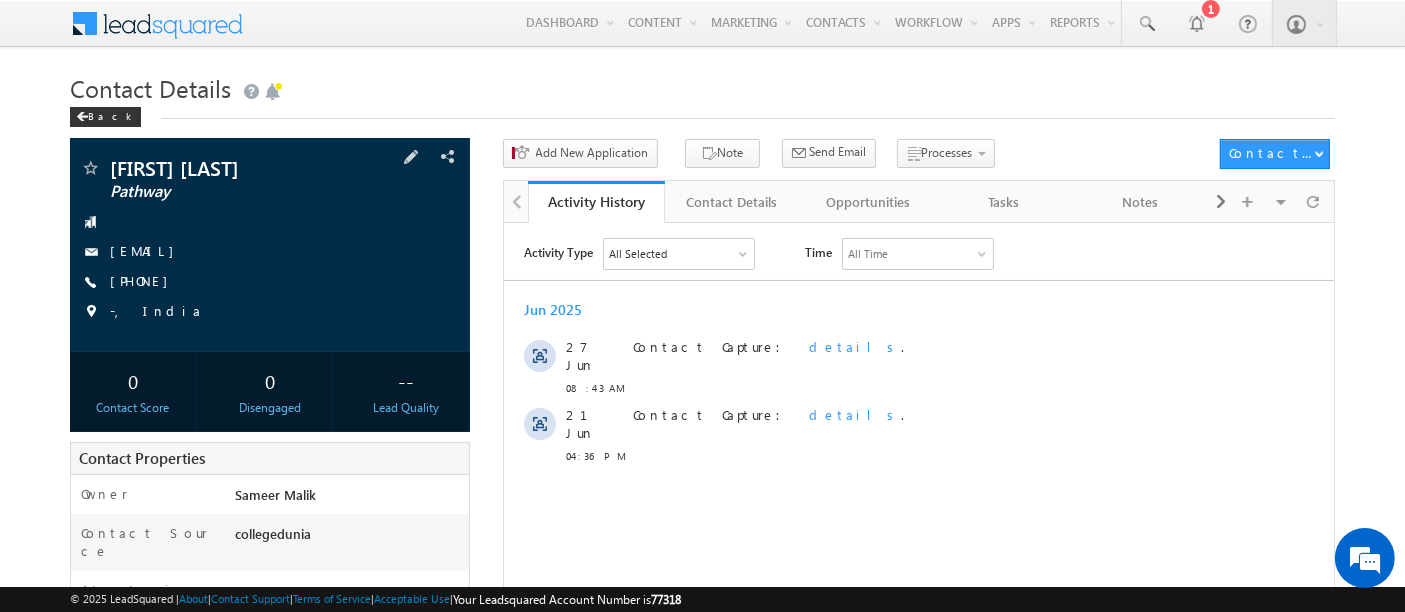 drag, startPoint x: 107, startPoint y: 252, endPoint x: 299, endPoint y: 261, distance: 192.21082 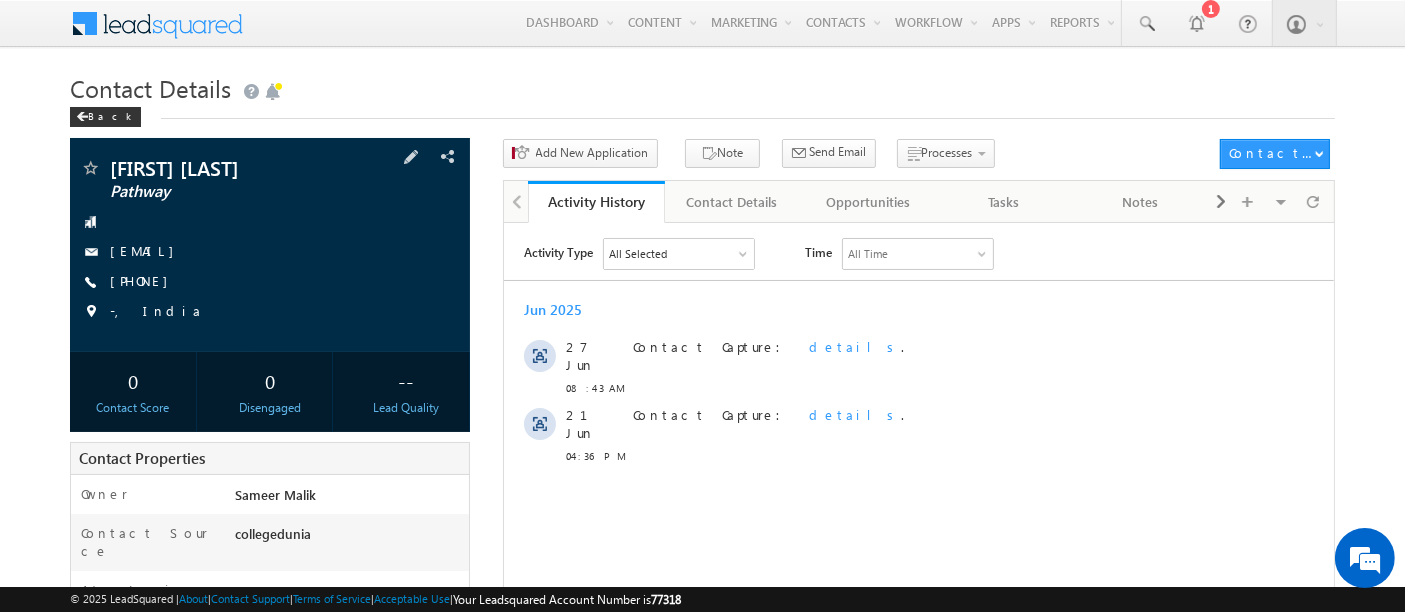 click on "[EMAIL]" at bounding box center [270, 252] 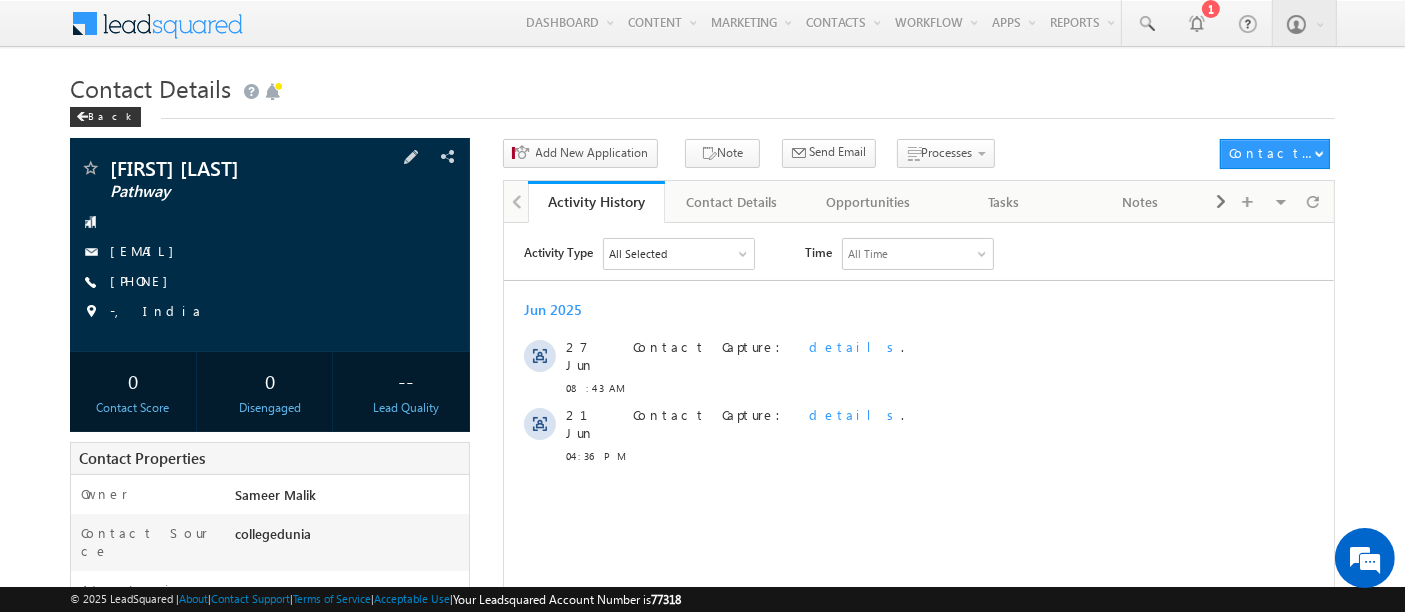 copy on "[EMAIL]" 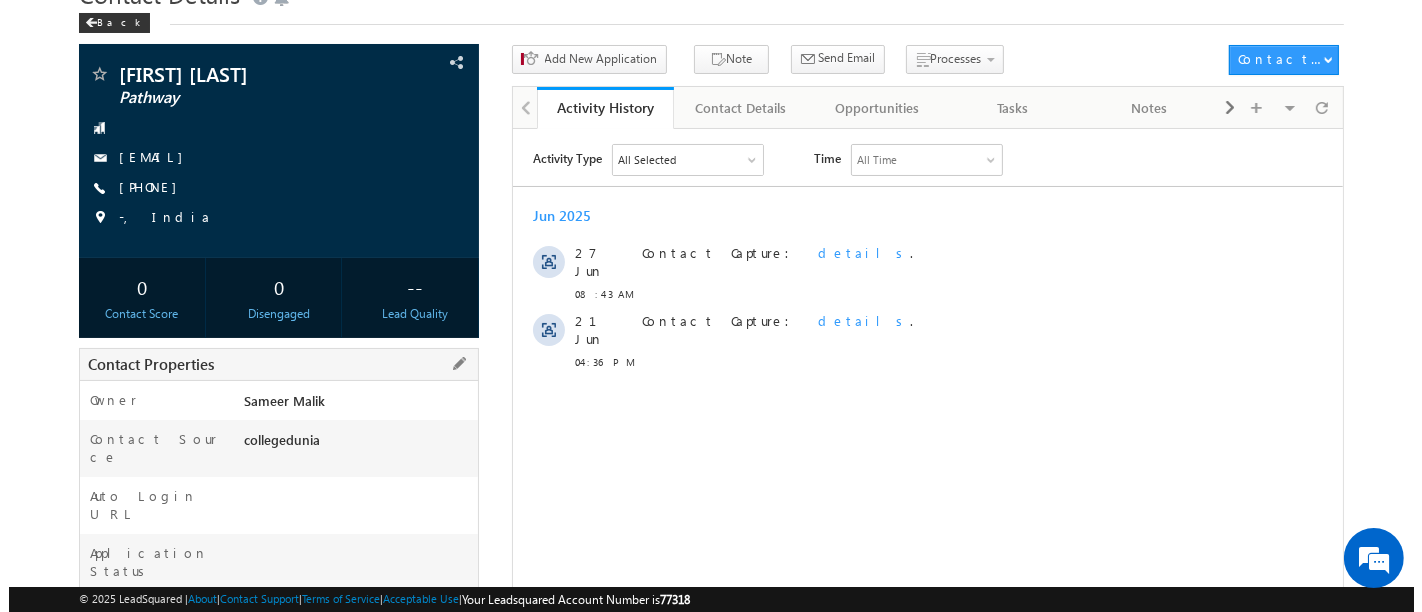 scroll, scrollTop: 0, scrollLeft: 0, axis: both 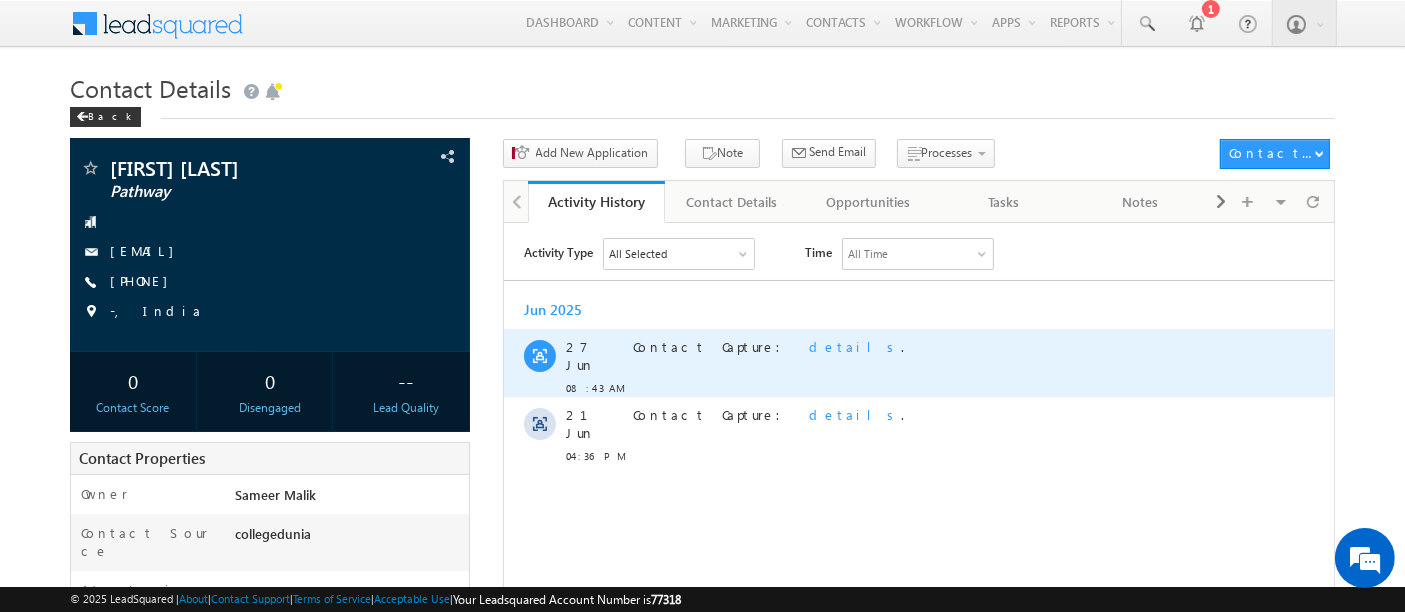 click on "details" at bounding box center [854, 345] 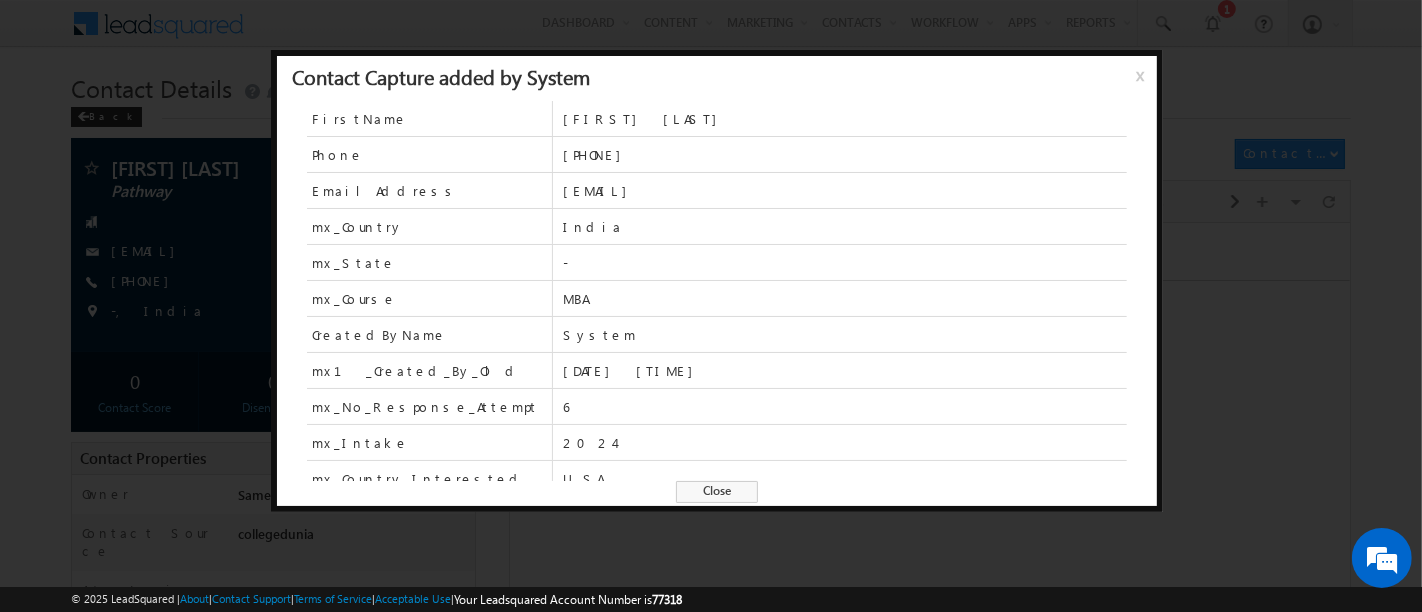 scroll, scrollTop: 297, scrollLeft: 0, axis: vertical 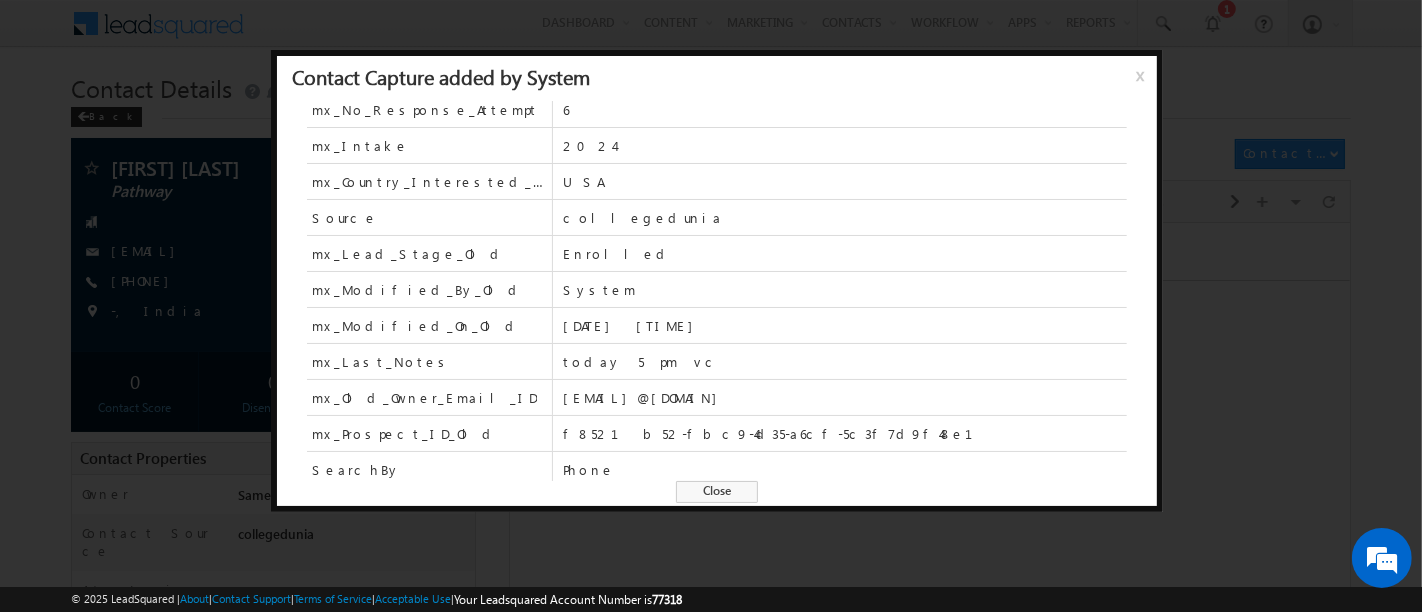 drag, startPoint x: 719, startPoint y: 494, endPoint x: 214, endPoint y: 226, distance: 571.7071 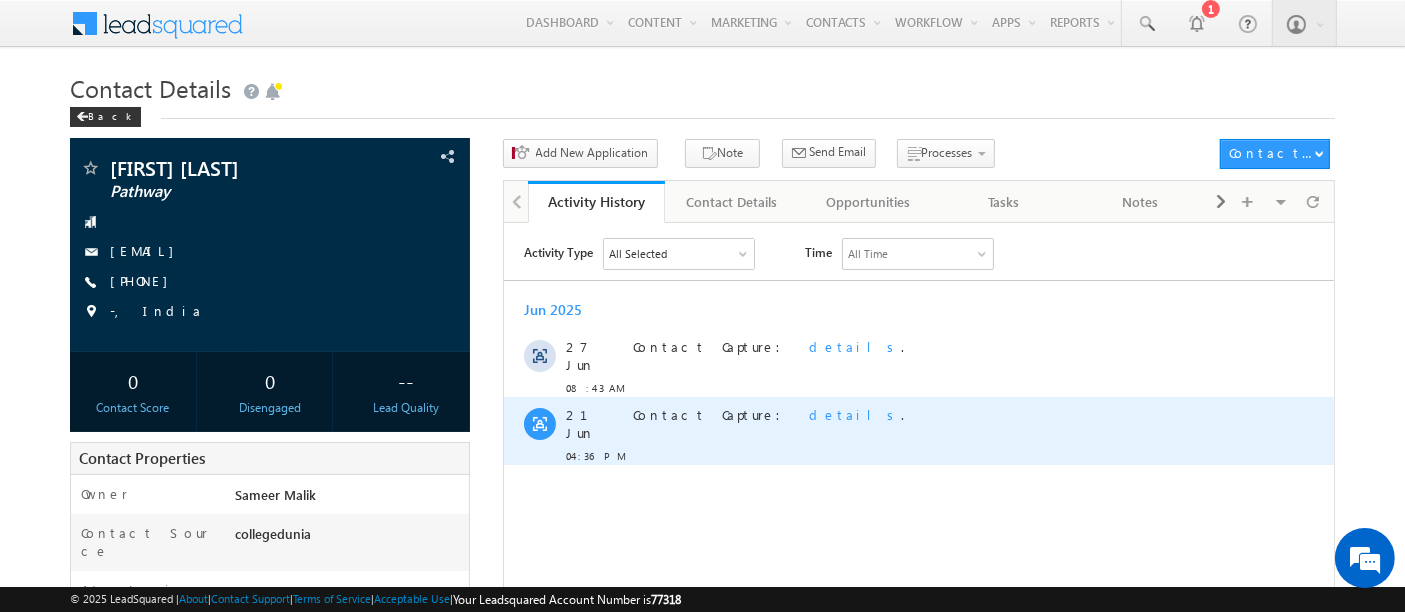 click on "details" at bounding box center (854, 413) 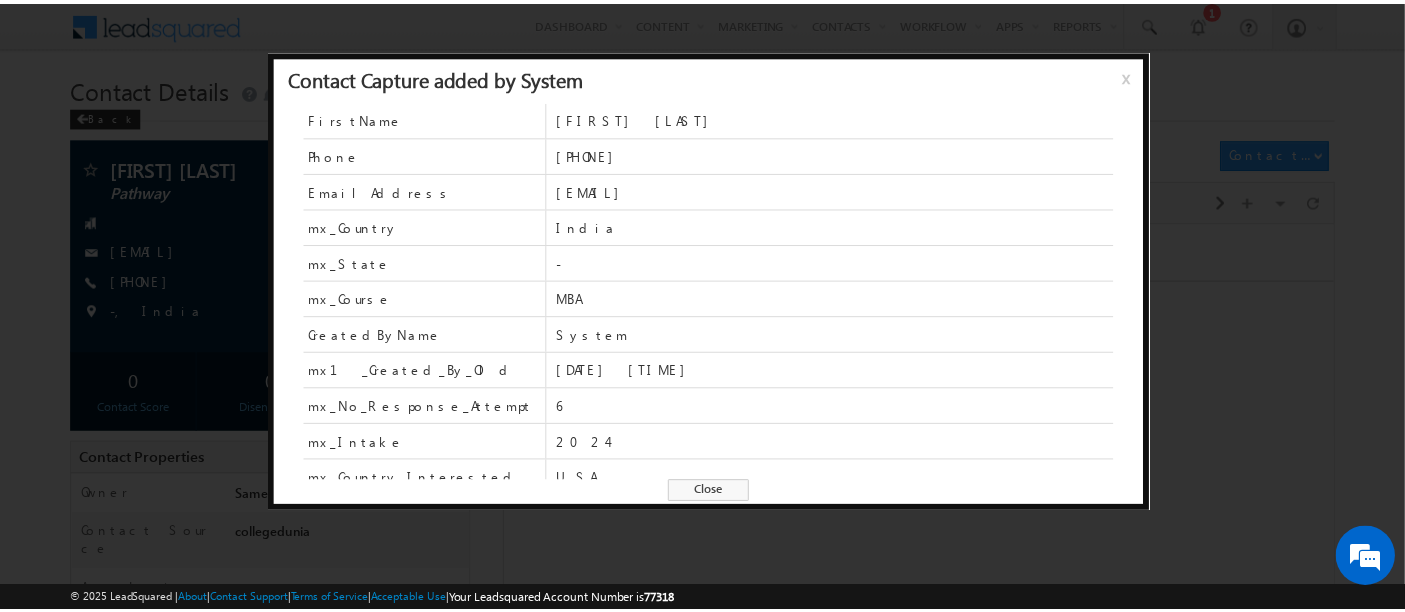 scroll, scrollTop: 297, scrollLeft: 0, axis: vertical 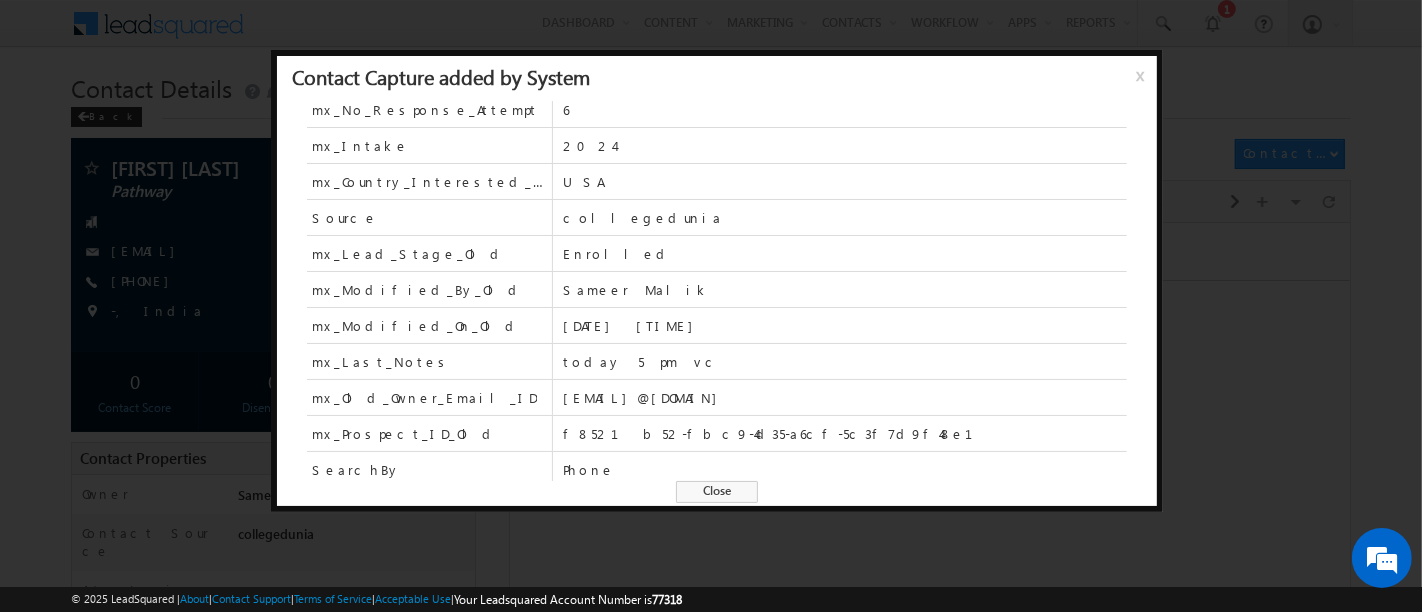 click on "Close" at bounding box center (717, 492) 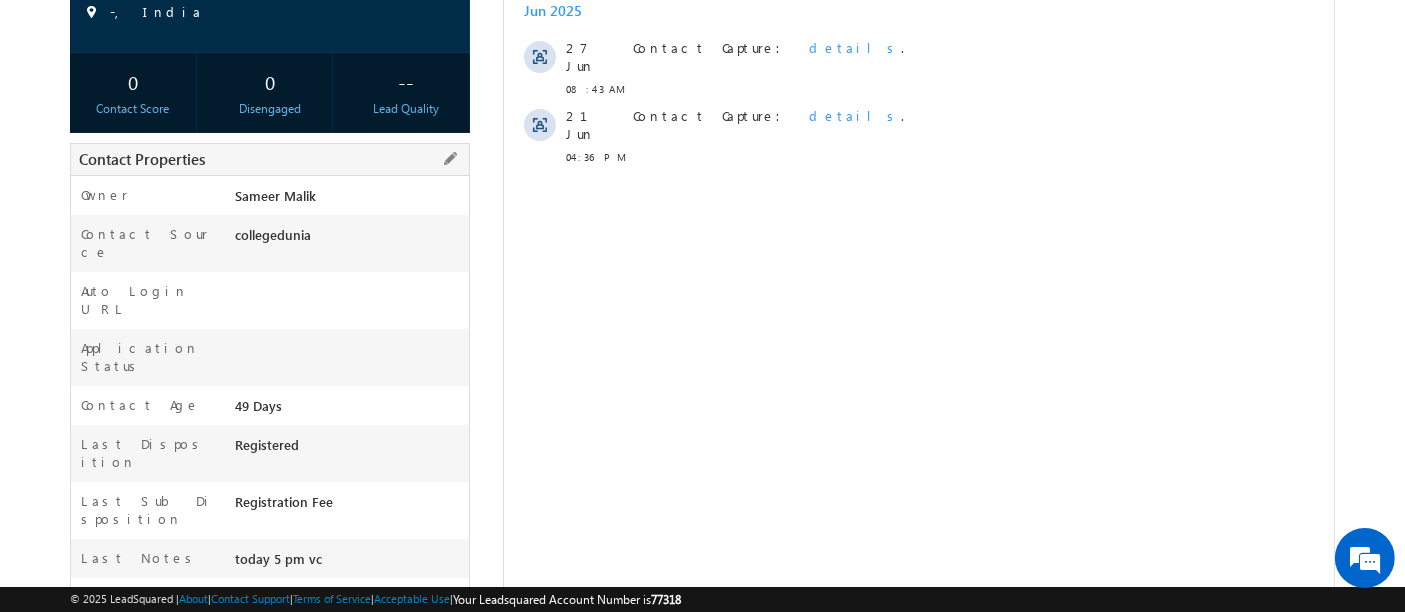 scroll, scrollTop: 333, scrollLeft: 0, axis: vertical 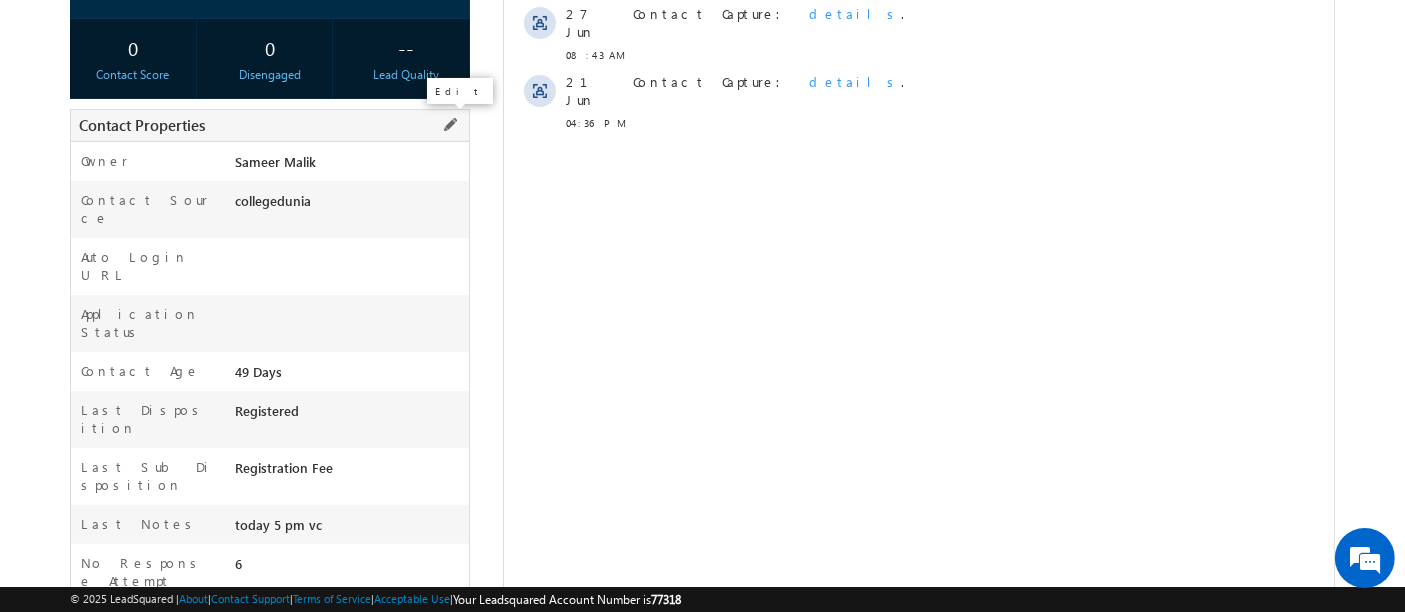 click at bounding box center (450, 125) 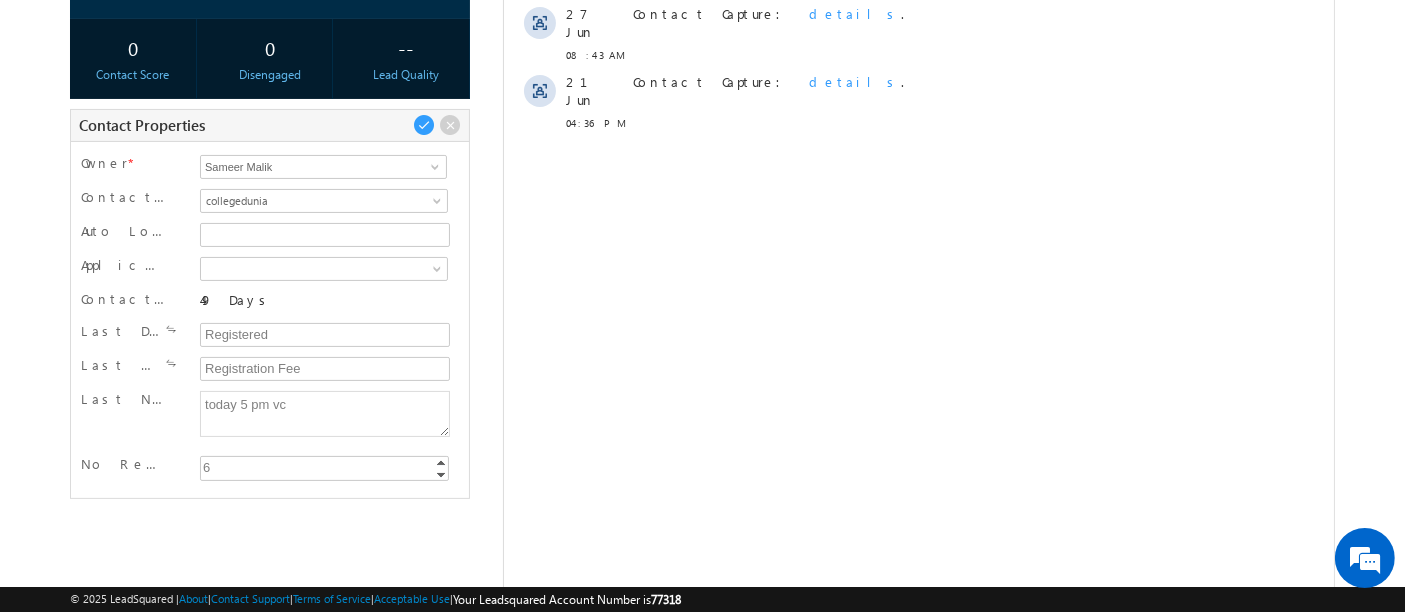 click on "Activity Type
All Selected
Select All Sales Activities 1 Sales Activity Opportunities 1 University Application Email Activities 18 Email Bounced Email Link Clicked Email Marked Spam Email Opened Inbound Contact through Email Mailing preference link clicked Negative Response to Email Neutral Response to Email Positive Response to Email Resubscribed Subscribed To Newsletter Subscribed To Promotional Emails Unsubscribe Link Clicked Unsubscribed Unsubscribed From Newsletter Unsubscribed From Promotional Emails View in browser link Clicked Email Sent Web Activities 5 Conversion Button Clicked Converted to Contact Form Submitted on Website Page Visited on Website Tracking URL Clicked Contact Capture Activities 1 Contact Capture 2 20 Meeting" at bounding box center (918, 18) 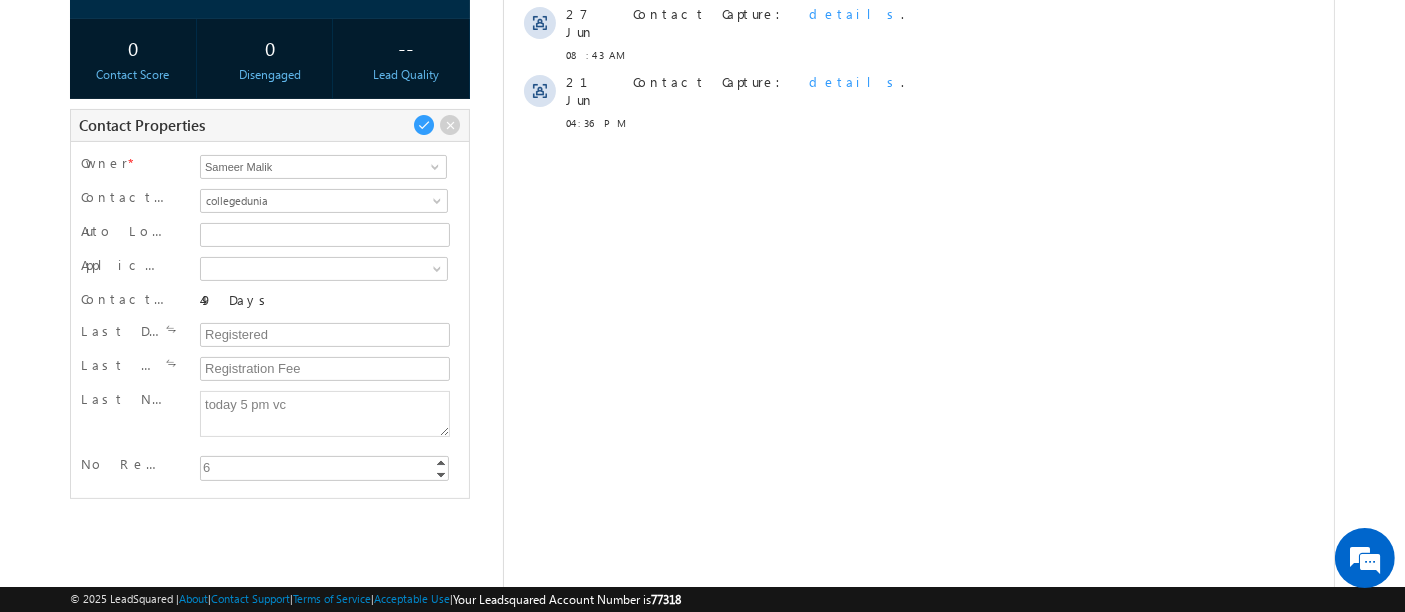 click on "Menu
[FIRST] [LAST]
[EMAIL]" at bounding box center (702, 183) 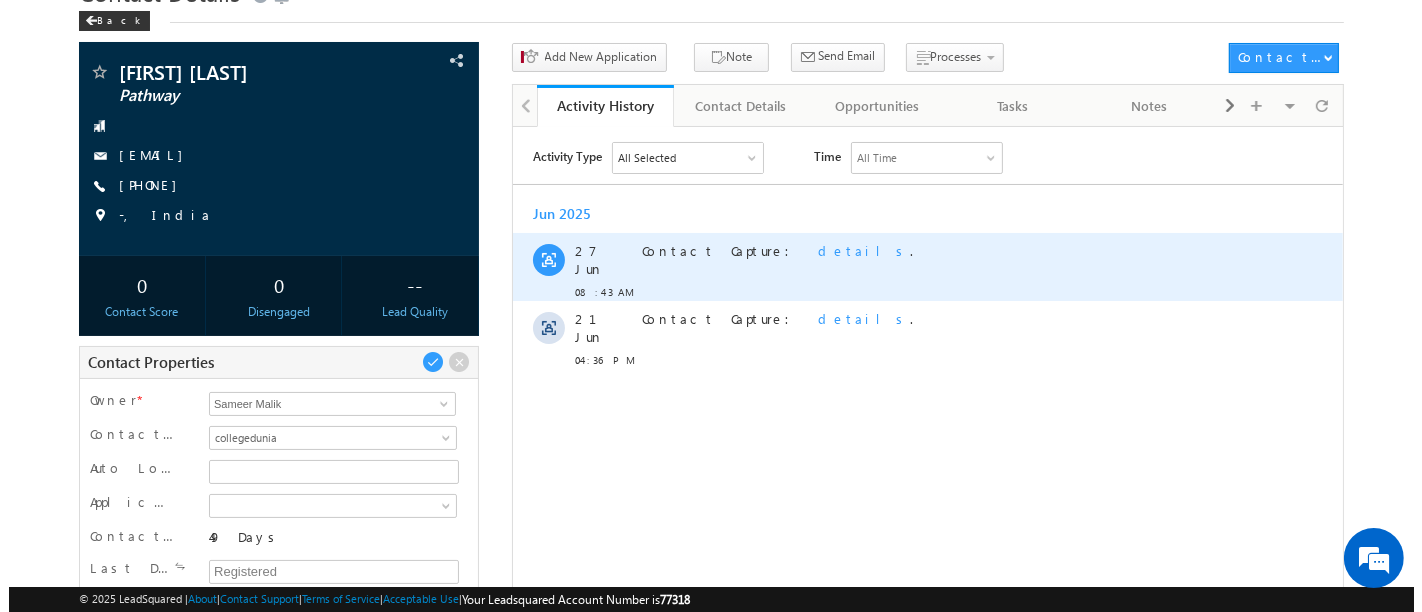 scroll, scrollTop: 0, scrollLeft: 0, axis: both 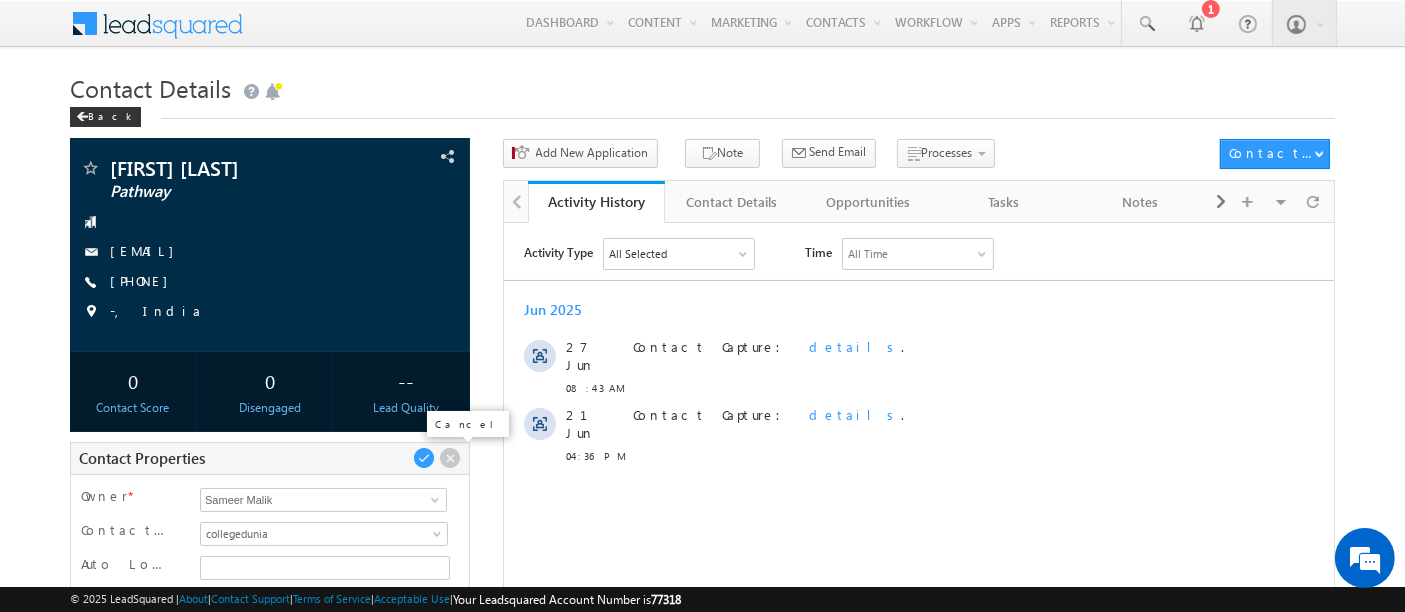 click at bounding box center [450, 458] 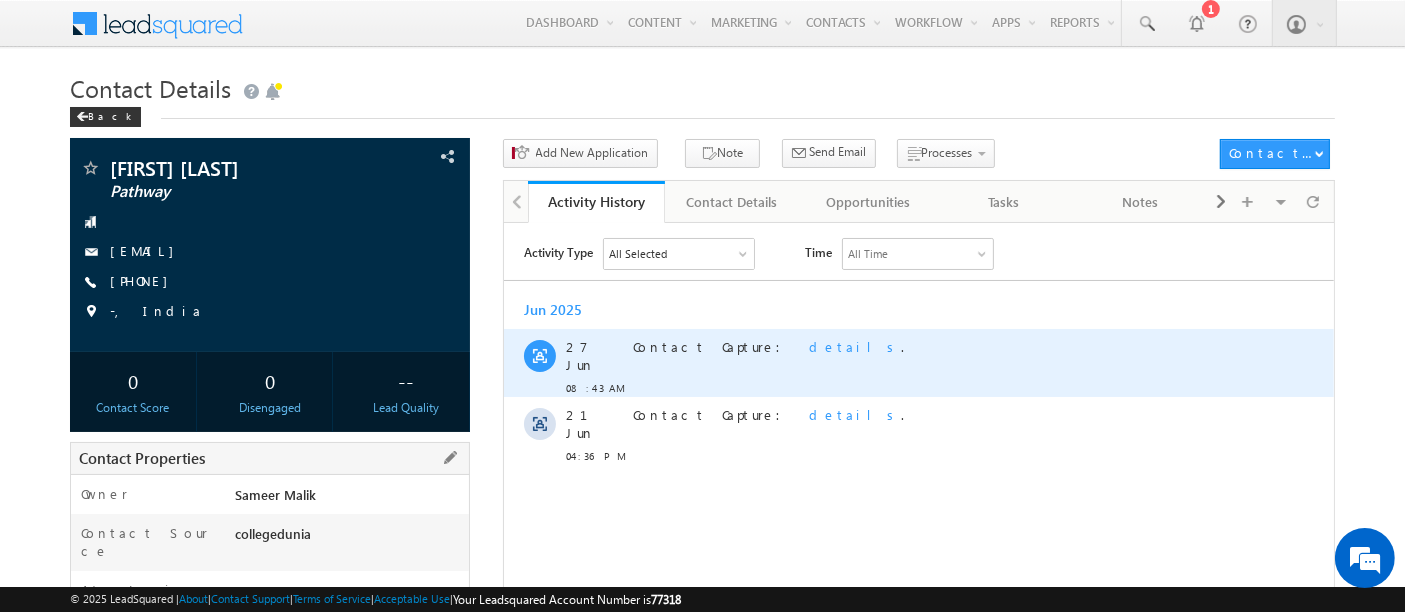 click on "details" at bounding box center [854, 345] 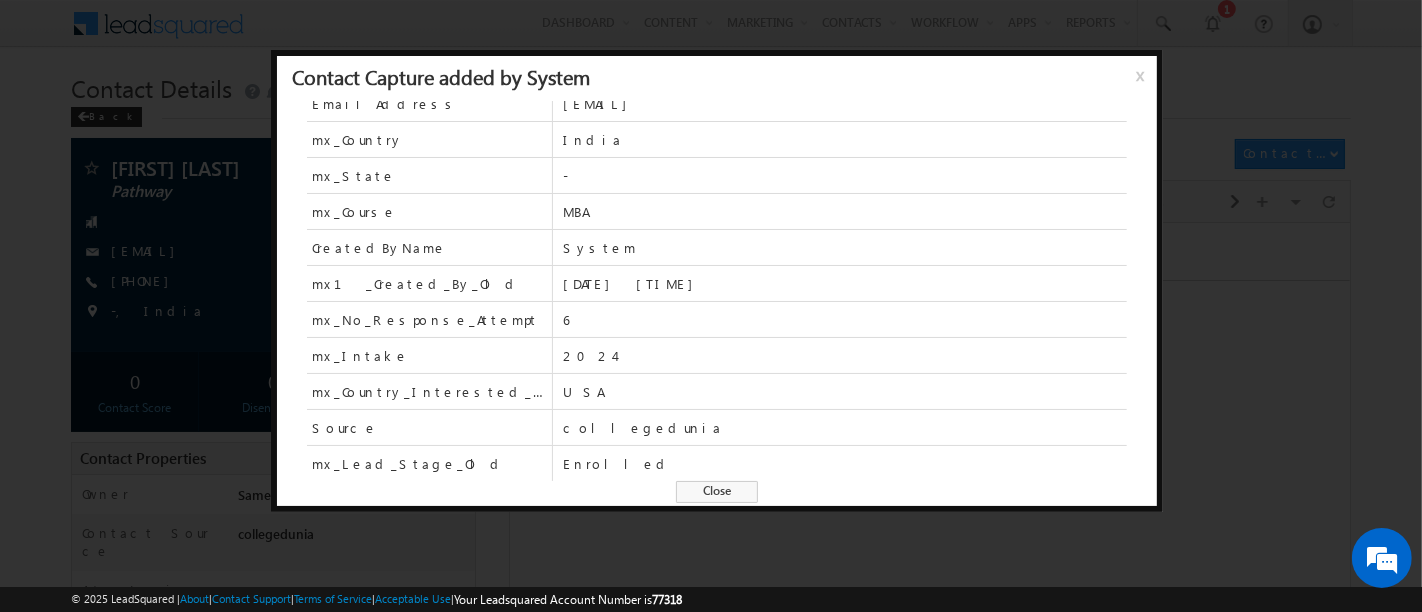 scroll, scrollTop: 0, scrollLeft: 0, axis: both 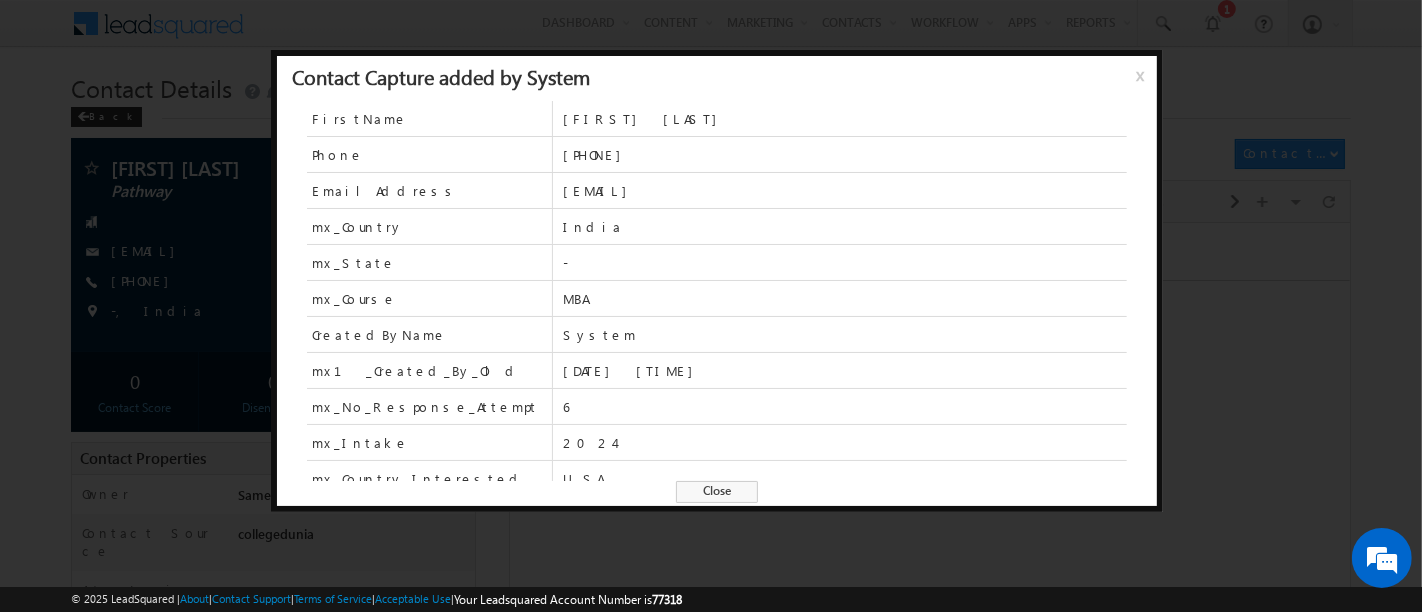 click on "Close" at bounding box center (717, 492) 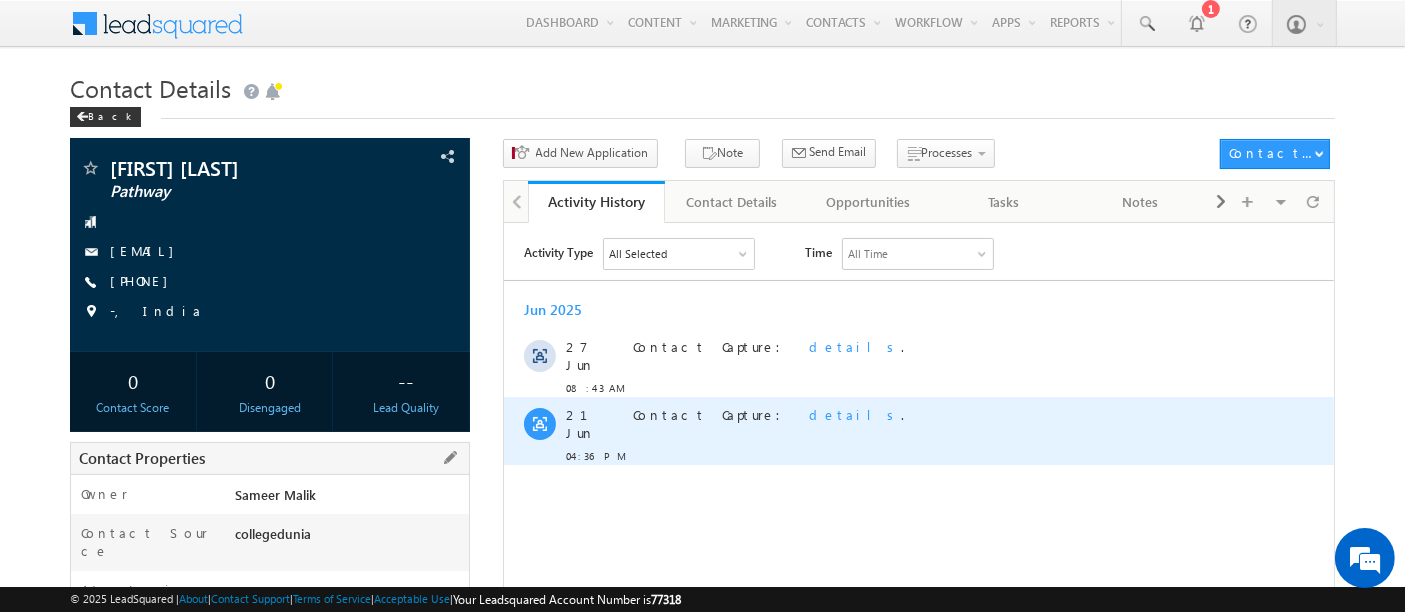 click on "details" at bounding box center (854, 413) 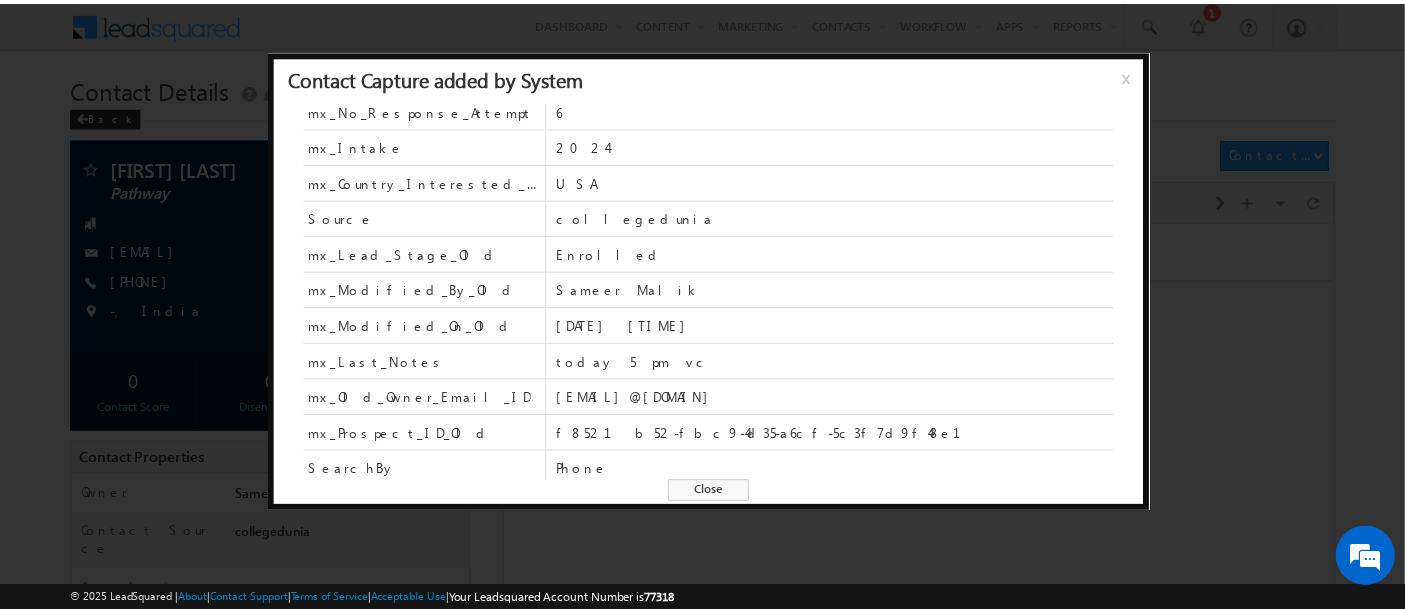 scroll, scrollTop: 0, scrollLeft: 0, axis: both 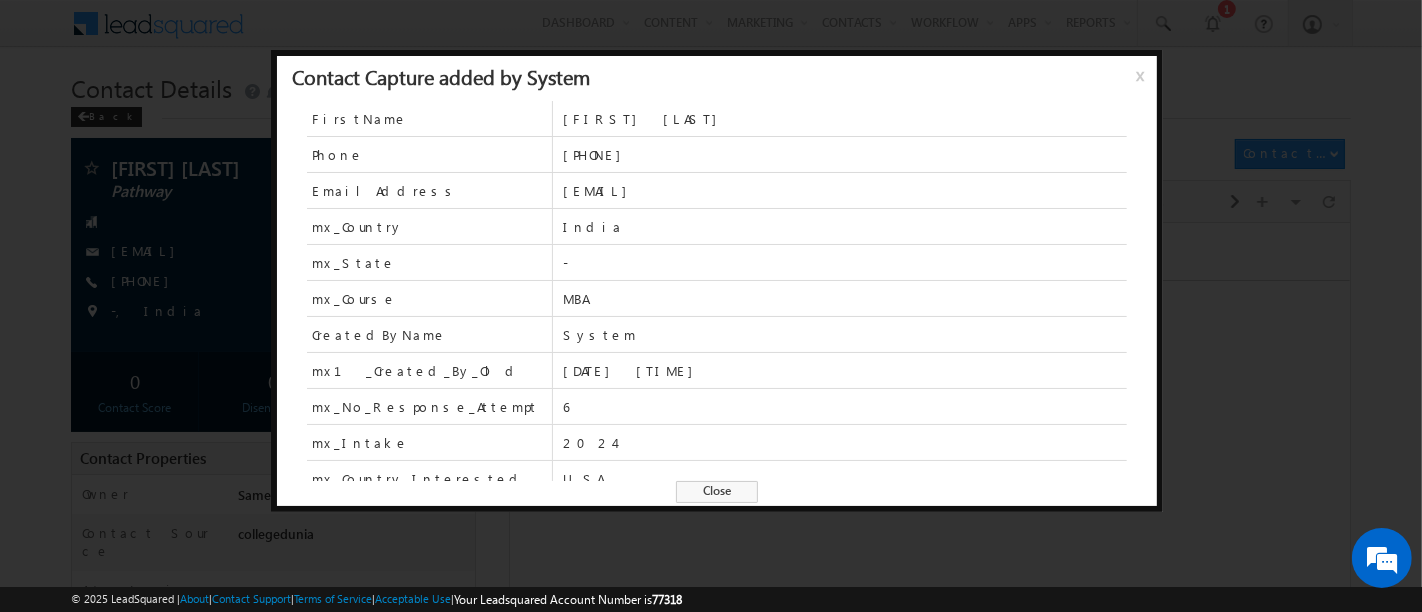 click on "FirstName [FIRST] [LAST] Phone [PHONE] EmailAddress [EMAIL] mx_Country India mx_State - mx_Course MBA CreatedByName System mx1_Created_By_Old [DATE] [TIME] mx_No_Response_Attempt 6 mx_Intake 2024 mx_Country_Interested_In USA Source collegedunia mx_Lead_Stage_Old Enrolled mx_Modified_By_Old [FIRST] [LAST] mx_Modified_On_Old [DATE] [TIME] mx_Last_Notes today 5 pm vc mx_Old_Owner_Email_ID [EMAIL] mx_Prospect_ID_Old f8521b52-fbc9-4d35-a6cf-5c3f7d9f48e1 SearchBy Phone Close" at bounding box center (717, 312) 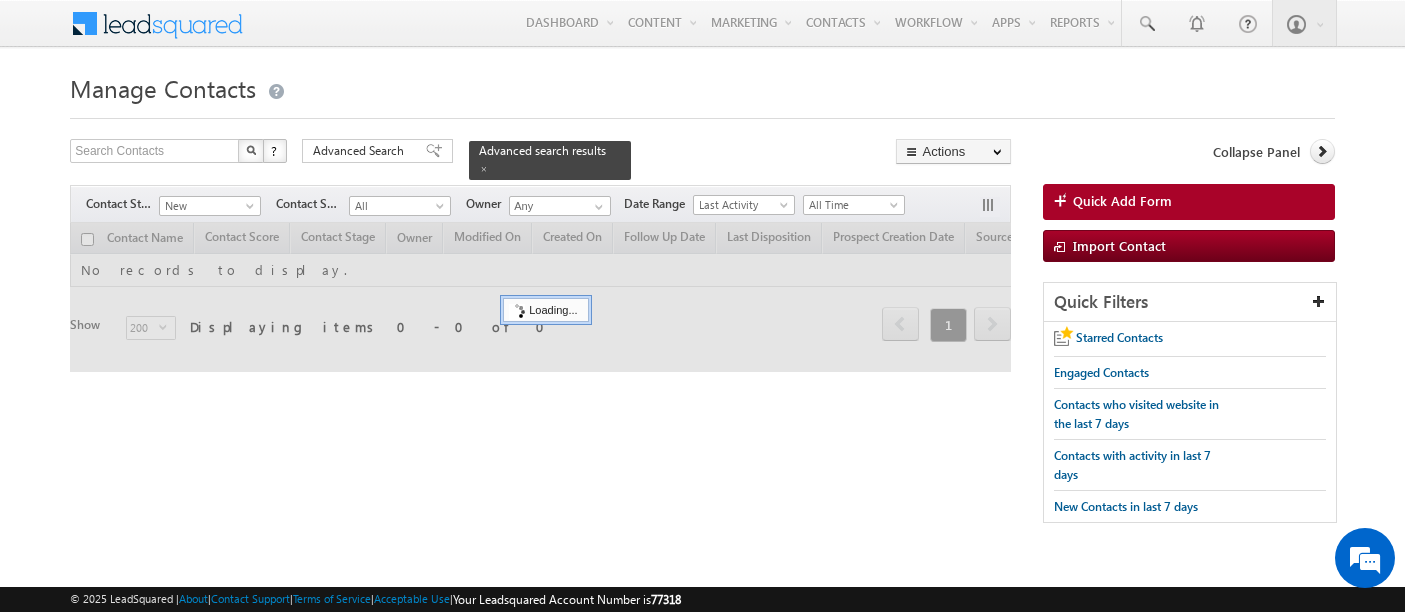 scroll, scrollTop: 0, scrollLeft: 0, axis: both 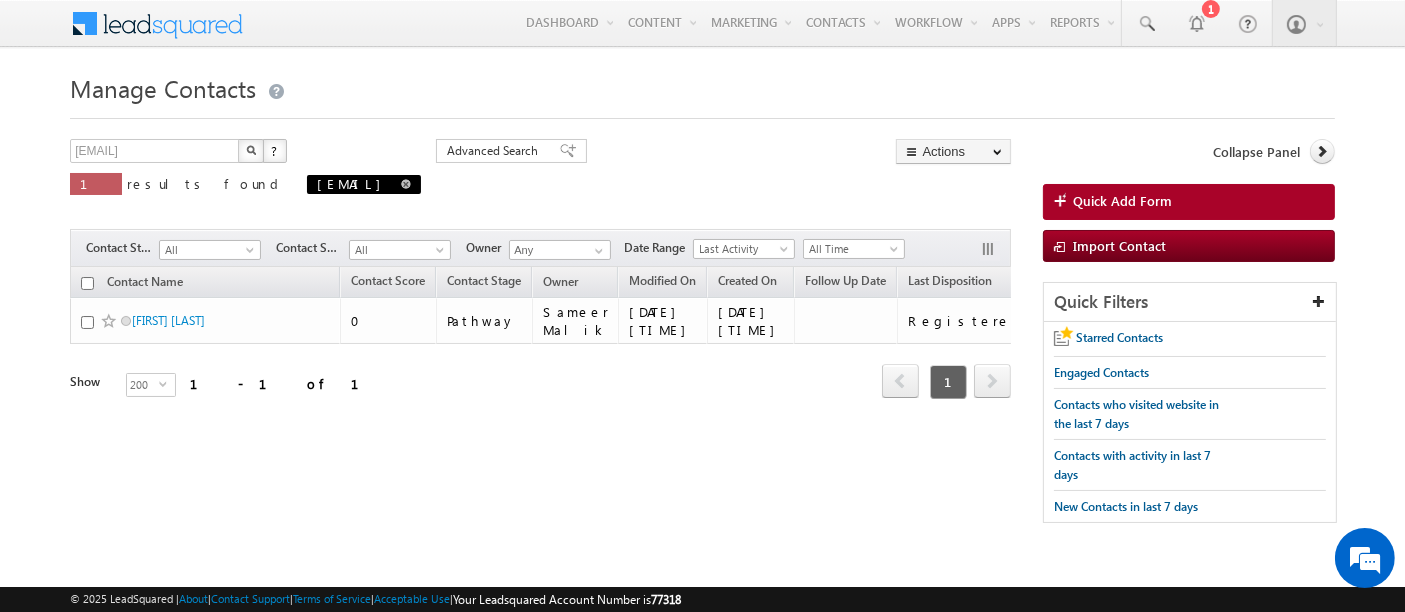 click at bounding box center [406, 184] 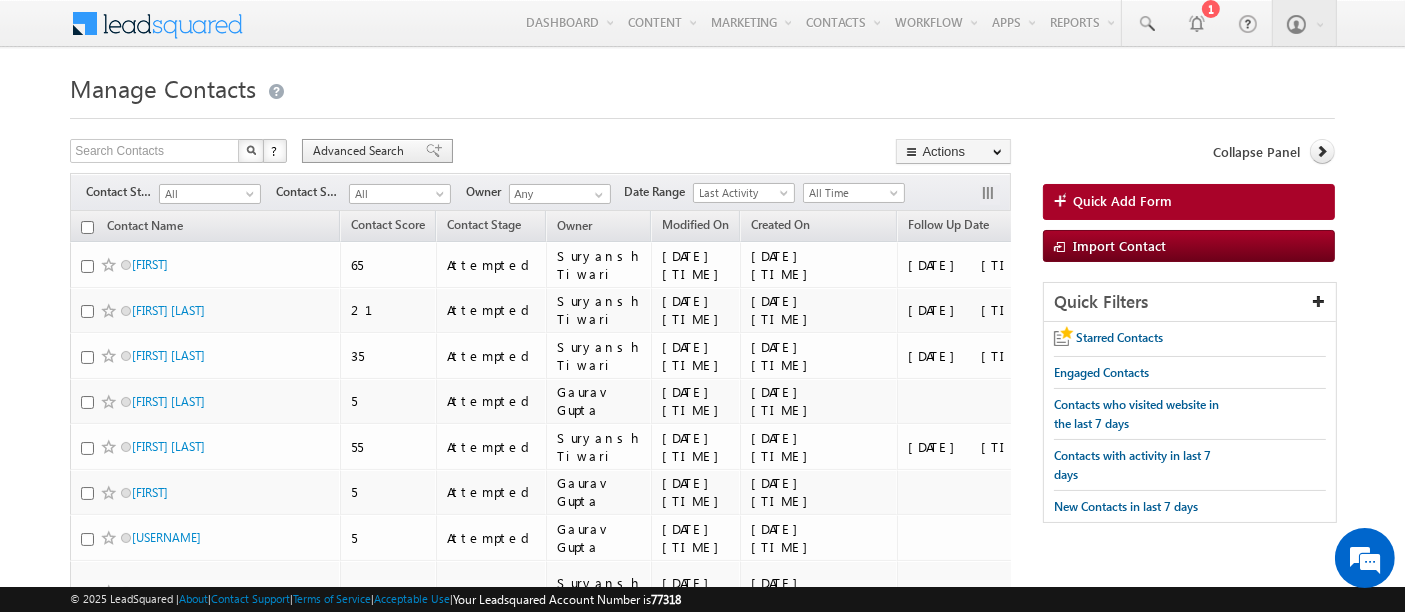 click on "Advanced Search" at bounding box center [361, 151] 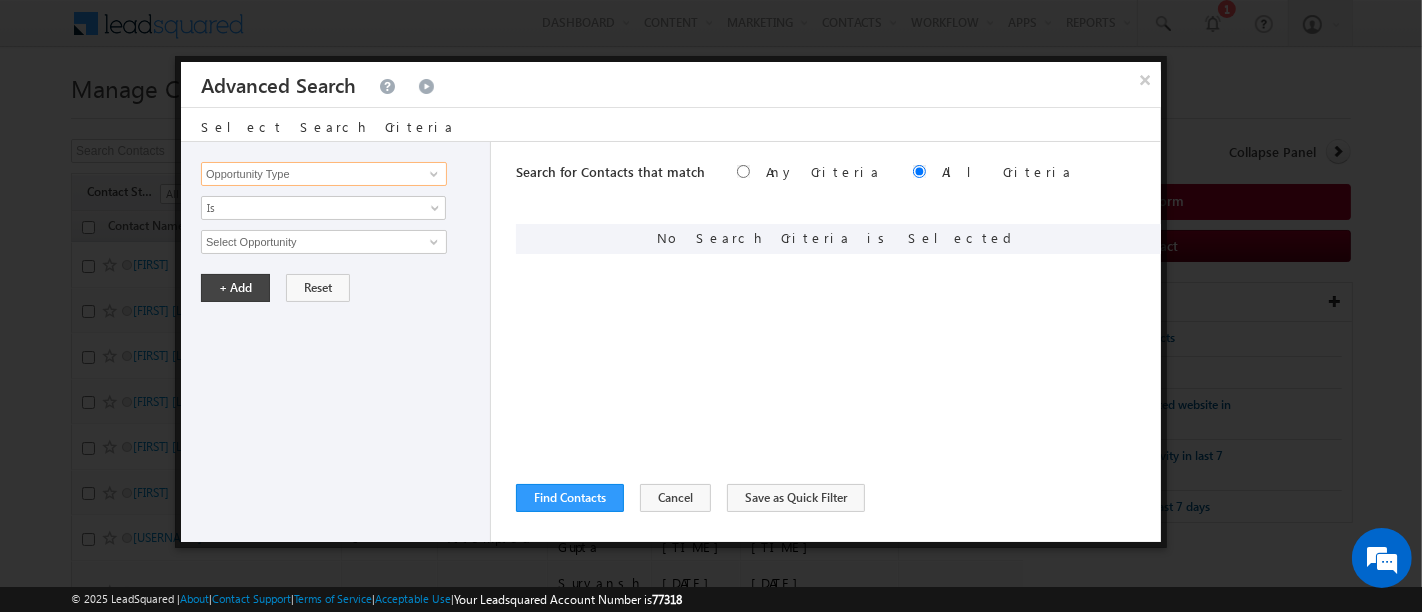 click on "Opportunity Type" at bounding box center [324, 174] 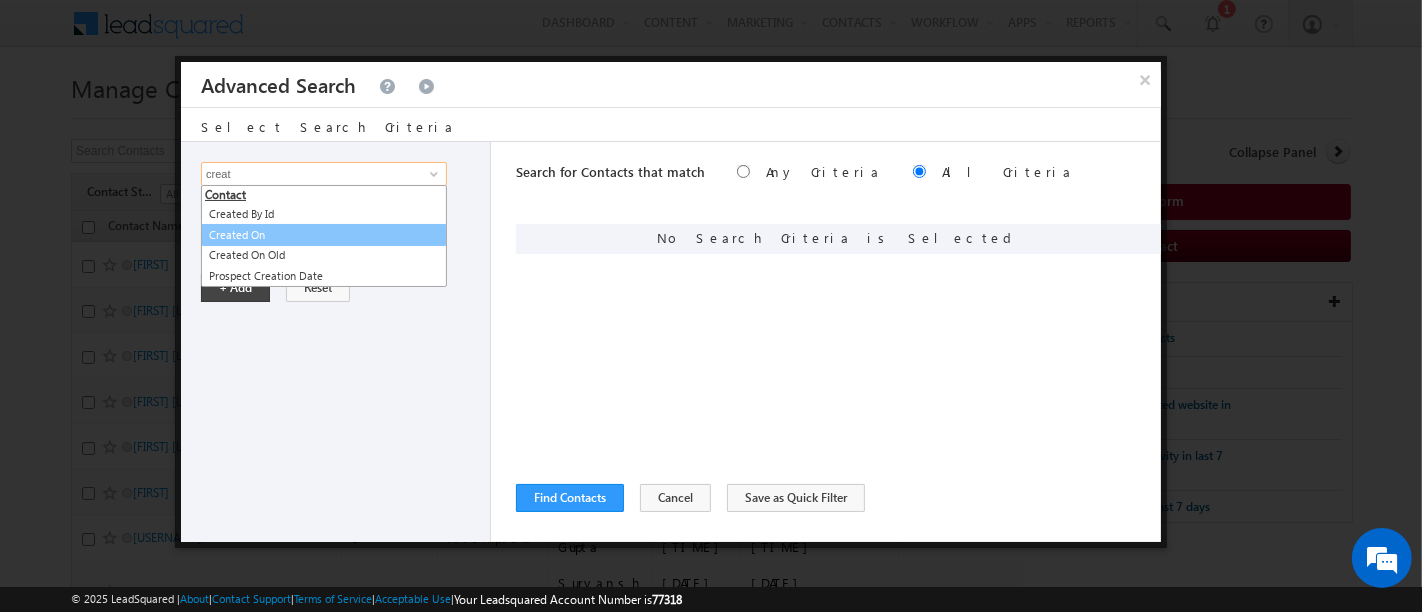 click on "Created On" at bounding box center (324, 235) 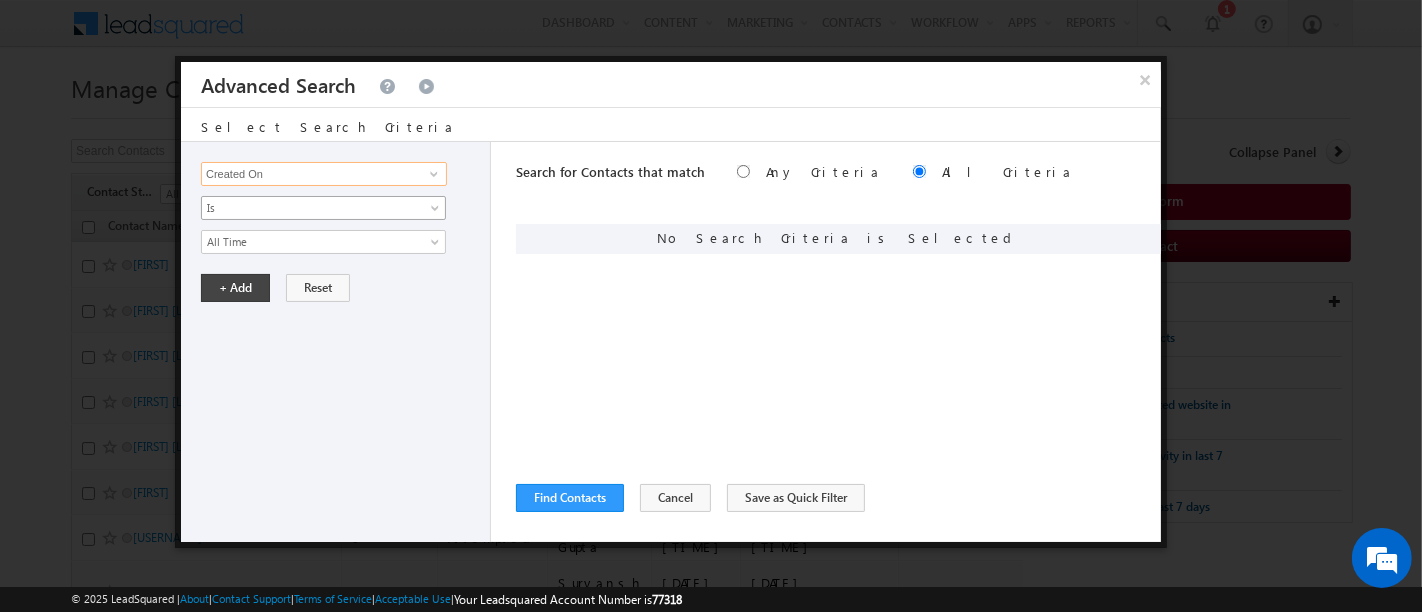 type on "Created On" 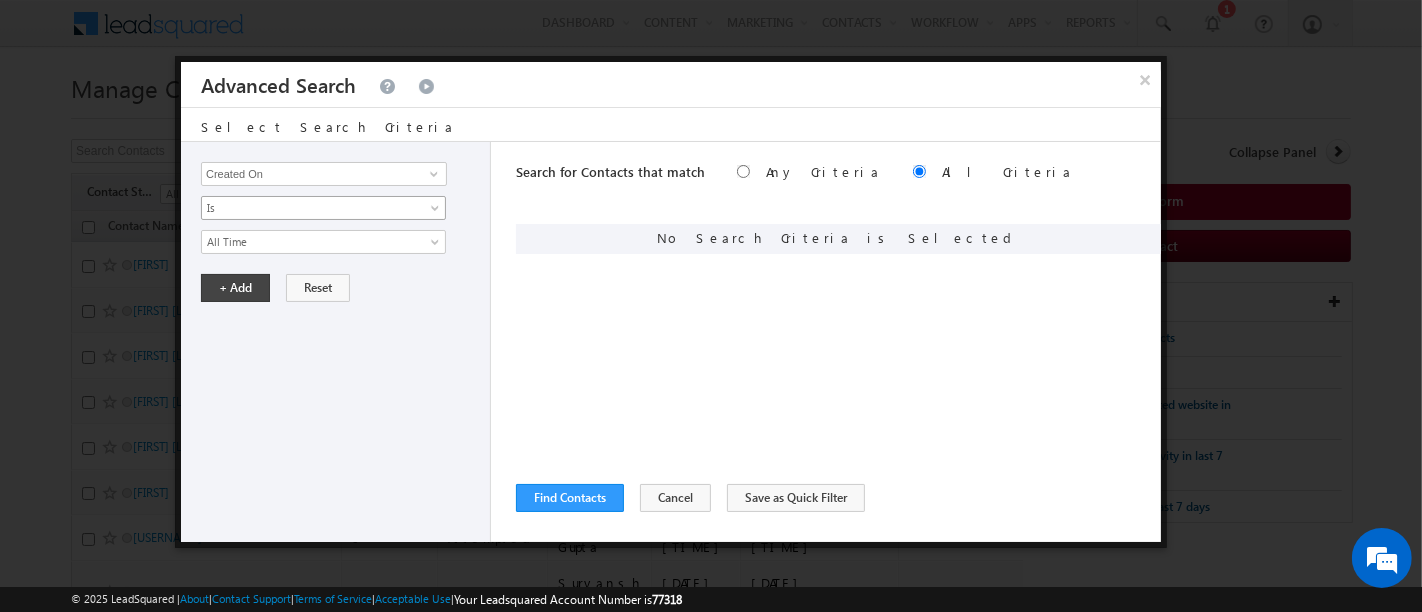 click on "Is" at bounding box center (323, 208) 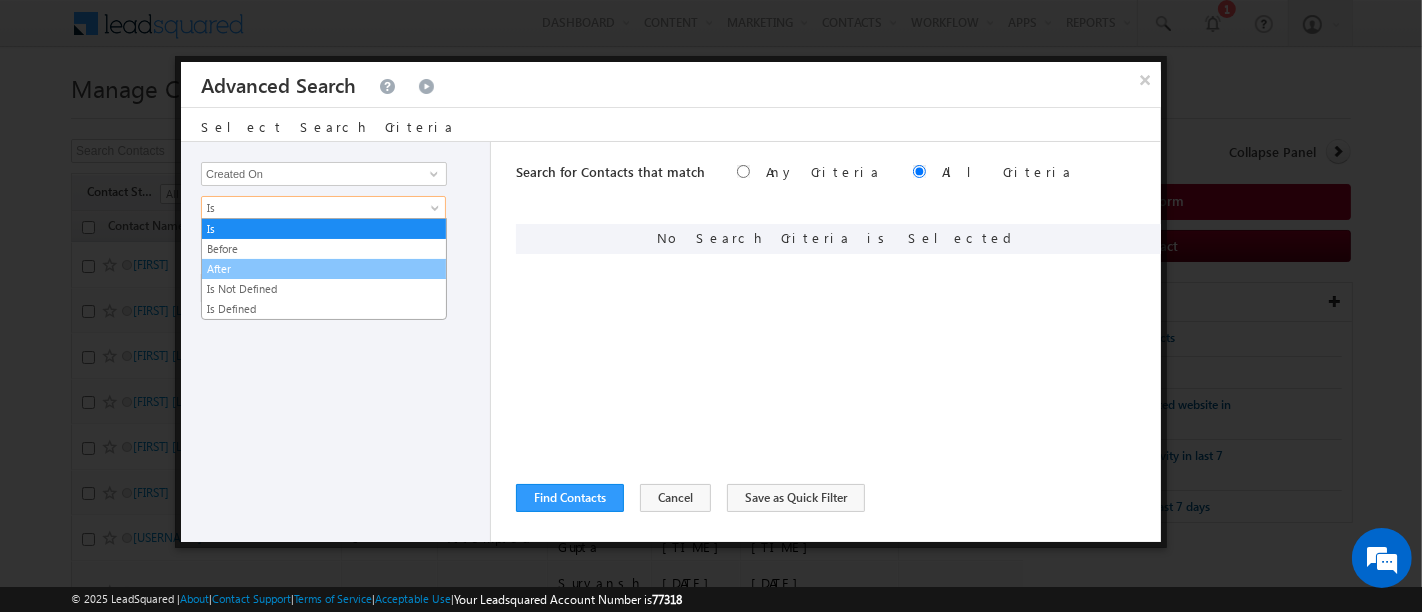 click on "After" at bounding box center [324, 269] 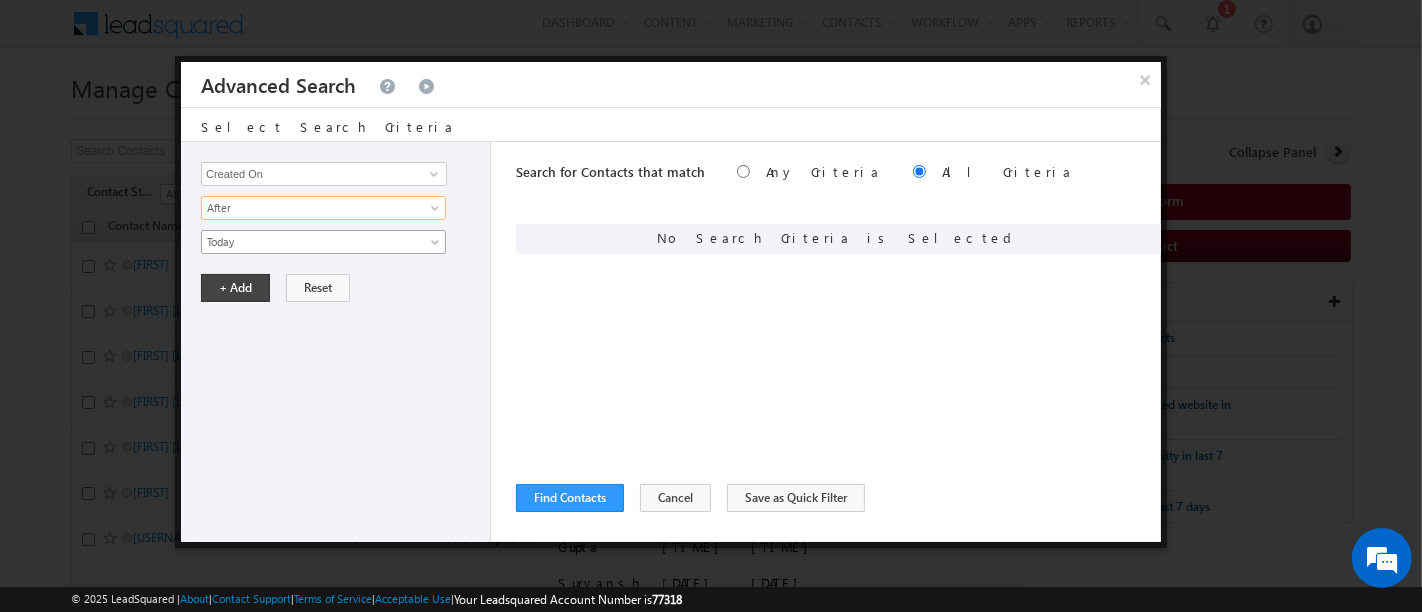 click on "Today" at bounding box center [310, 242] 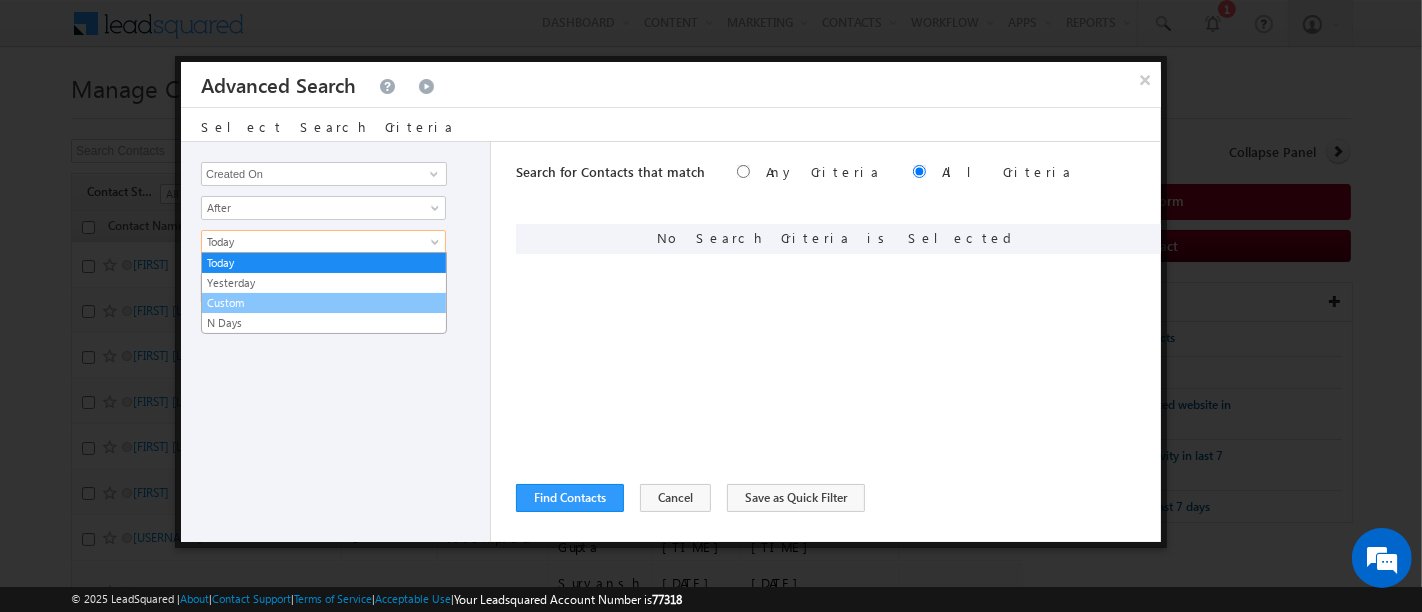 click on "Custom" at bounding box center [324, 303] 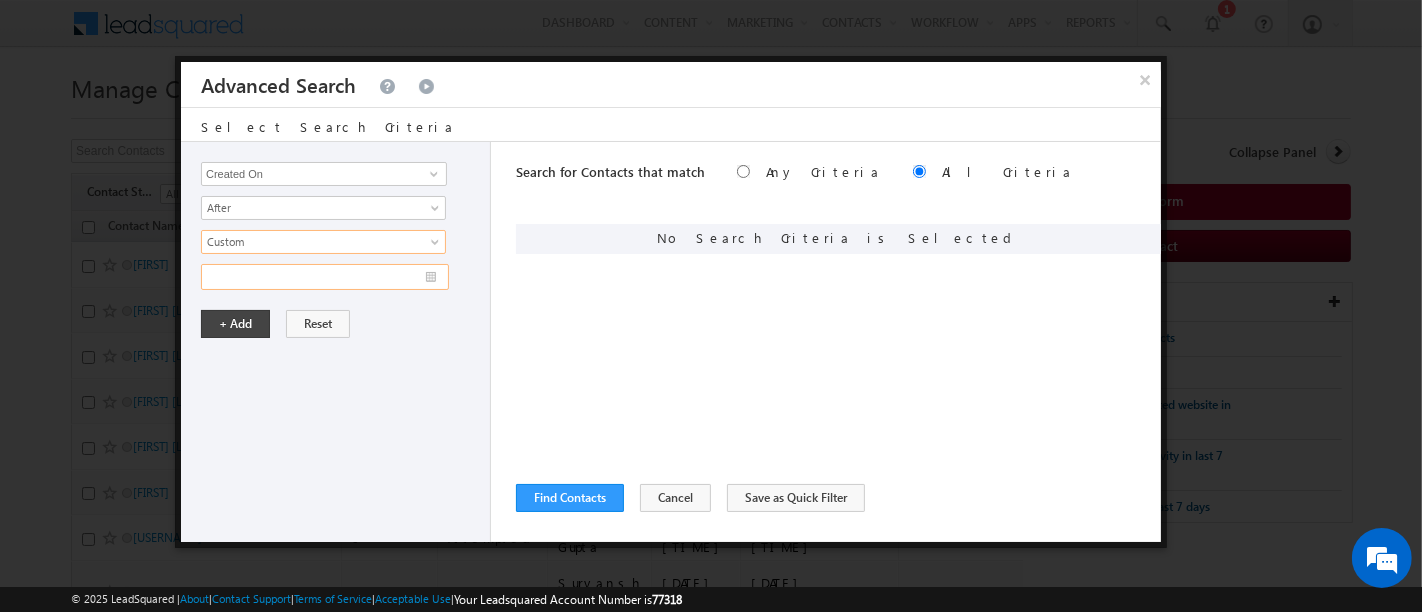 click at bounding box center [325, 277] 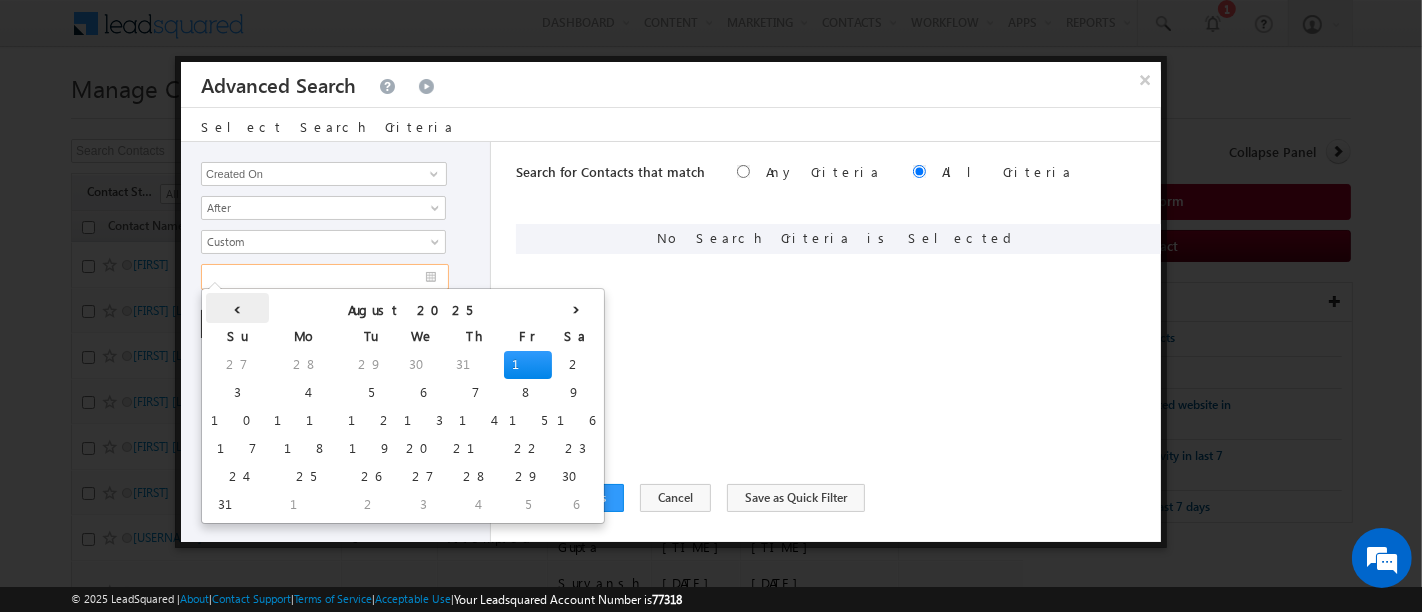 click on "‹" at bounding box center [237, 308] 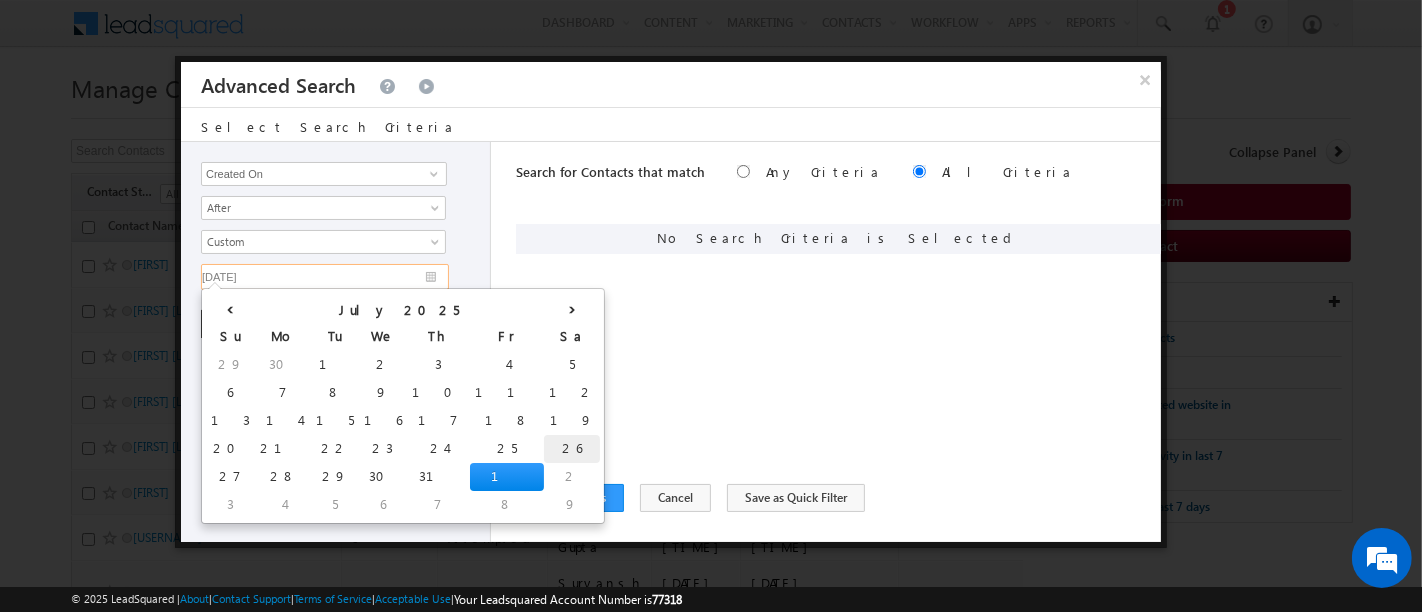 click on "26" at bounding box center (572, 449) 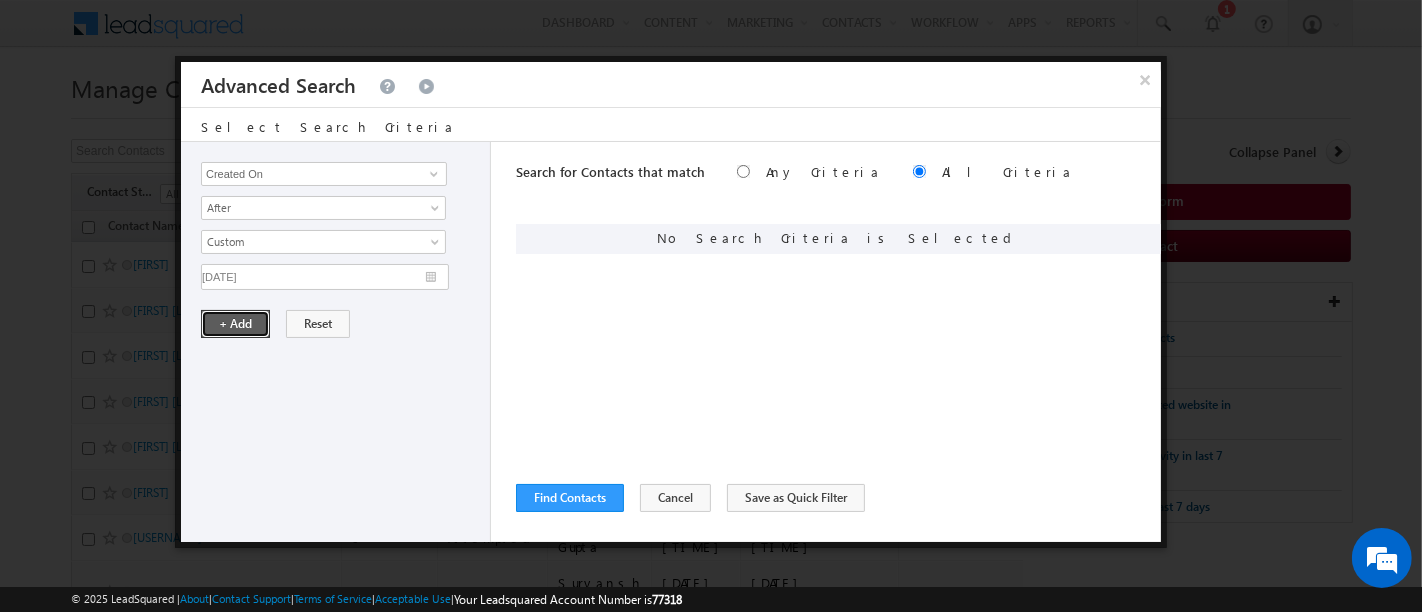 click on "+ Add" at bounding box center [235, 324] 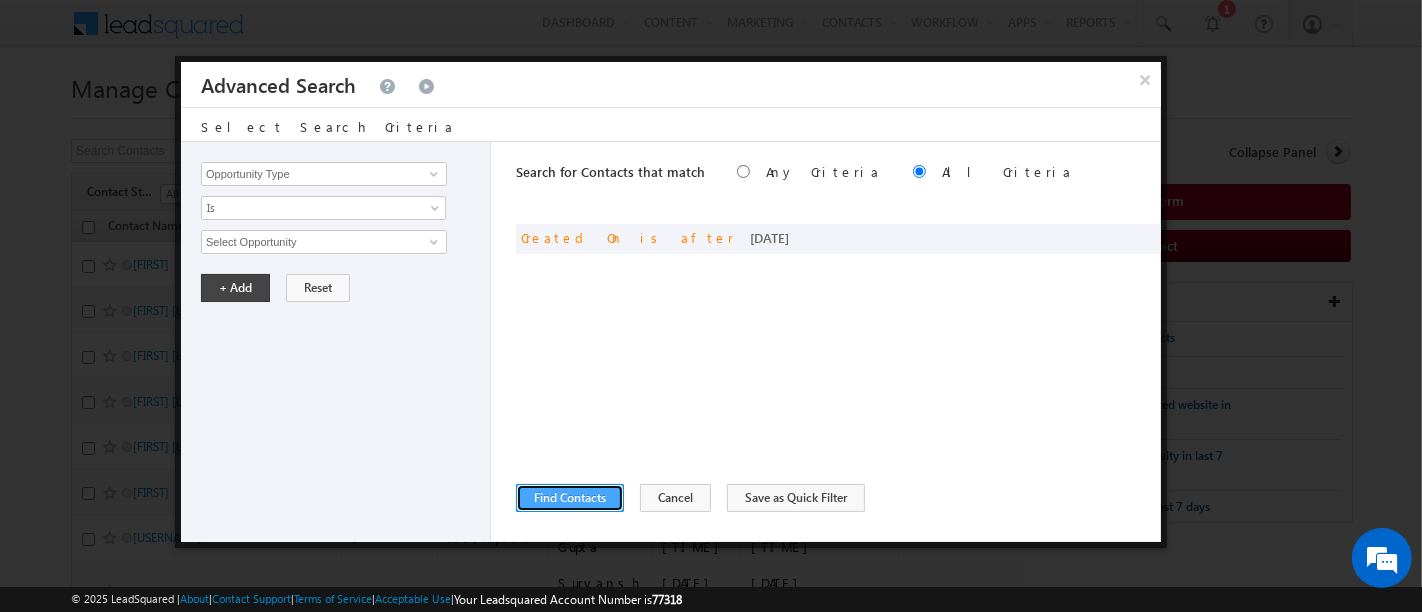 click on "Find Contacts" at bounding box center (570, 498) 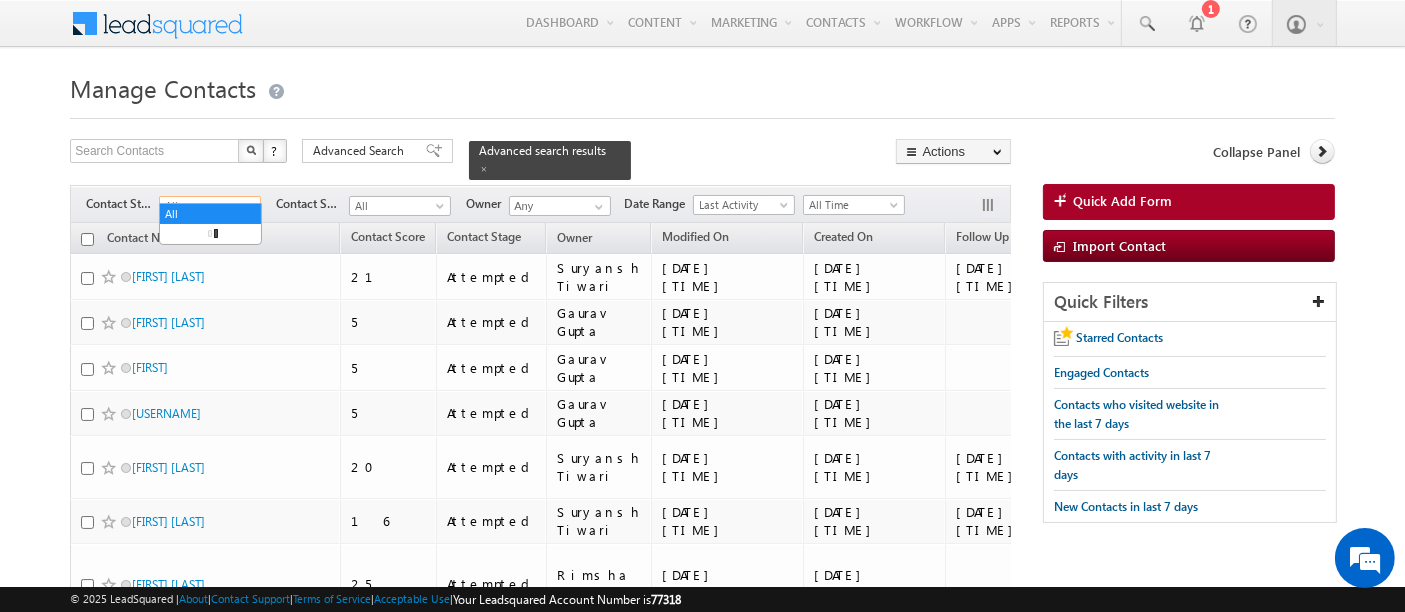 click on "All" at bounding box center (207, 206) 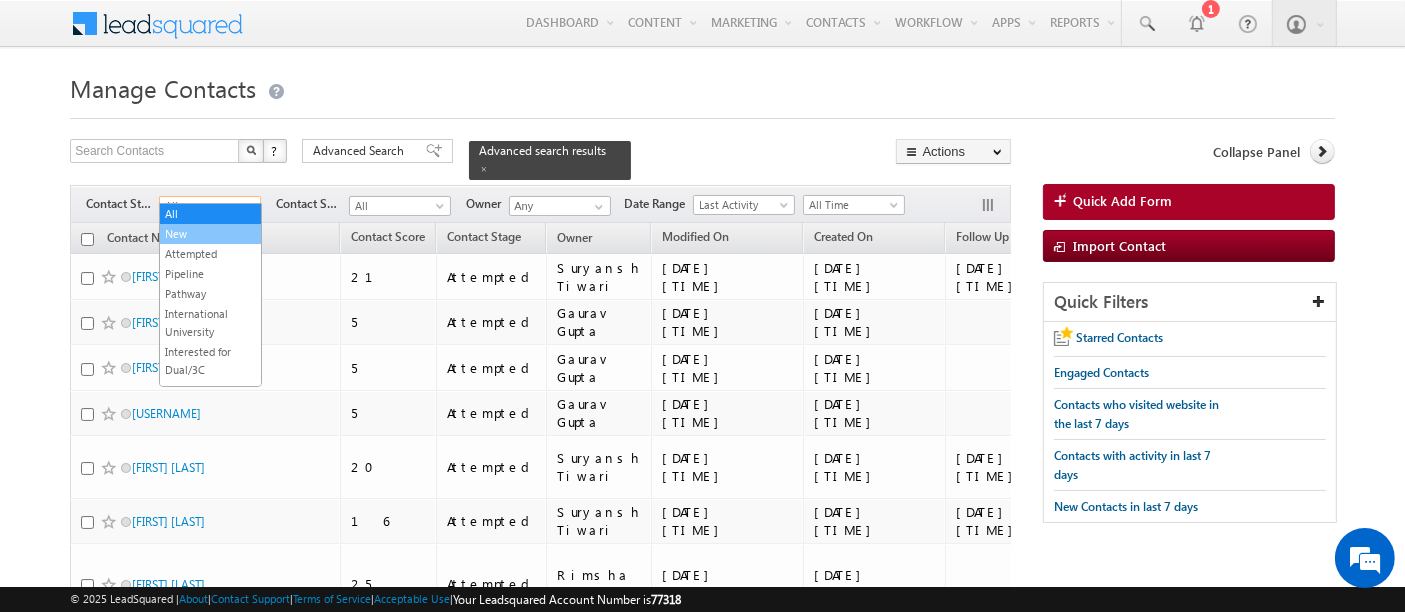 click on "New" at bounding box center [210, 234] 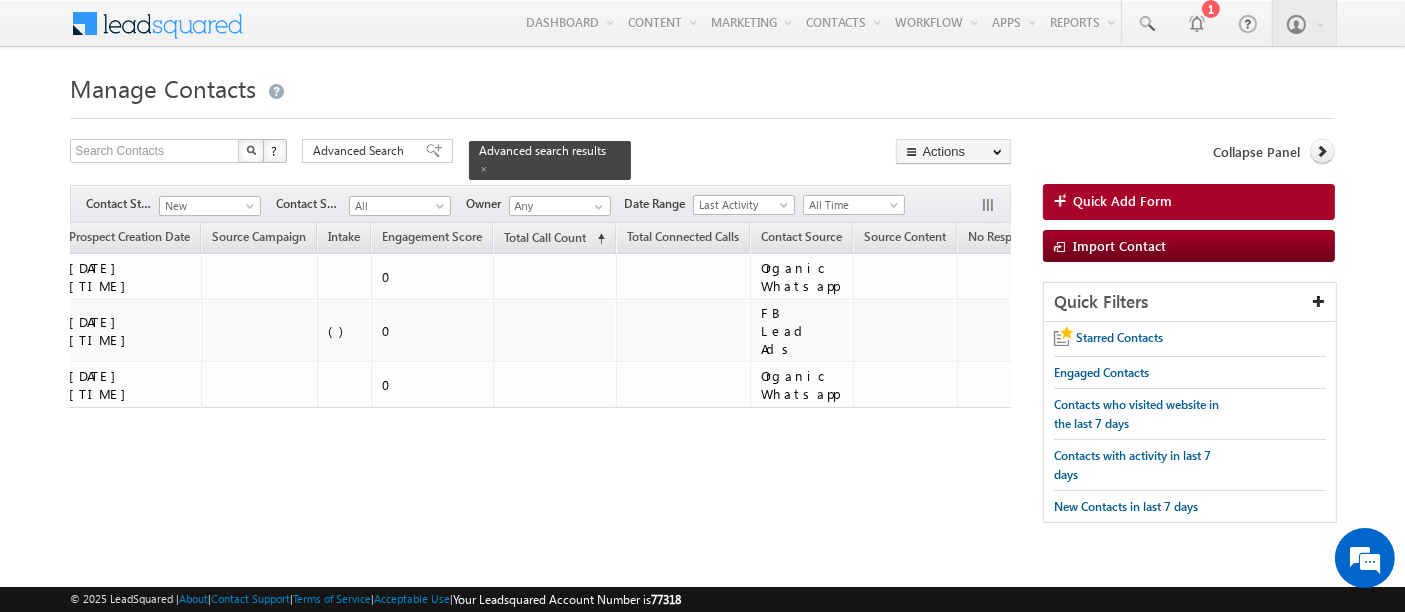 scroll, scrollTop: 0, scrollLeft: 0, axis: both 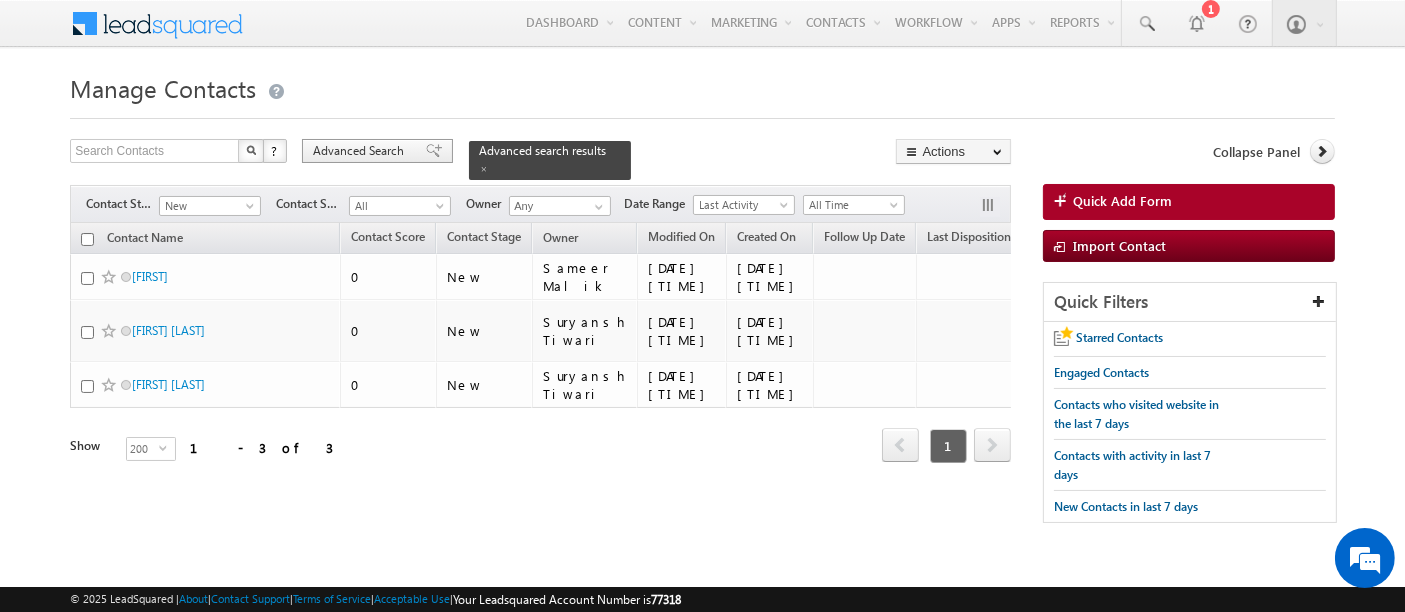 click on "Advanced Search" at bounding box center [361, 151] 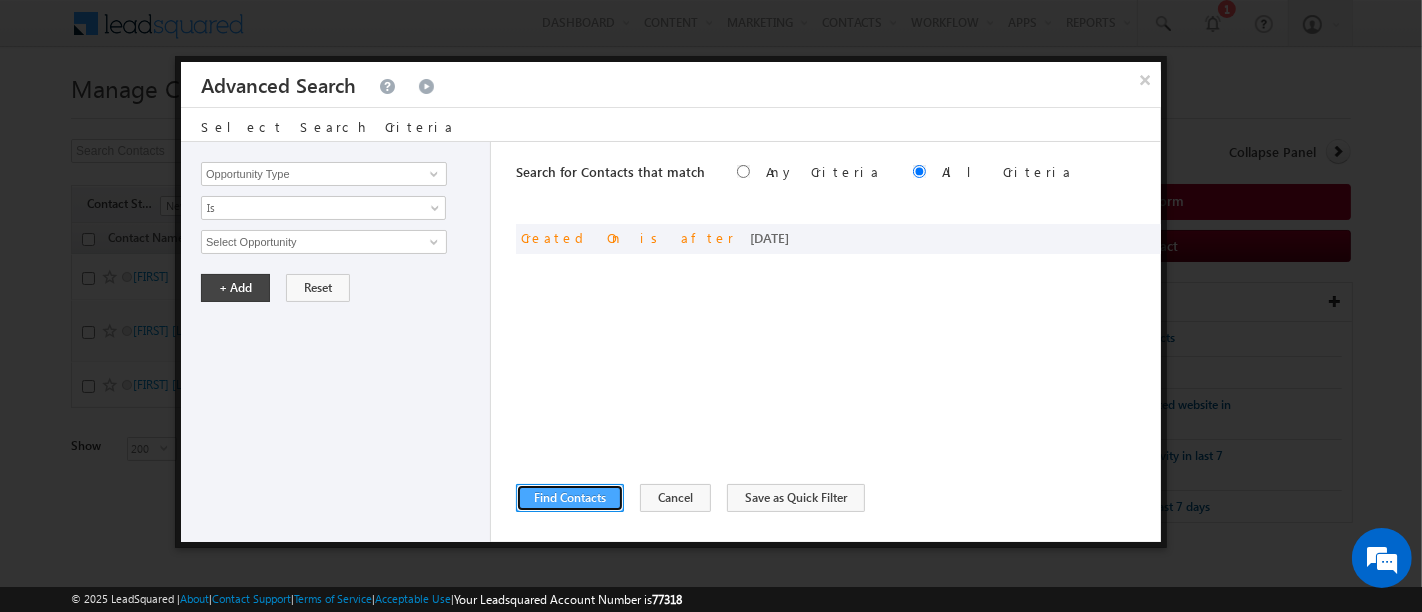 click on "Find Contacts" at bounding box center (570, 498) 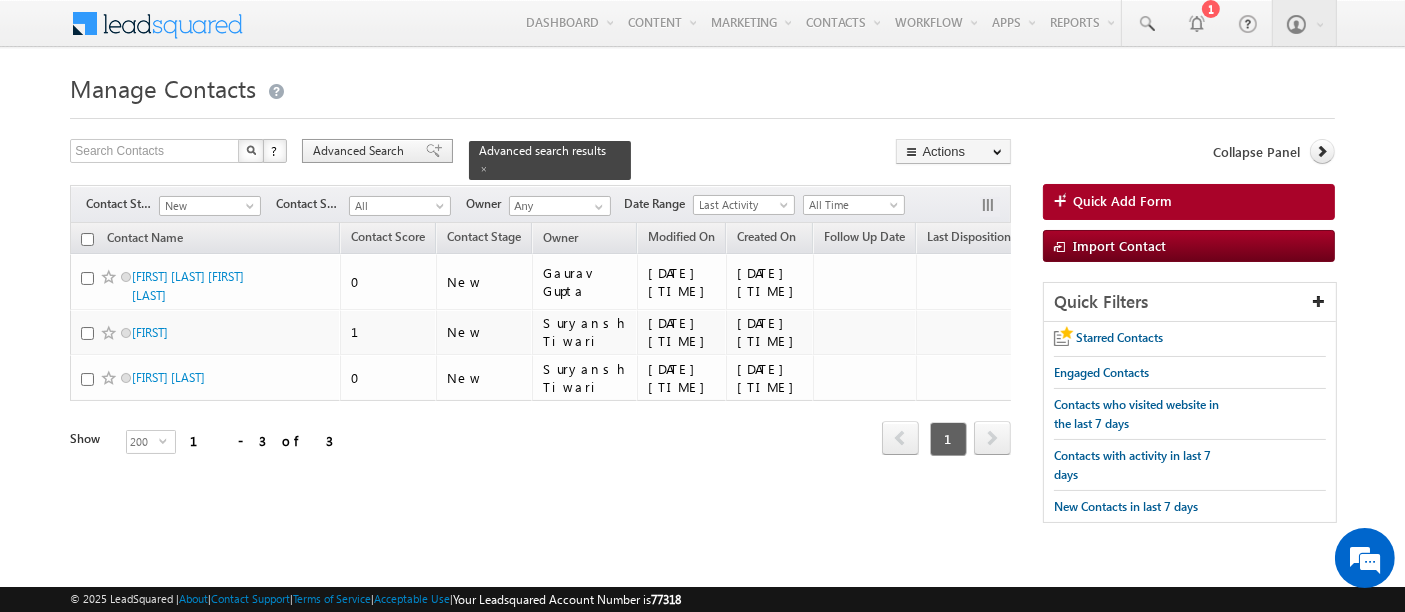 click on "Advanced Search" at bounding box center [361, 151] 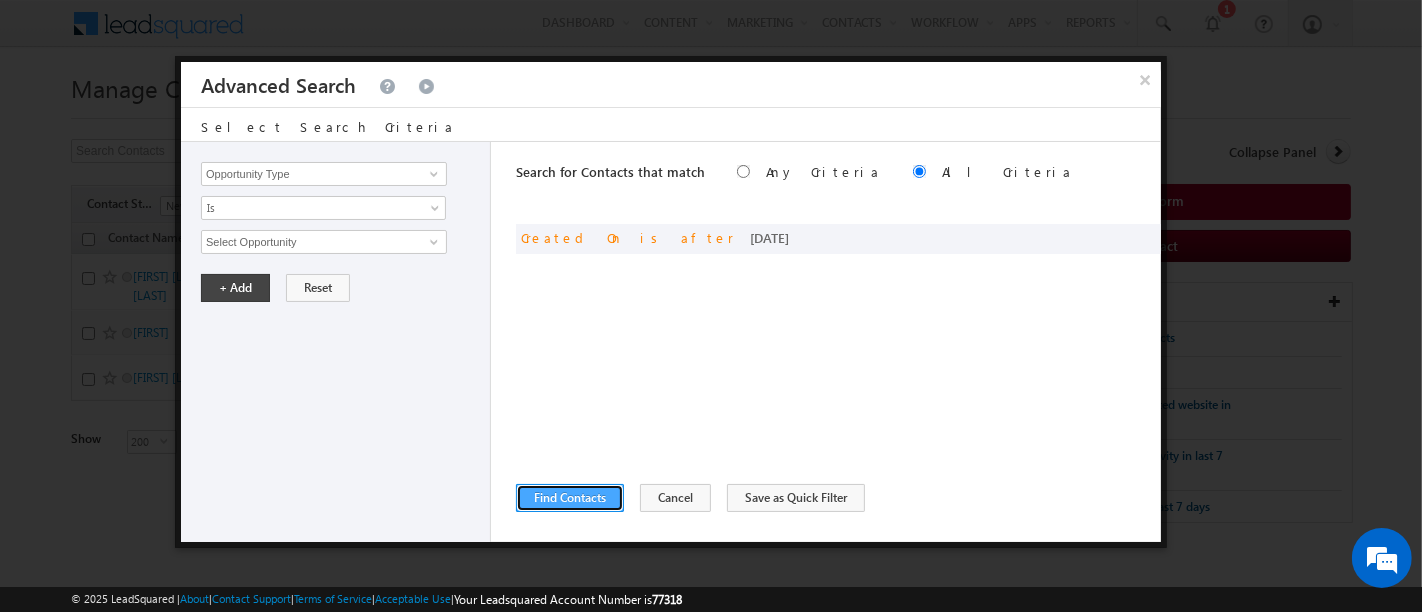 click on "Find Contacts" at bounding box center [570, 498] 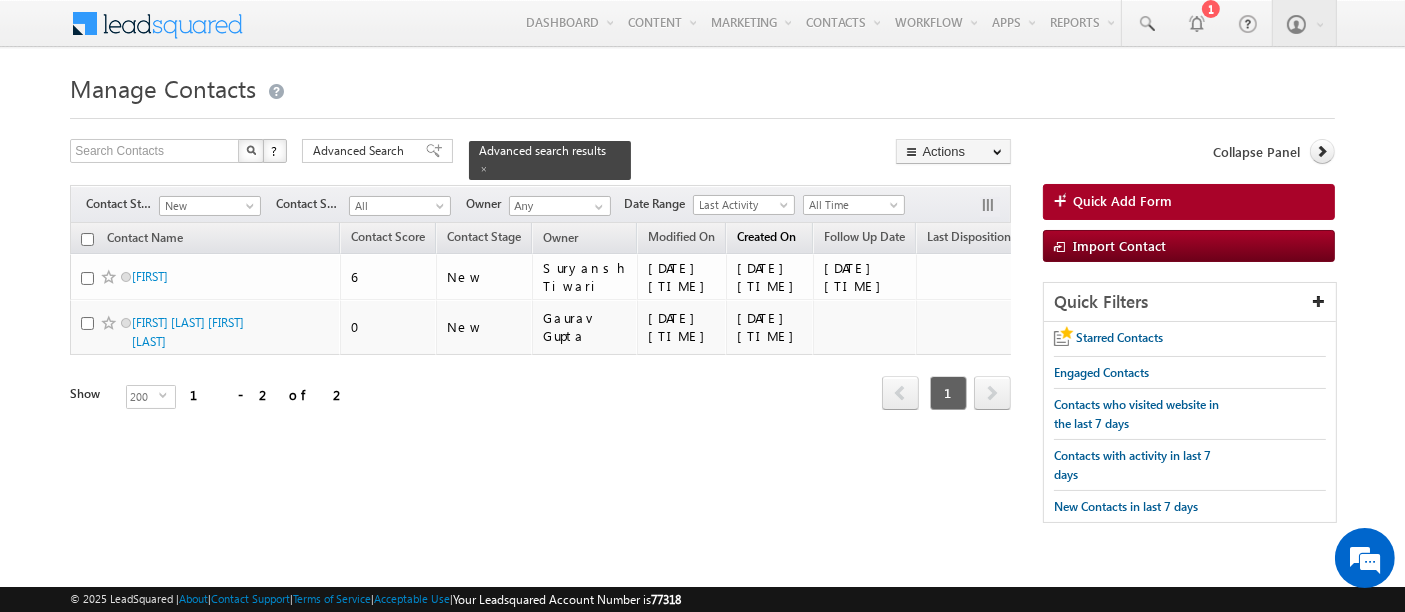 click on "Created On" at bounding box center (766, 236) 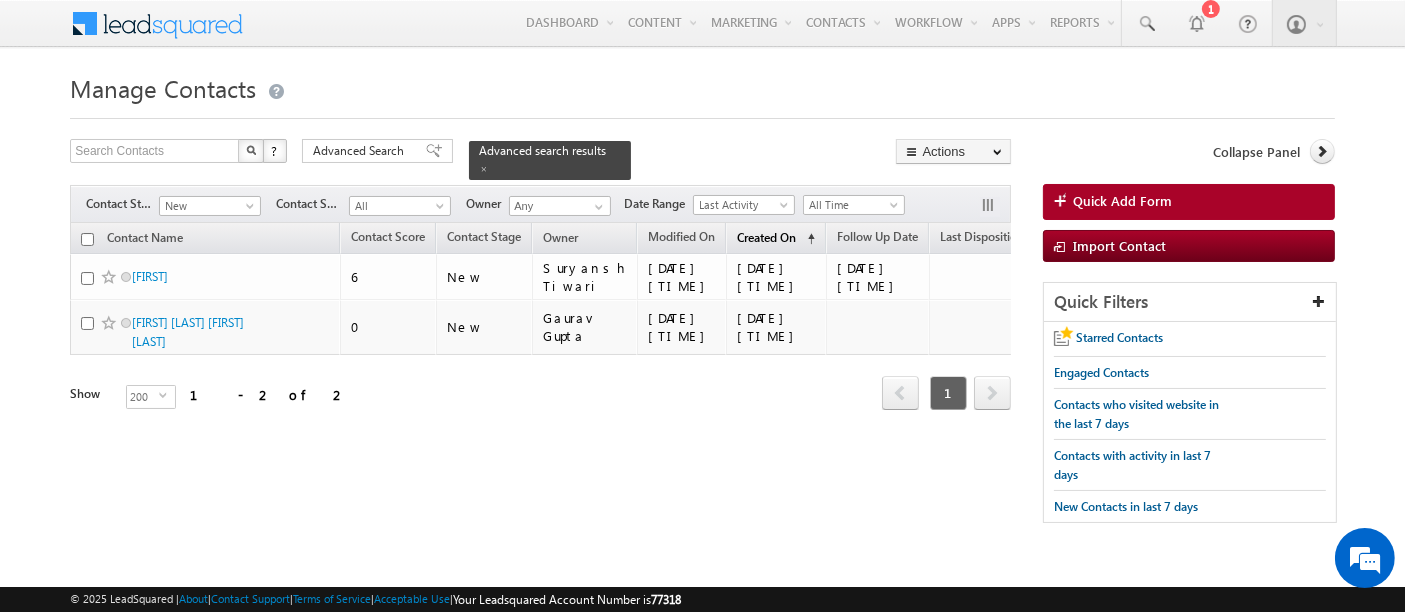 click on "Created On" at bounding box center [766, 237] 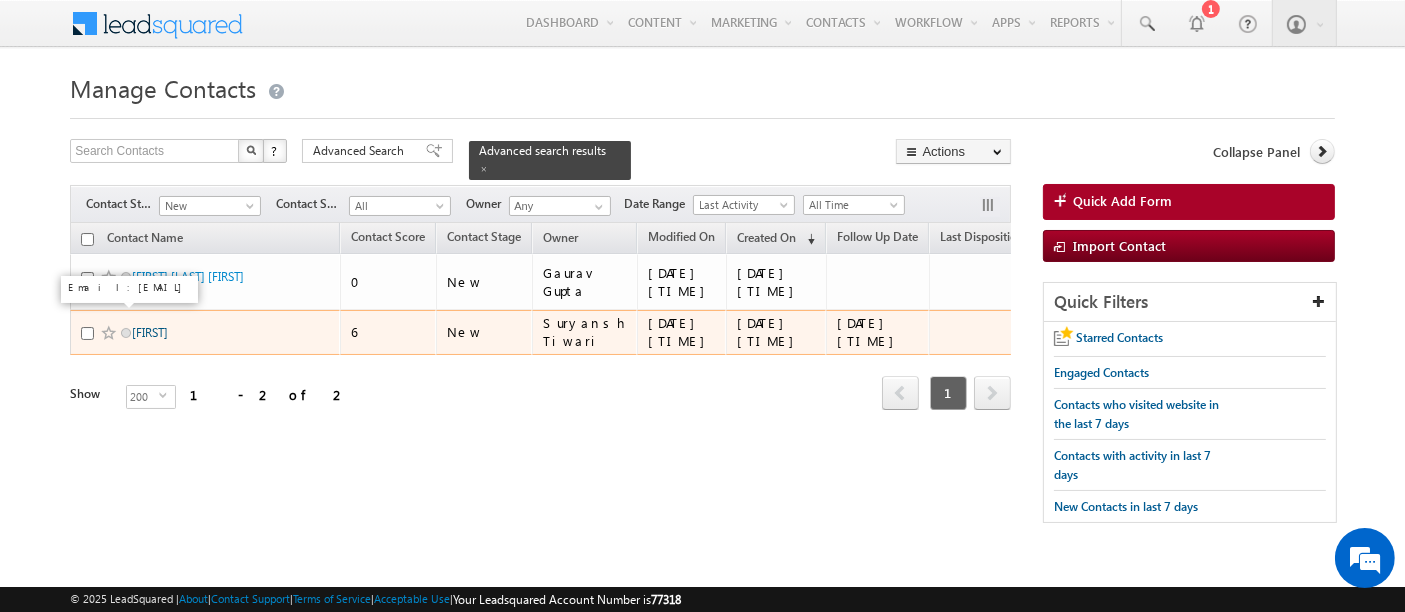 click on "Parth" at bounding box center [150, 332] 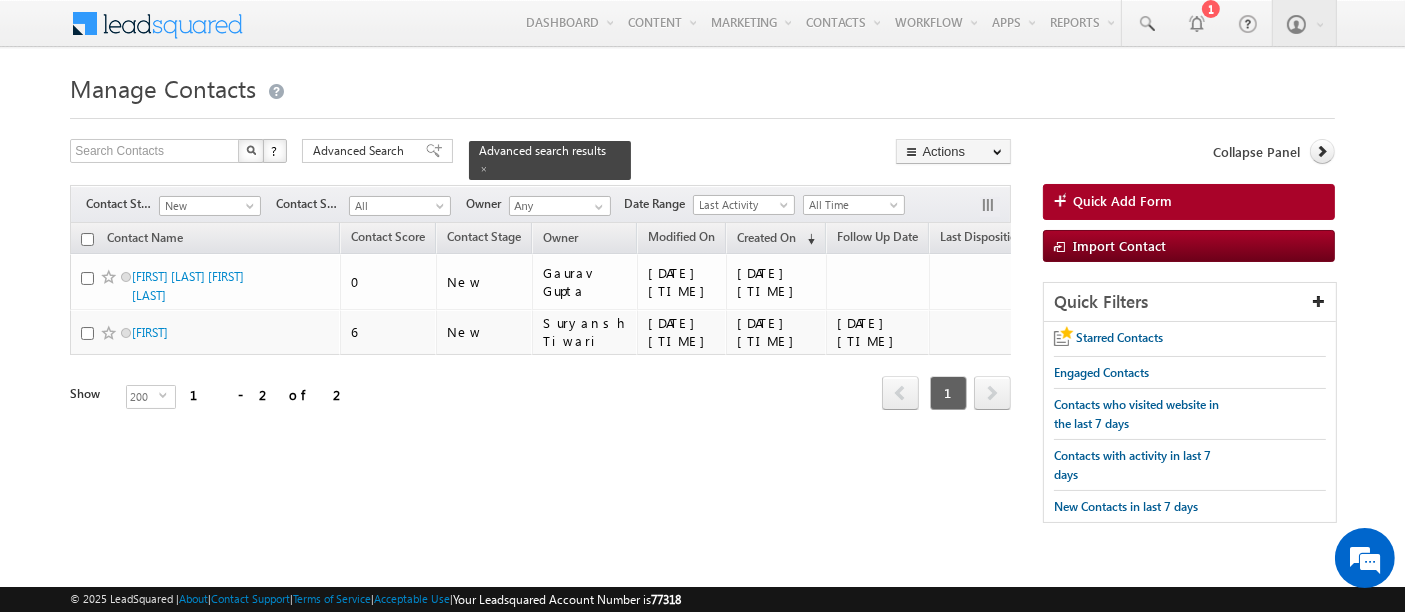 click on "Manage Contacts
Search Contacts X ?   2 results found
Advanced Search
Advanced Search
Advanced search results" at bounding box center [702, 305] 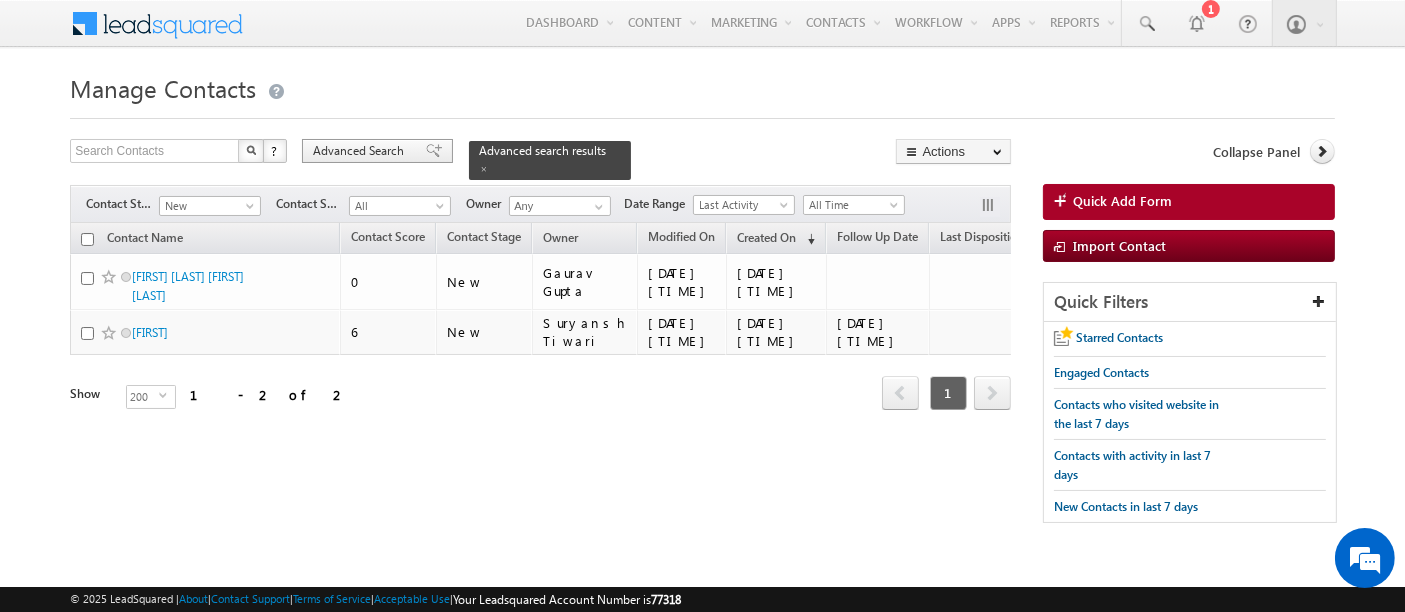 click on "Advanced Search" at bounding box center [361, 151] 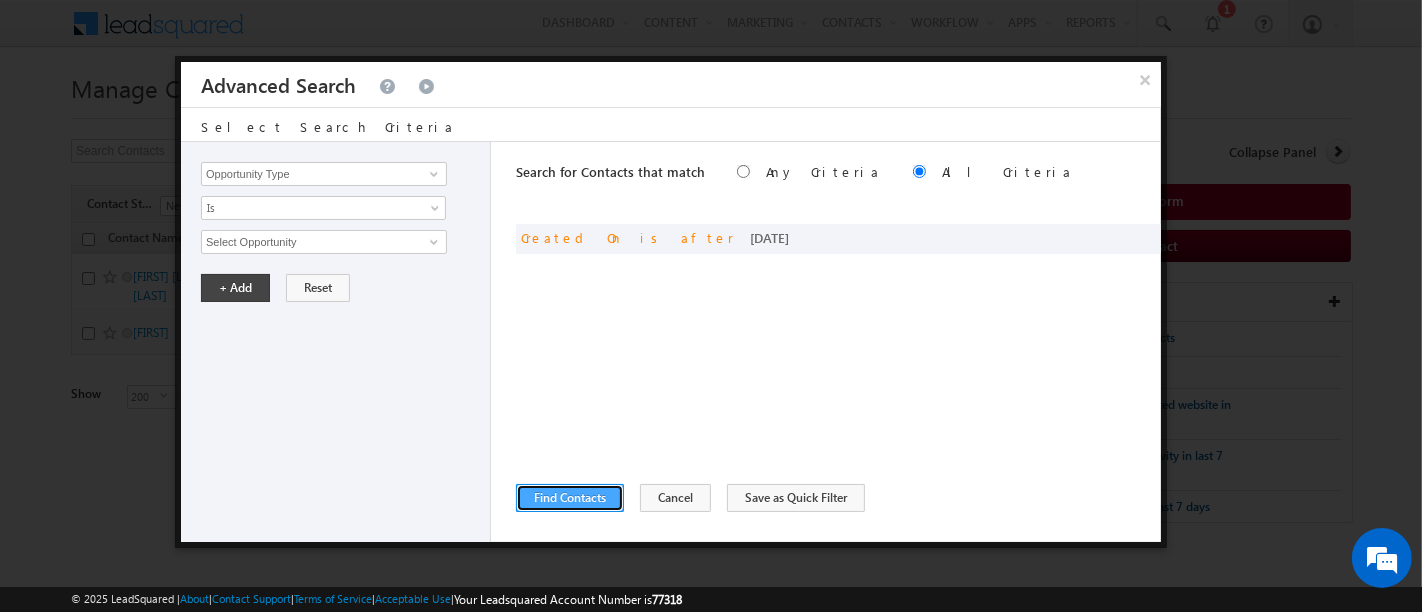click on "Find Contacts" at bounding box center [570, 498] 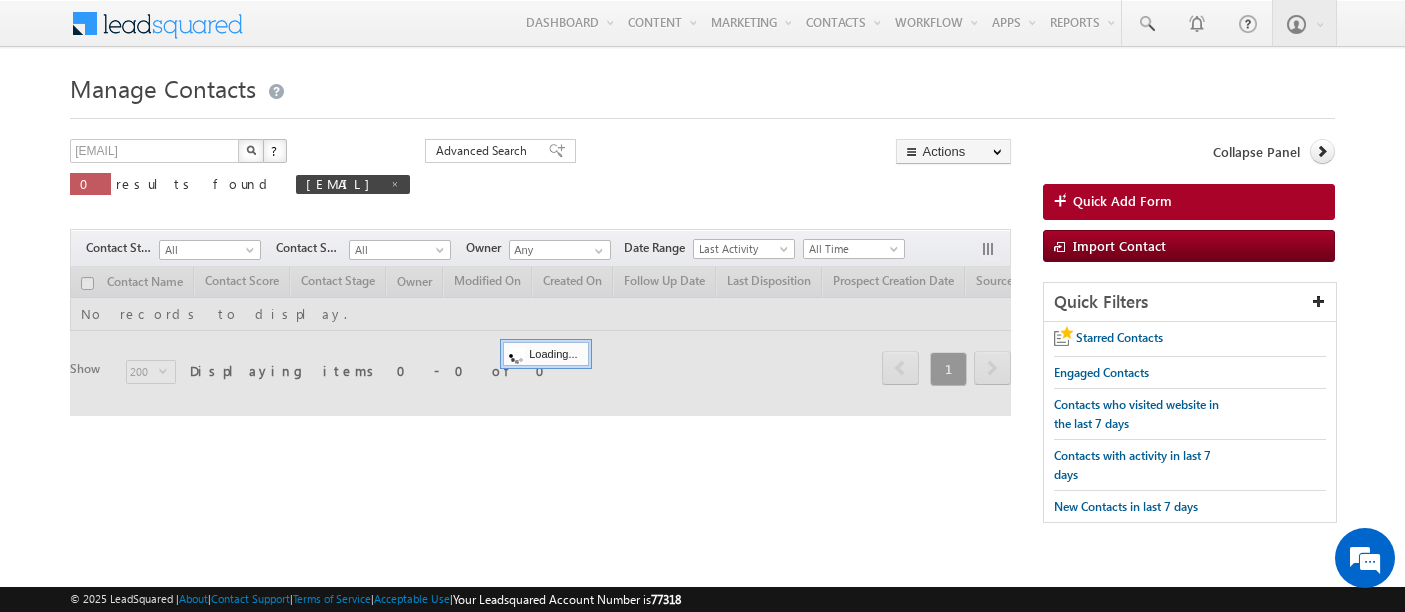 scroll, scrollTop: 0, scrollLeft: 0, axis: both 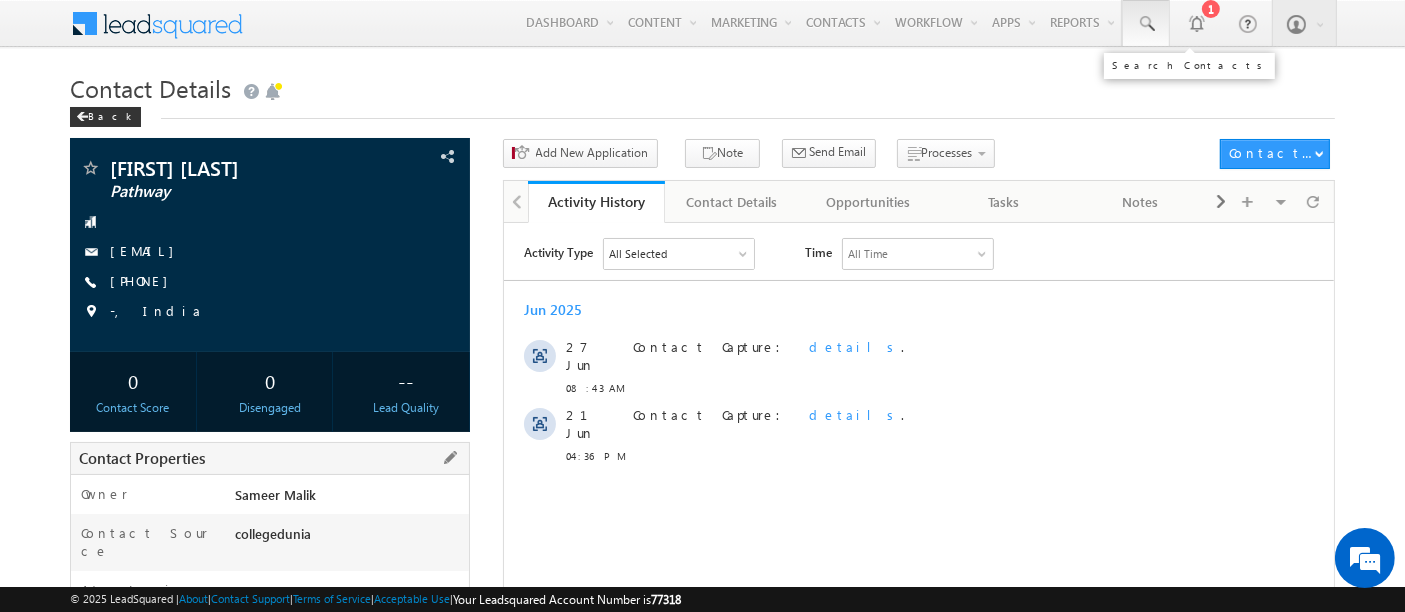 click at bounding box center [1146, 24] 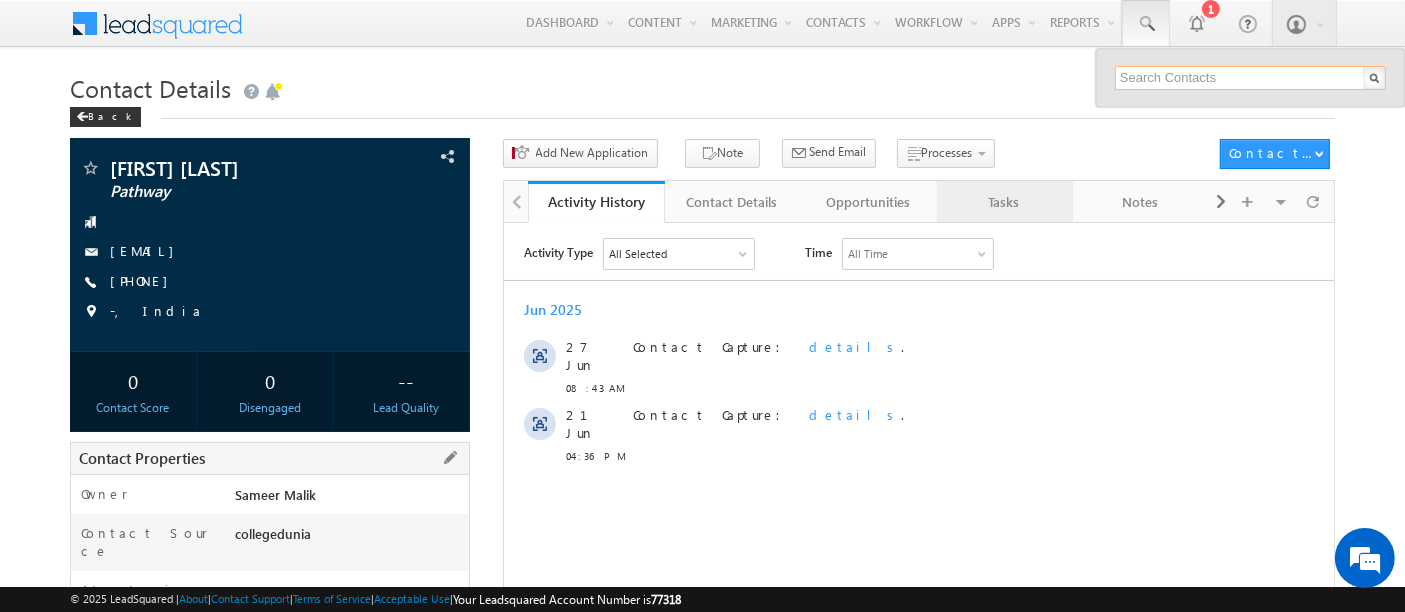 paste on "[USERNAME]@[DOMAIN]" 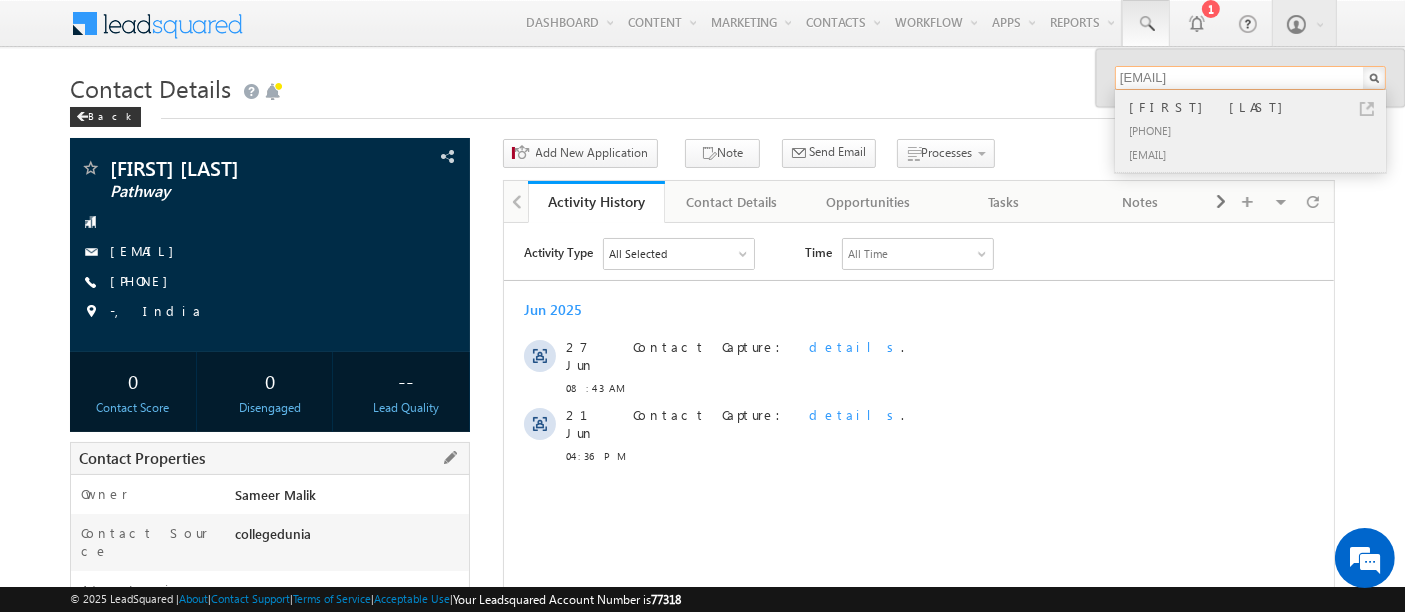 type on "[USERNAME]@[DOMAIN]" 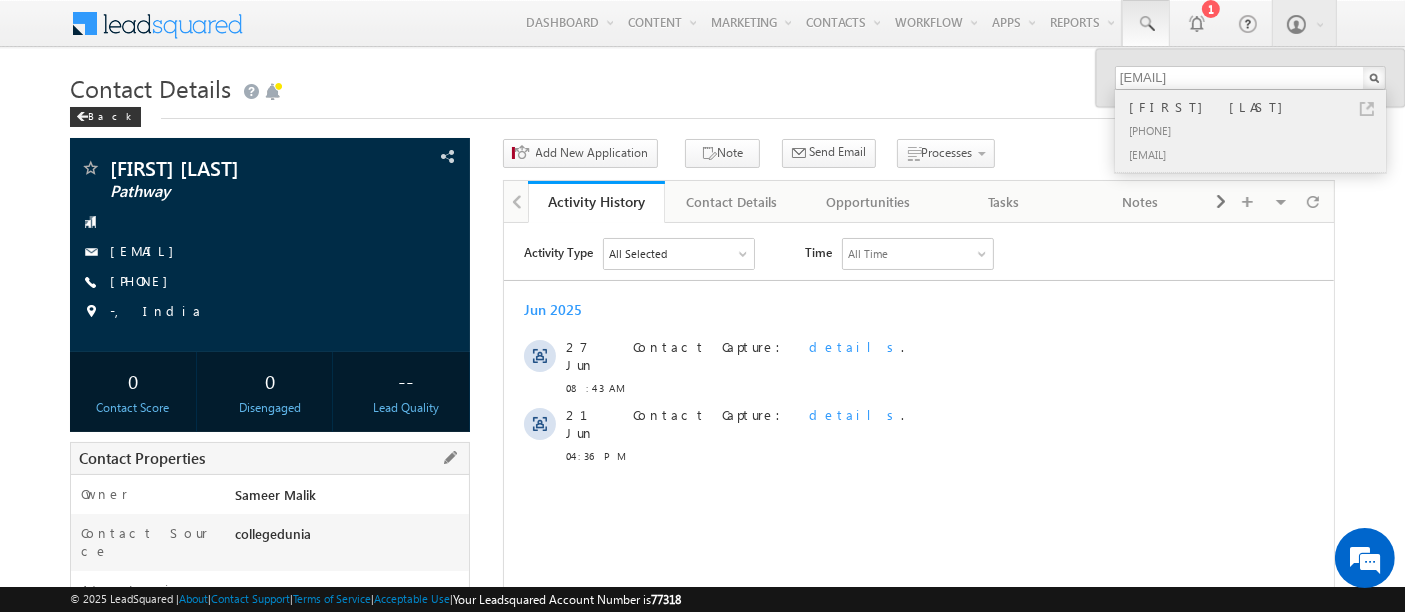 click on "[FIRST] [LAST]" at bounding box center [1259, 107] 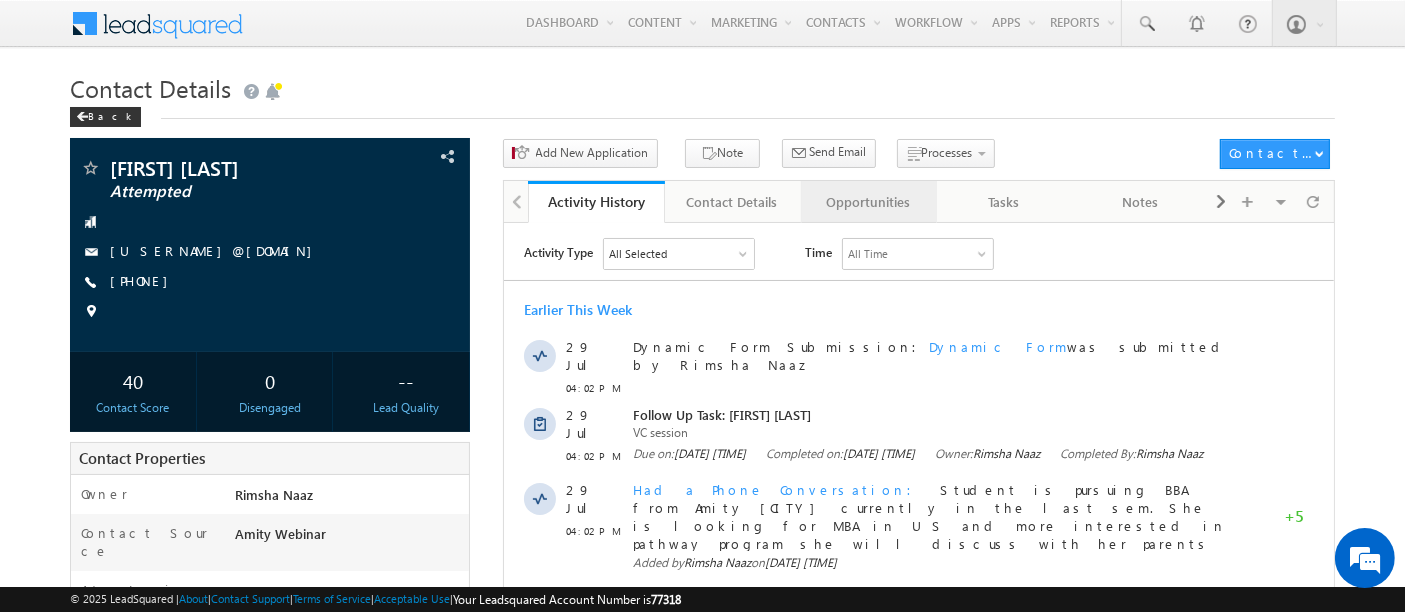 scroll, scrollTop: 0, scrollLeft: 0, axis: both 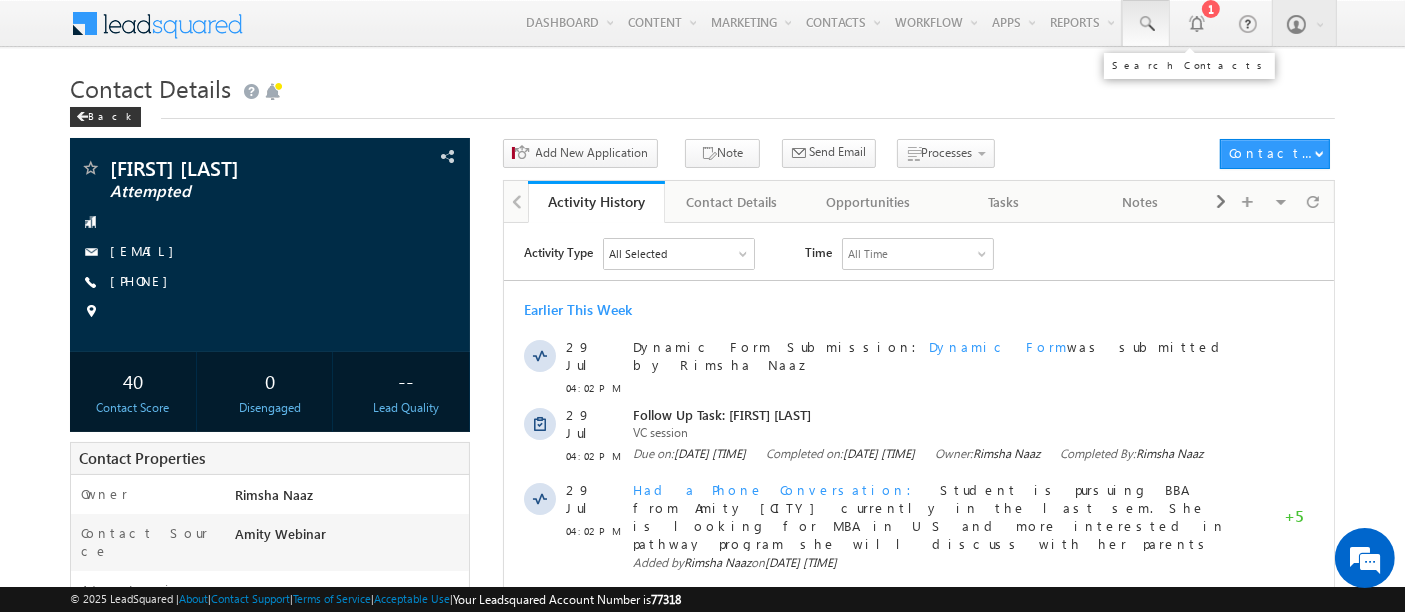 click at bounding box center [1146, 23] 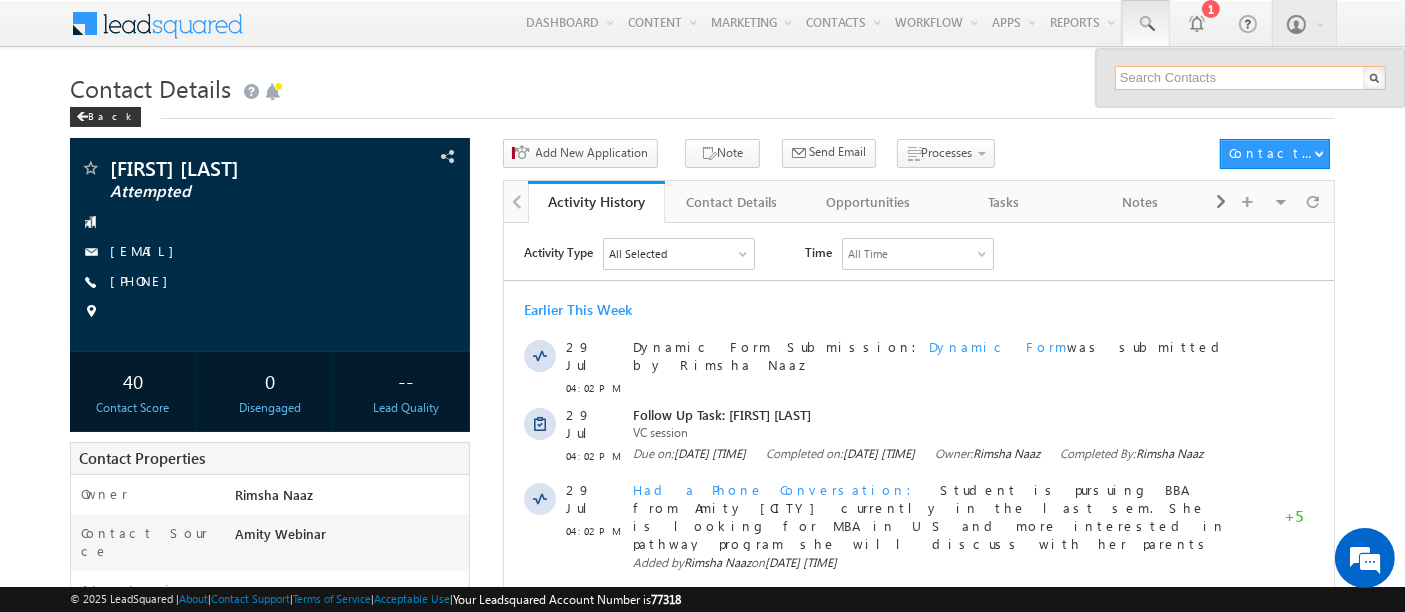 paste on "[EMAIL]" 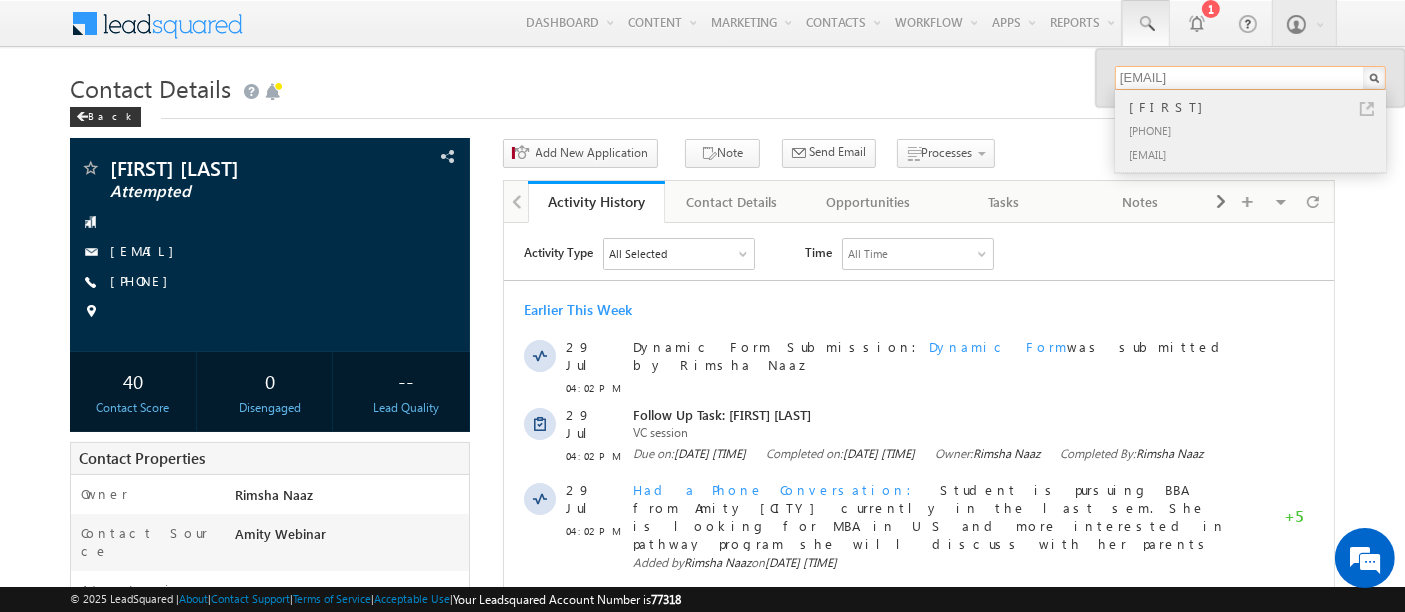 type on "[EMAIL]" 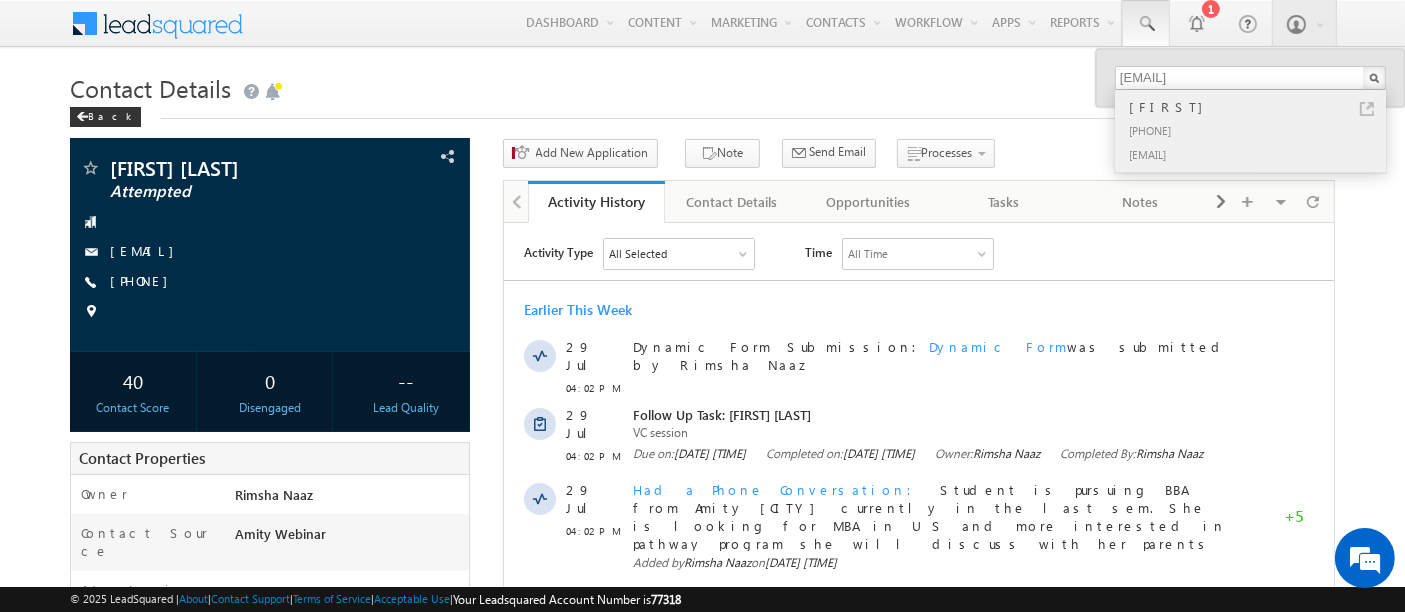 click on "[NAME]" at bounding box center (1259, 107) 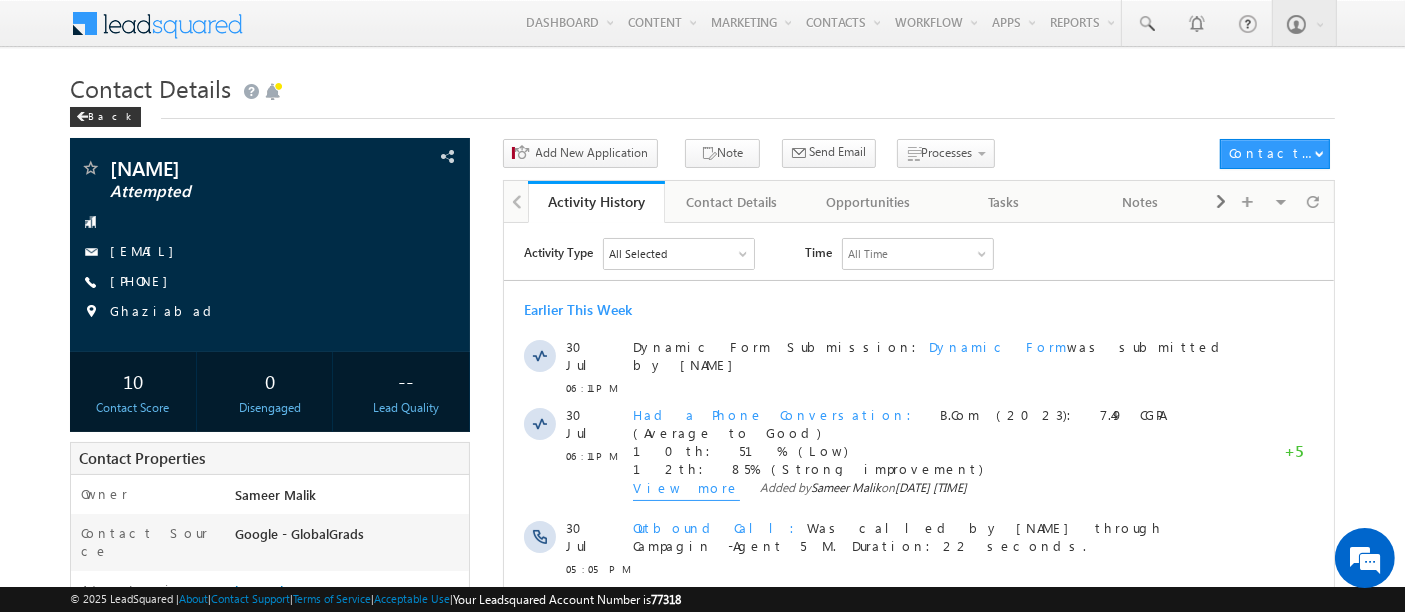 scroll, scrollTop: 0, scrollLeft: 0, axis: both 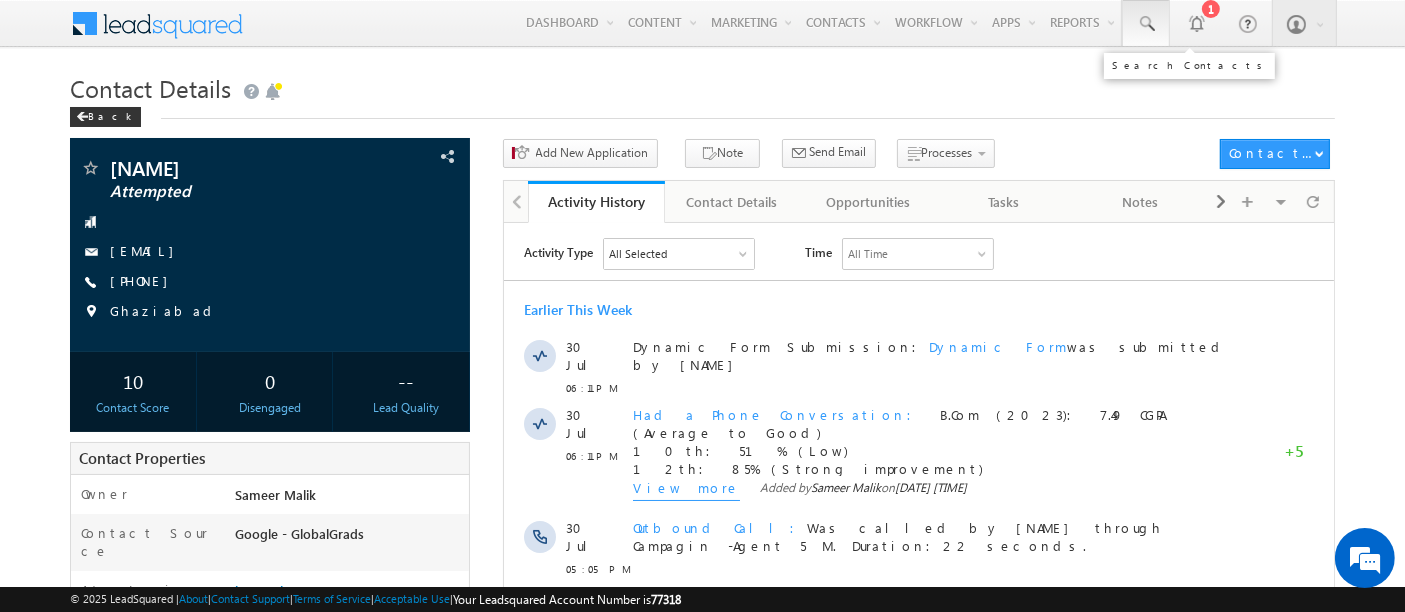 click at bounding box center (1146, 24) 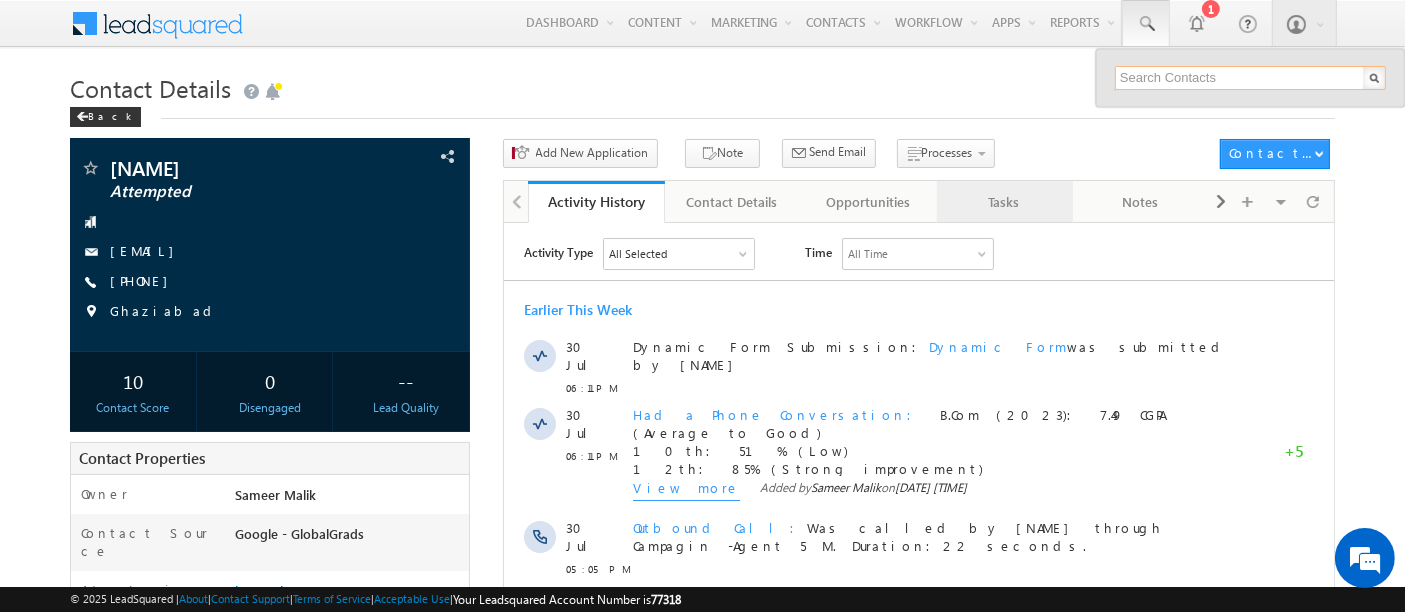 paste on "[EMAIL]" 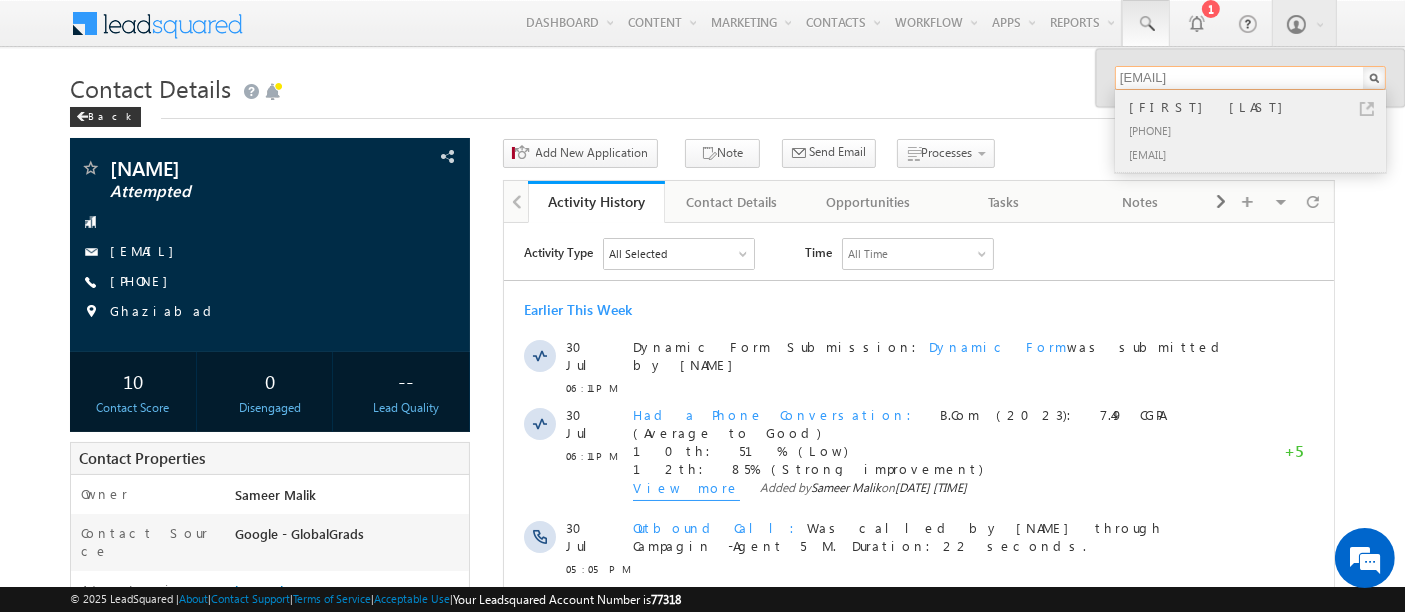 type on "[EMAIL]" 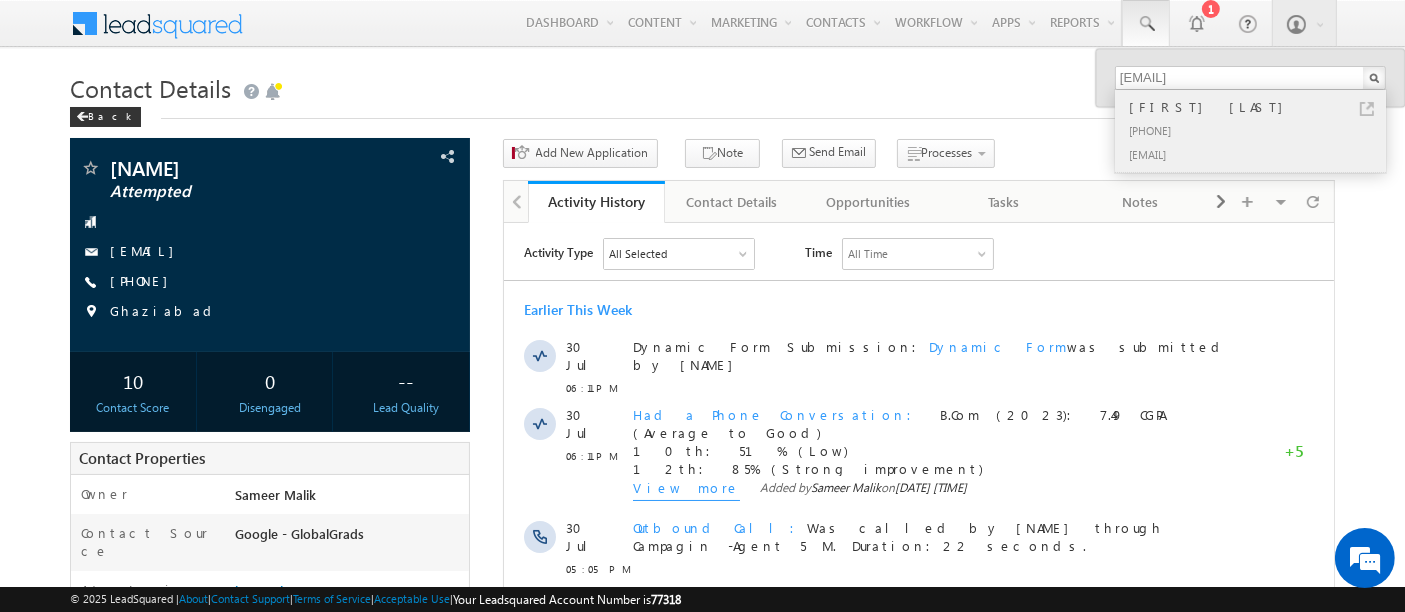 click on "[FIRST] [LAST]" at bounding box center [1259, 107] 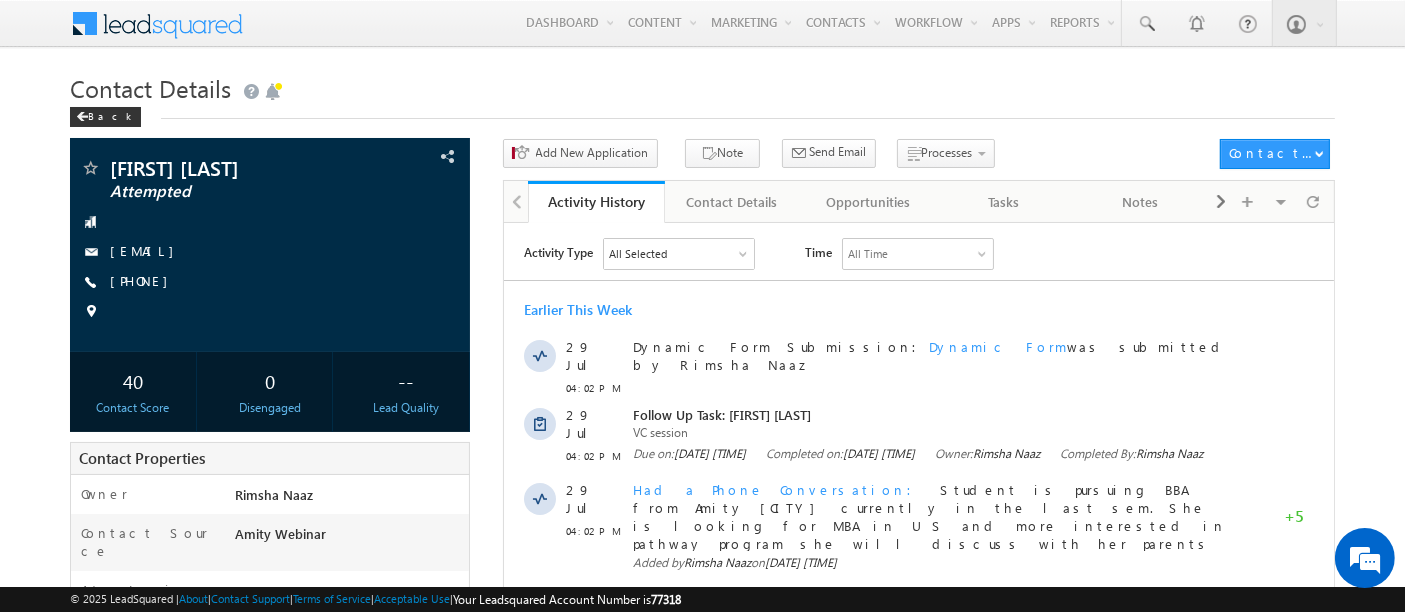 scroll, scrollTop: 0, scrollLeft: 0, axis: both 